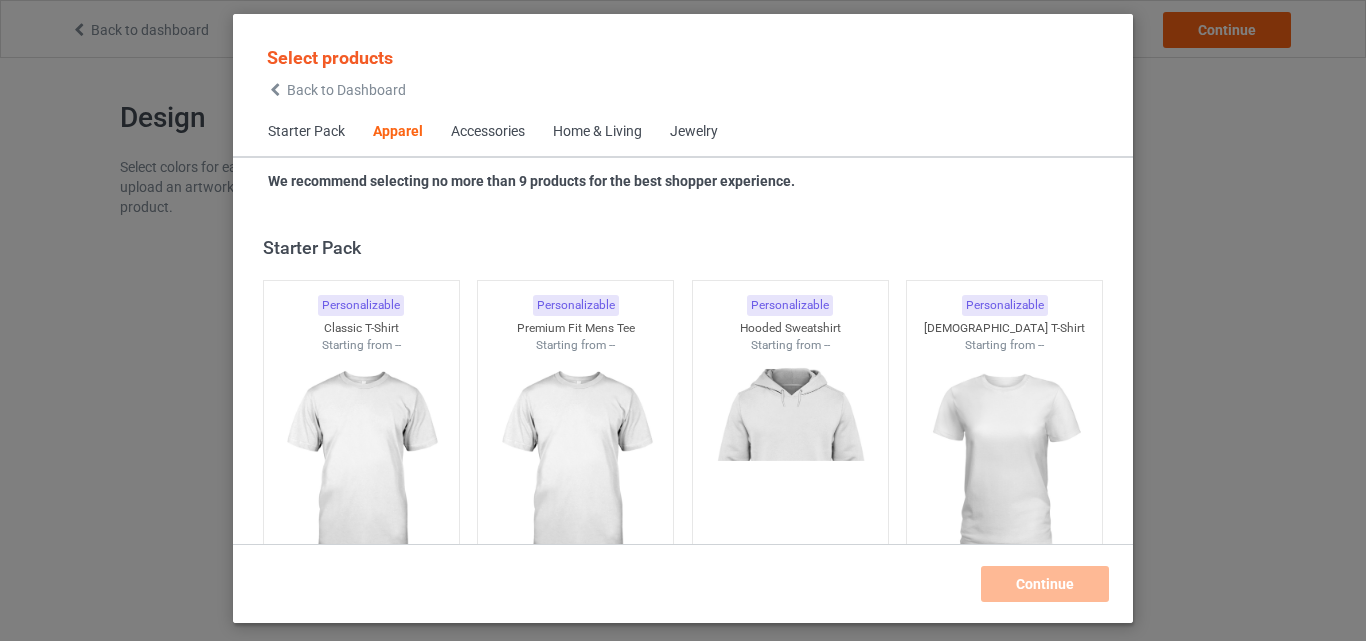 scroll, scrollTop: 0, scrollLeft: 0, axis: both 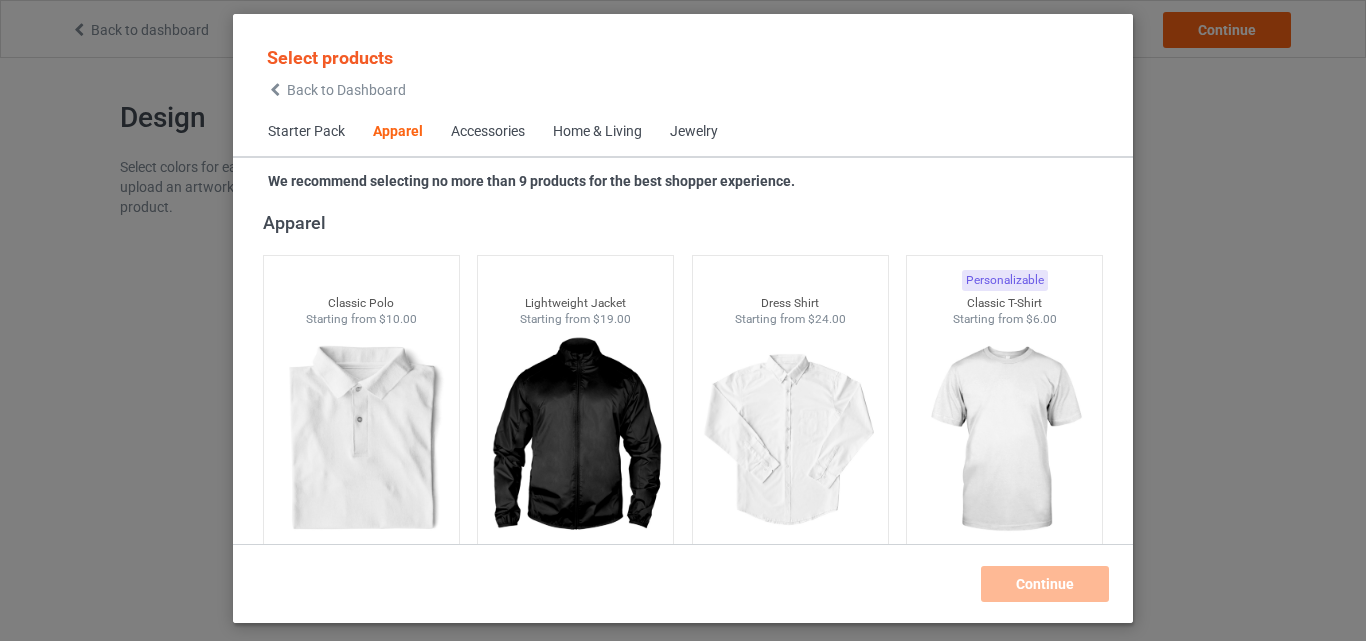 click on "Home & Living" at bounding box center (597, 132) 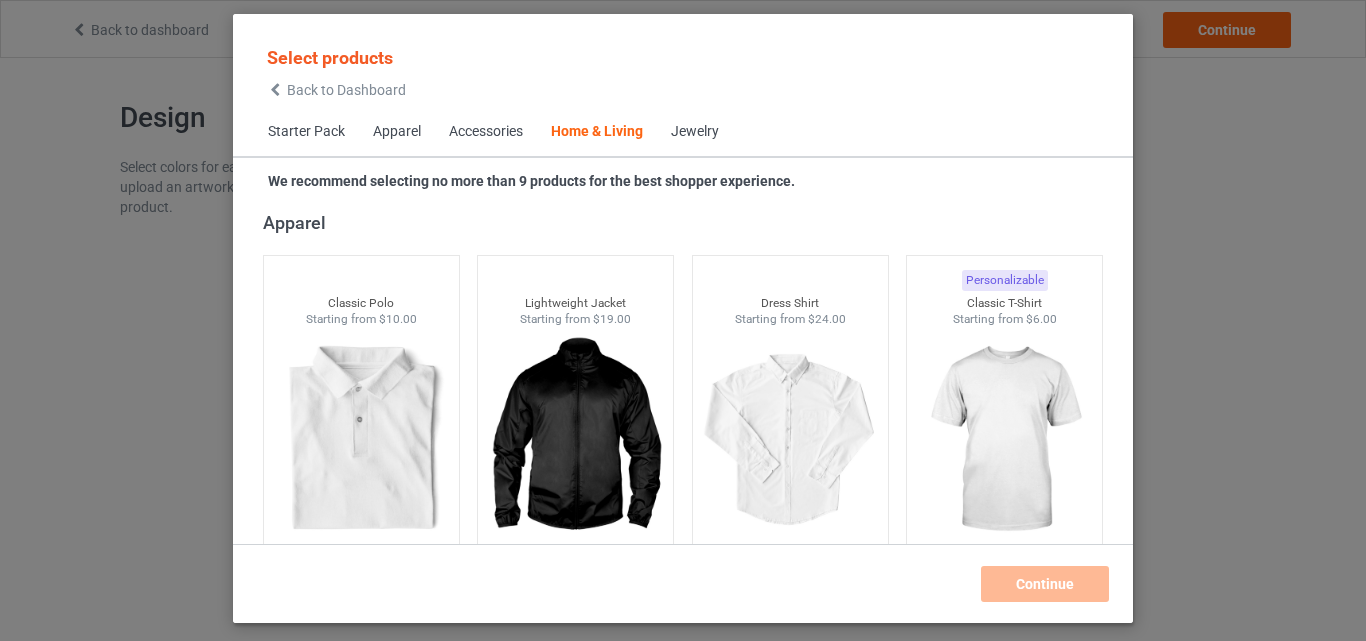 scroll, scrollTop: 9019, scrollLeft: 0, axis: vertical 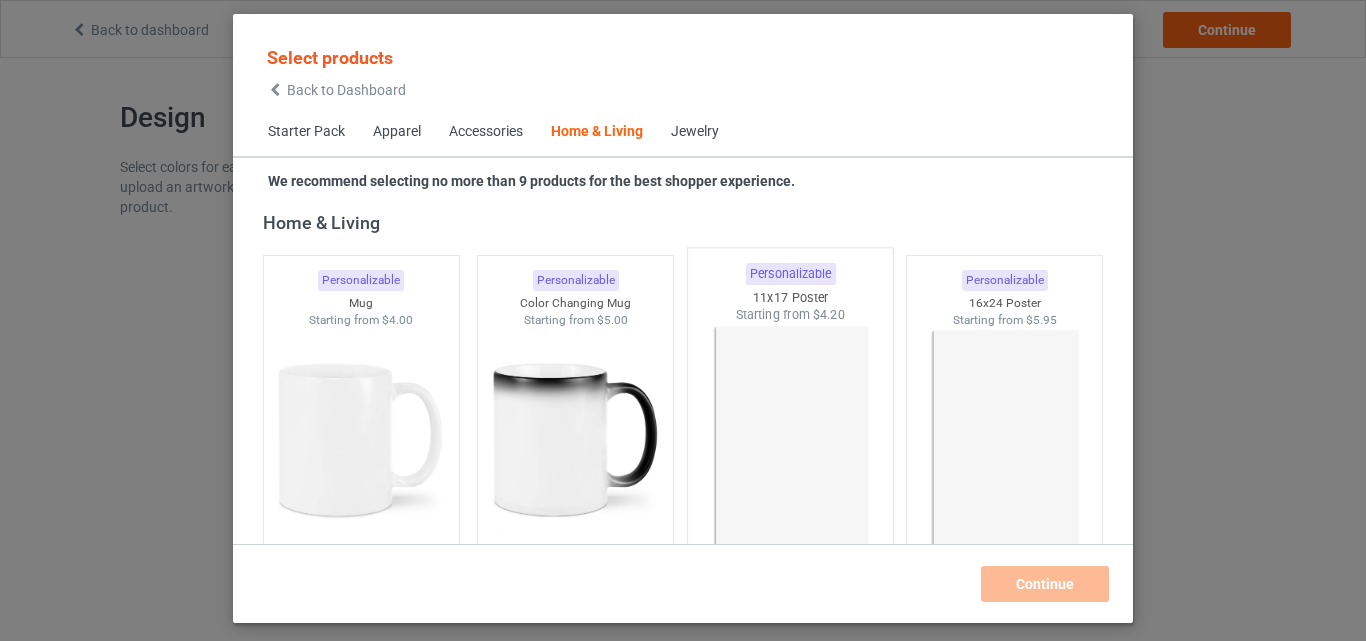 click at bounding box center (790, 441) 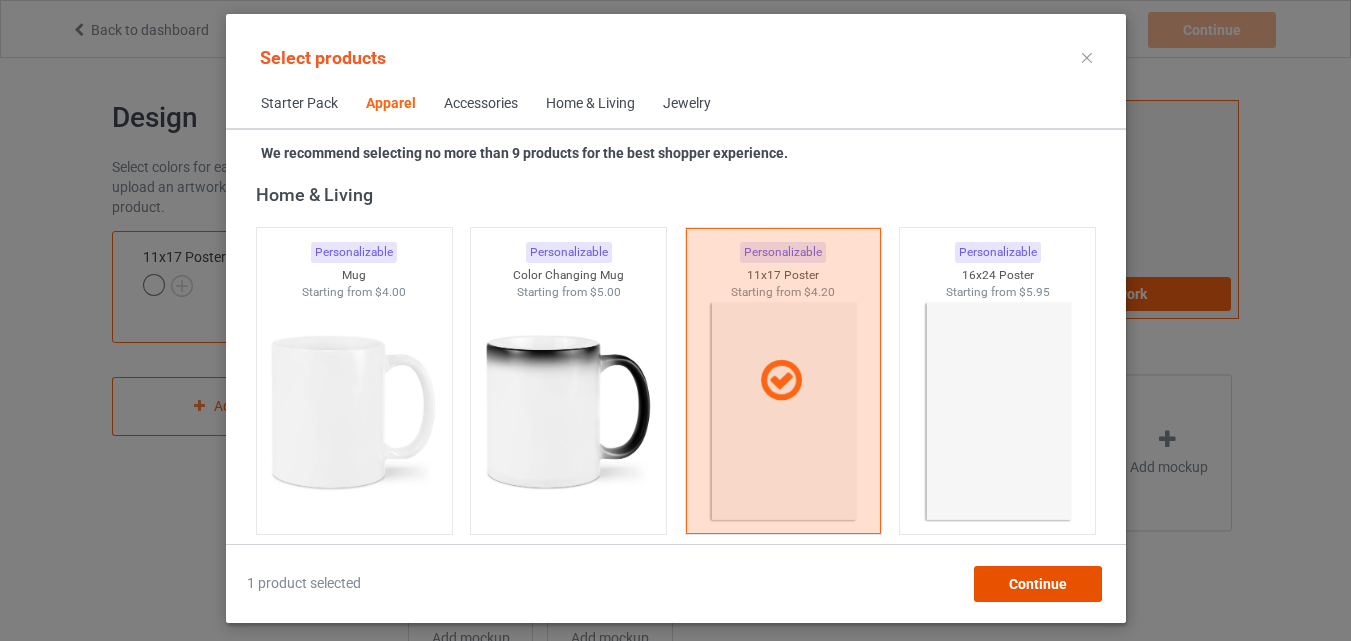 click on "Continue" at bounding box center (1037, 584) 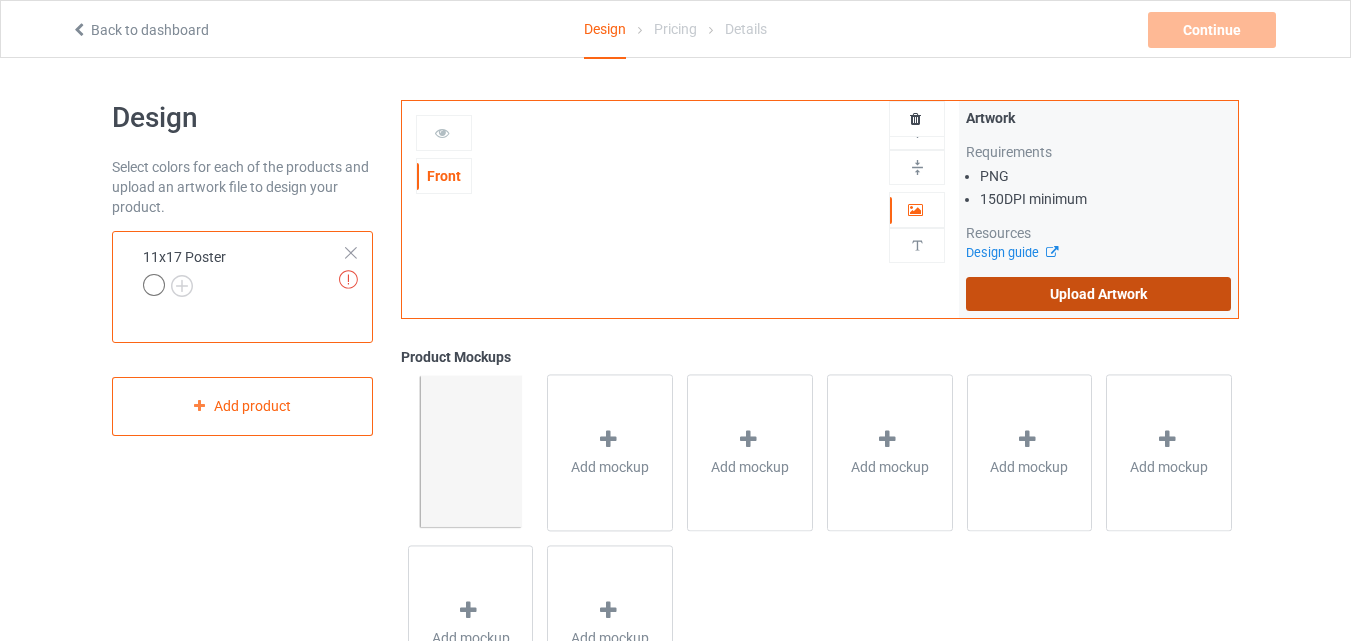 click on "Upload Artwork" at bounding box center (1098, 294) 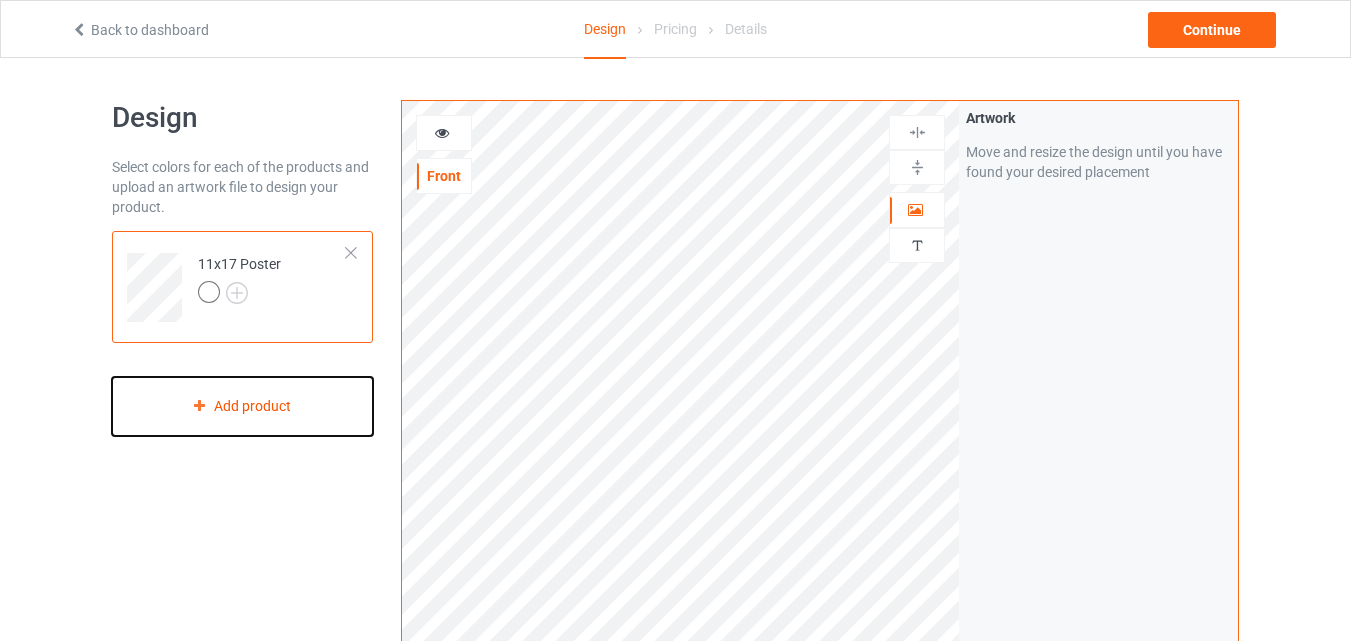 click on "Add product" at bounding box center (242, 406) 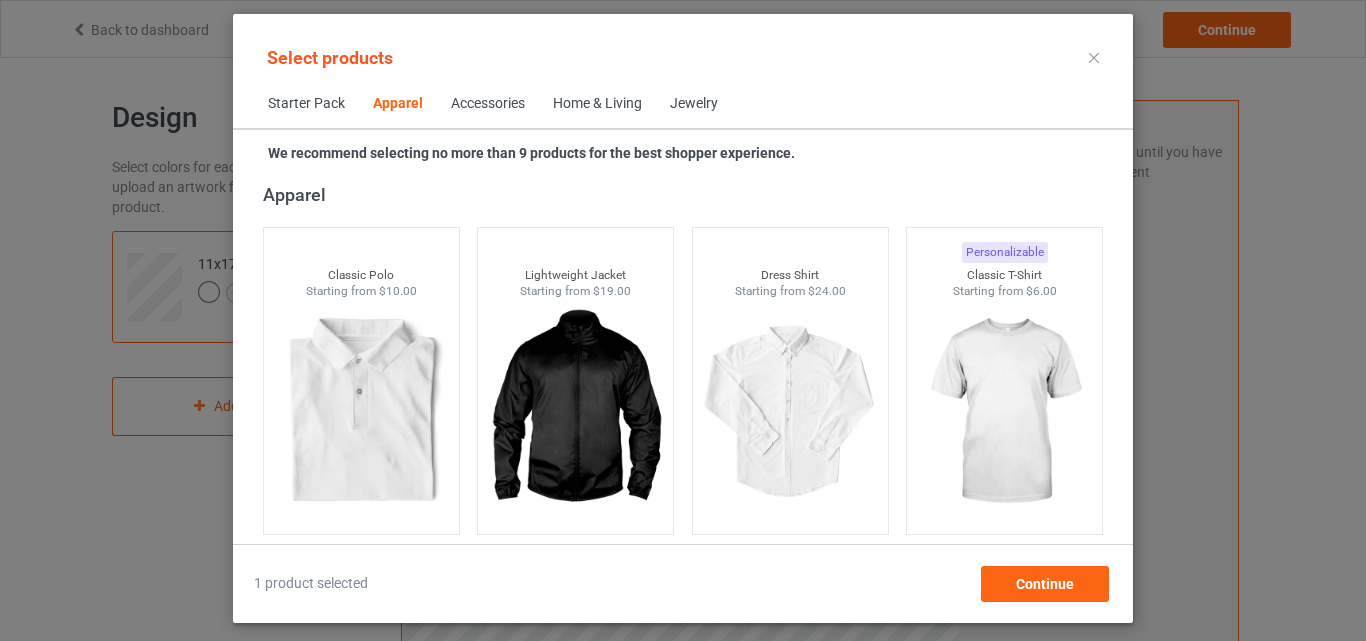 click on "Home & Living" at bounding box center (597, 104) 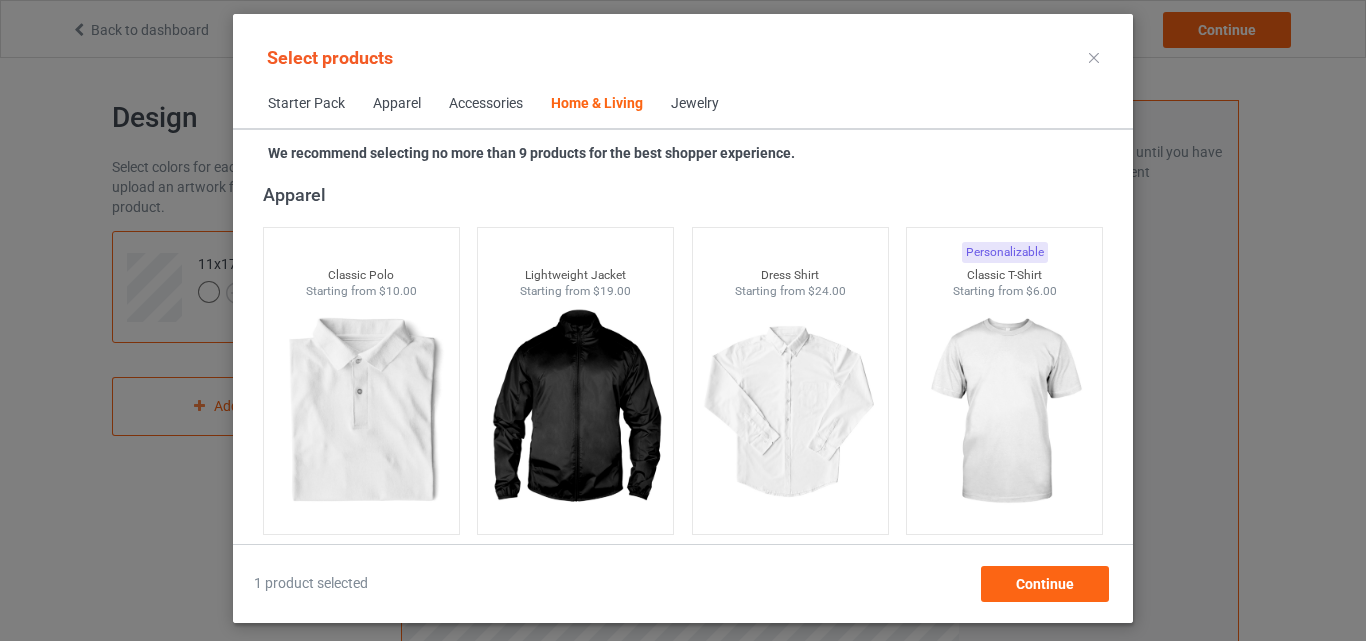scroll, scrollTop: 9019, scrollLeft: 0, axis: vertical 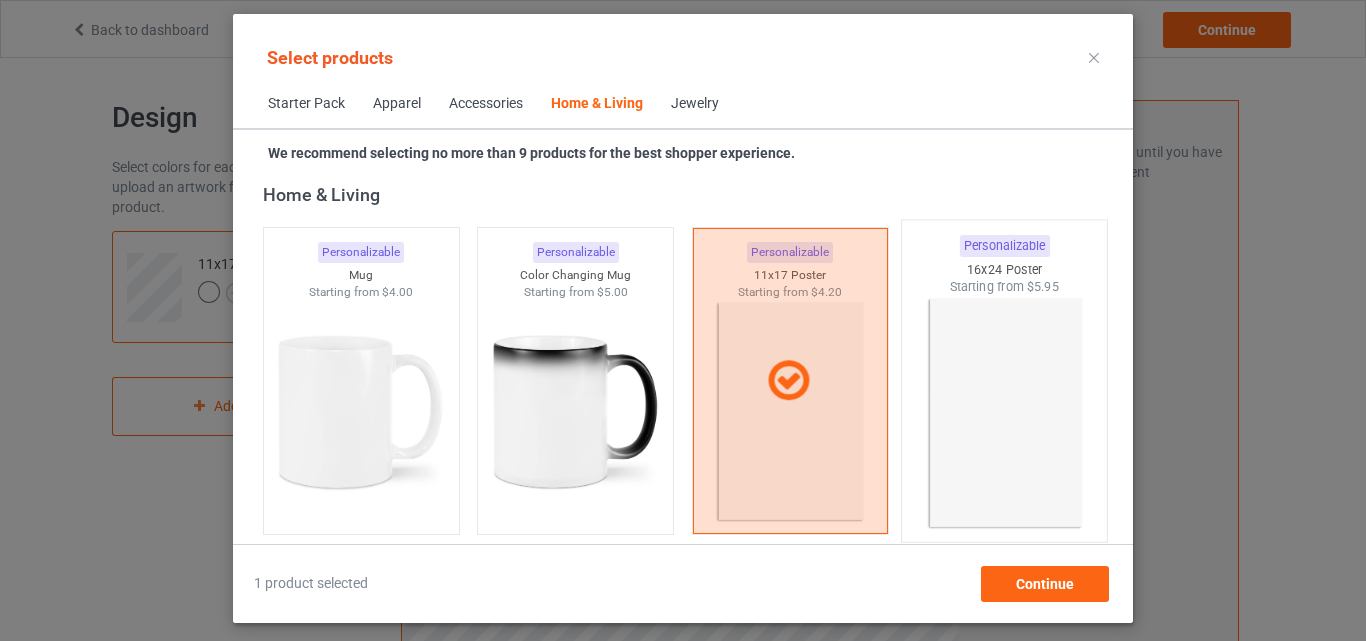 click at bounding box center [1005, 413] 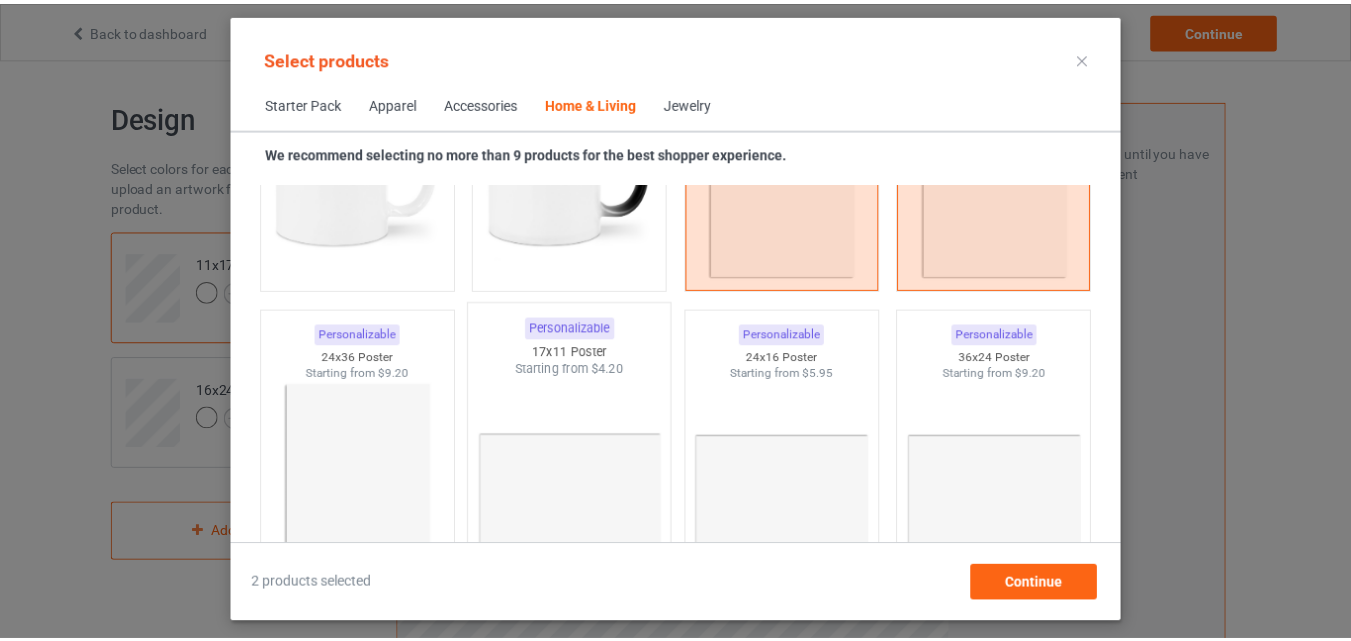 scroll, scrollTop: 9299, scrollLeft: 0, axis: vertical 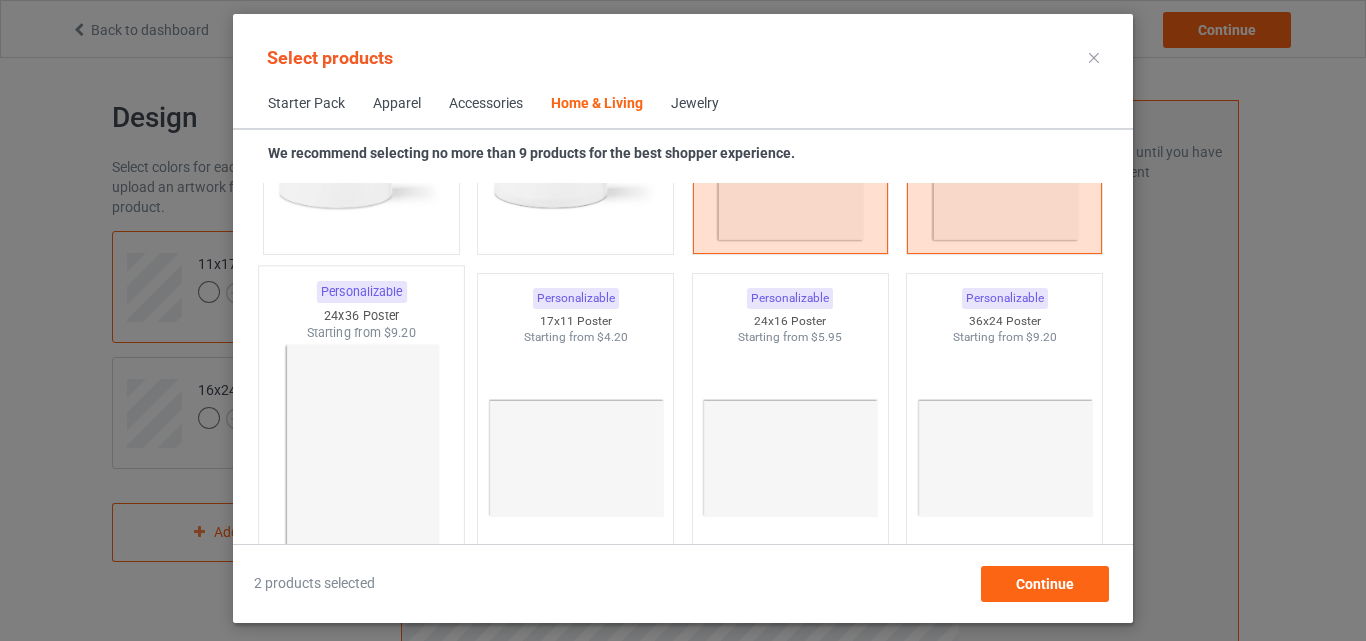 click at bounding box center [361, 459] 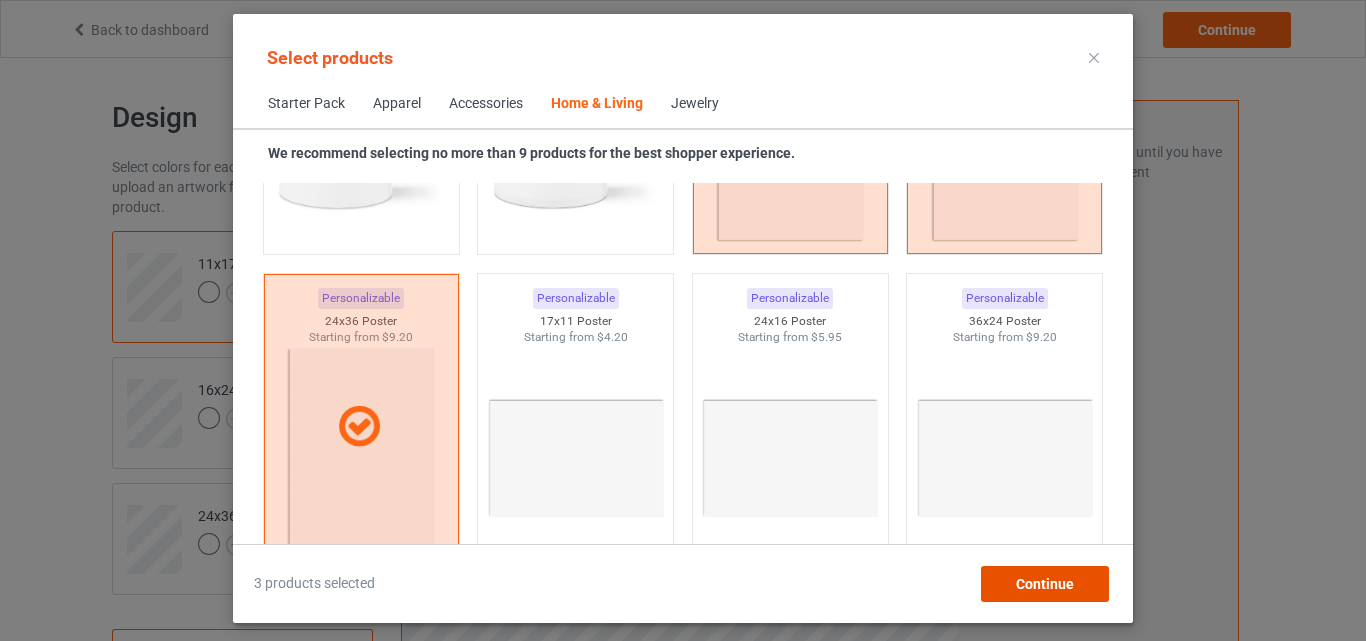 click on "Continue" at bounding box center (1045, 584) 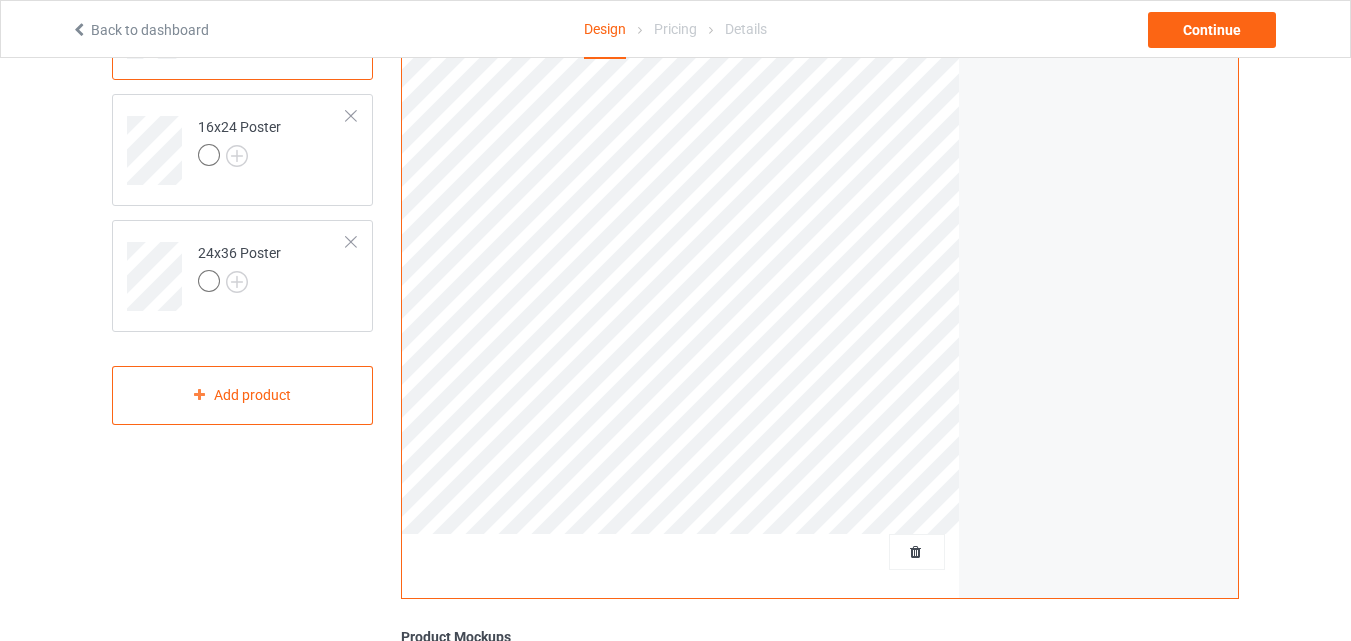 scroll, scrollTop: 0, scrollLeft: 0, axis: both 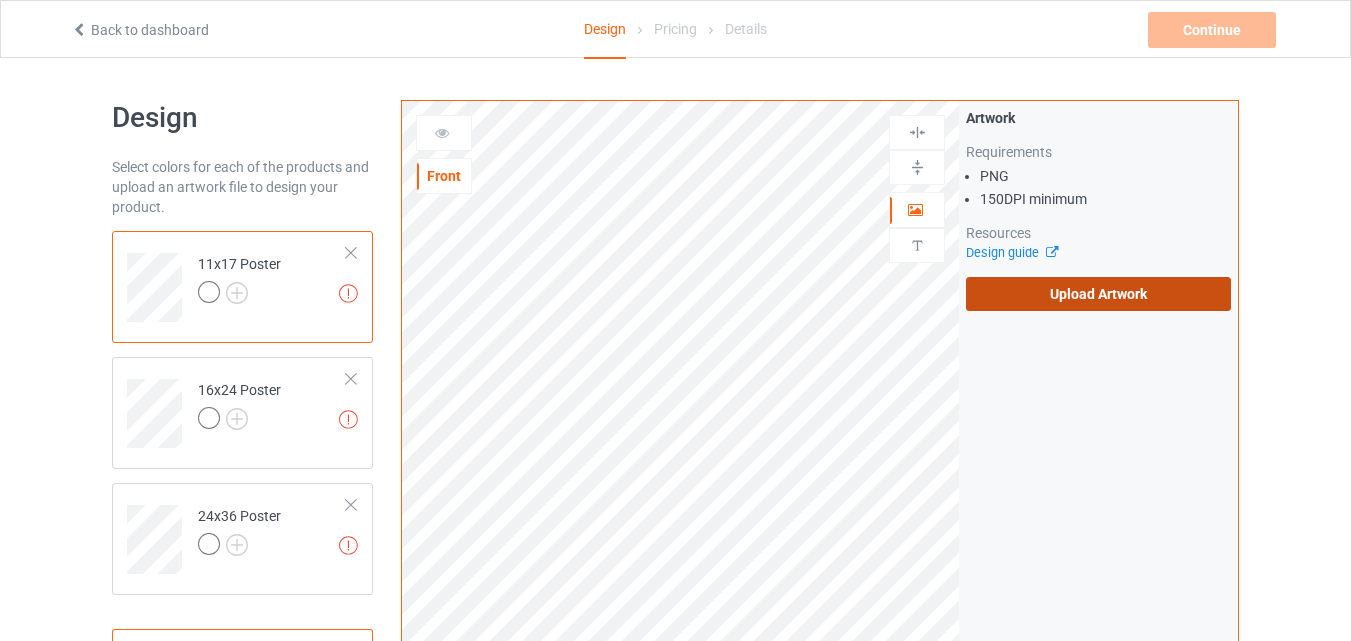 click on "Upload Artwork" at bounding box center (1098, 294) 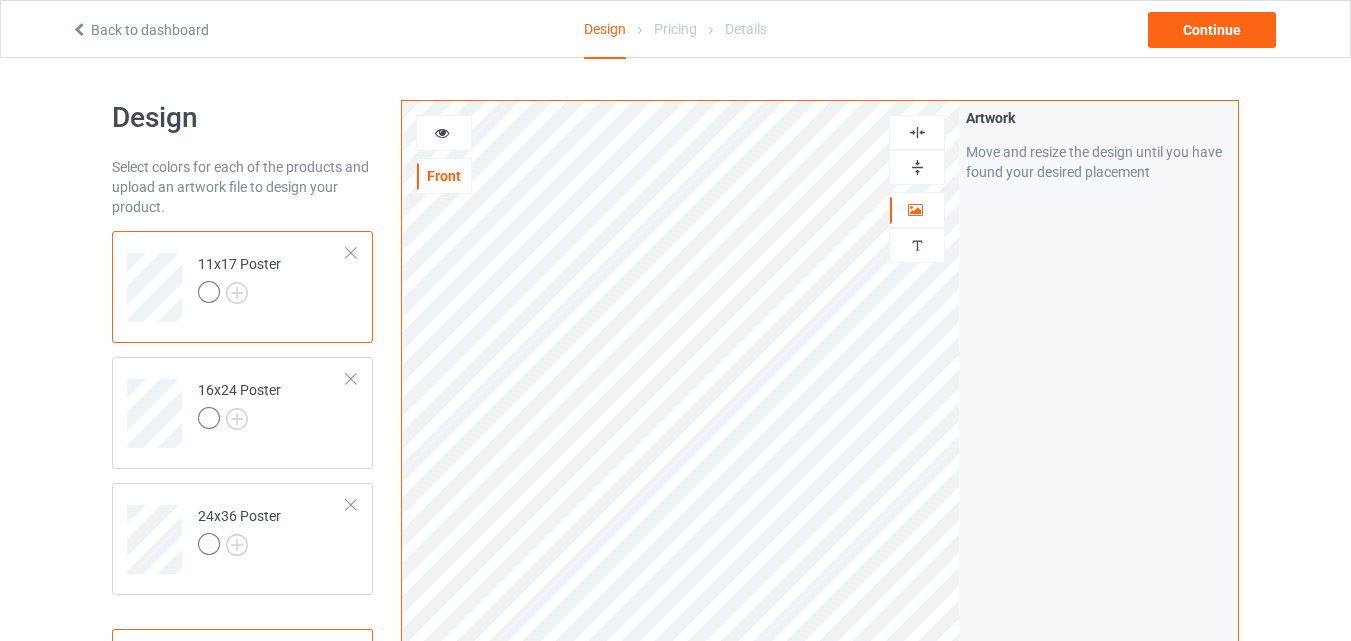 scroll, scrollTop: 276, scrollLeft: 0, axis: vertical 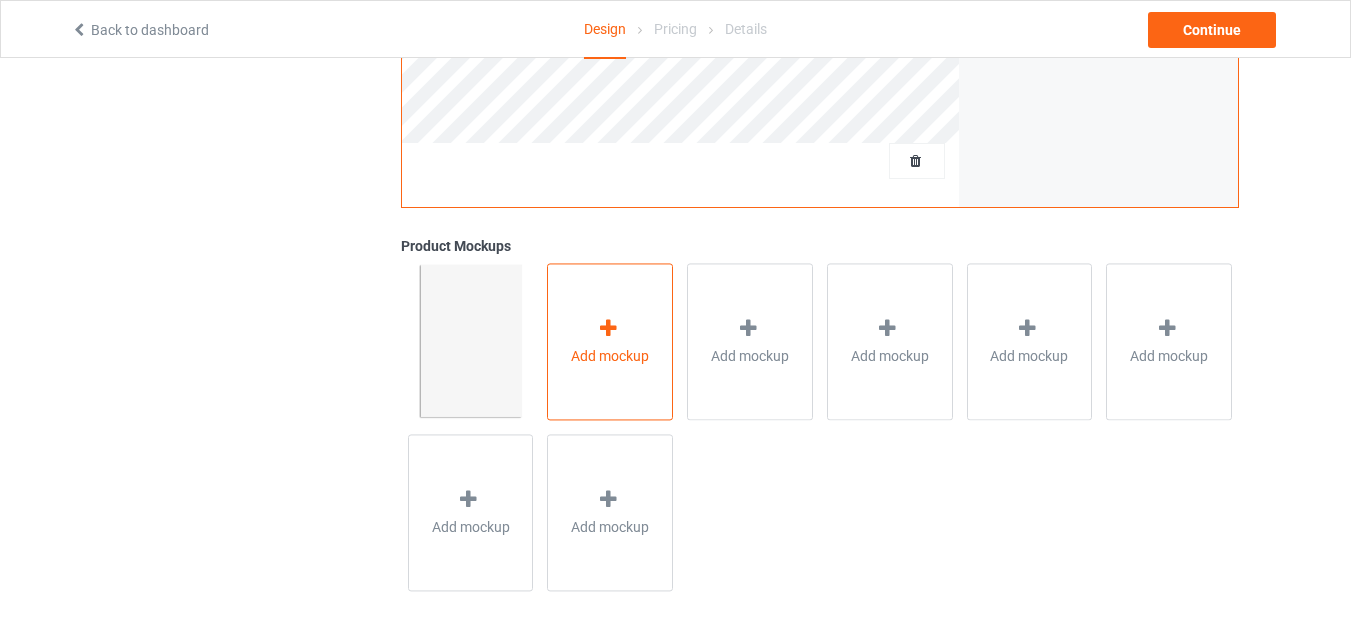 click on "Add mockup" at bounding box center (610, 341) 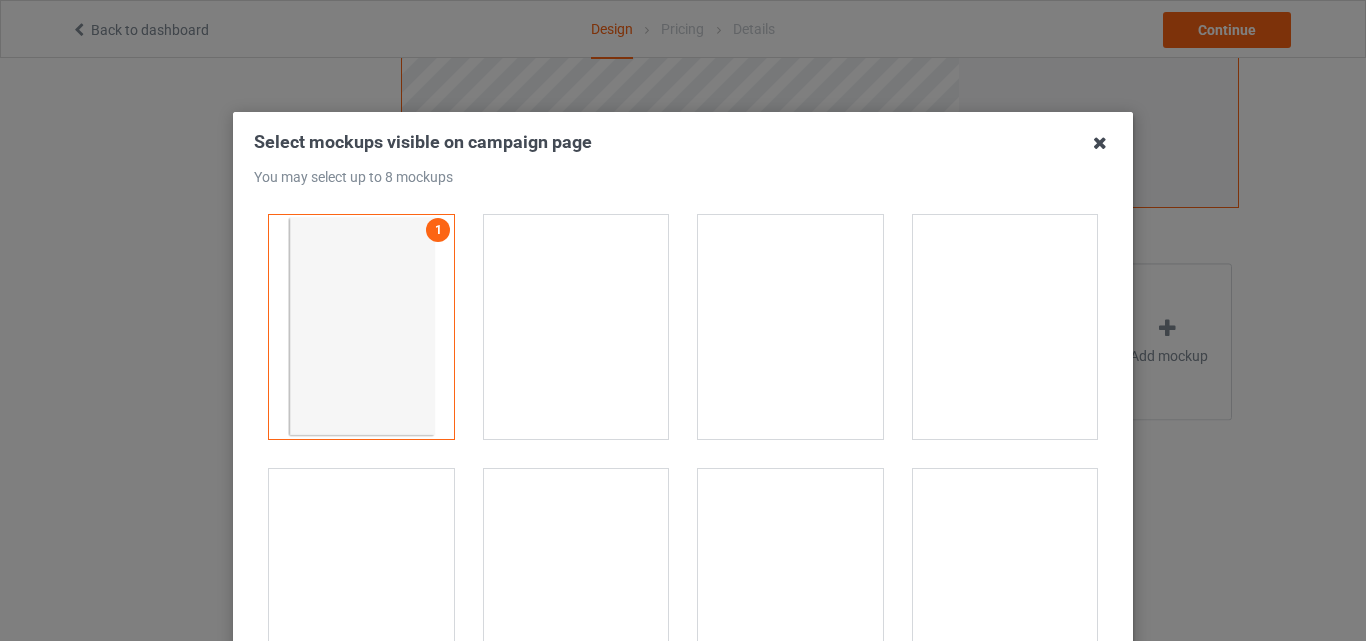 click at bounding box center (1100, 143) 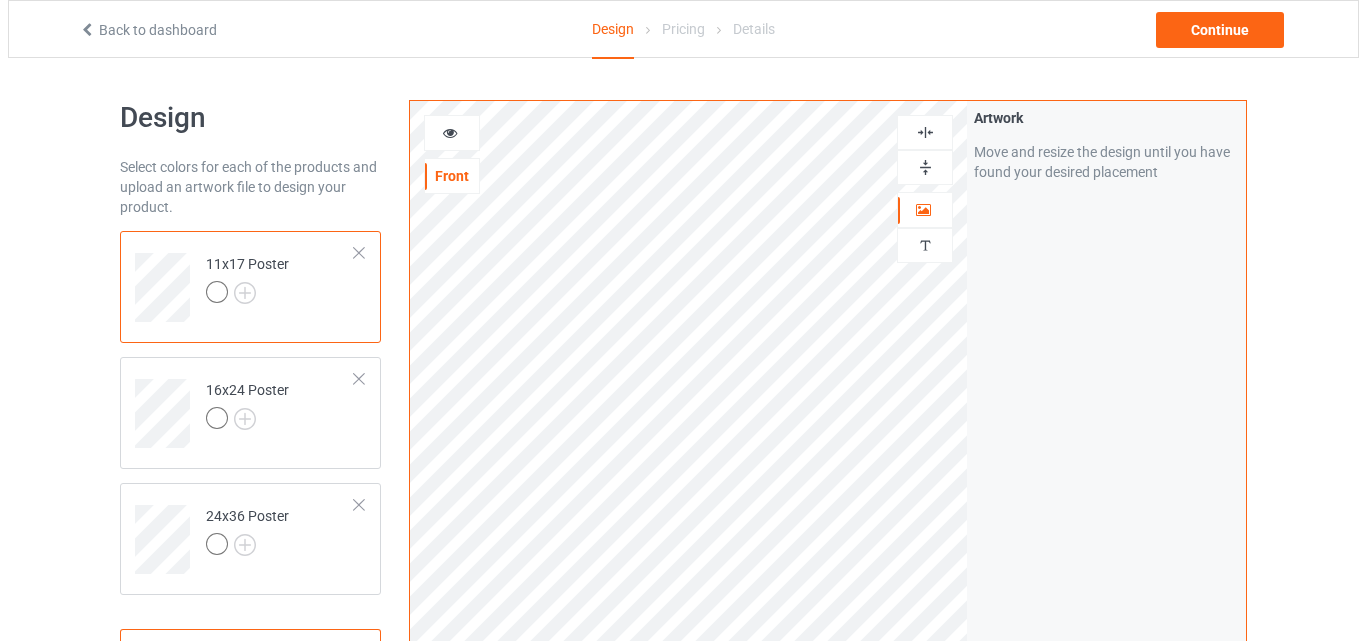 scroll, scrollTop: 655, scrollLeft: 0, axis: vertical 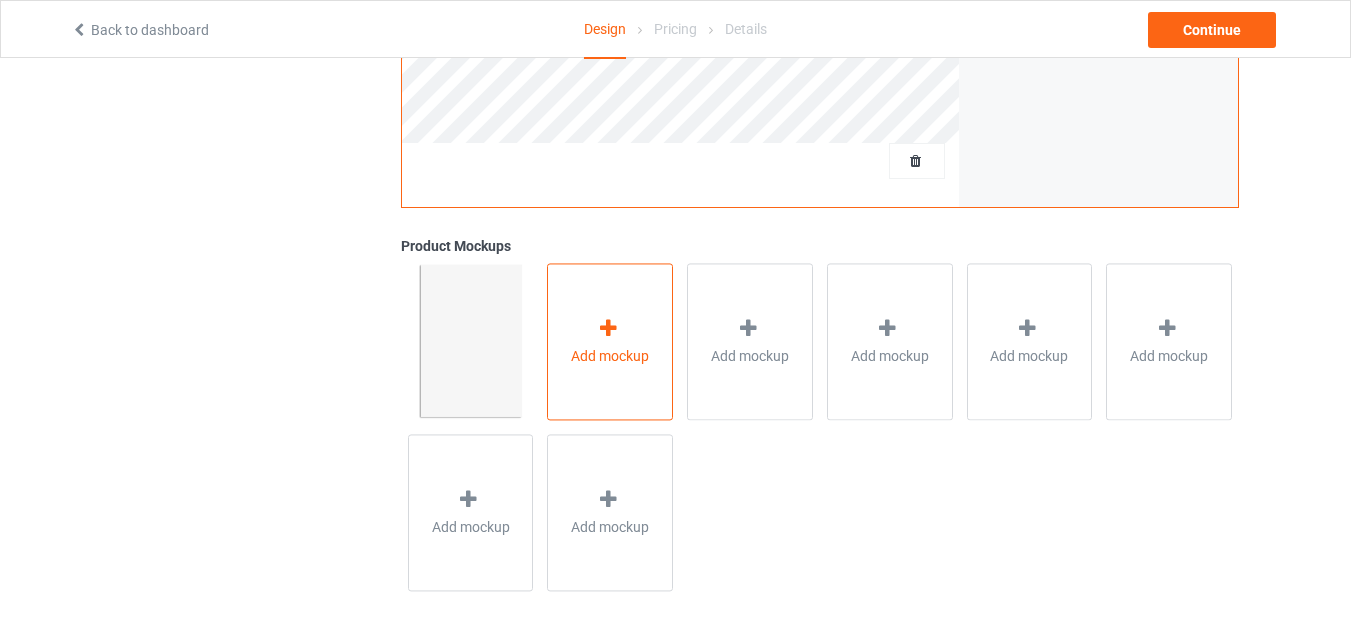 click on "Add mockup" at bounding box center (610, 341) 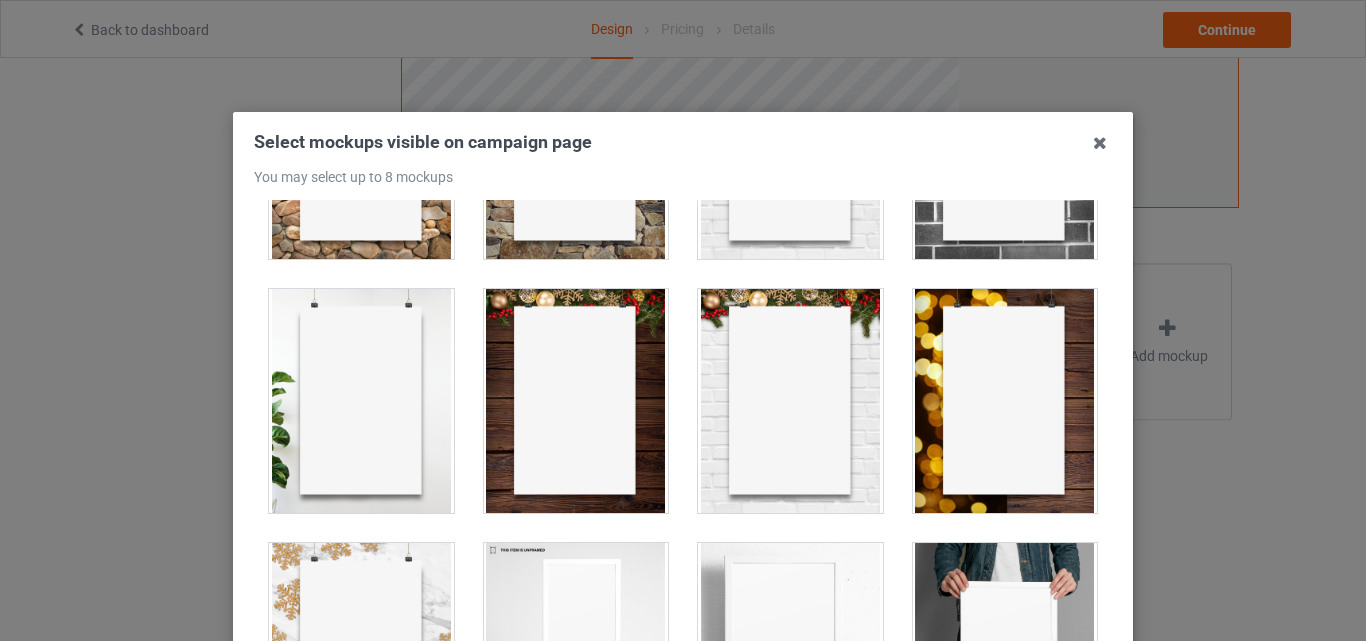 scroll, scrollTop: 1425, scrollLeft: 0, axis: vertical 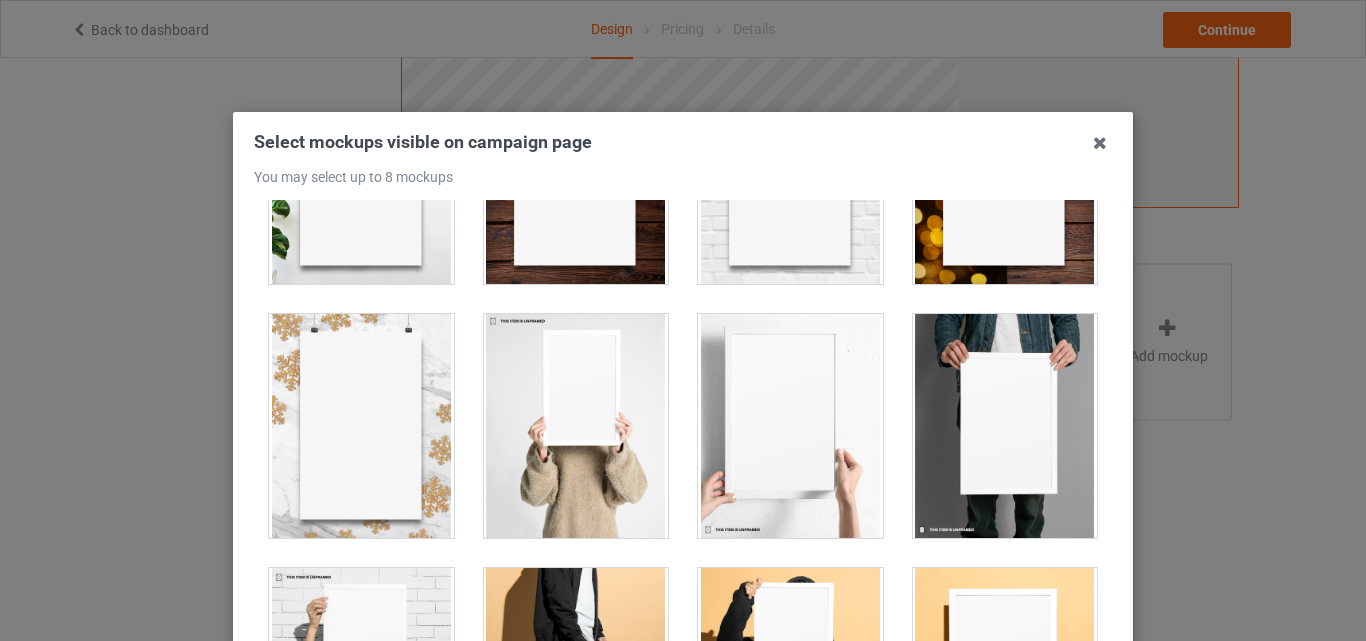 drag, startPoint x: 956, startPoint y: 477, endPoint x: 893, endPoint y: 477, distance: 63 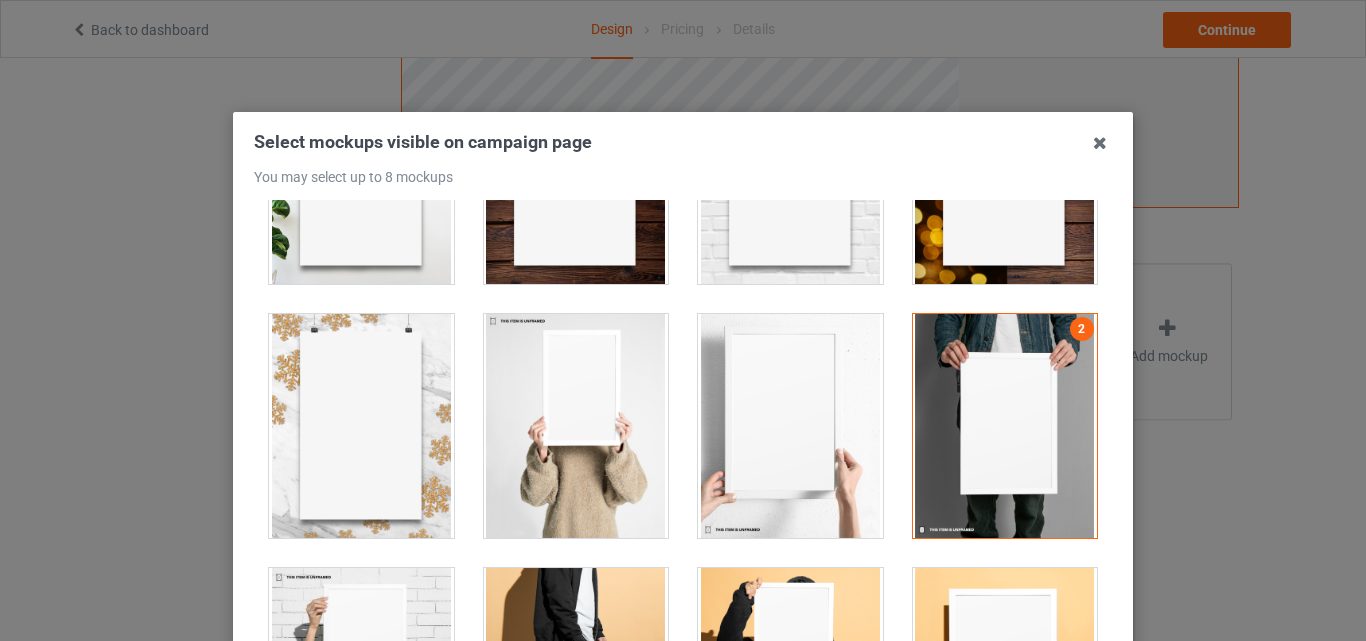click at bounding box center (790, 426) 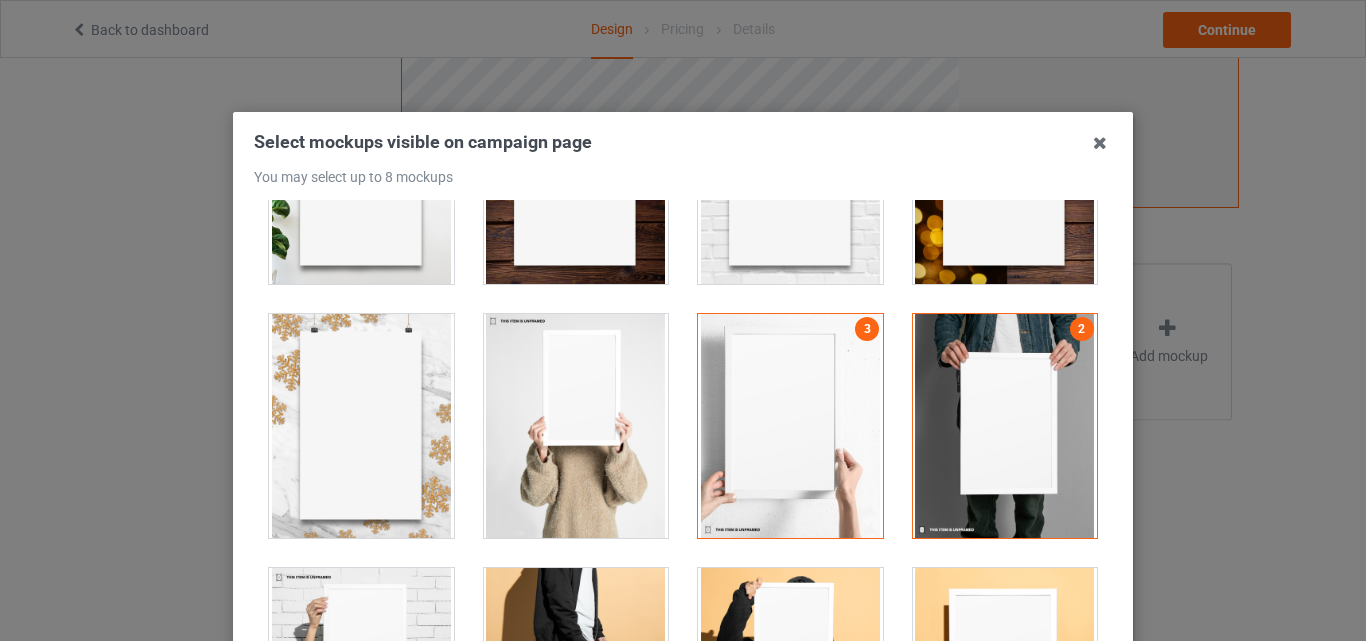 click at bounding box center [576, 426] 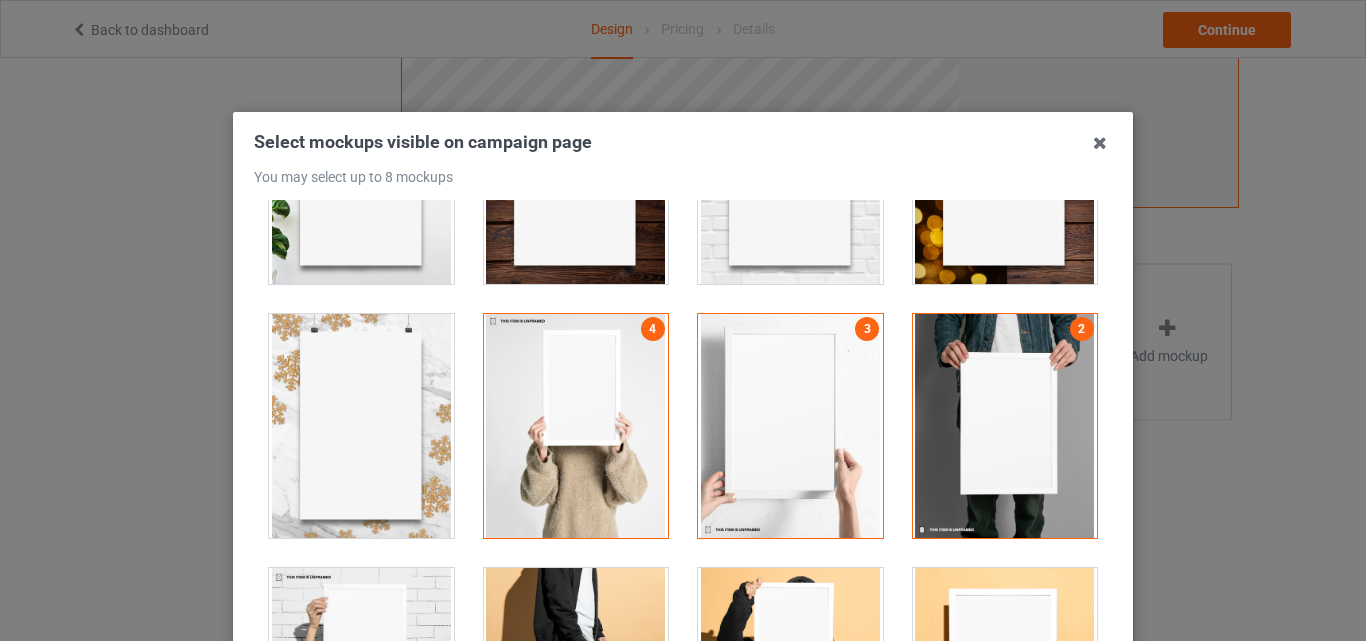 scroll, scrollTop: 1636, scrollLeft: 0, axis: vertical 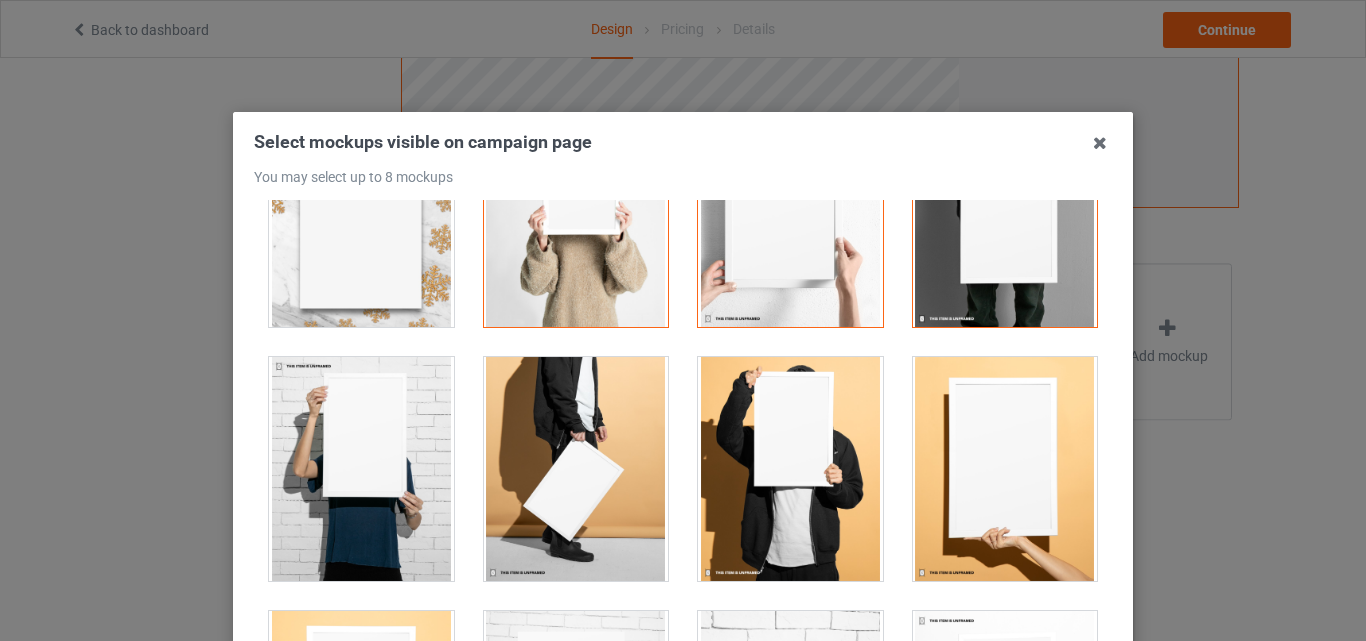 drag, startPoint x: 986, startPoint y: 500, endPoint x: 826, endPoint y: 496, distance: 160.04999 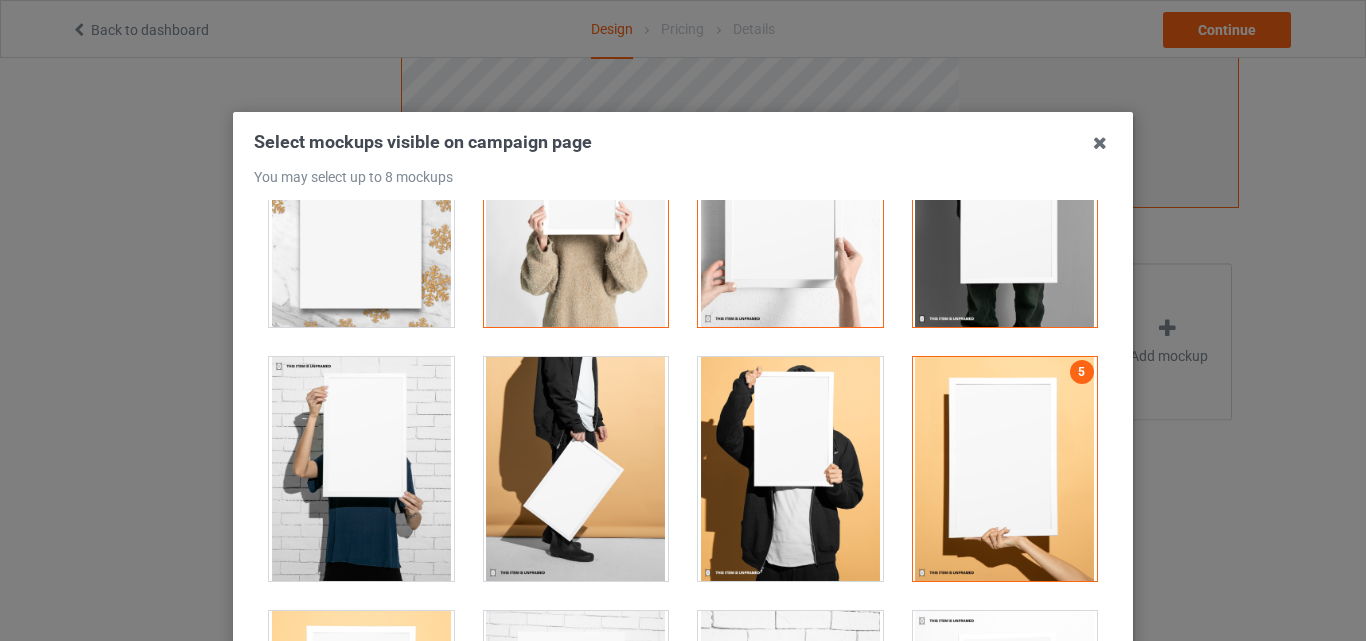 click at bounding box center [790, 469] 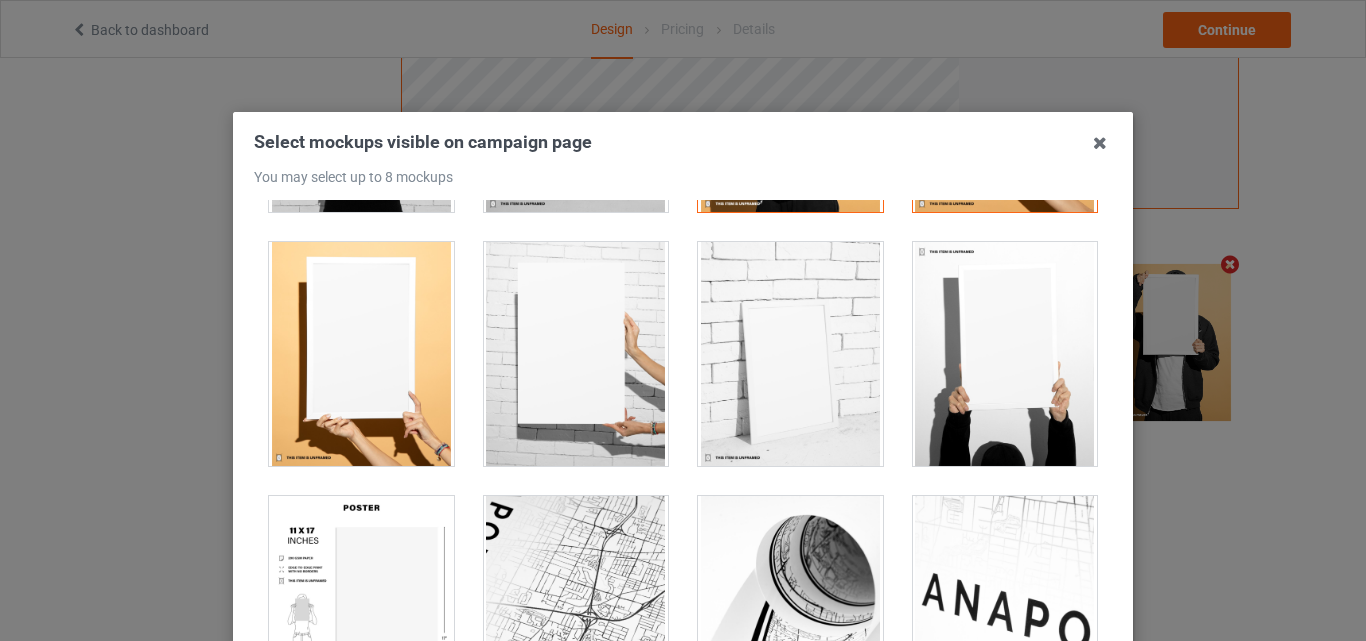 scroll, scrollTop: 1987, scrollLeft: 0, axis: vertical 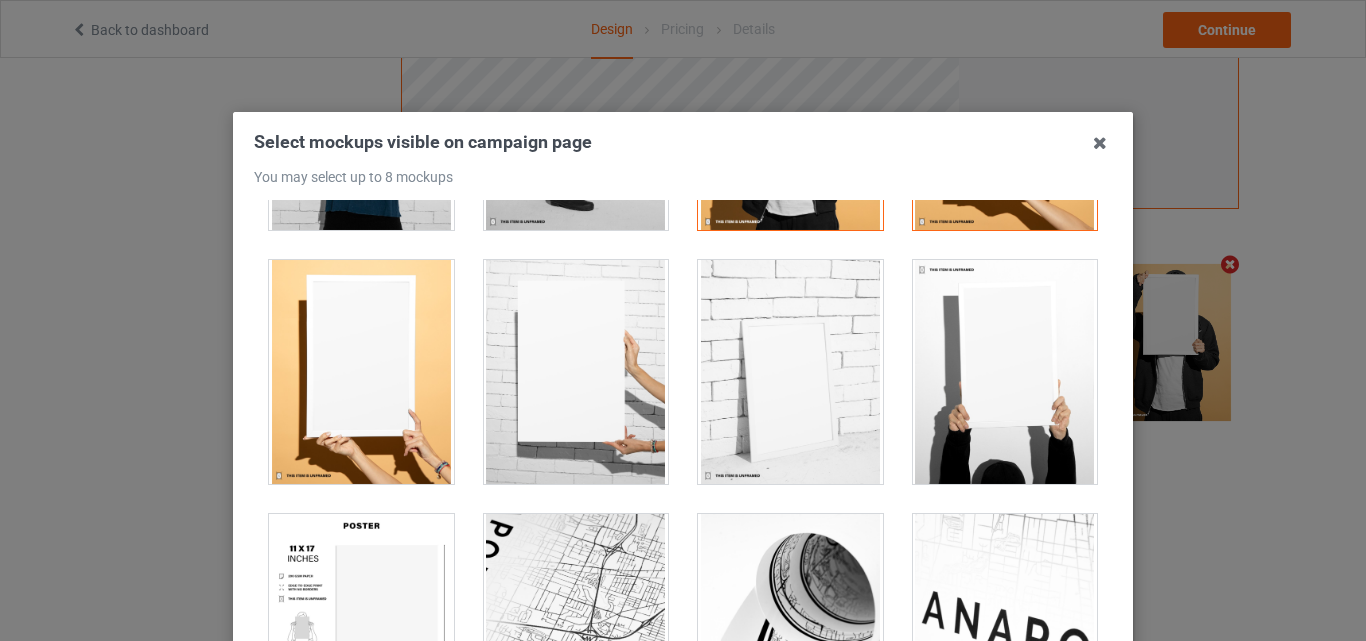 click at bounding box center (790, 372) 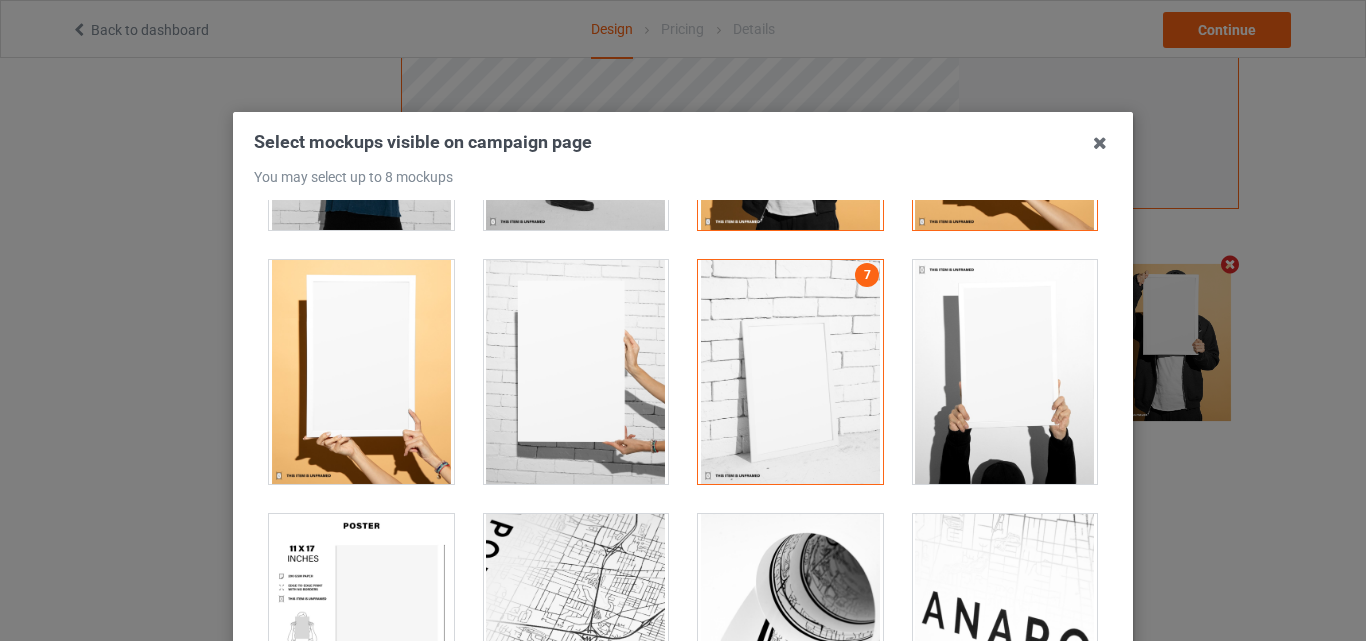 click at bounding box center (361, 626) 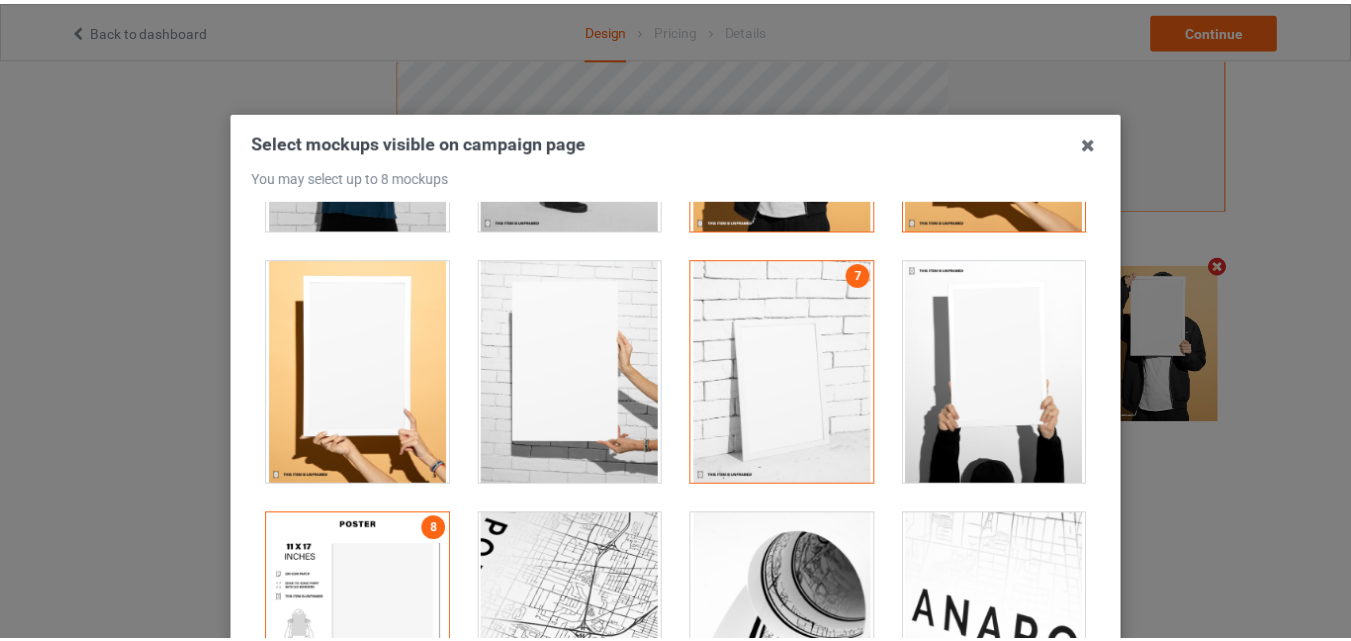 scroll, scrollTop: 275, scrollLeft: 0, axis: vertical 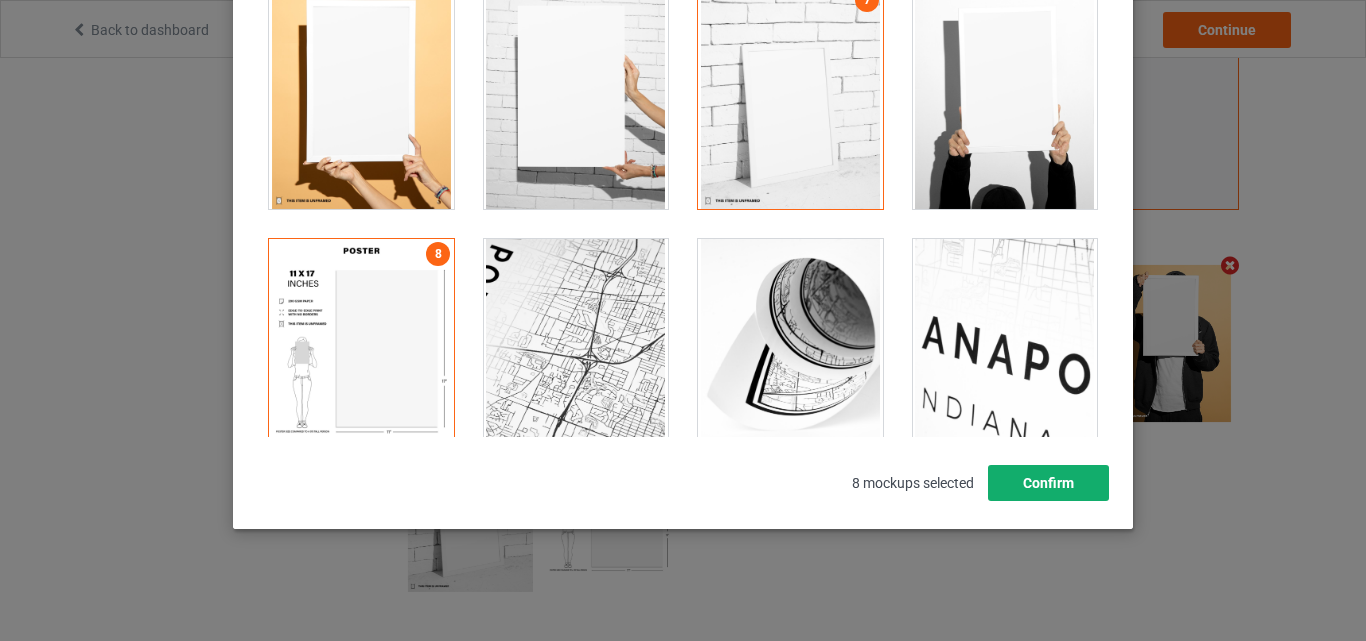 click on "Confirm" at bounding box center (1048, 483) 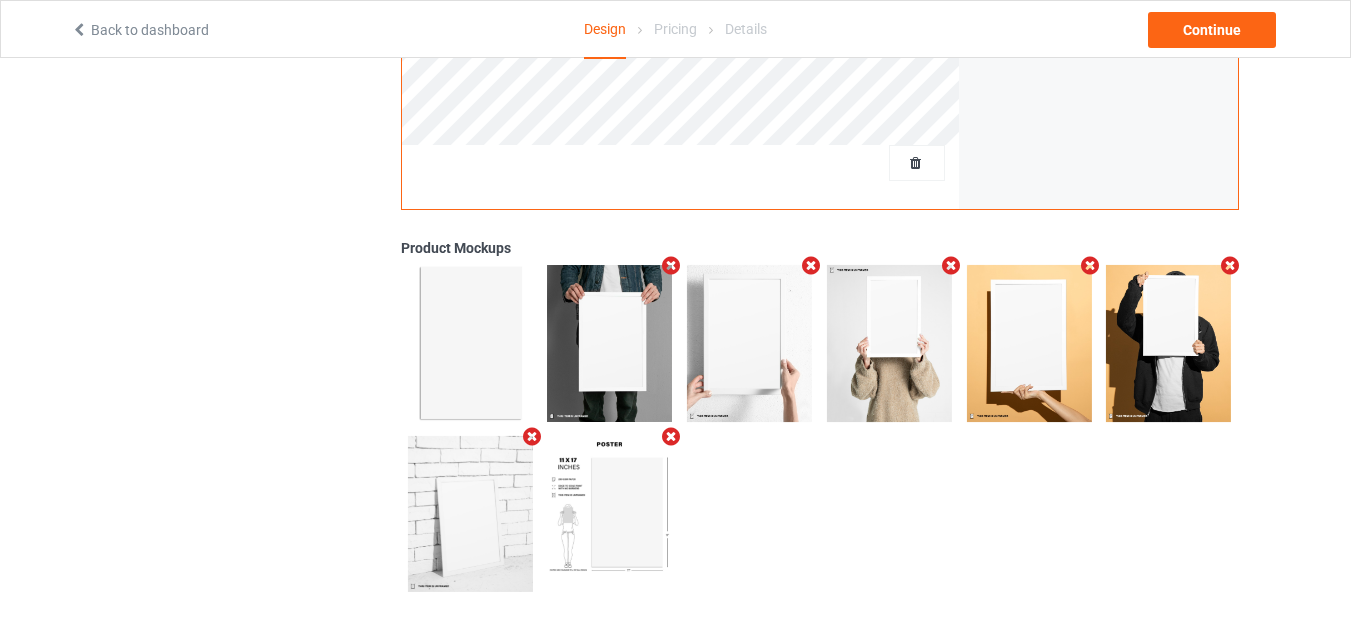 scroll, scrollTop: 0, scrollLeft: 0, axis: both 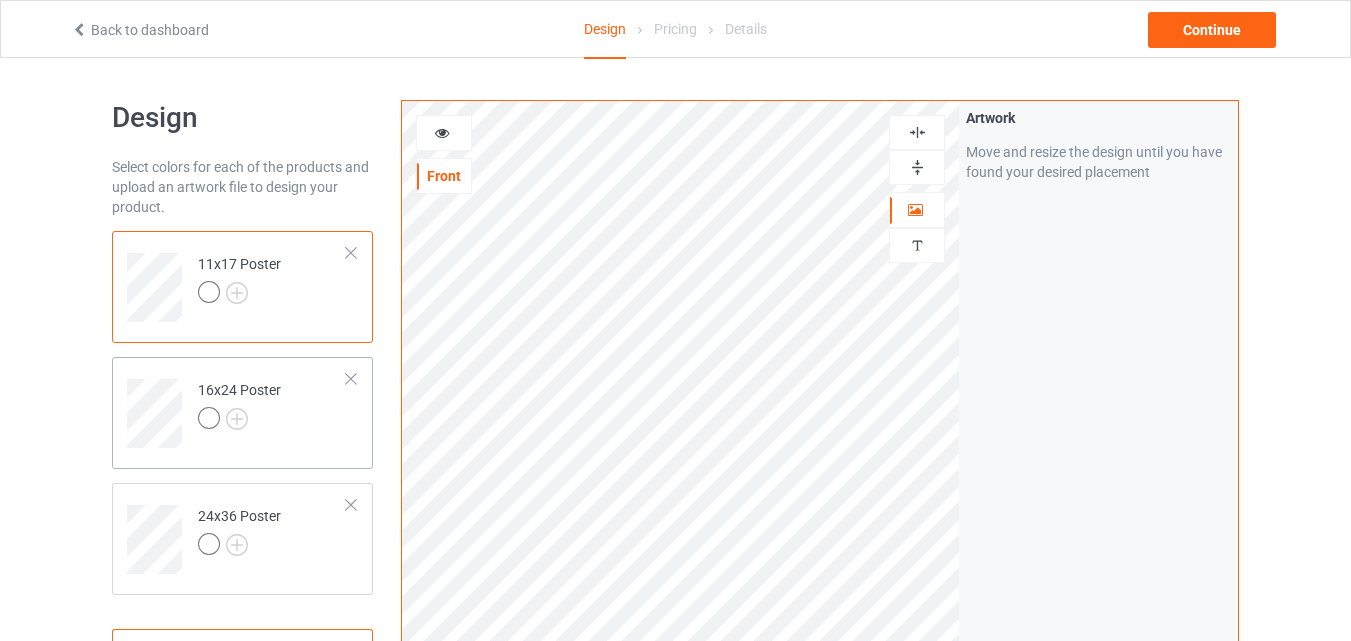 click on "16x24 Poster" at bounding box center (239, 404) 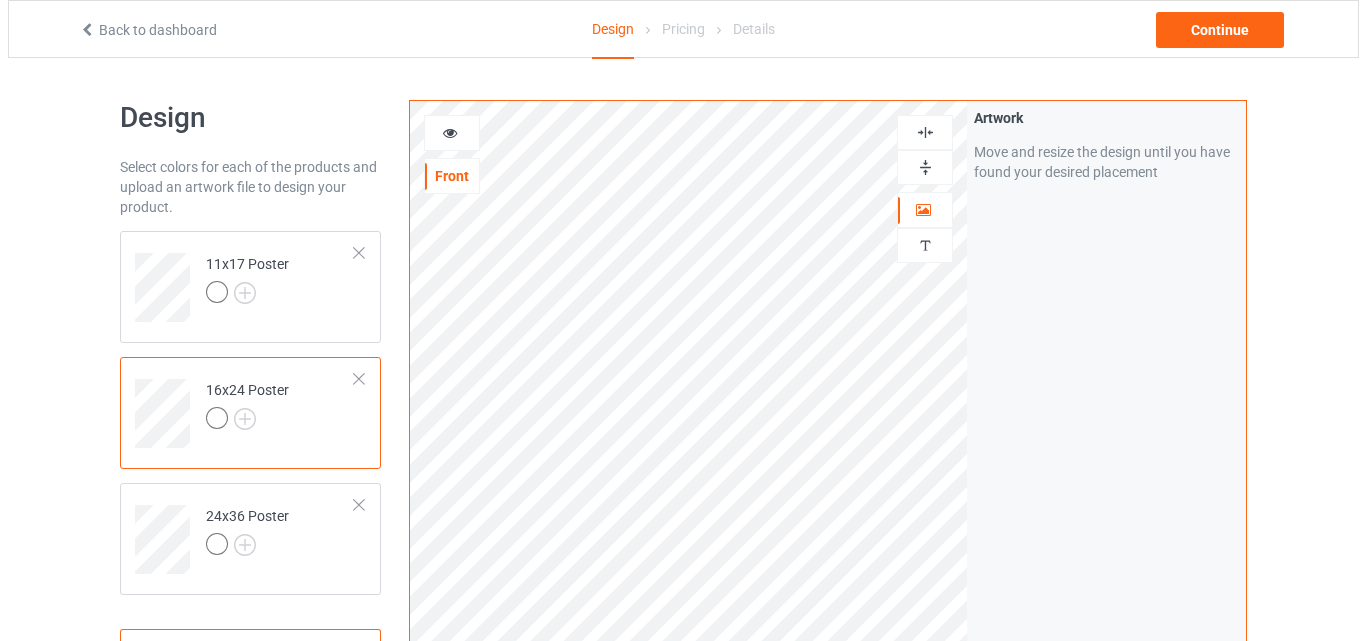 scroll, scrollTop: 655, scrollLeft: 0, axis: vertical 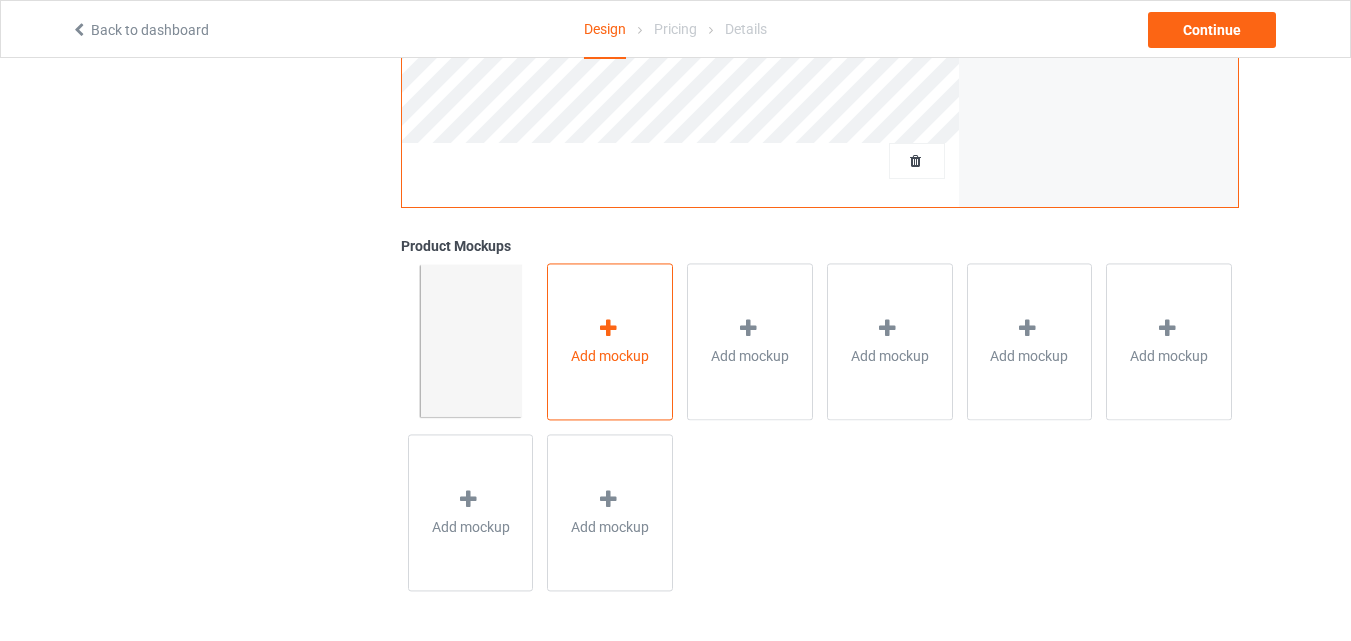 click on "Add mockup" at bounding box center [610, 356] 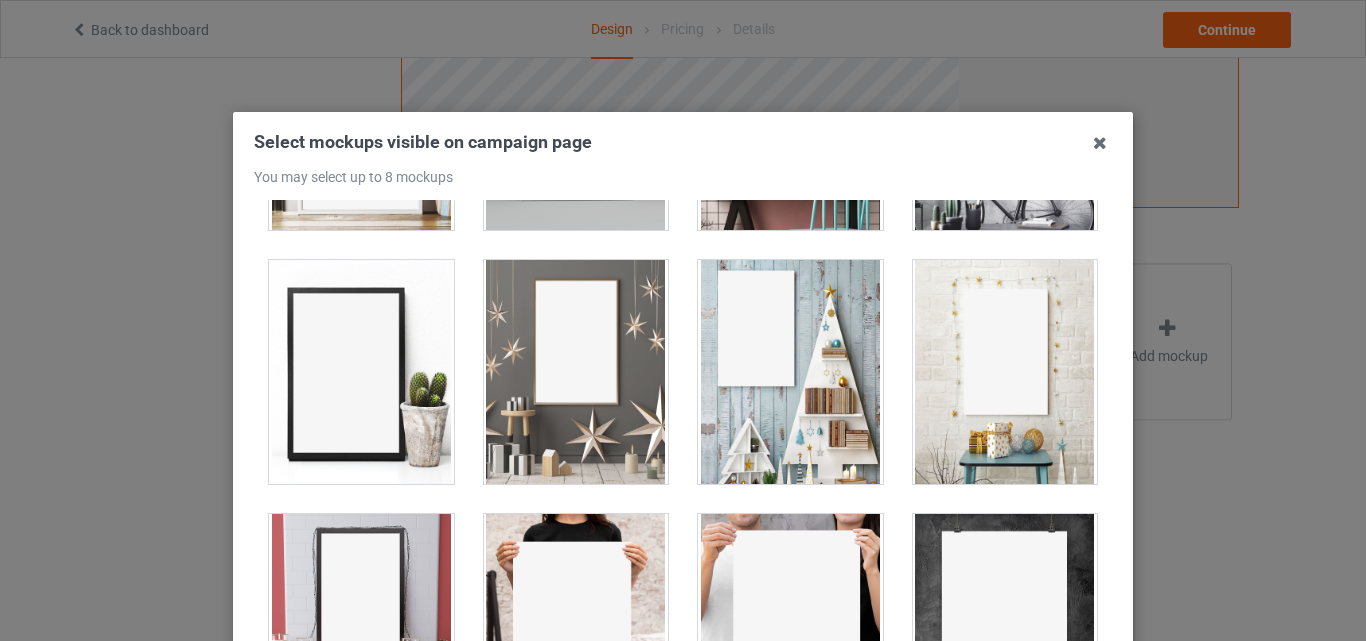 scroll, scrollTop: 492, scrollLeft: 0, axis: vertical 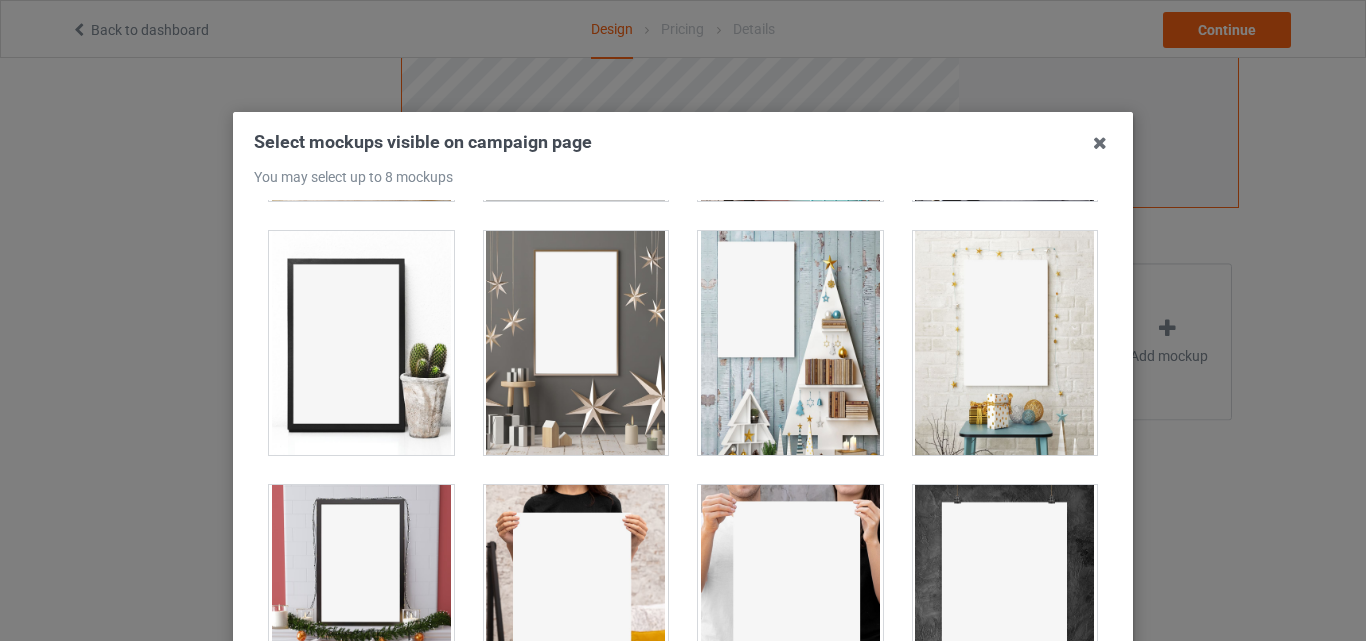 drag, startPoint x: 992, startPoint y: 345, endPoint x: 776, endPoint y: 373, distance: 217.80725 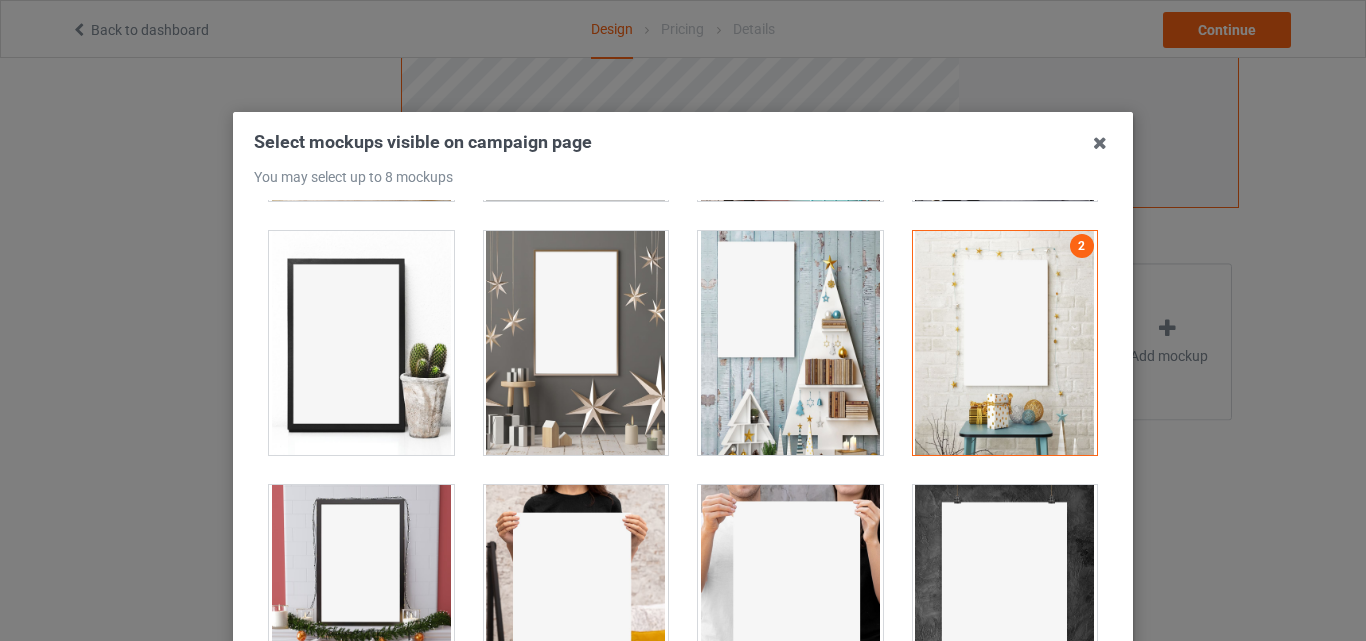 click at bounding box center (790, 343) 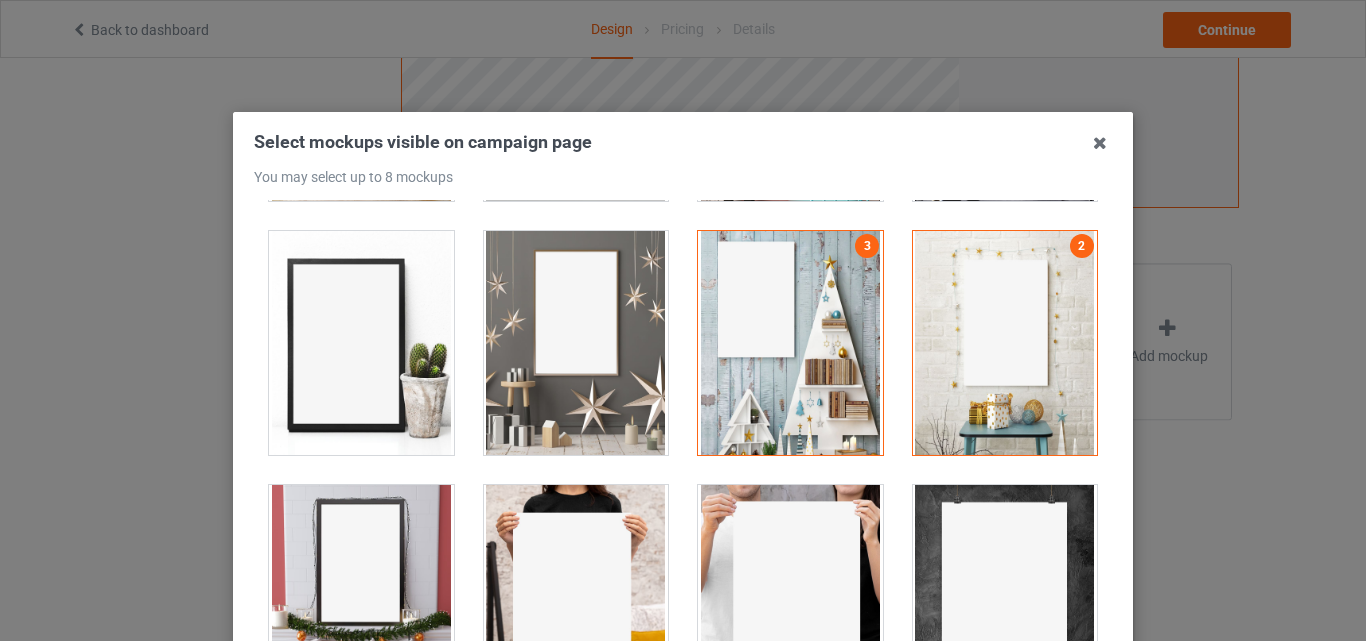 click at bounding box center (576, 343) 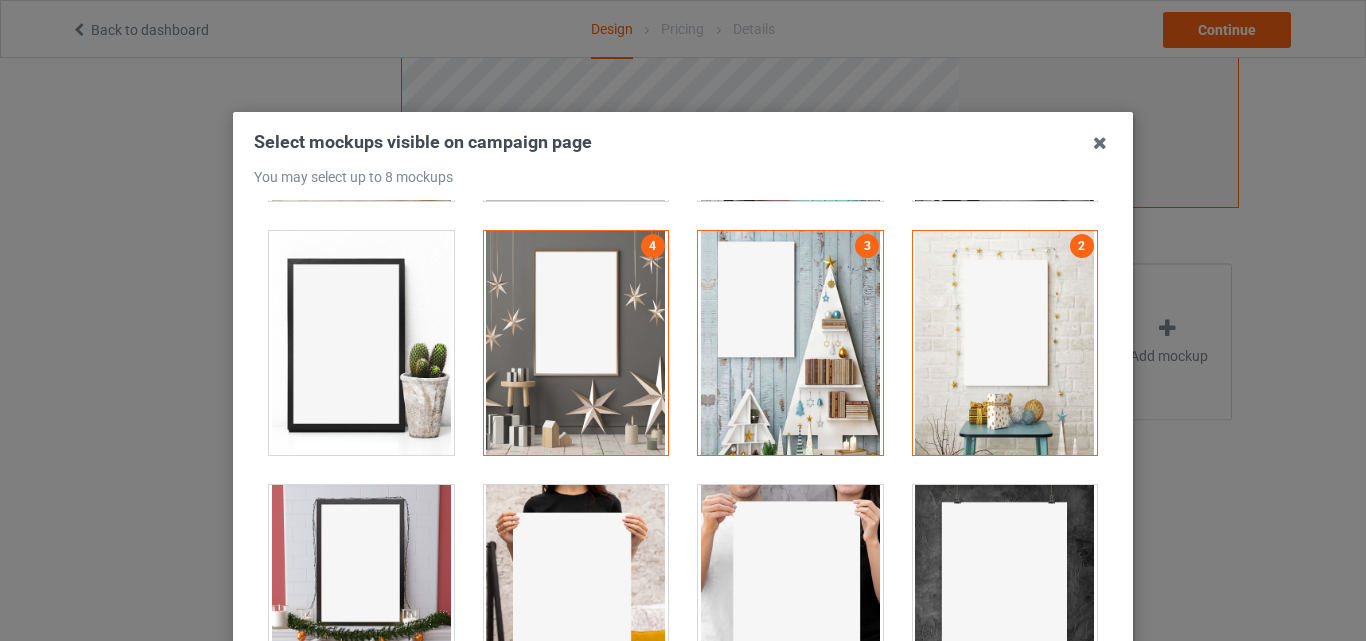 click at bounding box center (361, 343) 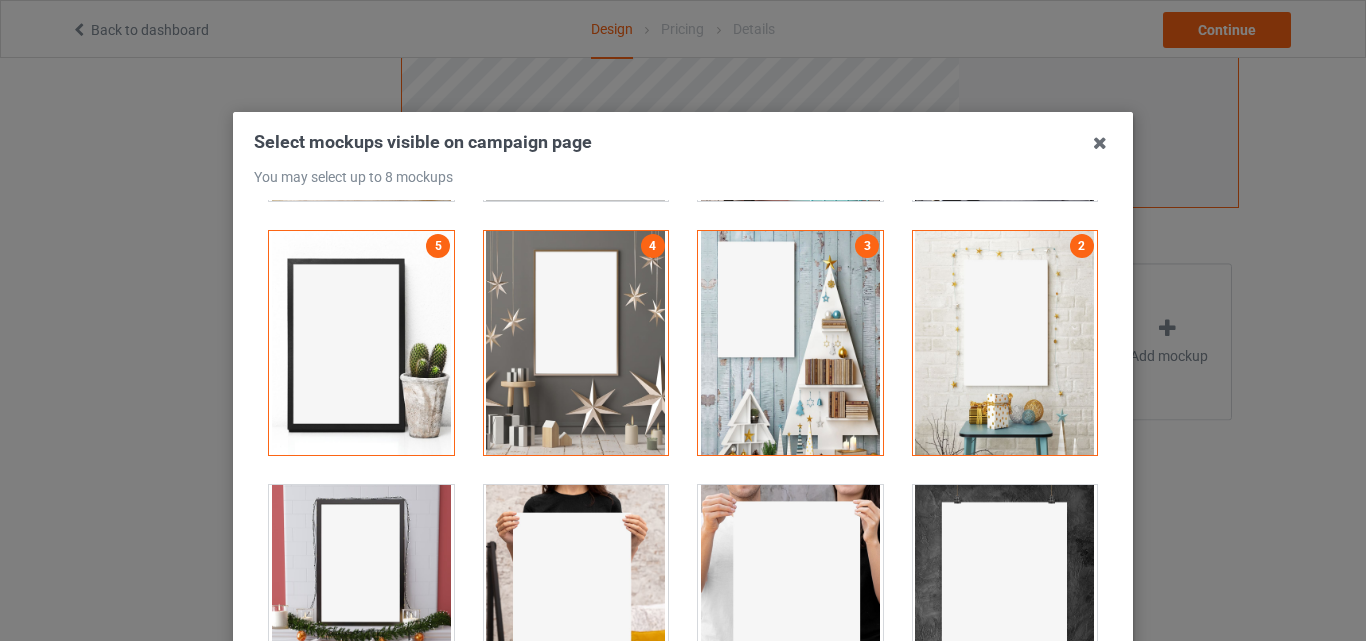 click at bounding box center (361, 597) 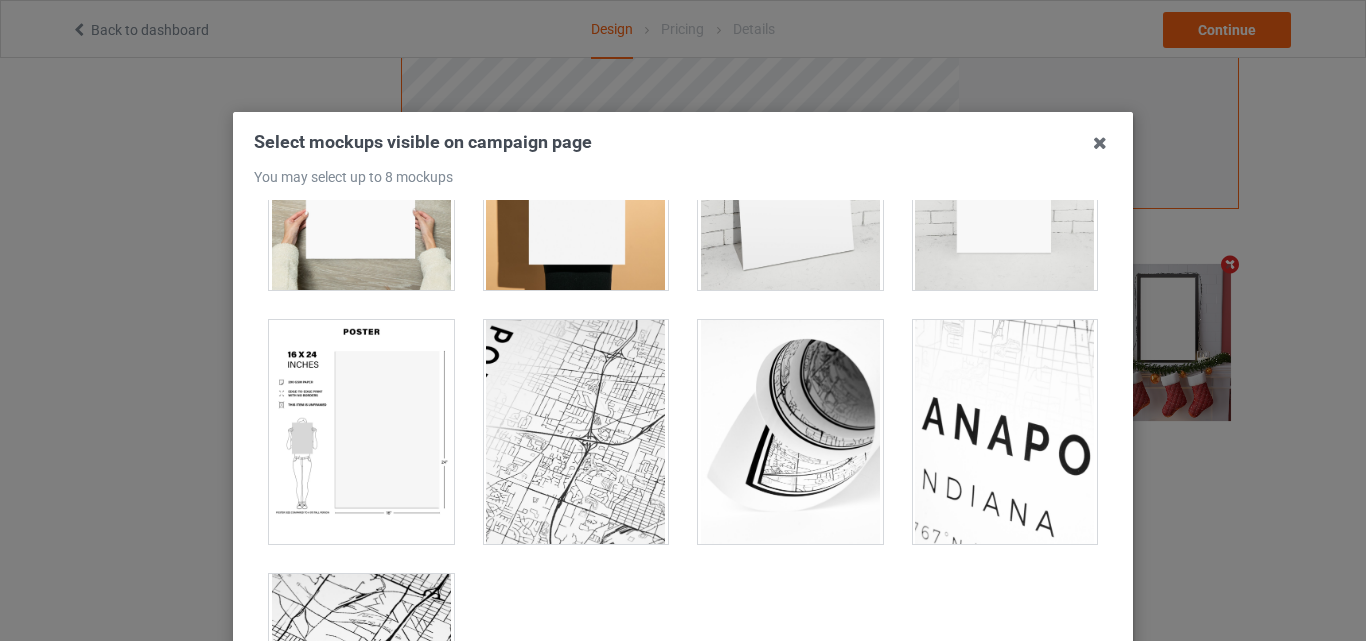 scroll, scrollTop: 2175, scrollLeft: 0, axis: vertical 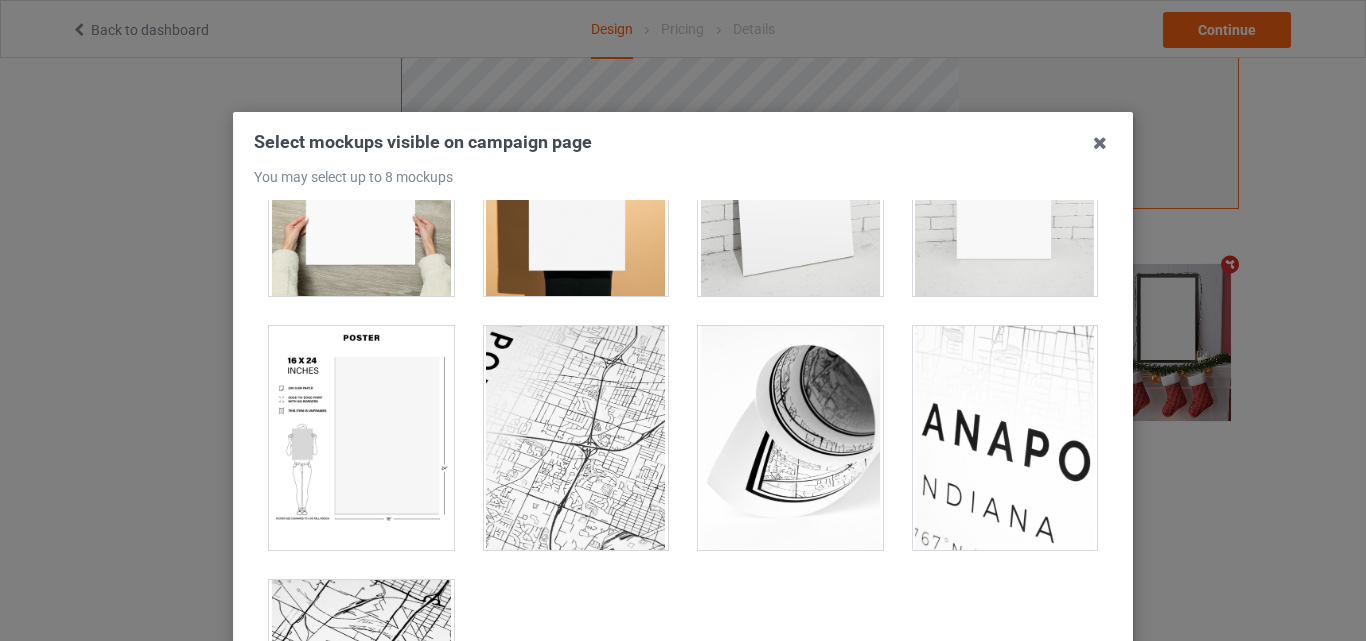 click at bounding box center [790, 184] 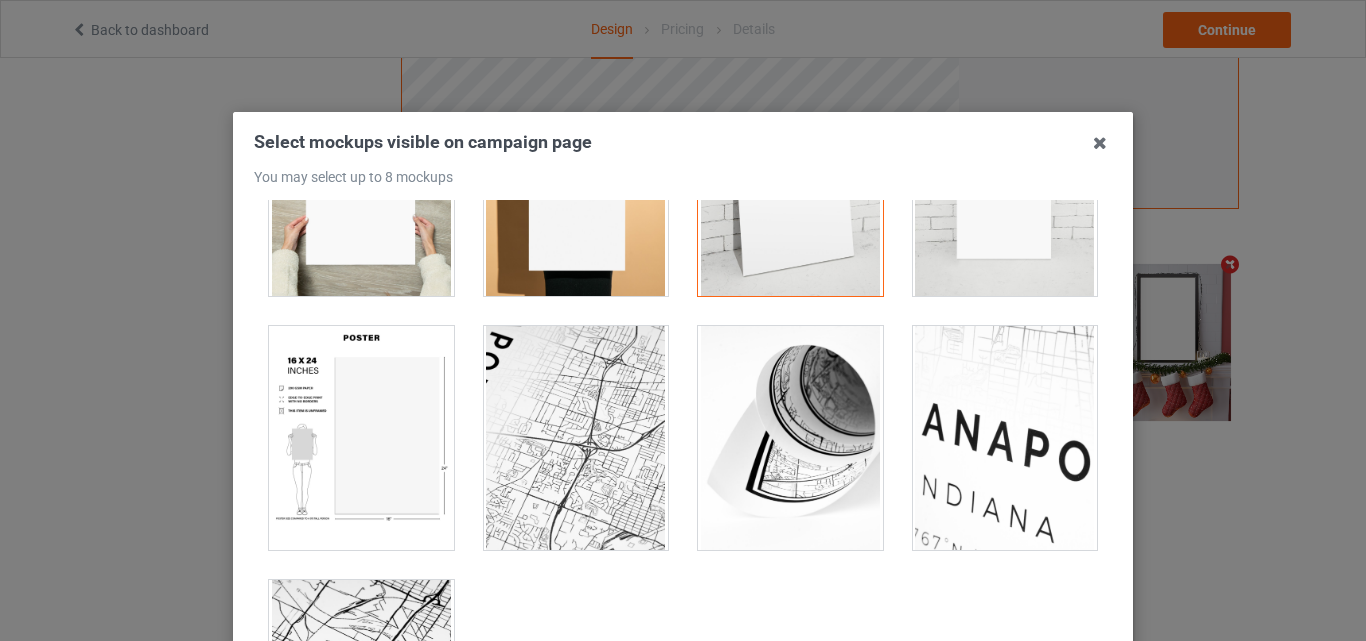 click at bounding box center (576, 438) 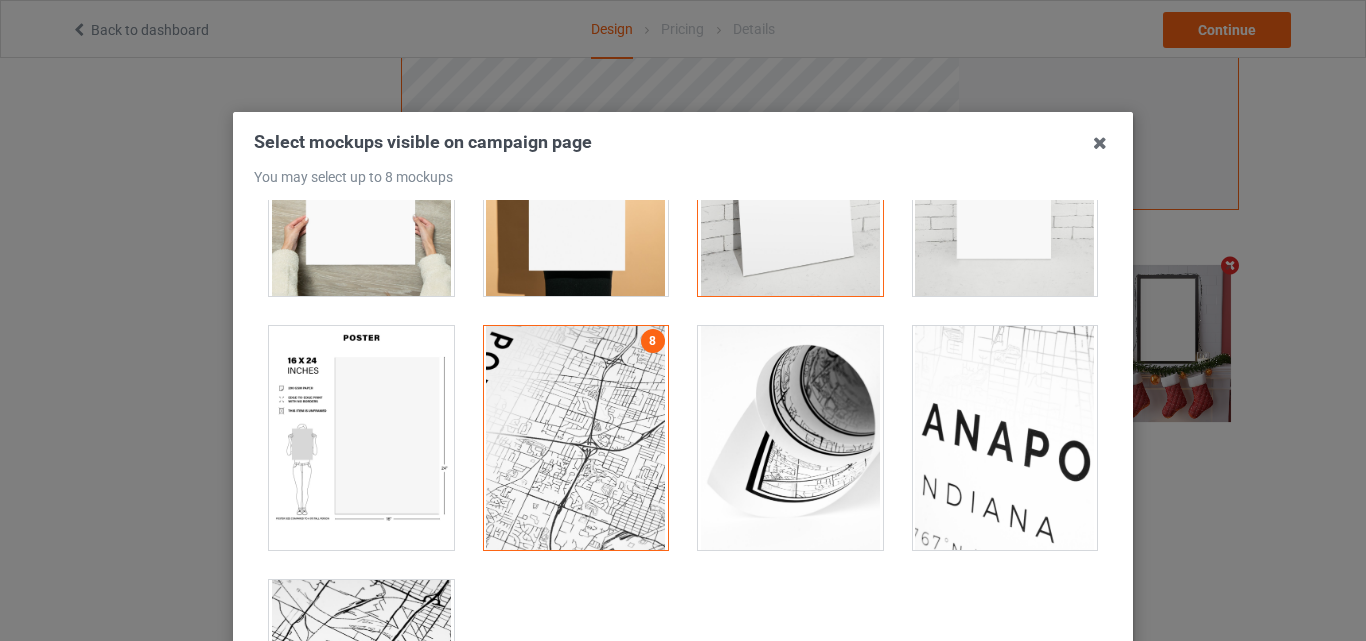 click at bounding box center (361, 438) 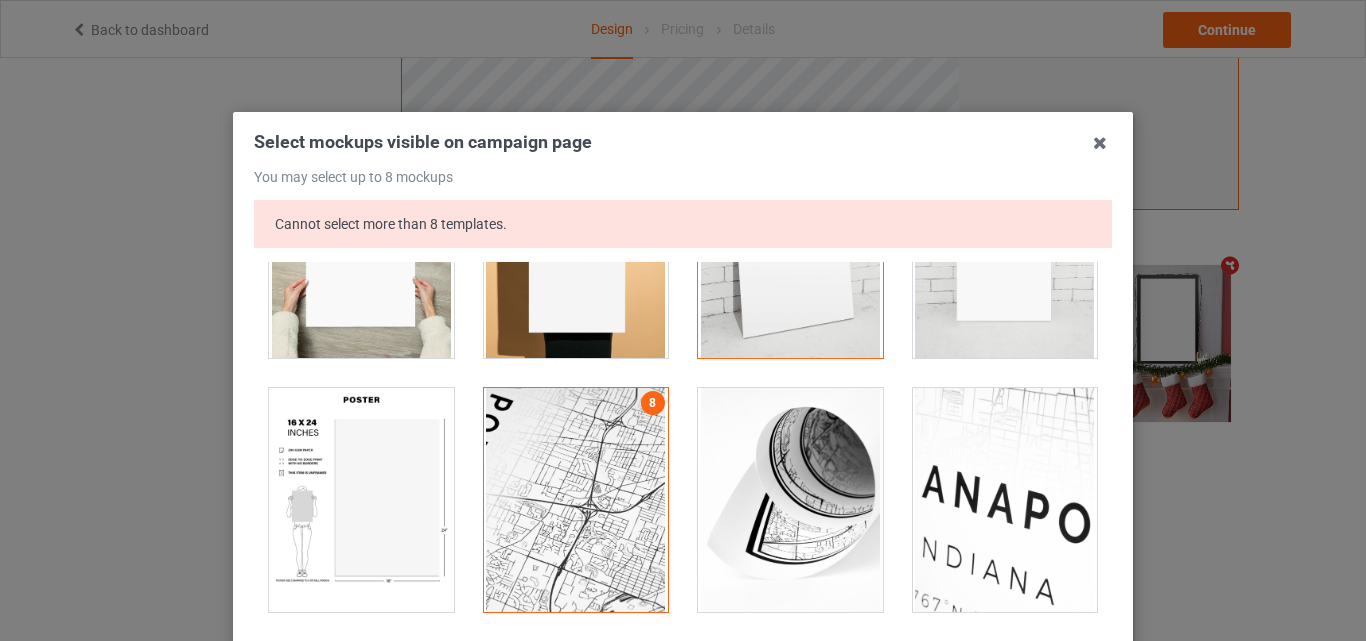 click at bounding box center [576, 500] 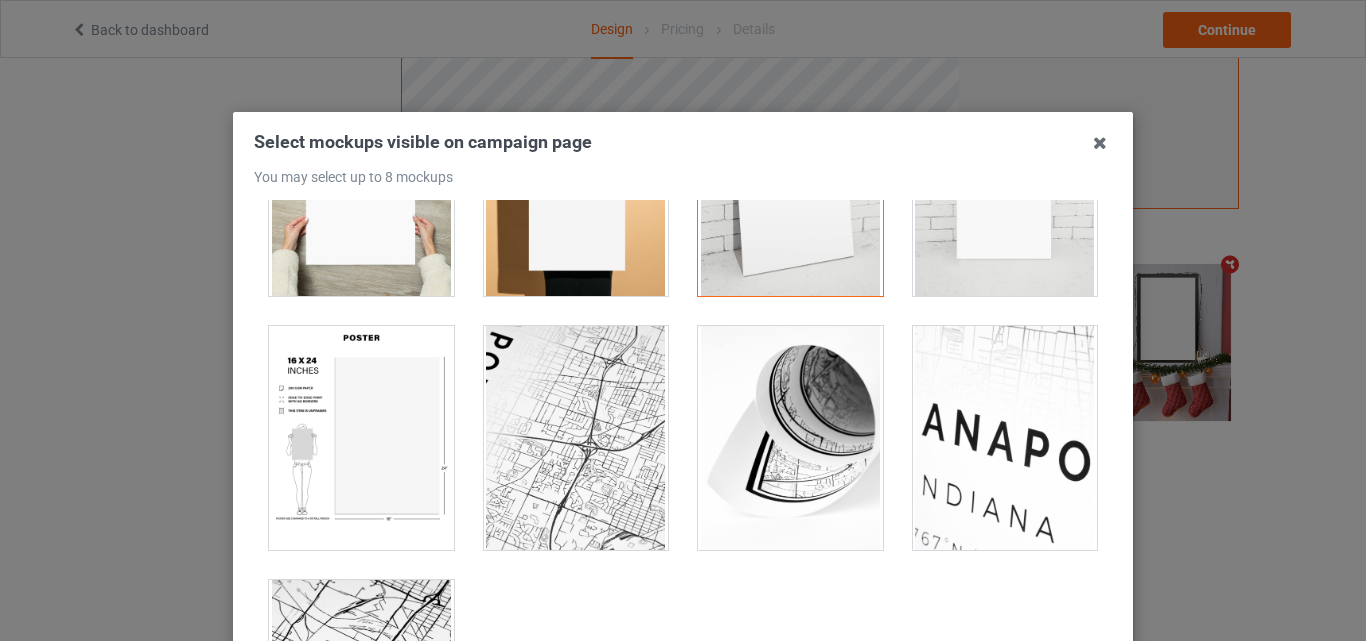 click at bounding box center (361, 438) 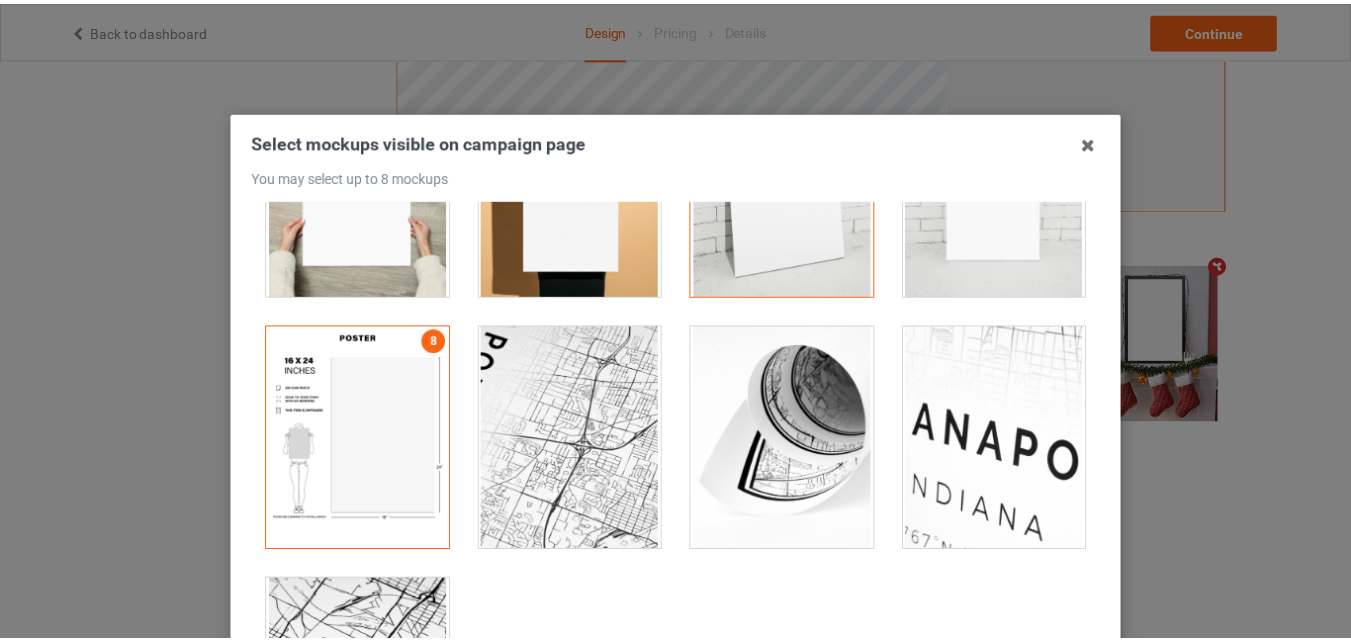 scroll, scrollTop: 275, scrollLeft: 0, axis: vertical 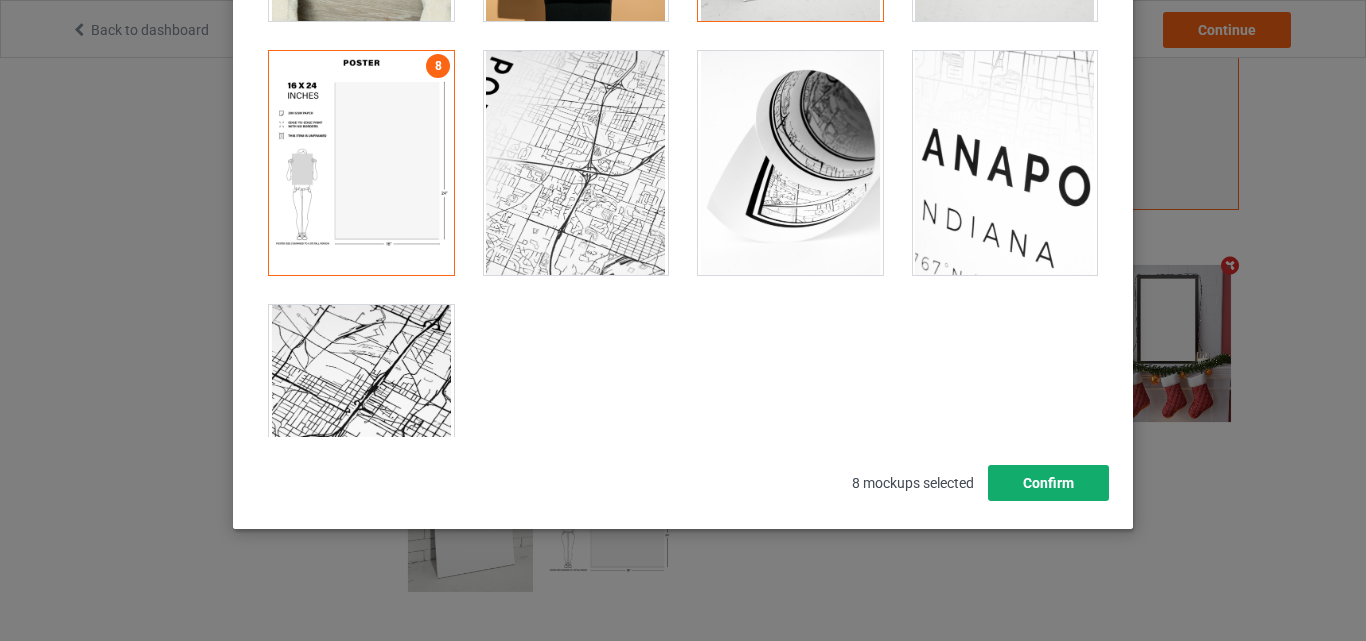drag, startPoint x: 1047, startPoint y: 472, endPoint x: 1055, endPoint y: 436, distance: 36.878178 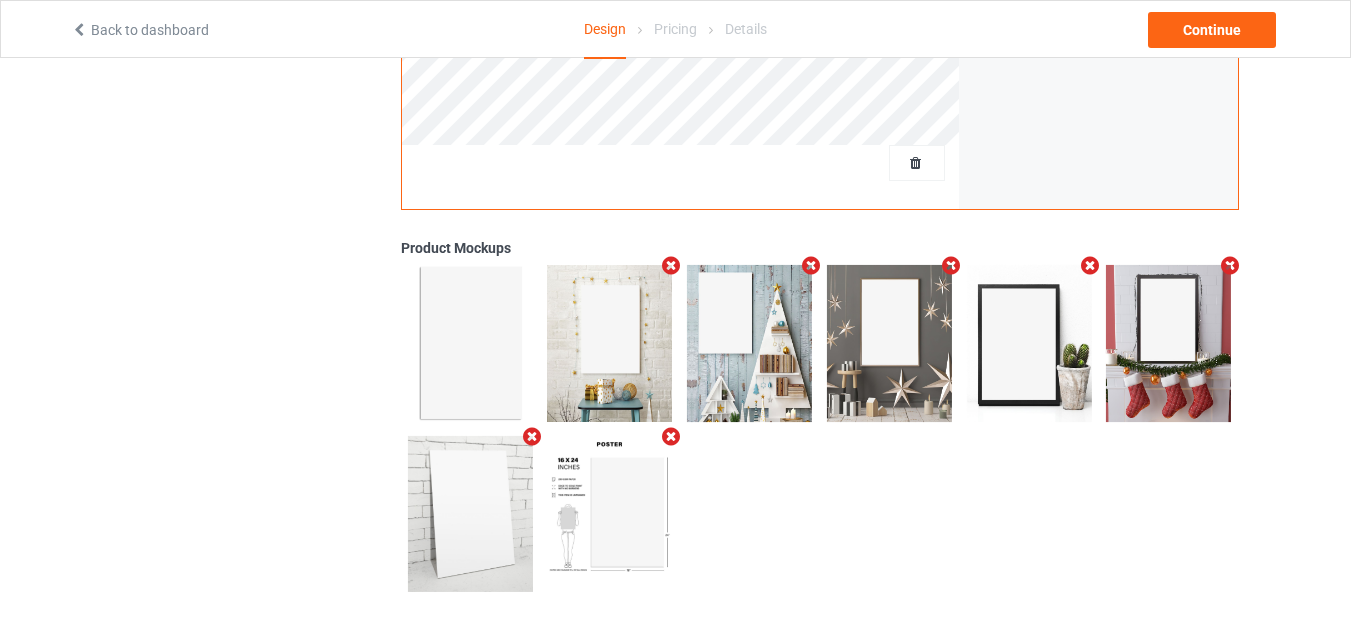 scroll, scrollTop: 0, scrollLeft: 0, axis: both 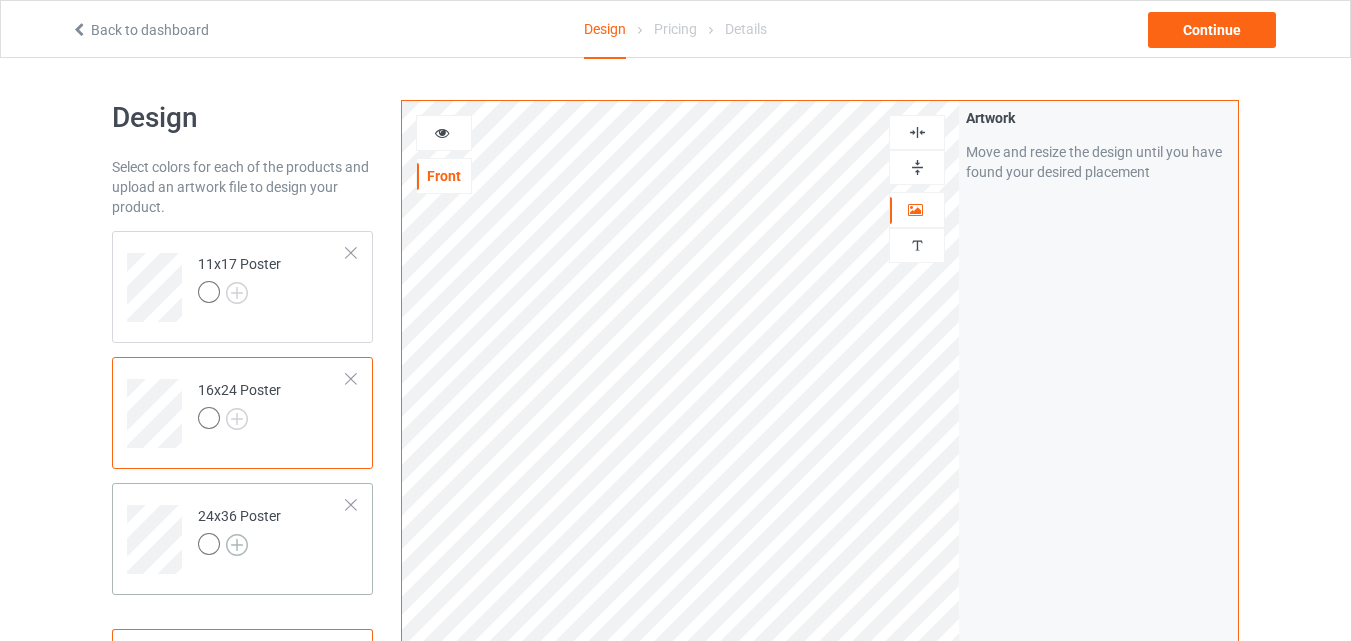 click at bounding box center (237, 545) 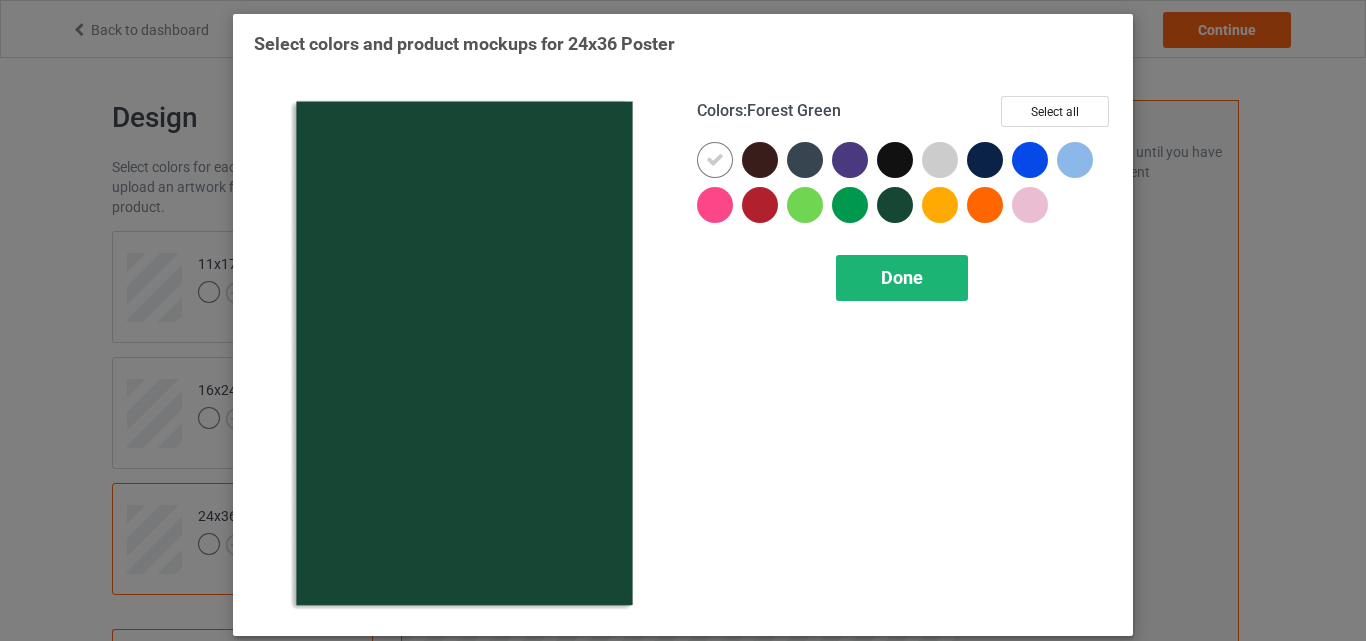 click on "Done" at bounding box center (902, 277) 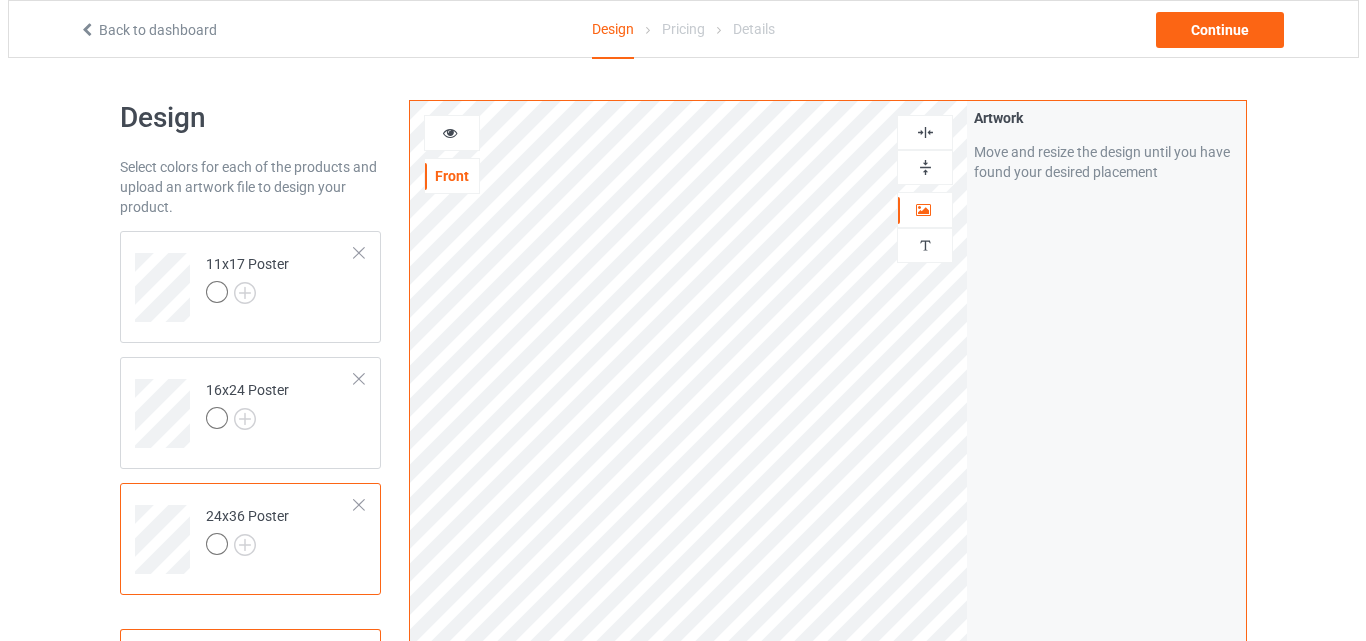 scroll, scrollTop: 655, scrollLeft: 0, axis: vertical 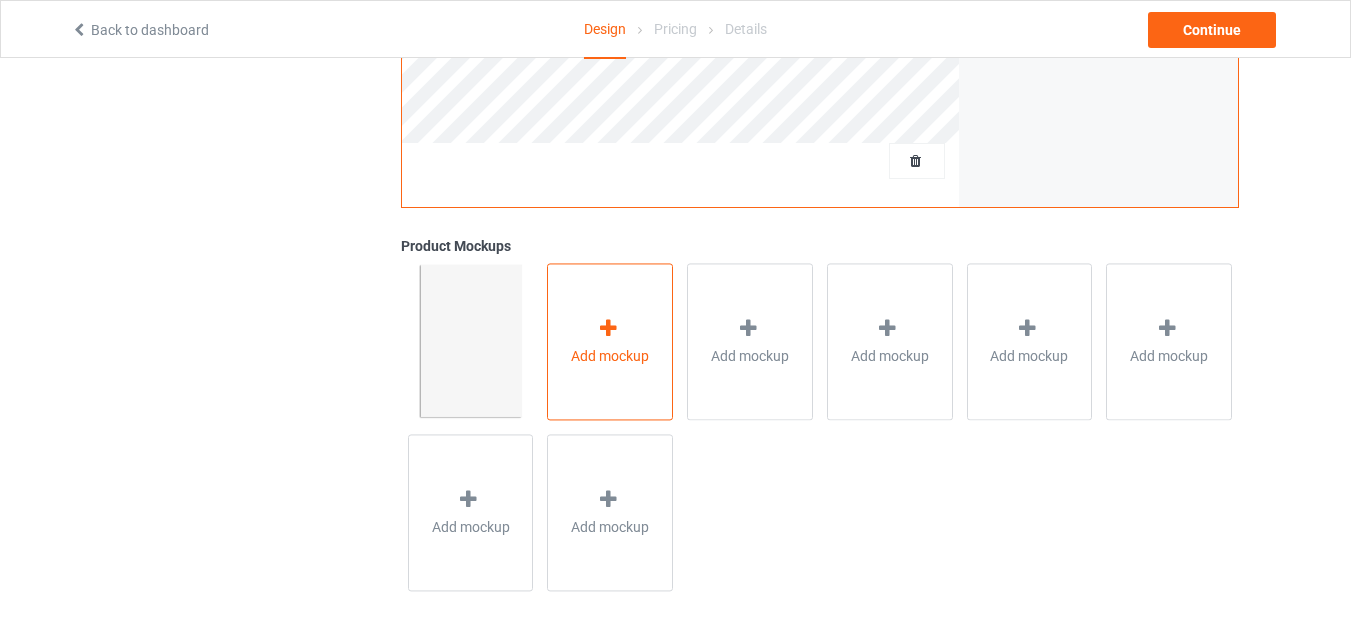 click on "Add mockup" at bounding box center [610, 356] 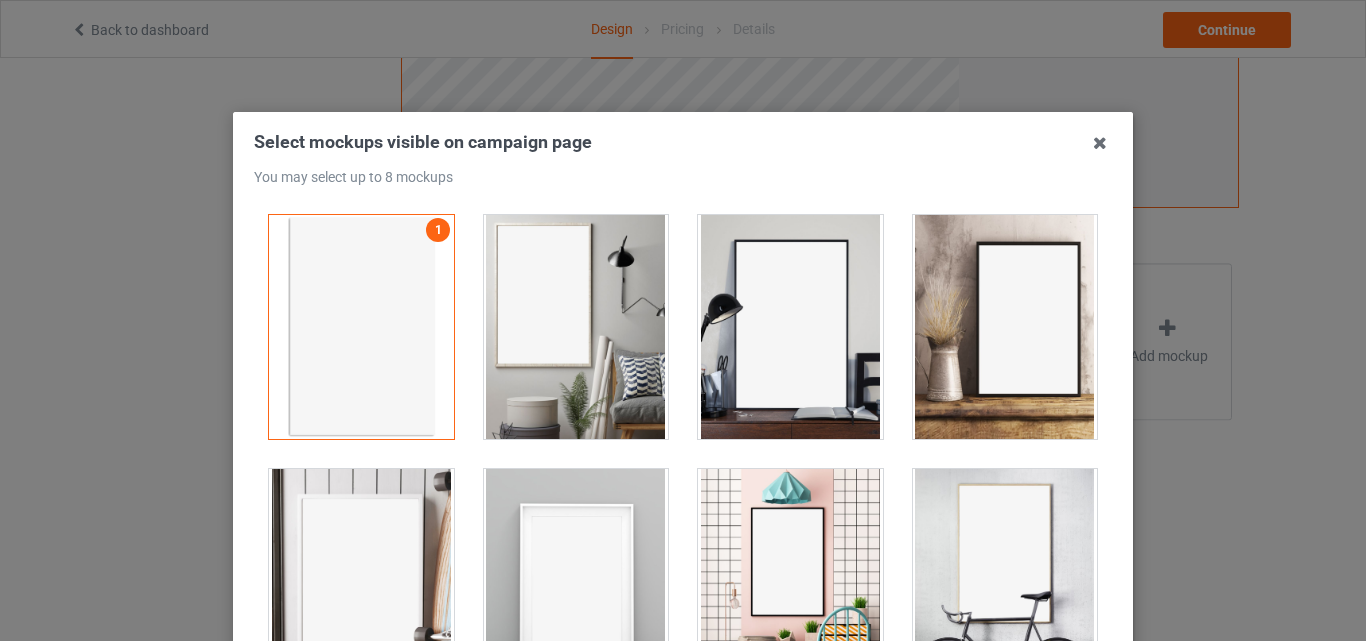 drag, startPoint x: 625, startPoint y: 342, endPoint x: 733, endPoint y: 325, distance: 109.32977 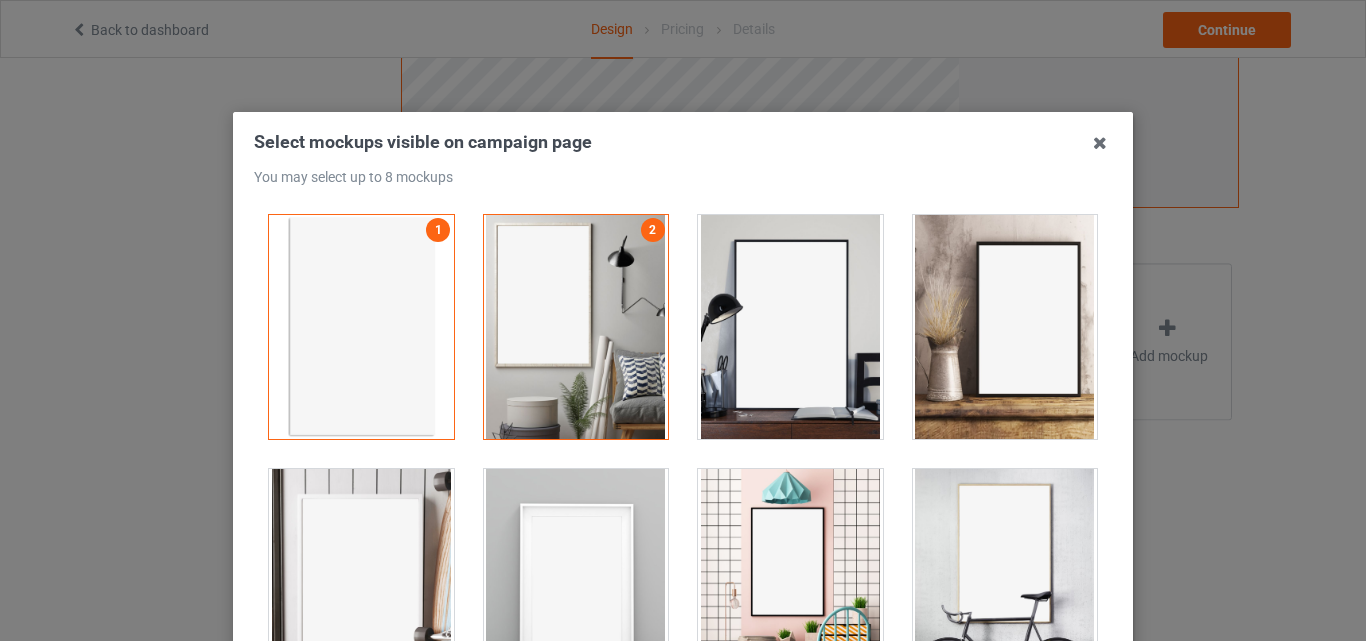 drag, startPoint x: 761, startPoint y: 319, endPoint x: 957, endPoint y: 314, distance: 196.06377 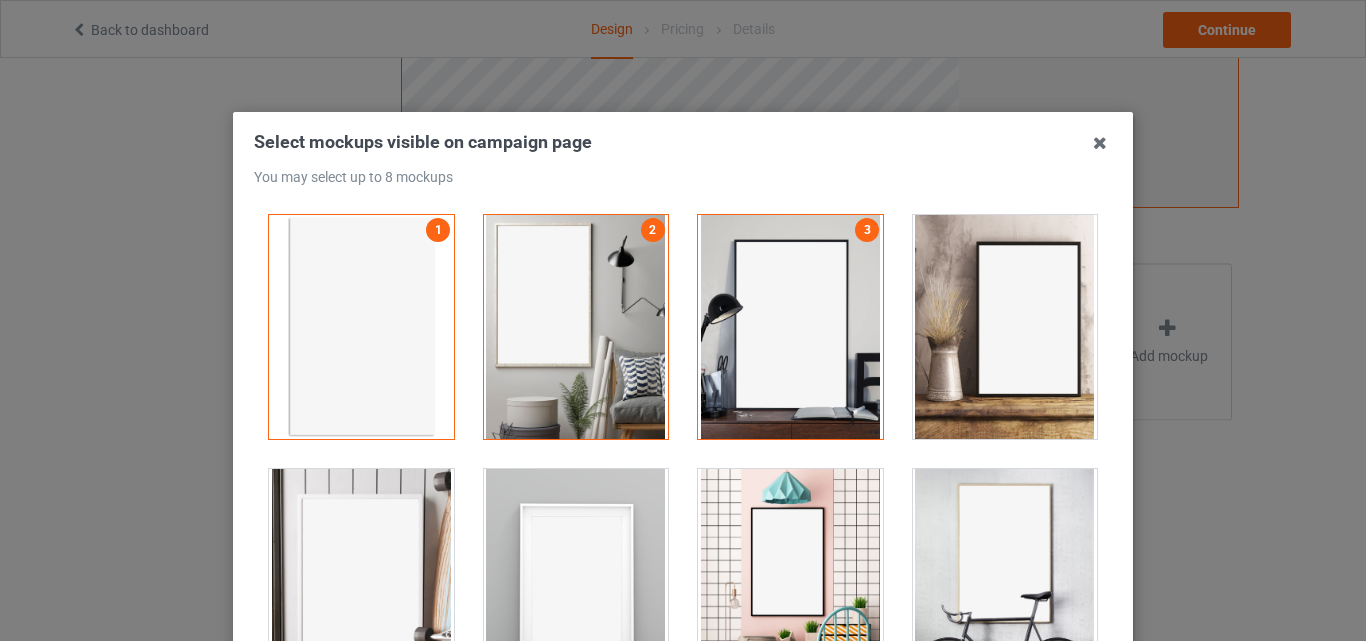 drag, startPoint x: 959, startPoint y: 316, endPoint x: 933, endPoint y: 460, distance: 146.3284 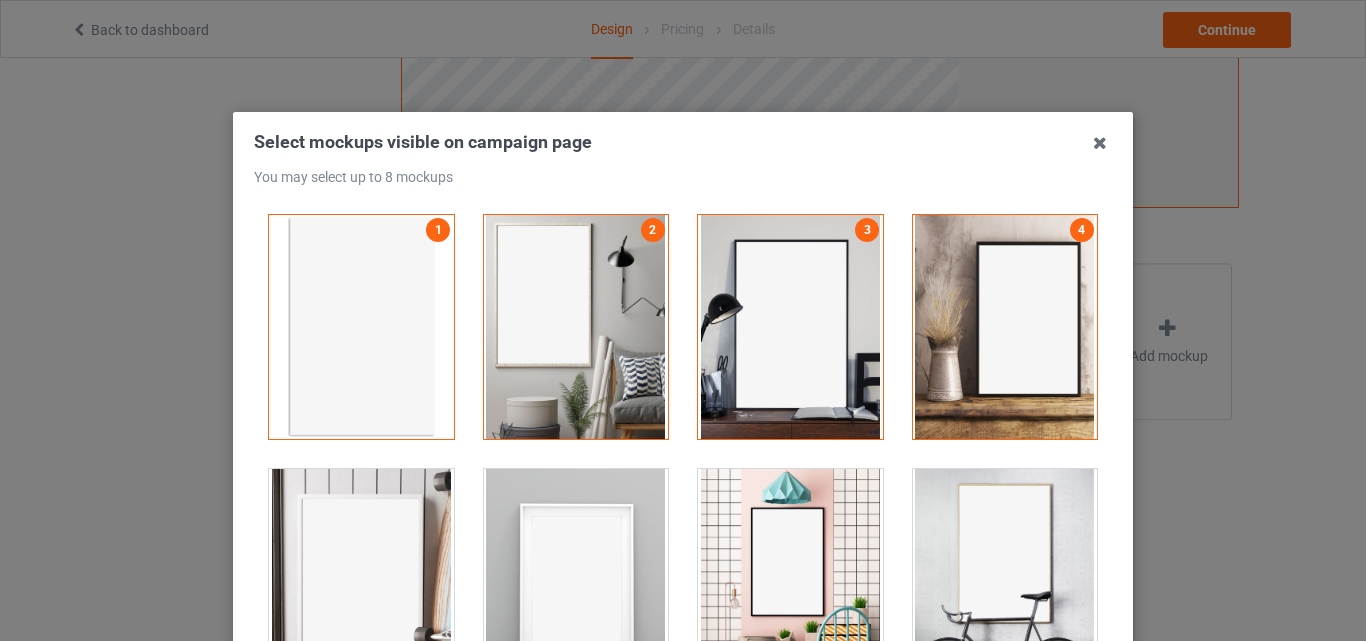 click at bounding box center [1005, 581] 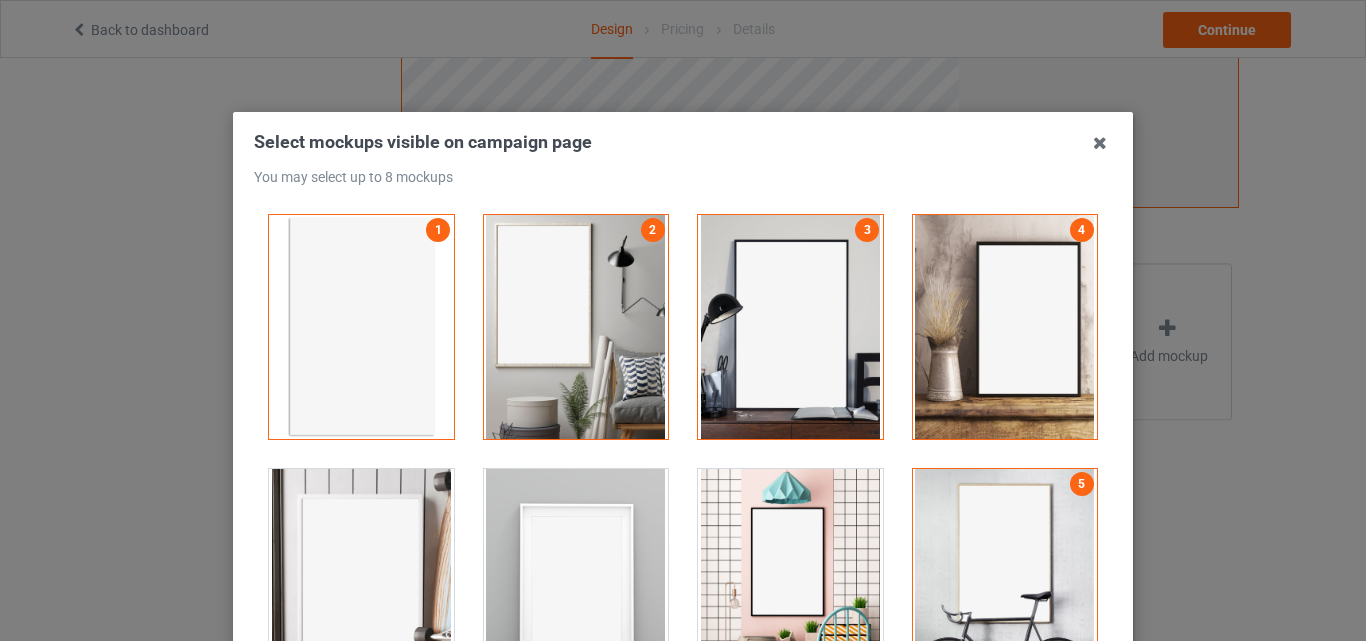 drag, startPoint x: 790, startPoint y: 527, endPoint x: 776, endPoint y: 527, distance: 14 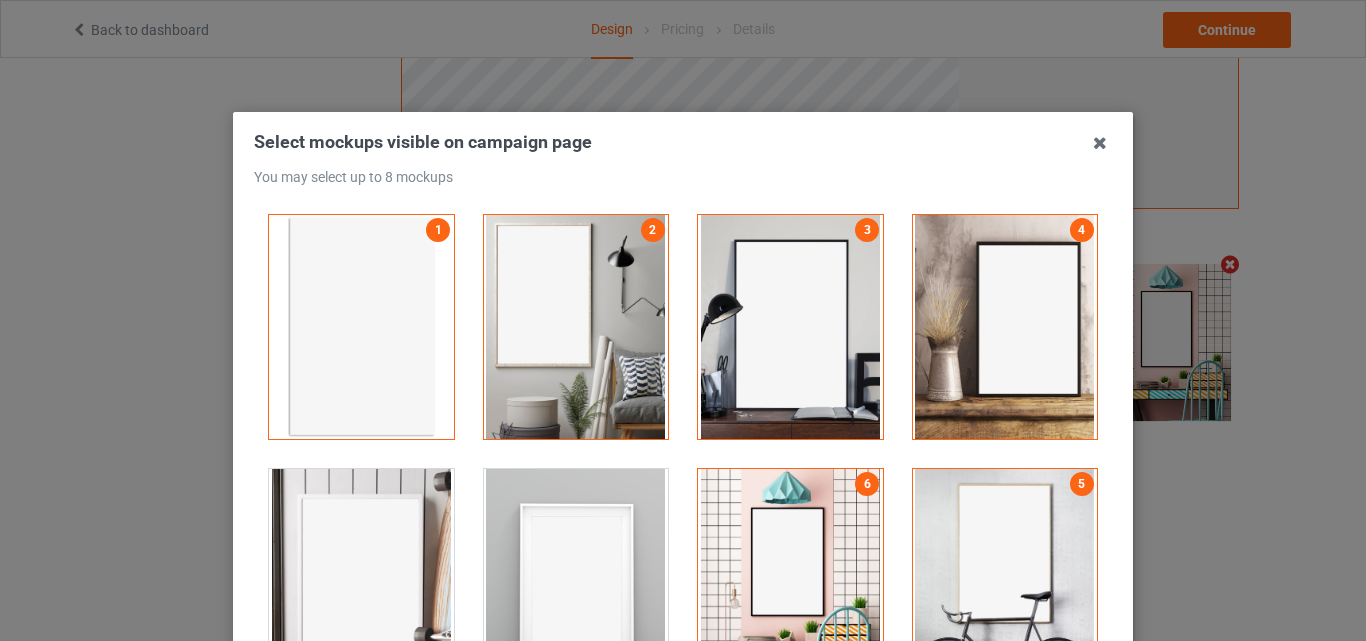 scroll, scrollTop: 654, scrollLeft: 0, axis: vertical 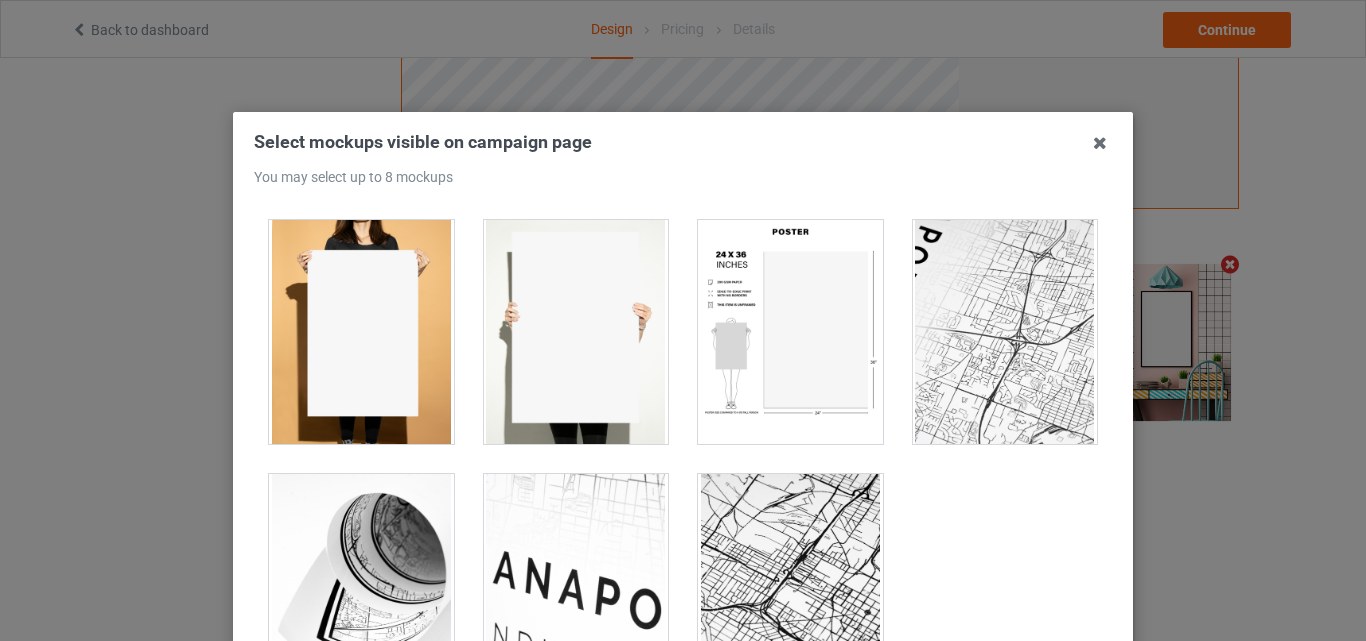 click at bounding box center [790, 332] 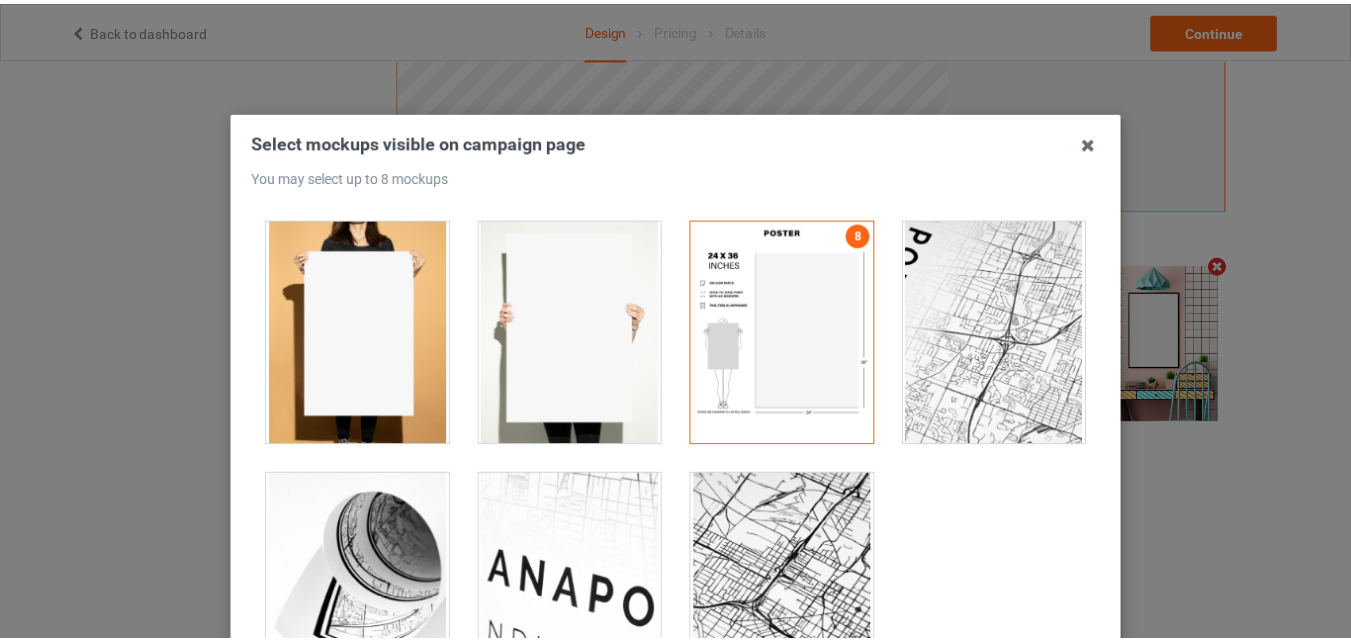 scroll, scrollTop: 275, scrollLeft: 0, axis: vertical 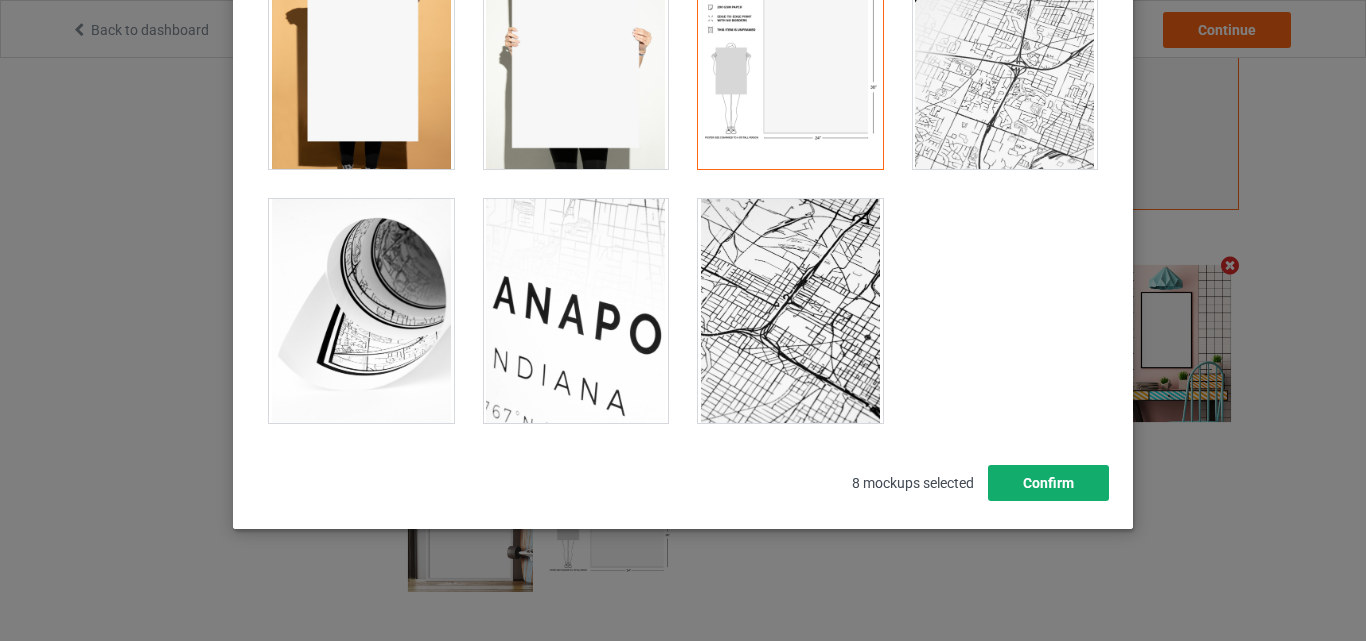 click on "Confirm" at bounding box center [1048, 483] 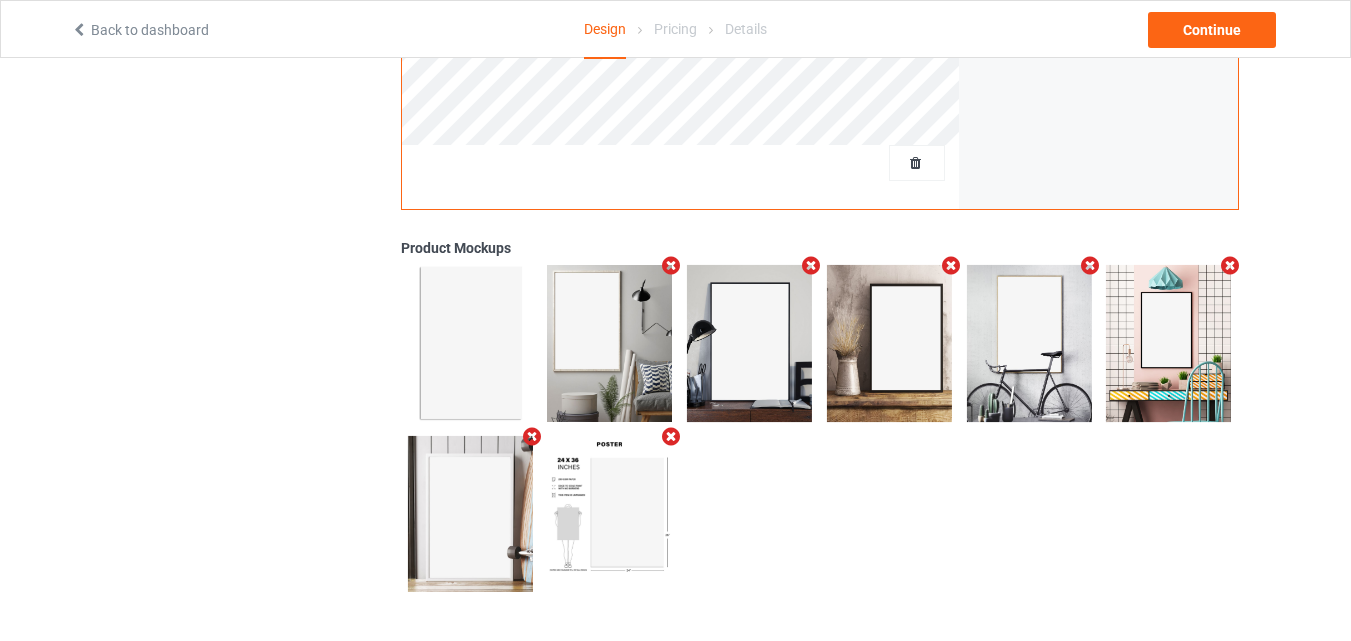 scroll, scrollTop: 0, scrollLeft: 0, axis: both 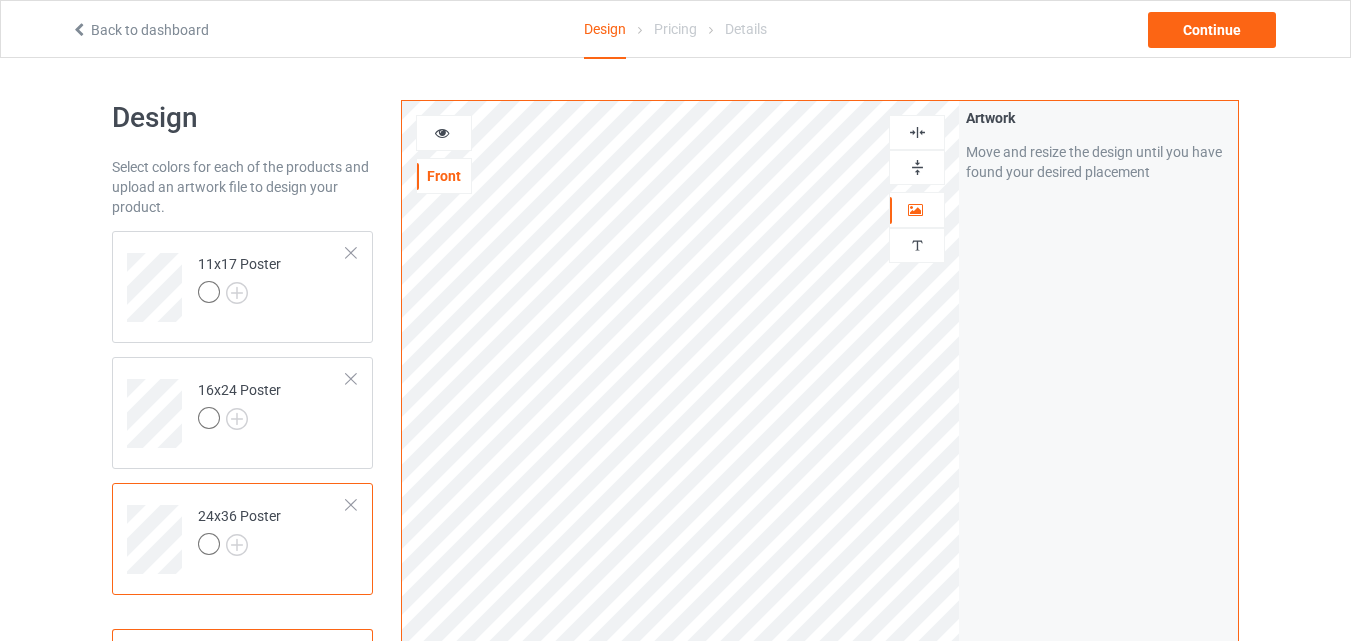 click on "Design Select colors for each of the products and upload an artwork file to design your product. 11x17 Poster 16x24 Poster 24x36 Poster Add product" at bounding box center [242, 675] 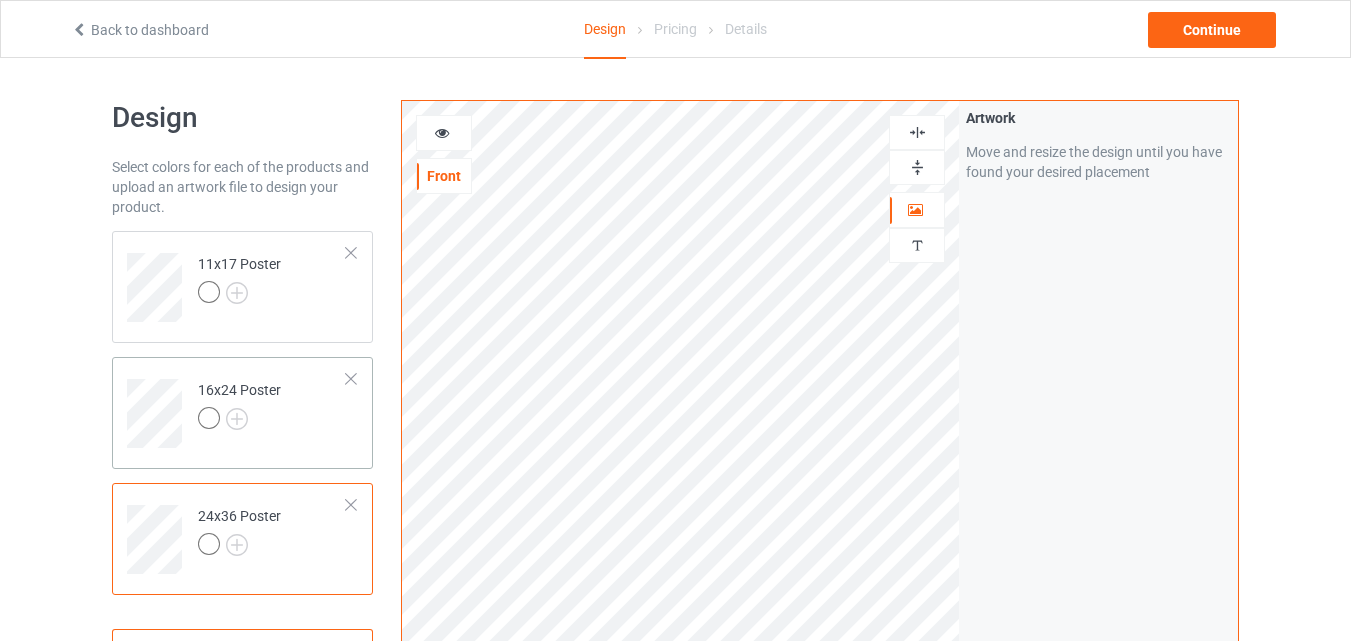 click on "16x24 Poster" at bounding box center (272, 406) 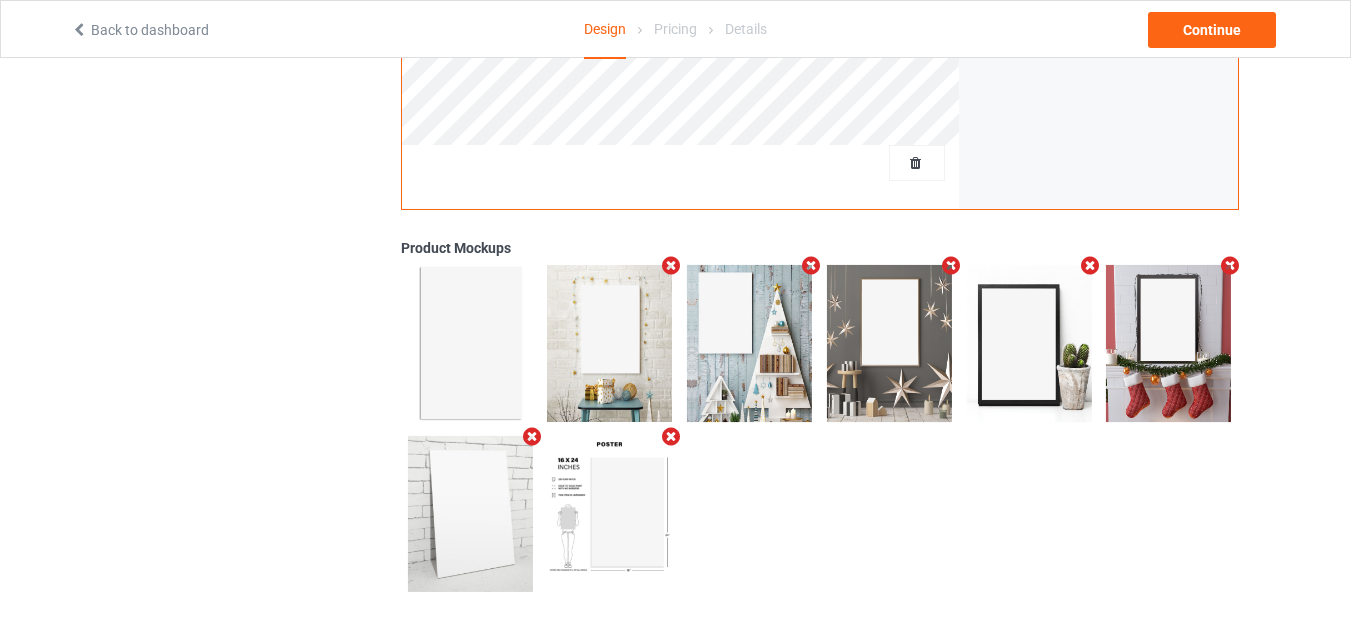 scroll, scrollTop: 0, scrollLeft: 0, axis: both 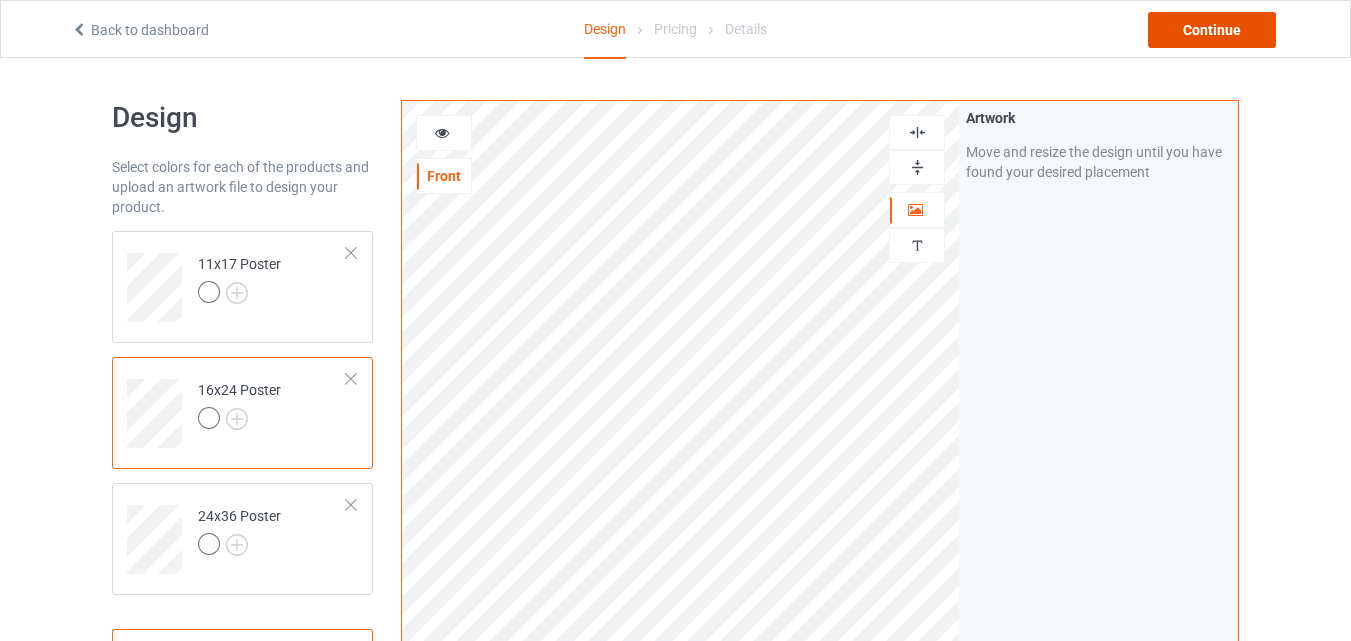 click on "Continue" at bounding box center [1212, 30] 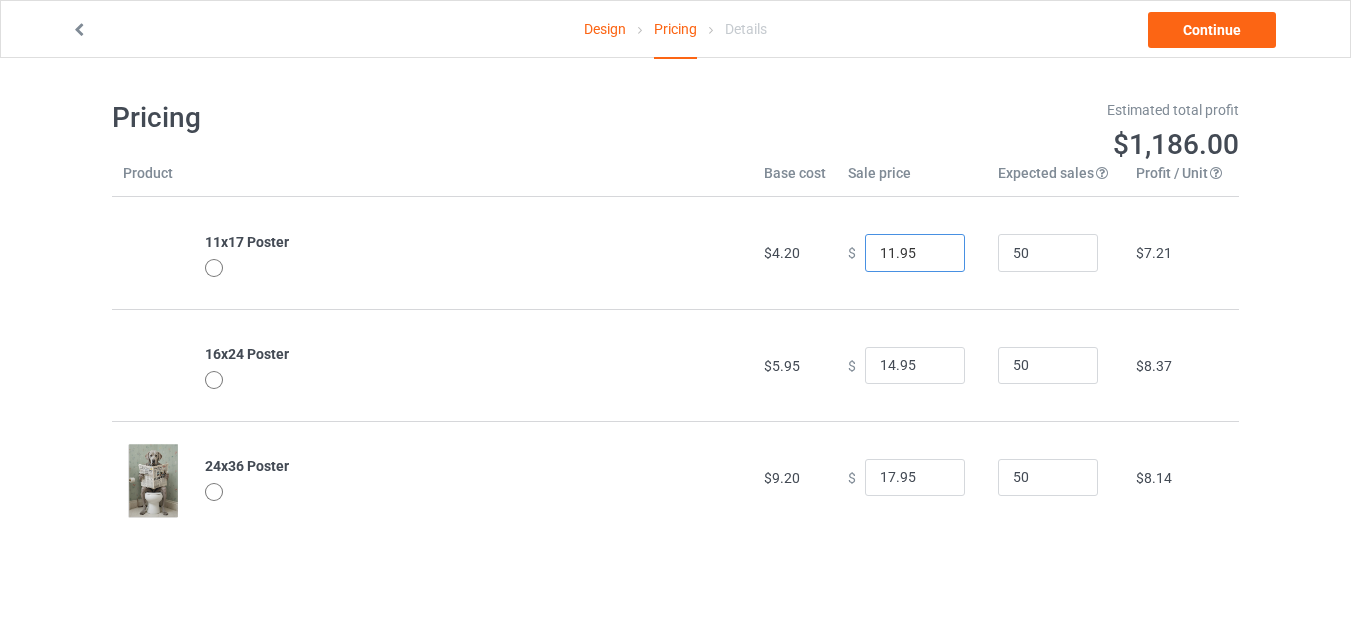 click on "12.95" at bounding box center [915, 253] 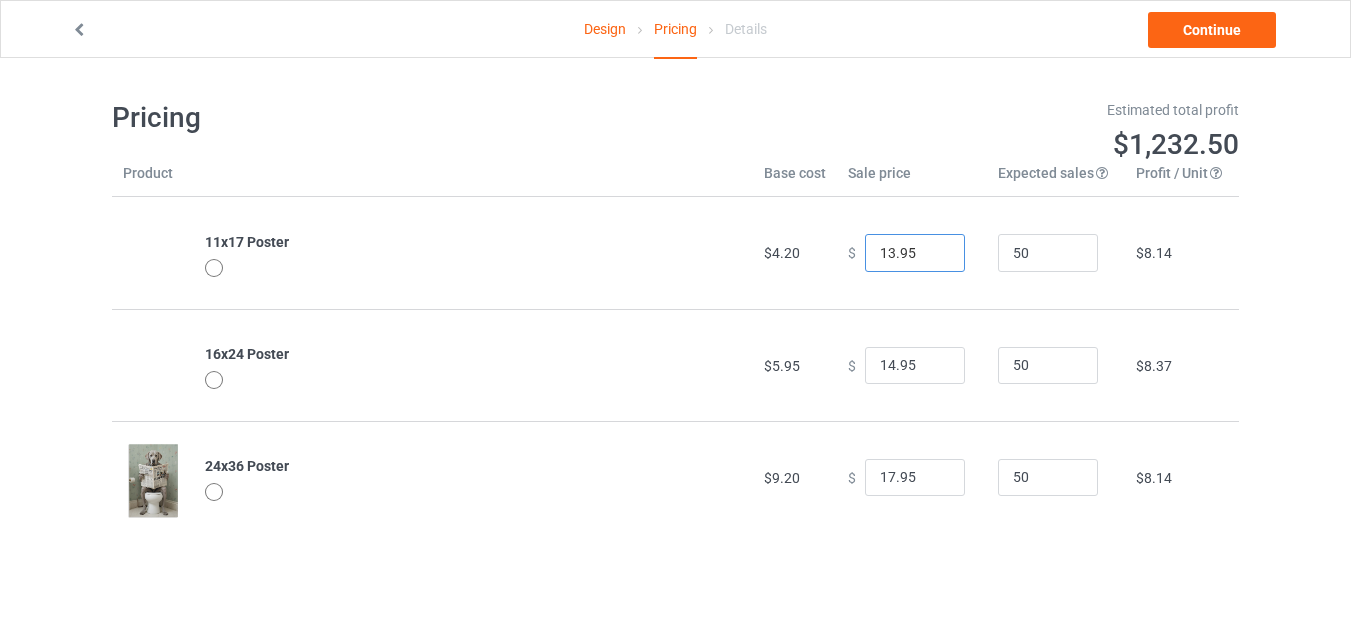 type on "13.95" 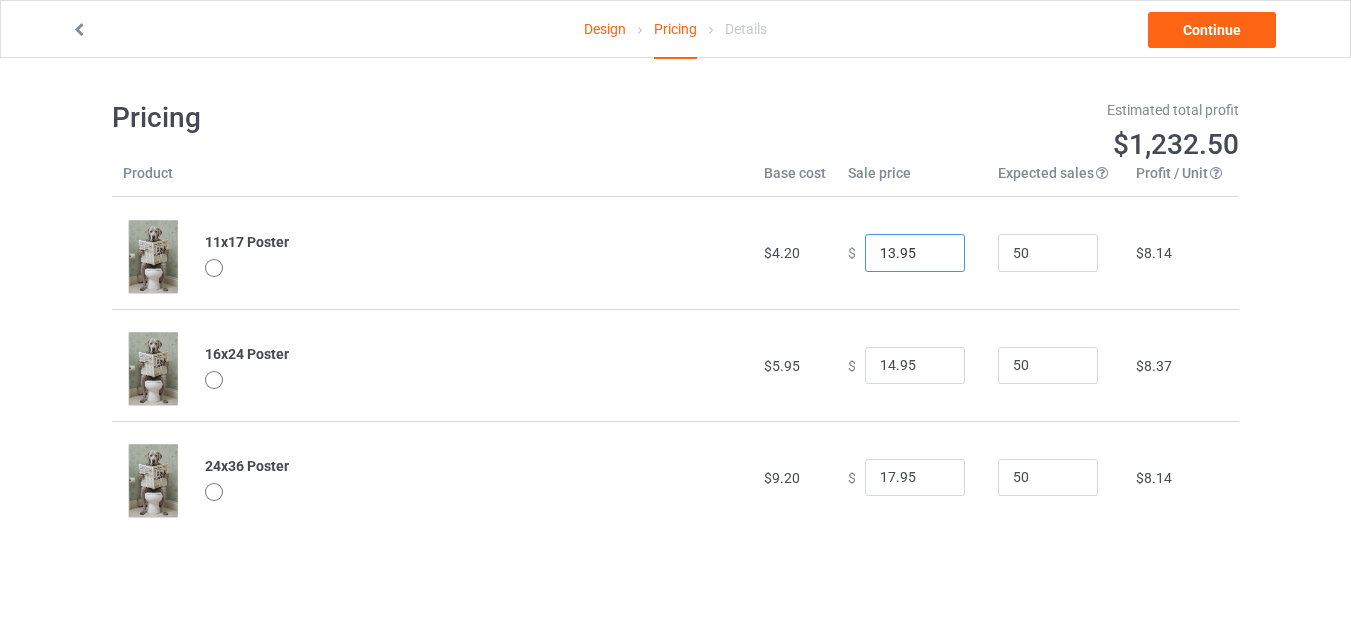 click on "13.95" at bounding box center [915, 253] 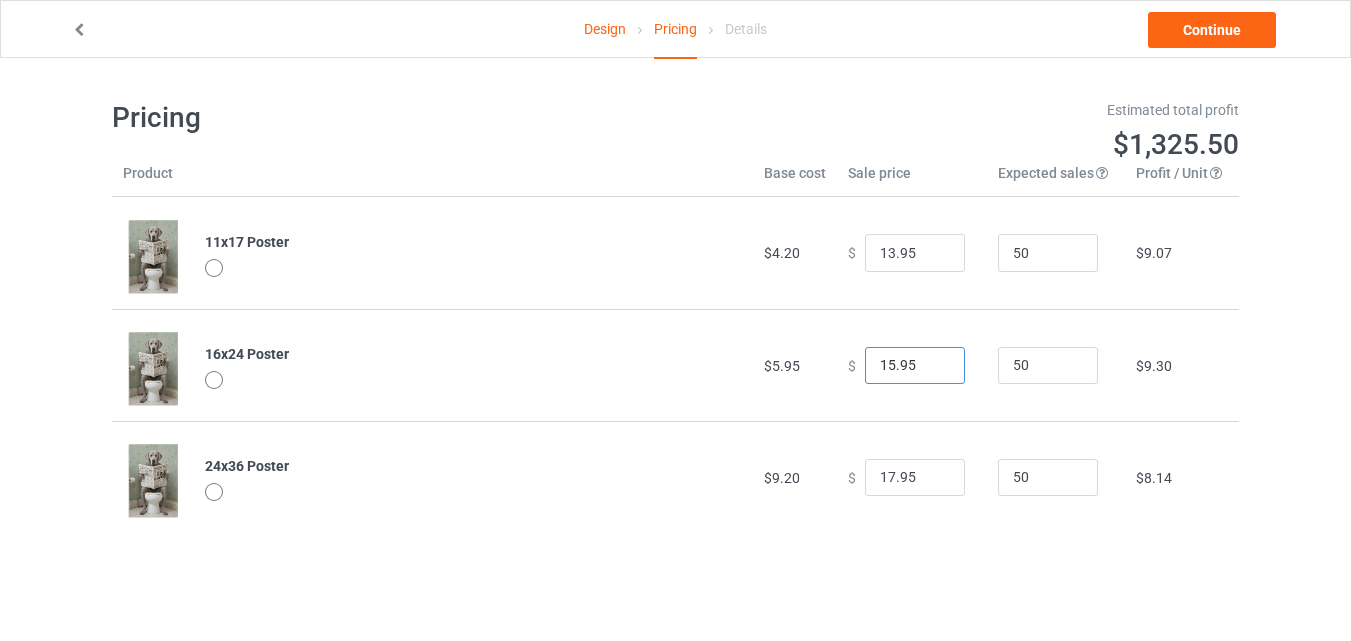 type on "15.95" 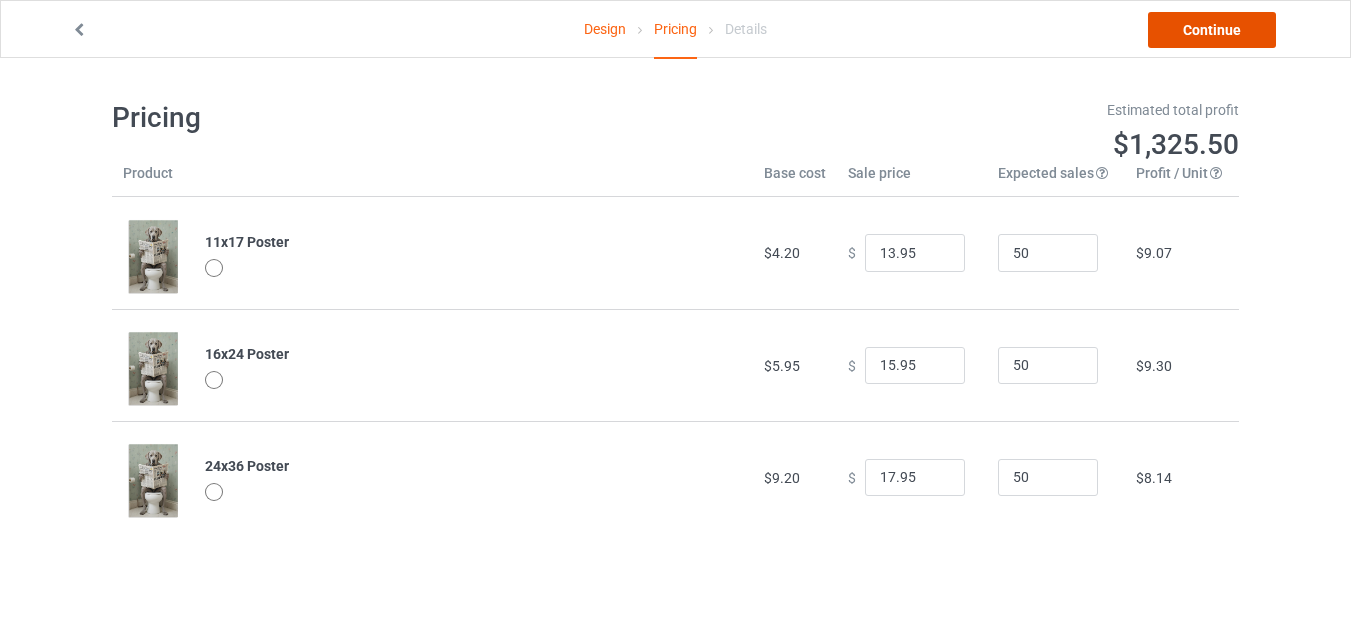 click on "Continue" at bounding box center [1212, 30] 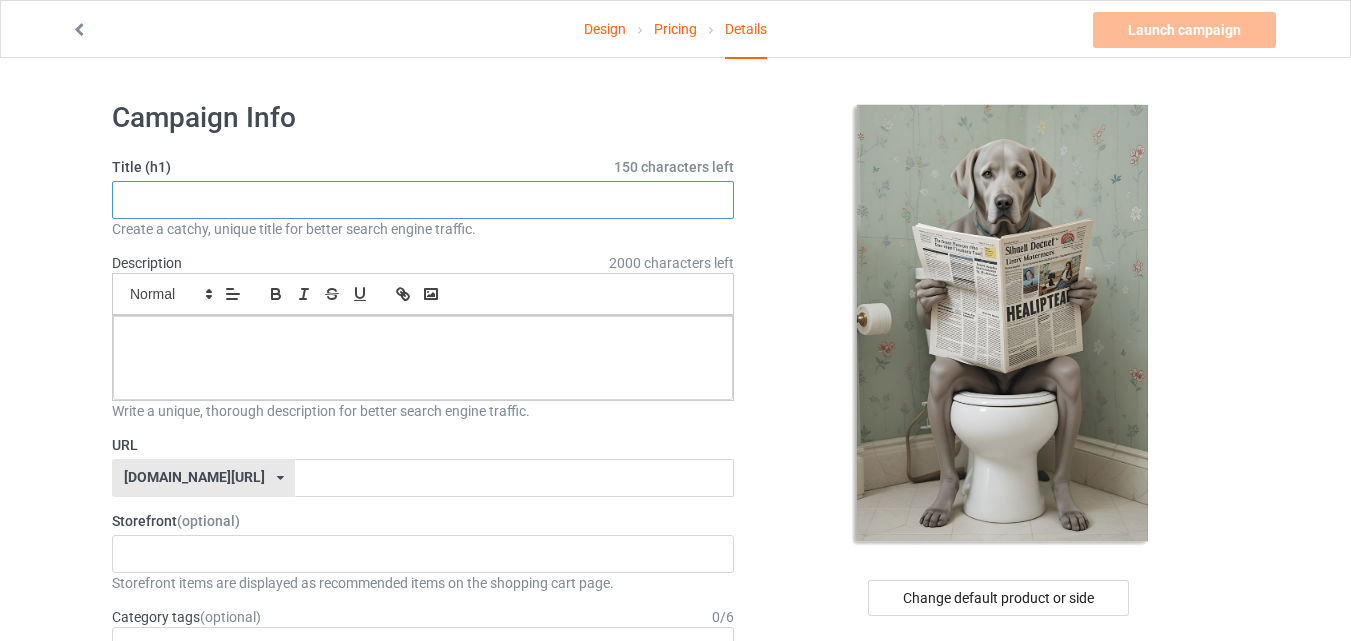 click at bounding box center [423, 200] 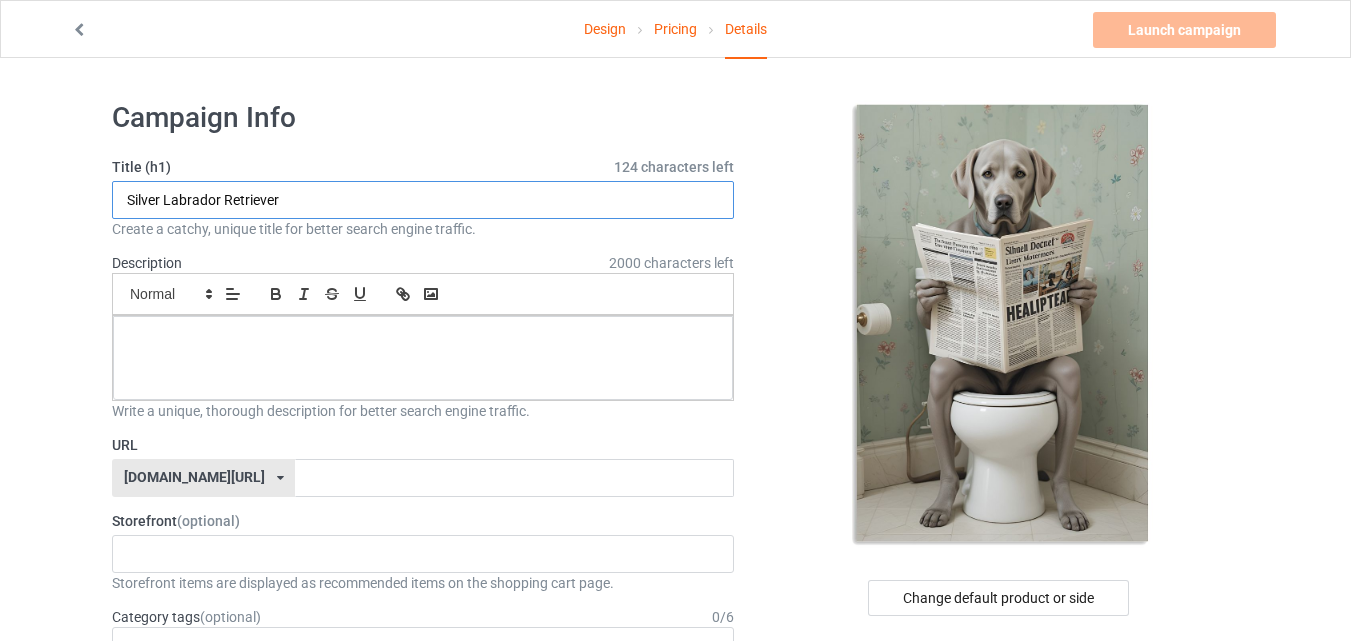 paste on "Sitting on Toilet Reading Newspaper,Funny" 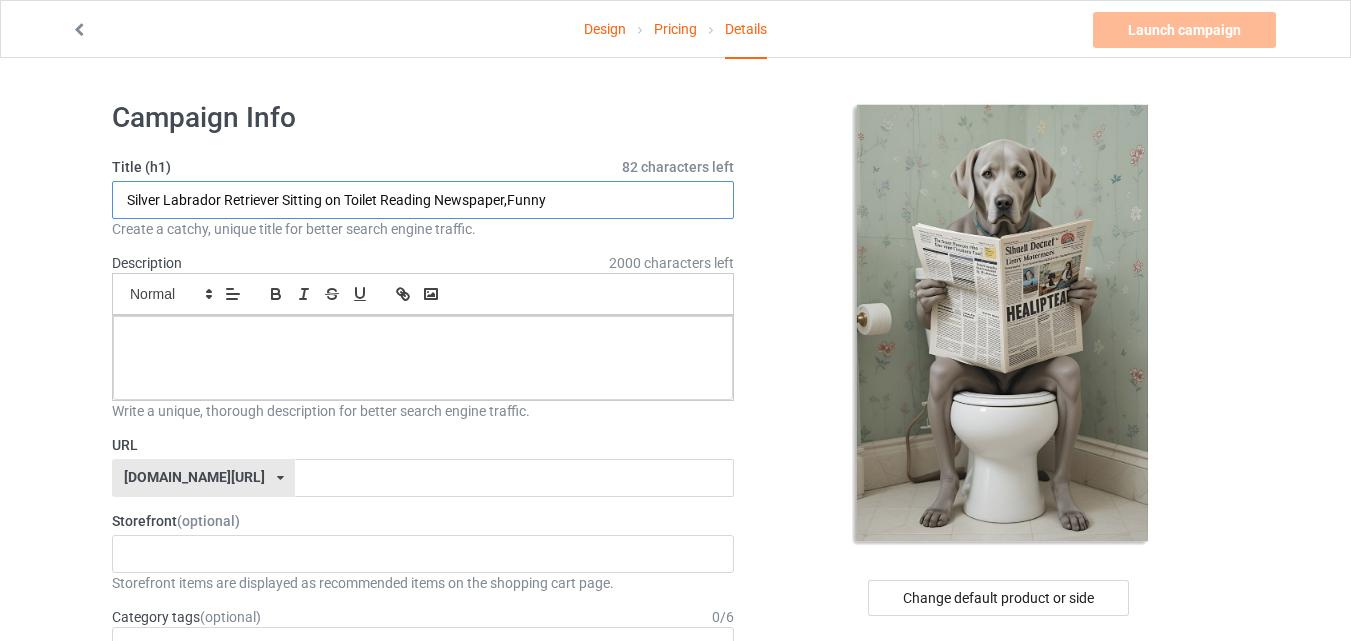 click on "Silver Labrador Retriever Sitting on Toilet Reading Newspaper,Funny" at bounding box center (423, 200) 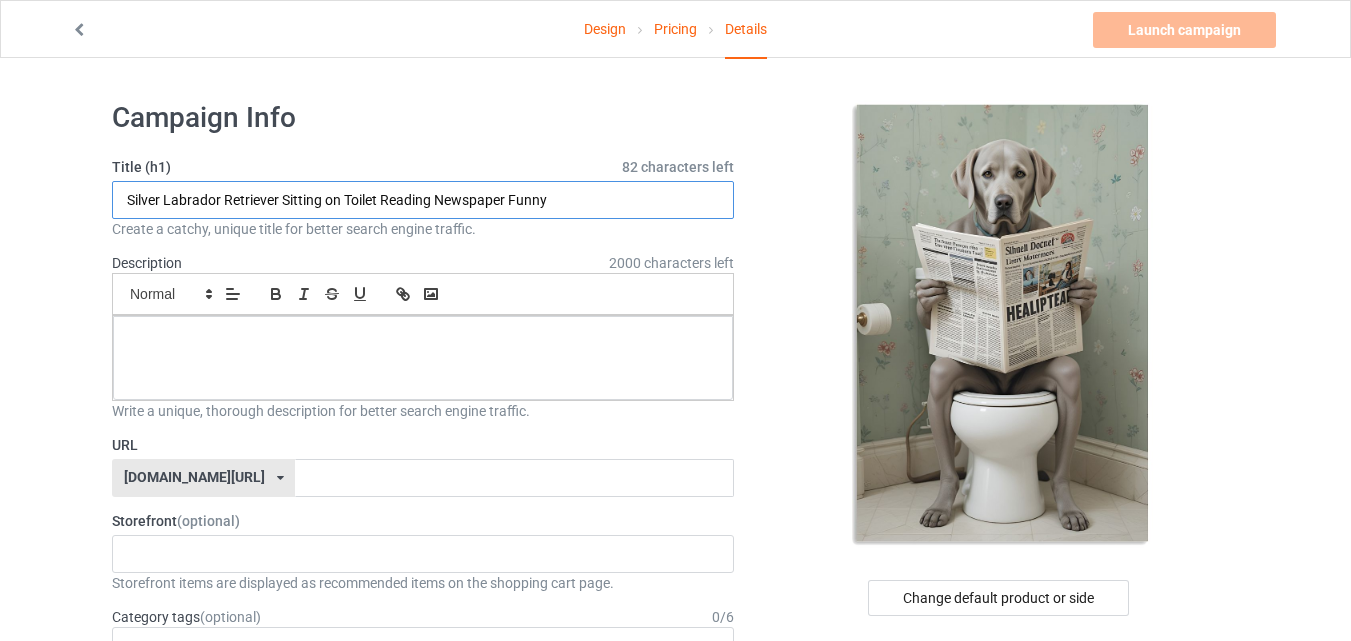click on "Silver Labrador Retriever Sitting on Toilet Reading Newspaper Funny" at bounding box center (423, 200) 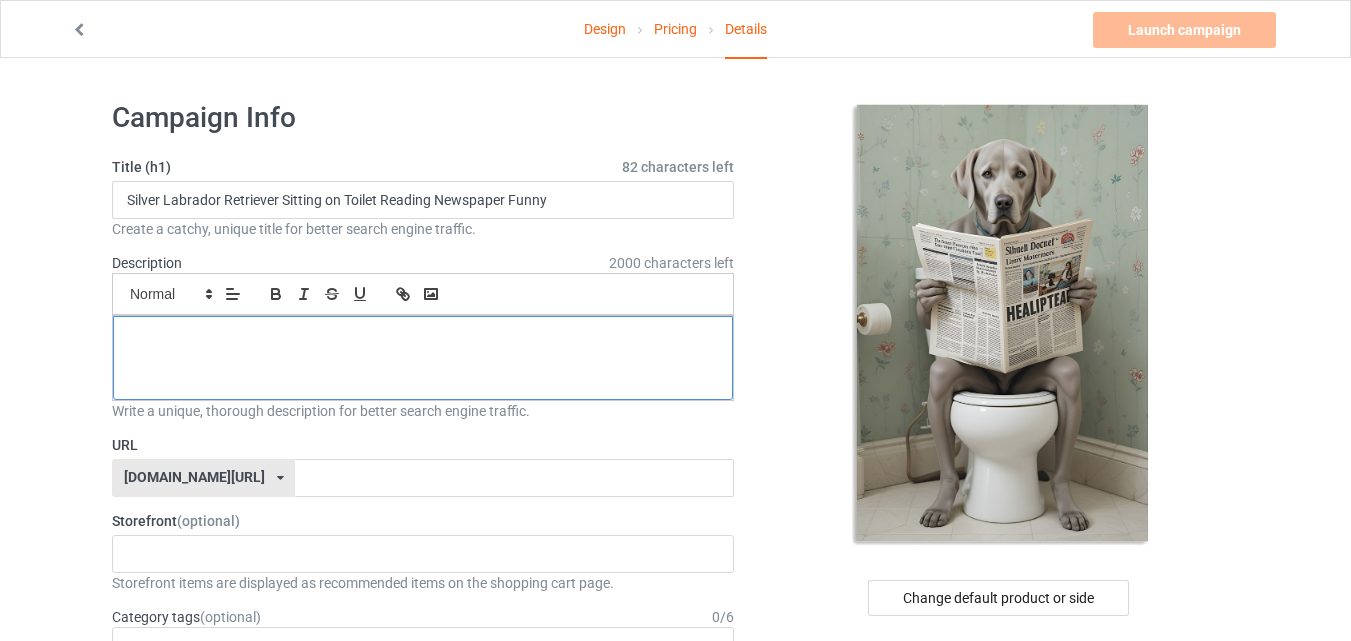 click at bounding box center (423, 338) 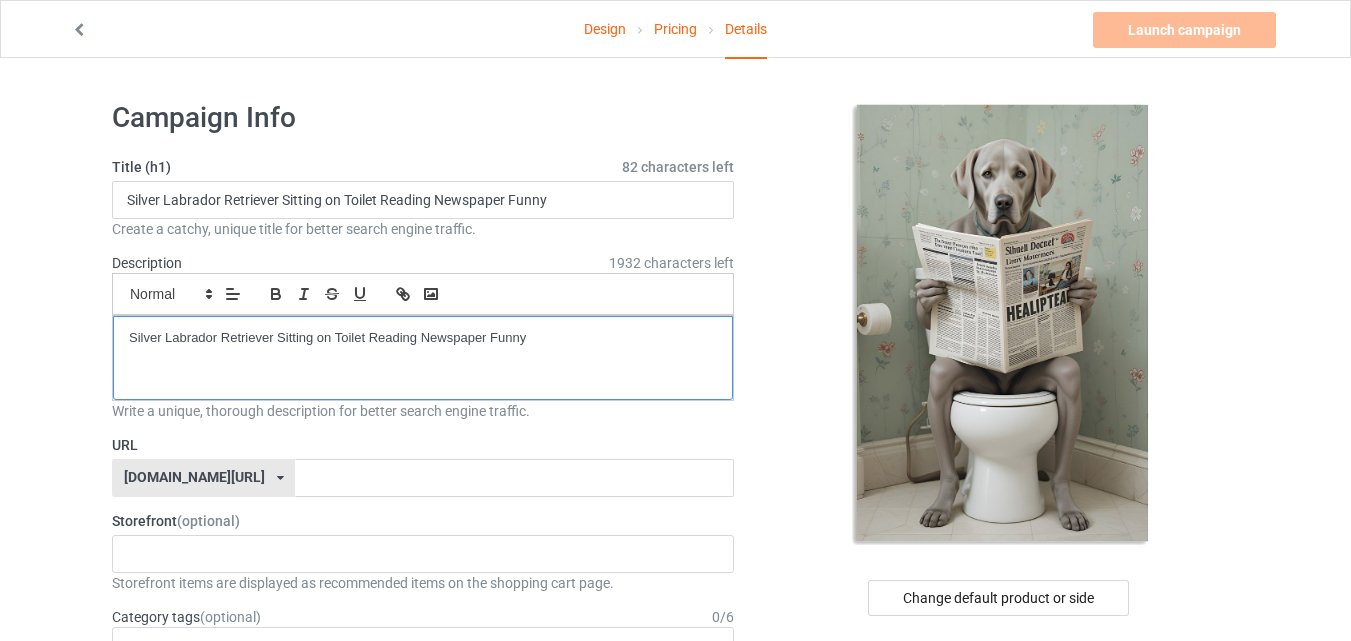 scroll, scrollTop: 0, scrollLeft: 0, axis: both 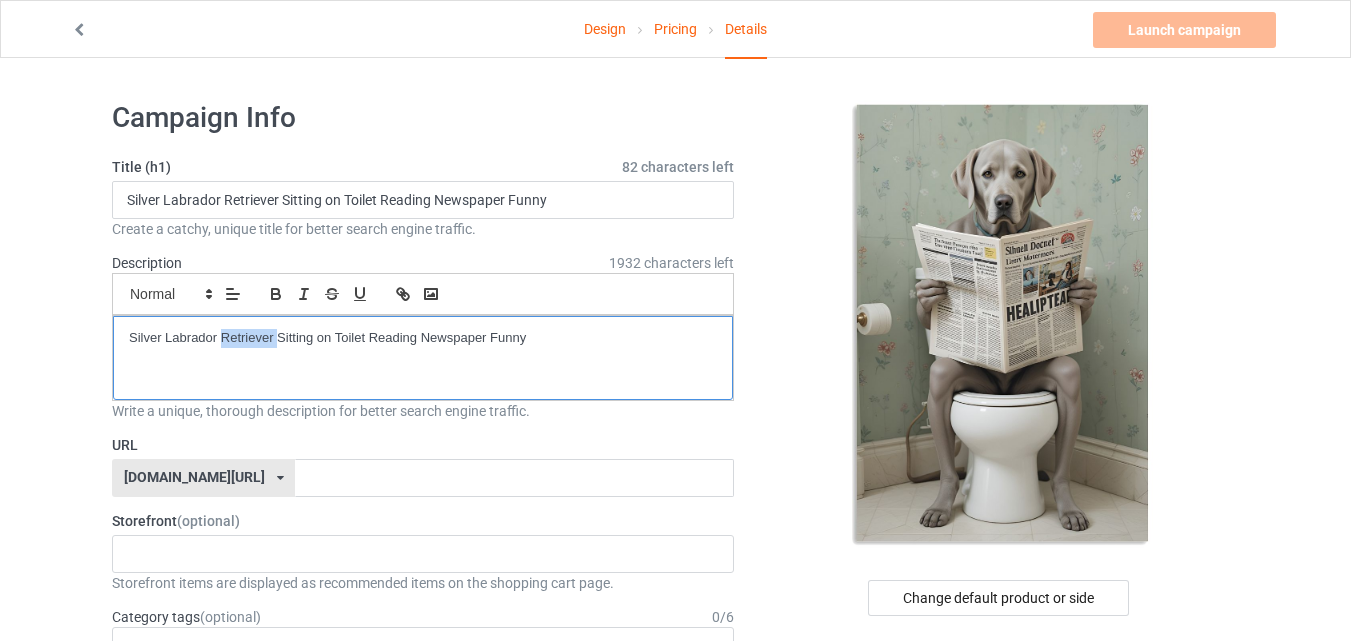 click on "Silver Labrador Retriever Sitting on Toilet Reading Newspaper Funny" at bounding box center [423, 338] 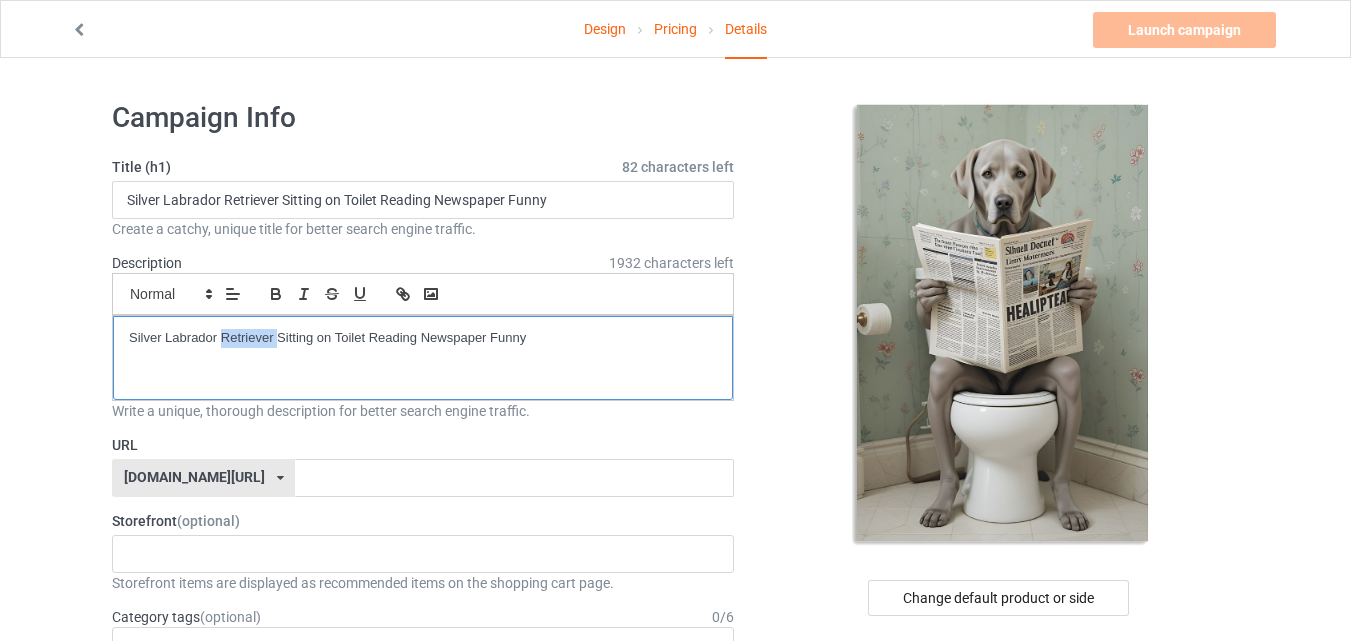 click on "Silver Labrador Retriever Sitting on Toilet Reading Newspaper Funny" at bounding box center (423, 338) 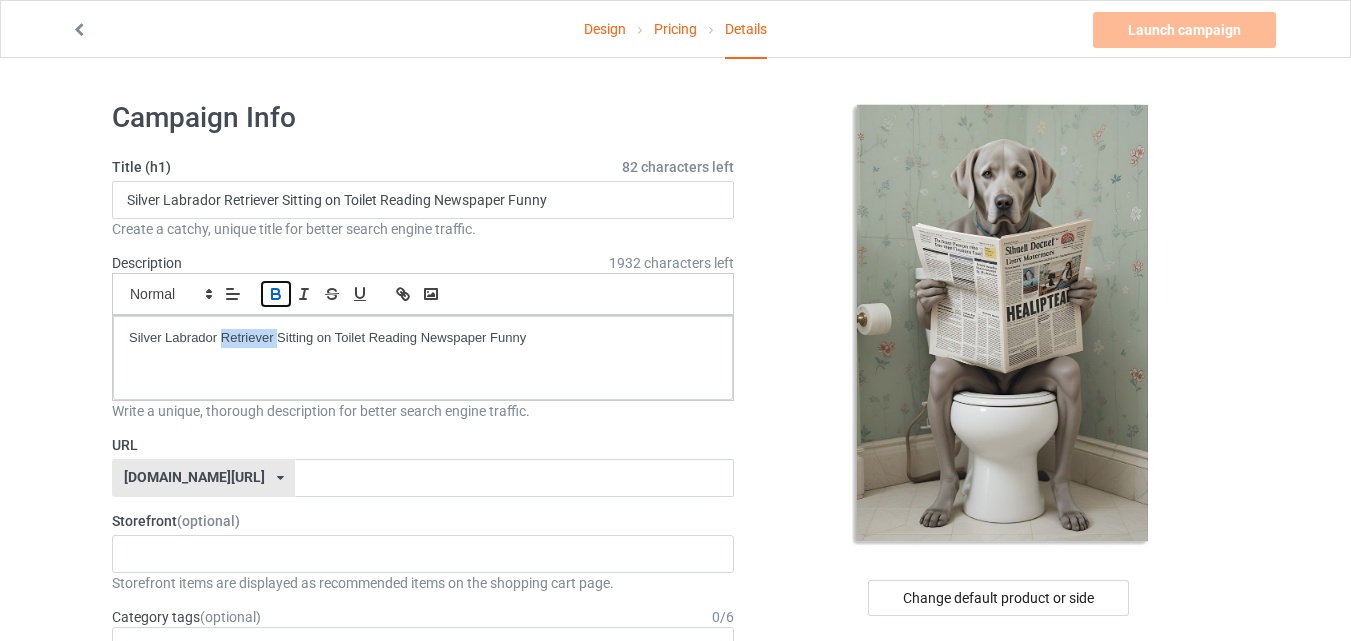 click at bounding box center (276, 294) 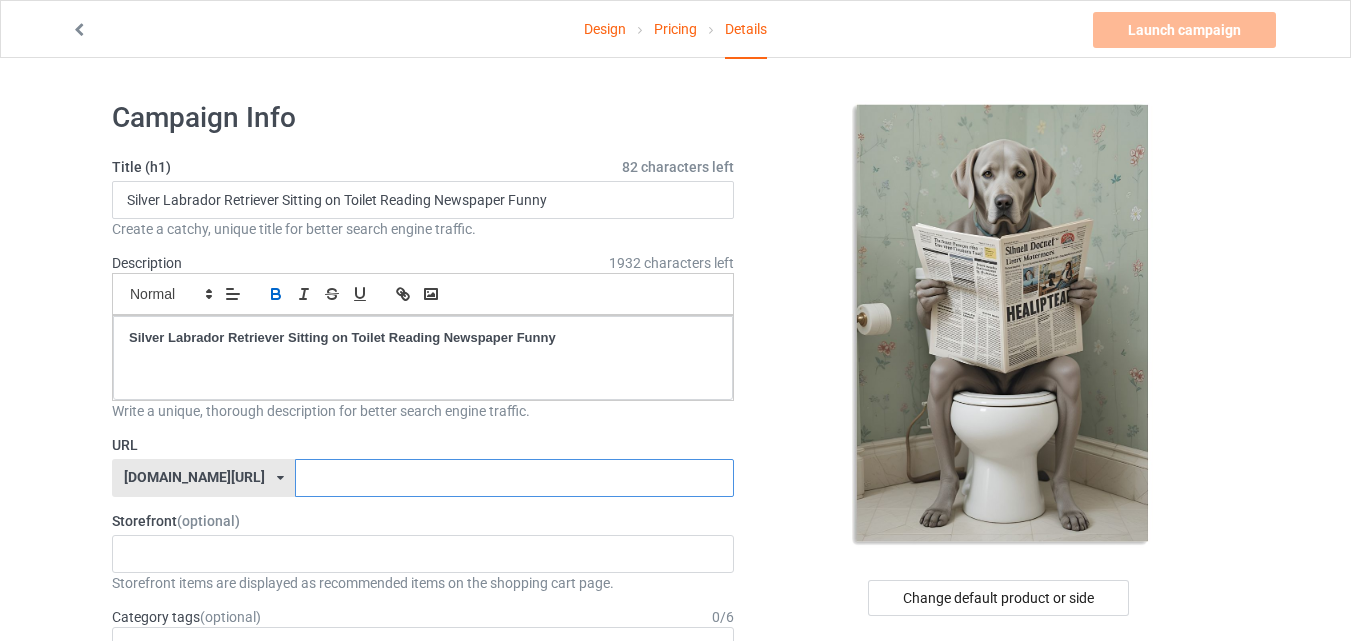 click at bounding box center (514, 478) 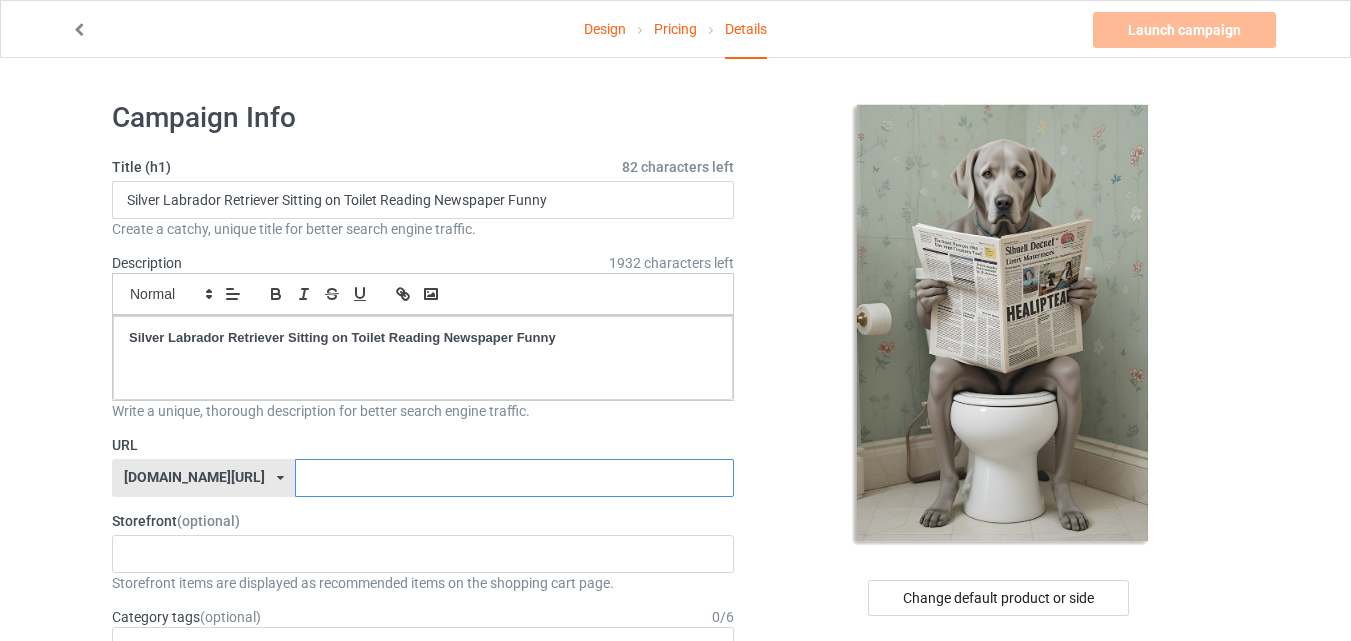 paste on "Silver Labrador Retriever Sitting on Toilet Readin" 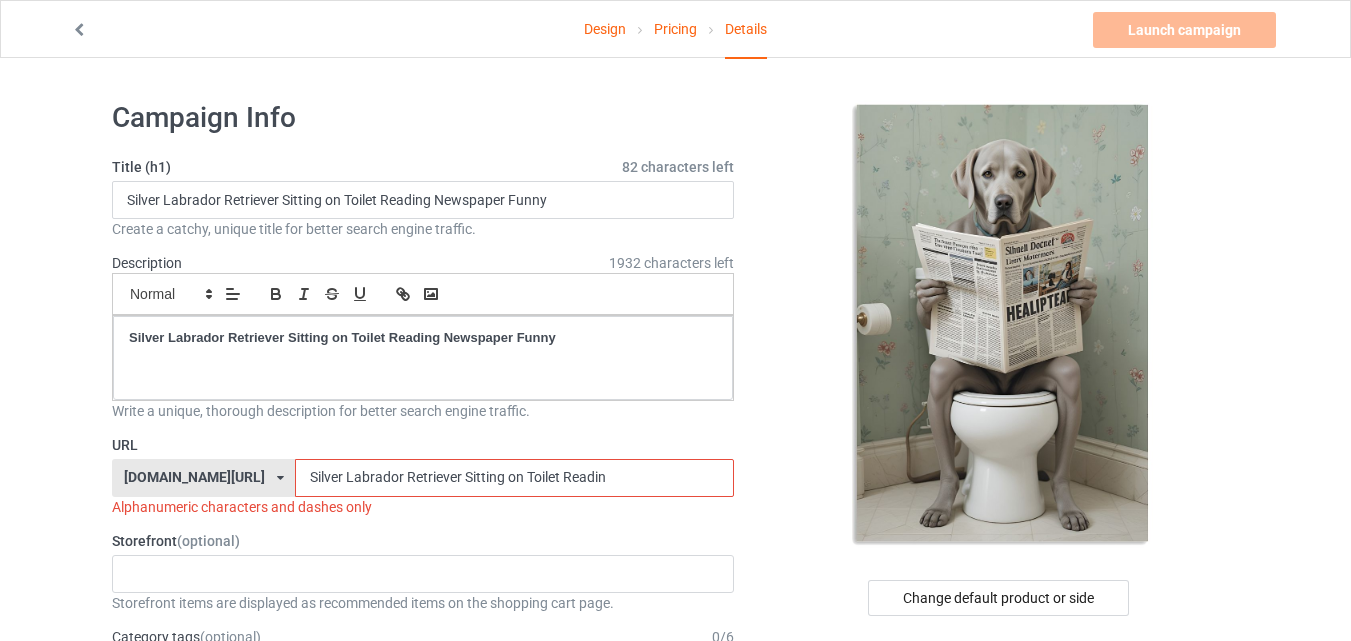 click on "Silver Labrador Retriever Sitting on Toilet Readin" at bounding box center (514, 478) 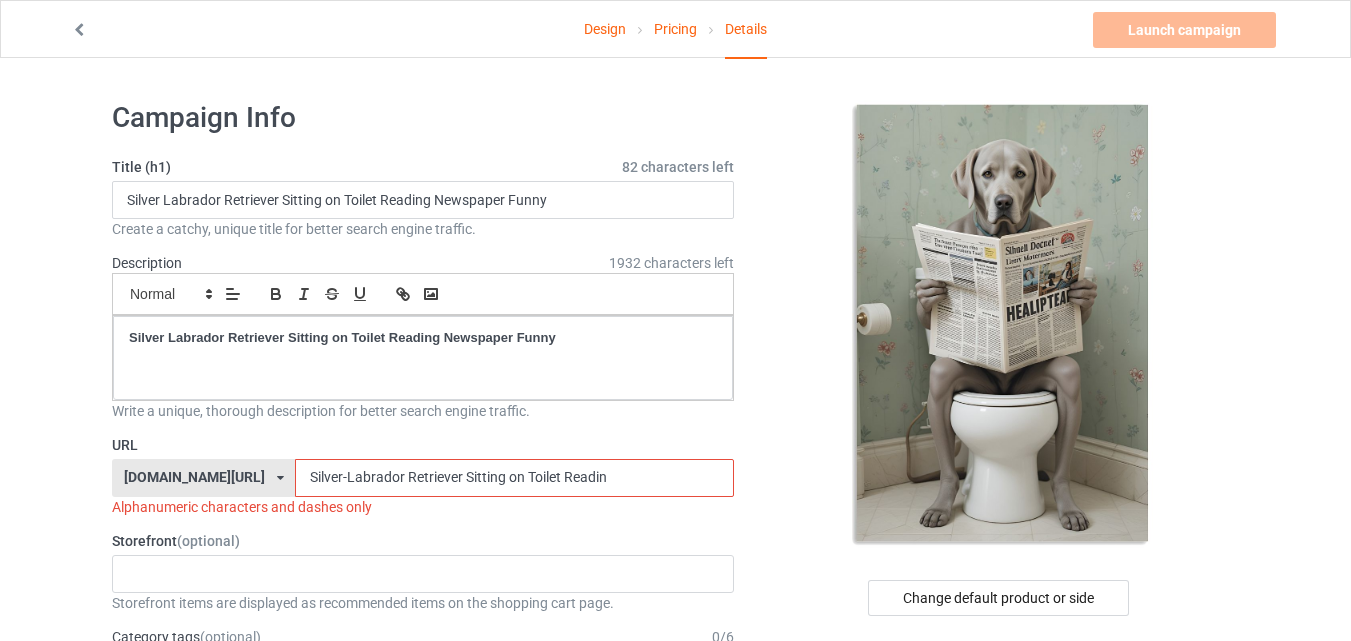click on "Silver-Labrador Retriever Sitting on Toilet Readin" at bounding box center [514, 478] 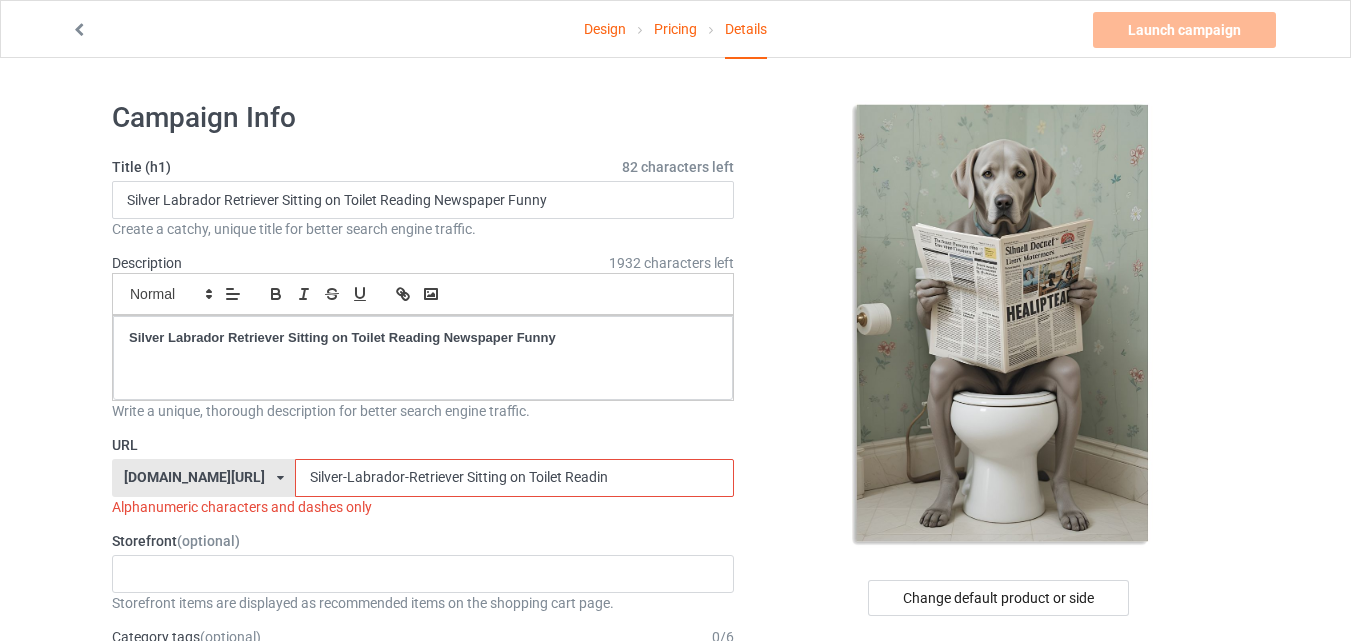 click on "Silver-Labrador-Retriever Sitting on Toilet Readin" at bounding box center [514, 478] 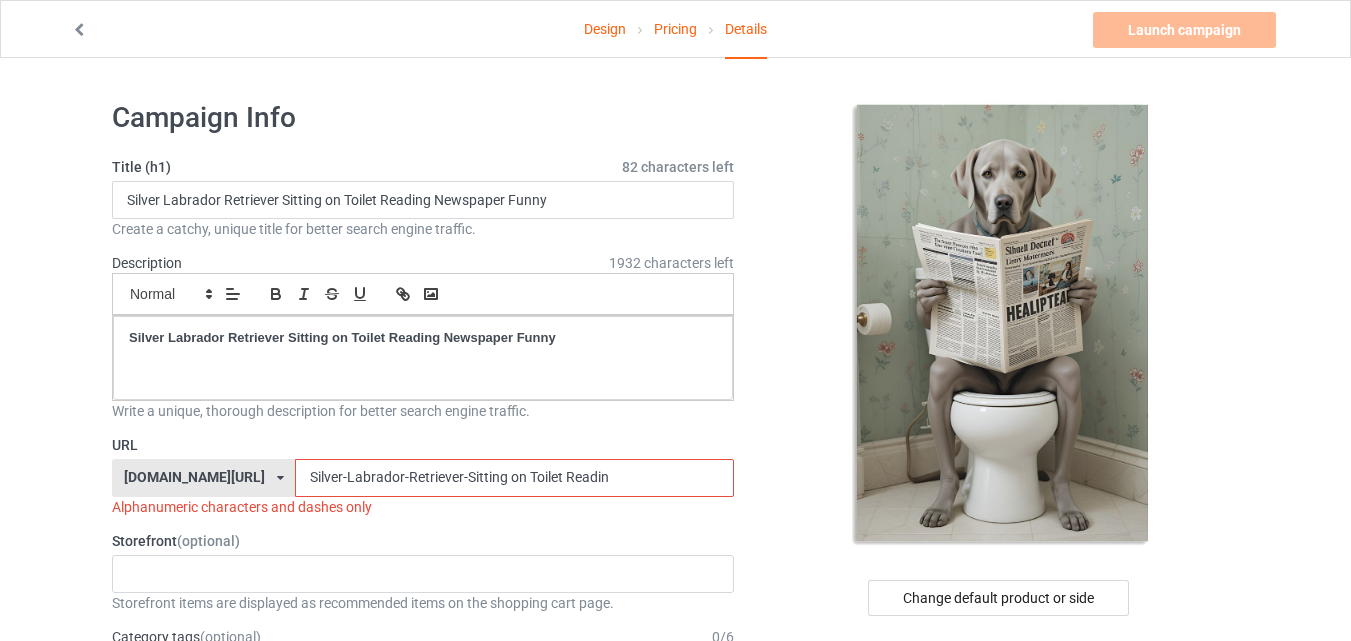 click on "Silver-Labrador-Retriever-Sitting on Toilet Readin" at bounding box center (514, 478) 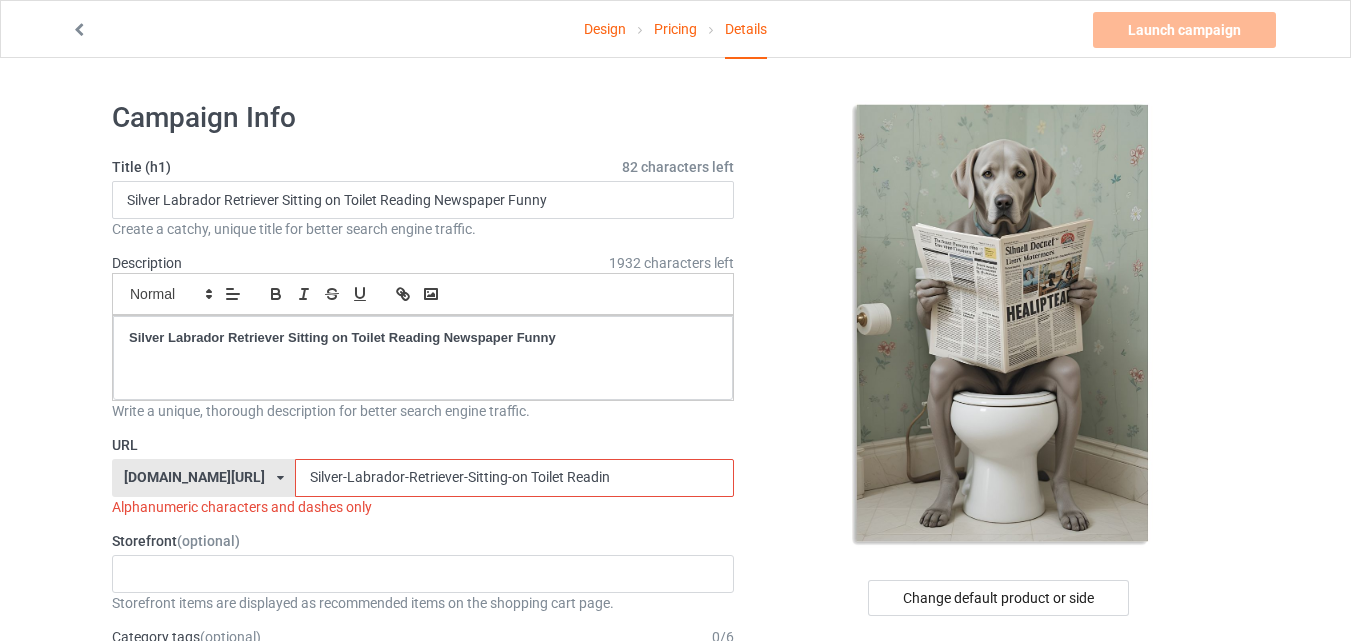 click on "Silver-Labrador-Retriever-Sitting-on Toilet Readin" at bounding box center [514, 478] 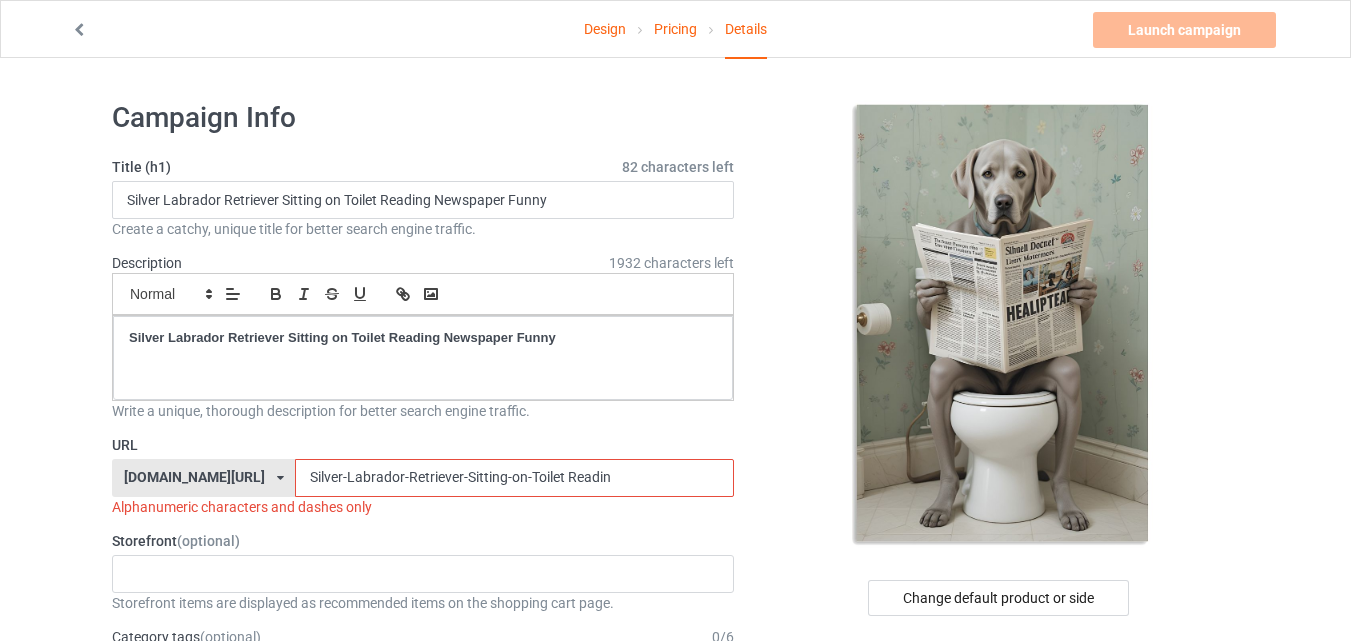 click on "Silver-Labrador-Retriever-Sitting-on-Toilet Readin" at bounding box center (514, 478) 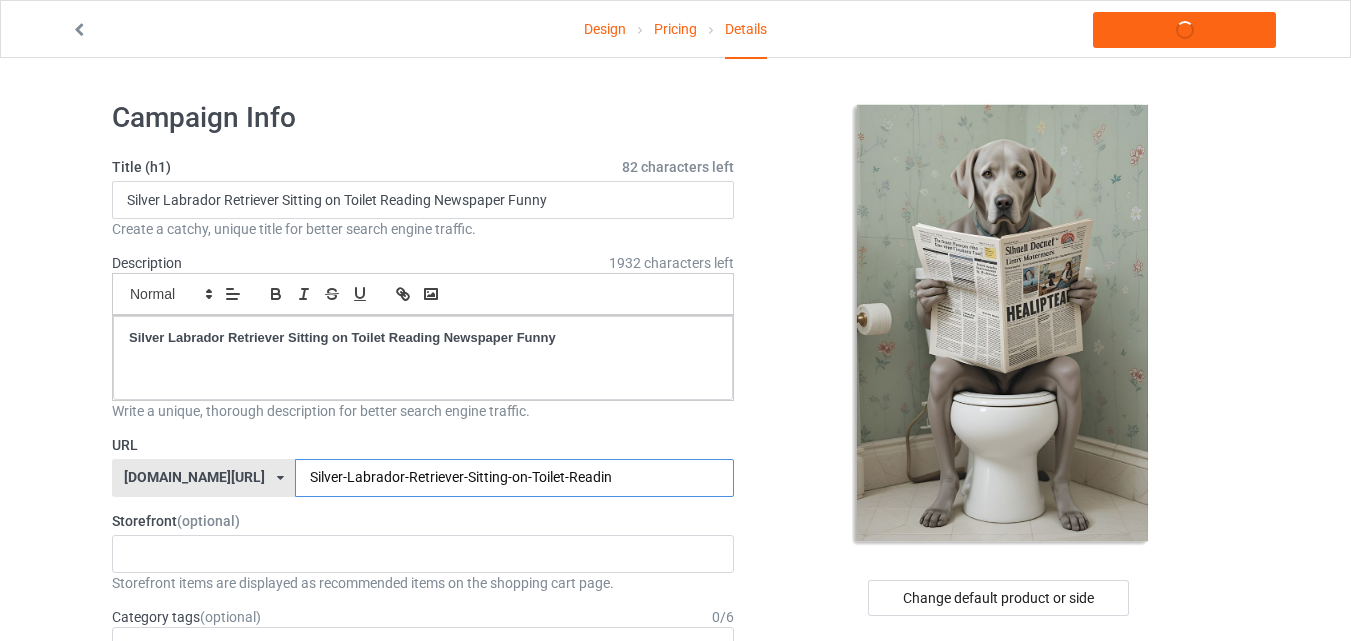 click on "Silver-Labrador-Retriever-Sitting-on-Toilet-Readin" at bounding box center (514, 478) 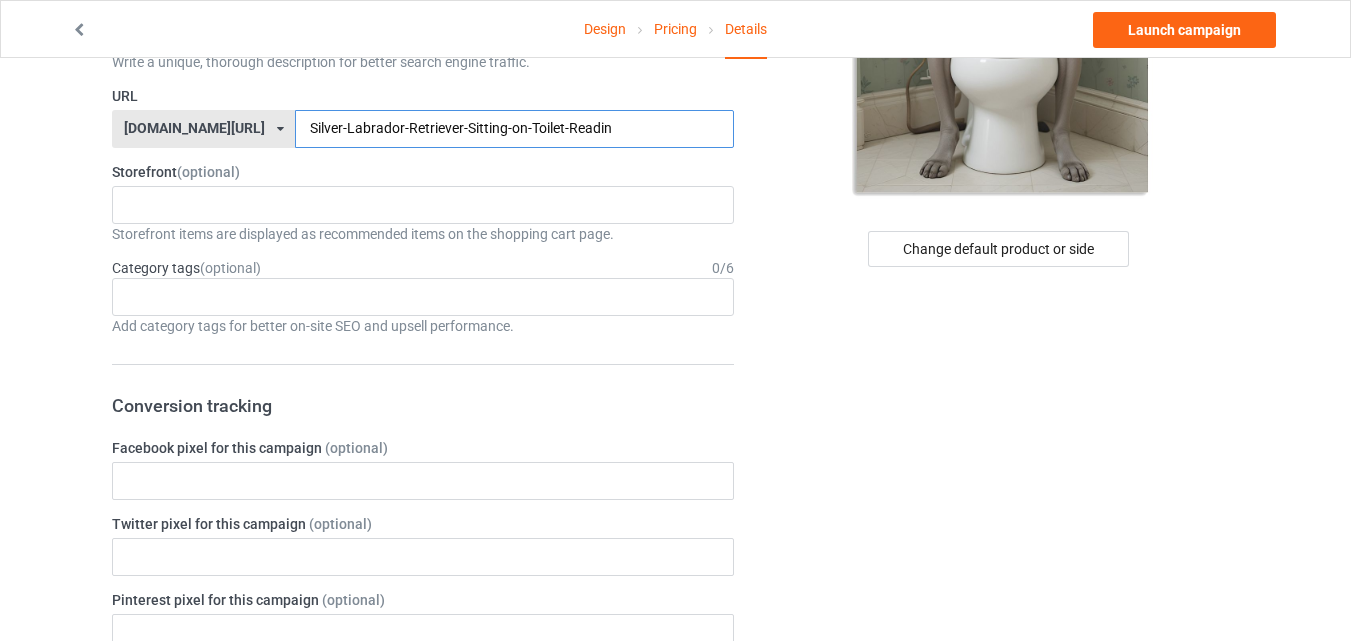 scroll, scrollTop: 356, scrollLeft: 0, axis: vertical 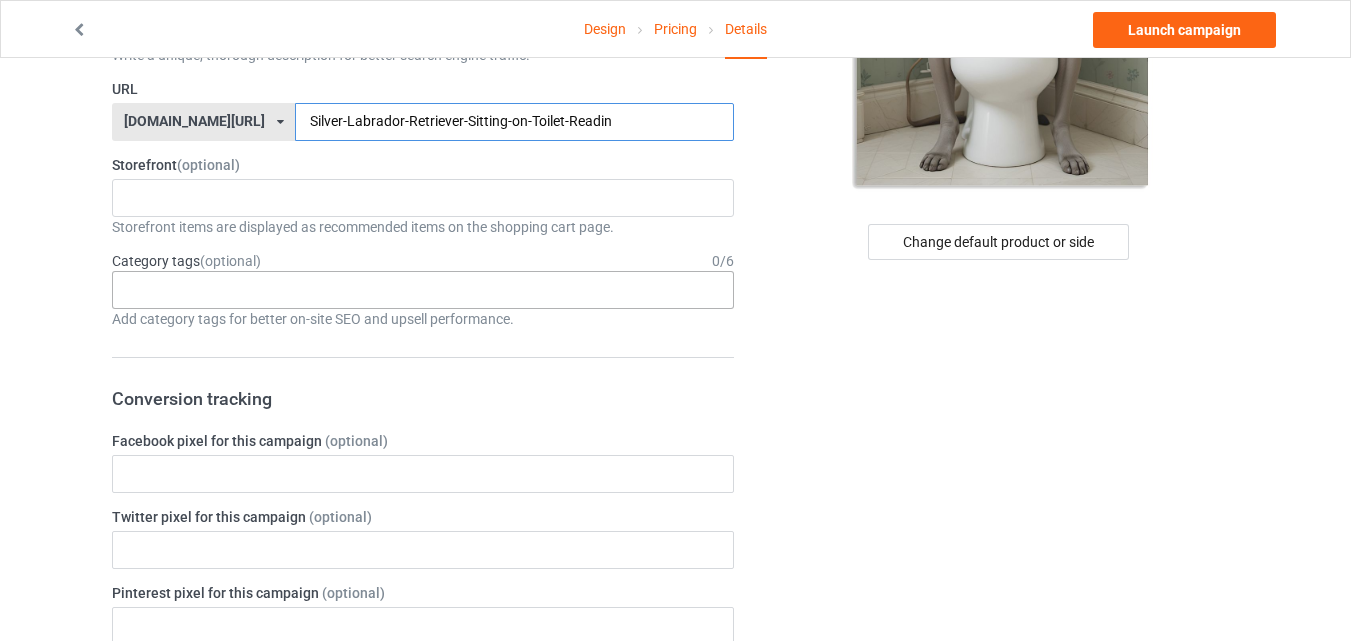 type on "Silver-Labrador-Retriever-Sitting-on-Toilet-Readin" 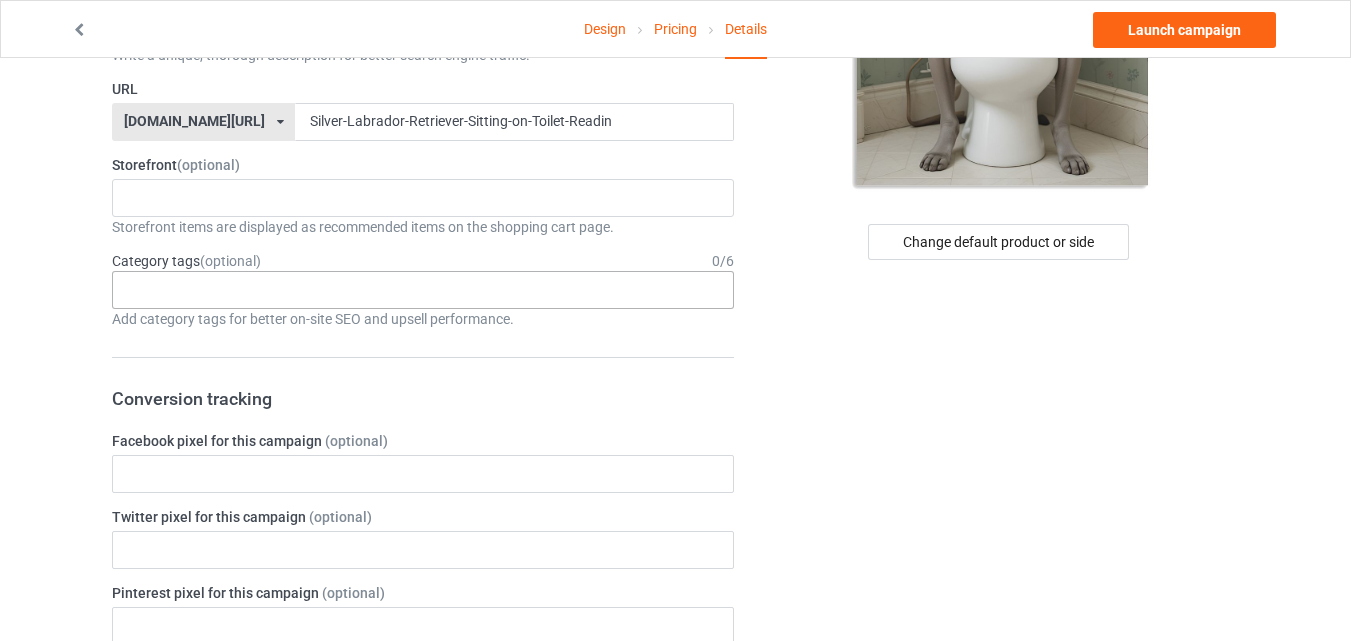 click on "Age > [DEMOGRAPHIC_DATA] > 1 Age > [DEMOGRAPHIC_DATA] Months > 1 Month Age > [DEMOGRAPHIC_DATA] Months Age > [DEMOGRAPHIC_DATA] Age > [DEMOGRAPHIC_DATA] > 10 Age > [DEMOGRAPHIC_DATA] Months > 10 Month Age > [DEMOGRAPHIC_DATA] > 100 Sports > Running > 10K Run Age > [DEMOGRAPHIC_DATA] > 11 Age > [DEMOGRAPHIC_DATA] Months > 11 Month Age > [DEMOGRAPHIC_DATA] > 12 Age > [DEMOGRAPHIC_DATA] Months > 12 Month Age > [DEMOGRAPHIC_DATA] > 13 Age > [DEMOGRAPHIC_DATA] > 14 Age > [DEMOGRAPHIC_DATA] > 15 Sports > Running > 15K Run Age > [DEMOGRAPHIC_DATA] > 16 Age > [DEMOGRAPHIC_DATA] > 17 Age > [DEMOGRAPHIC_DATA] > 18 Age > [DEMOGRAPHIC_DATA] > 19 Age > Decades > 1920s Age > Decades > 1930s Age > Decades > 1940s Age > Decades > 1950s Age > Decades > 1960s Age > Decades > 1970s Age > Decades > 1980s Age > Decades > 1990s Age > [DEMOGRAPHIC_DATA] > 2 Age > [DEMOGRAPHIC_DATA] Months > 2 Month Age > [DEMOGRAPHIC_DATA] > 20 Age > [DEMOGRAPHIC_DATA] Age > Decades > 2000s Age > Decades > 2010s Age > [DEMOGRAPHIC_DATA] > 21 Age > [DEMOGRAPHIC_DATA] > 22 Age > [DEMOGRAPHIC_DATA] > 23 Age > [DEMOGRAPHIC_DATA] > 24 Age > [DEMOGRAPHIC_DATA] > 25 Age > [DEMOGRAPHIC_DATA] > 26 Age > [DEMOGRAPHIC_DATA] > 27 Age > [DEMOGRAPHIC_DATA] > 28 Age > [DEMOGRAPHIC_DATA] > 29 Age > [DEMOGRAPHIC_DATA] > 3 Age > [DEMOGRAPHIC_DATA] Months > 3 Month Sports > Basketball > 3-Pointer Age > [DEMOGRAPHIC_DATA] > 30 Age > [DEMOGRAPHIC_DATA] > 31 Age > [DEMOGRAPHIC_DATA] > 32 Age > [DEMOGRAPHIC_DATA] > 33 Age > [DEMOGRAPHIC_DATA] > 34 Age > [DEMOGRAPHIC_DATA] > 35 Age Jobs 1" at bounding box center [423, 290] 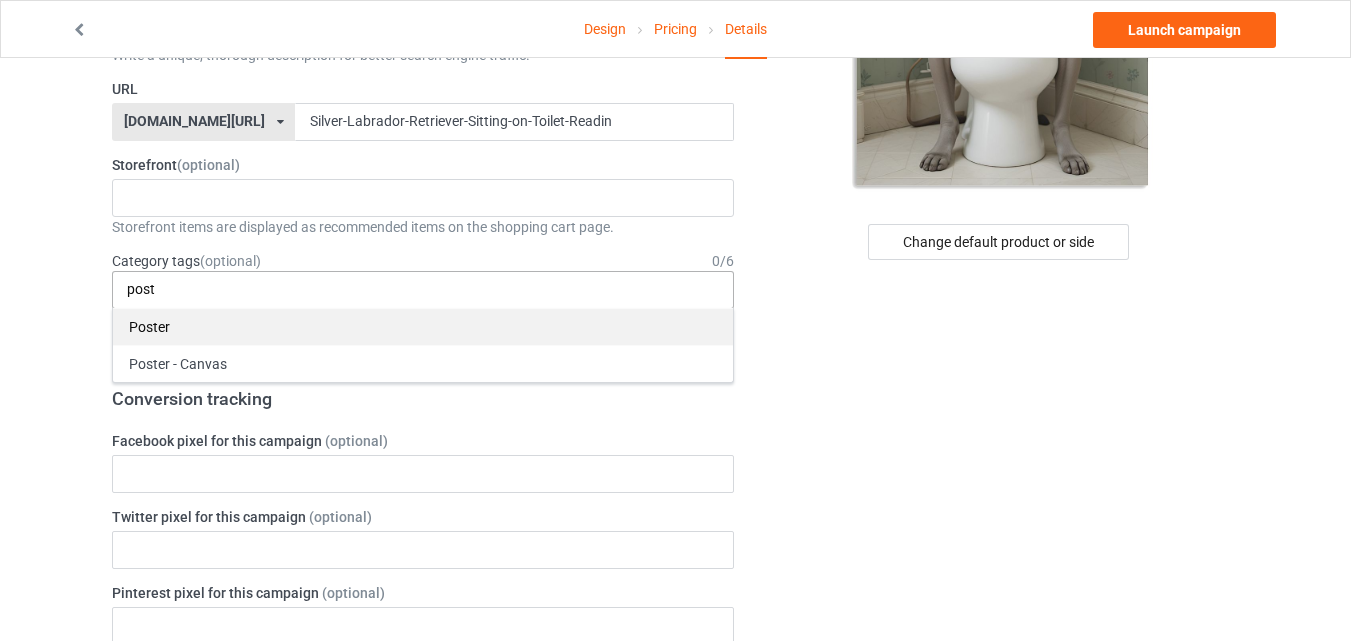type on "post" 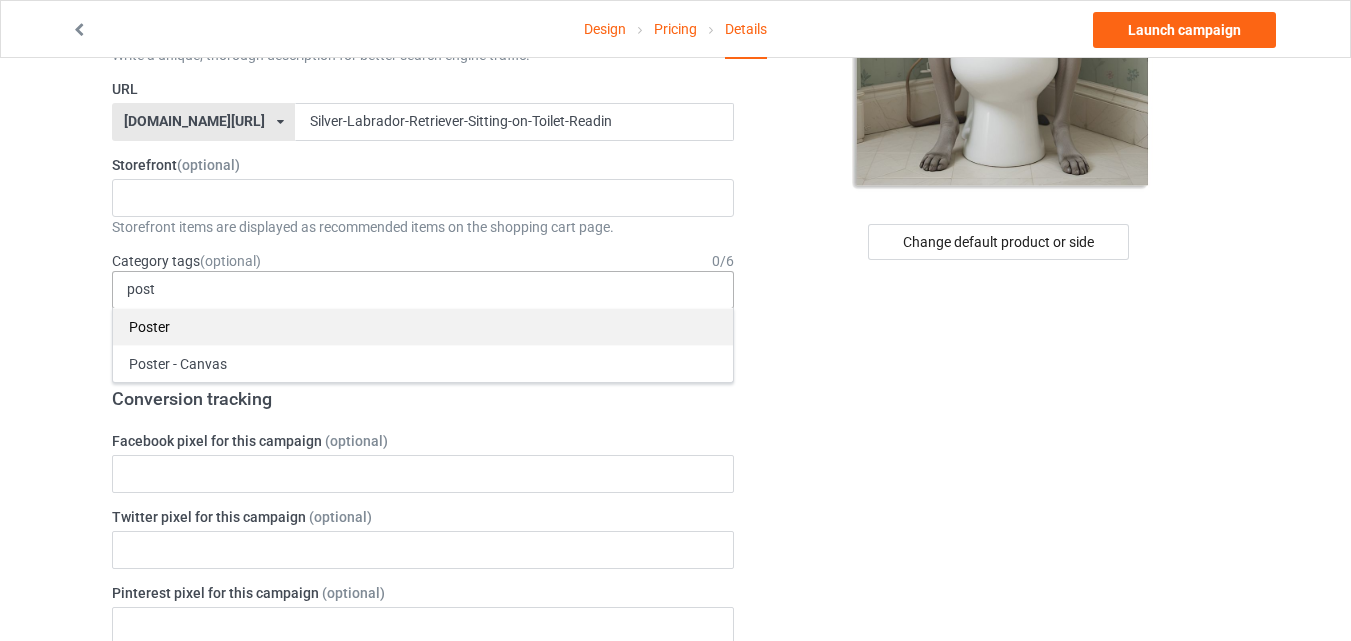 click on "Poster" at bounding box center (423, 326) 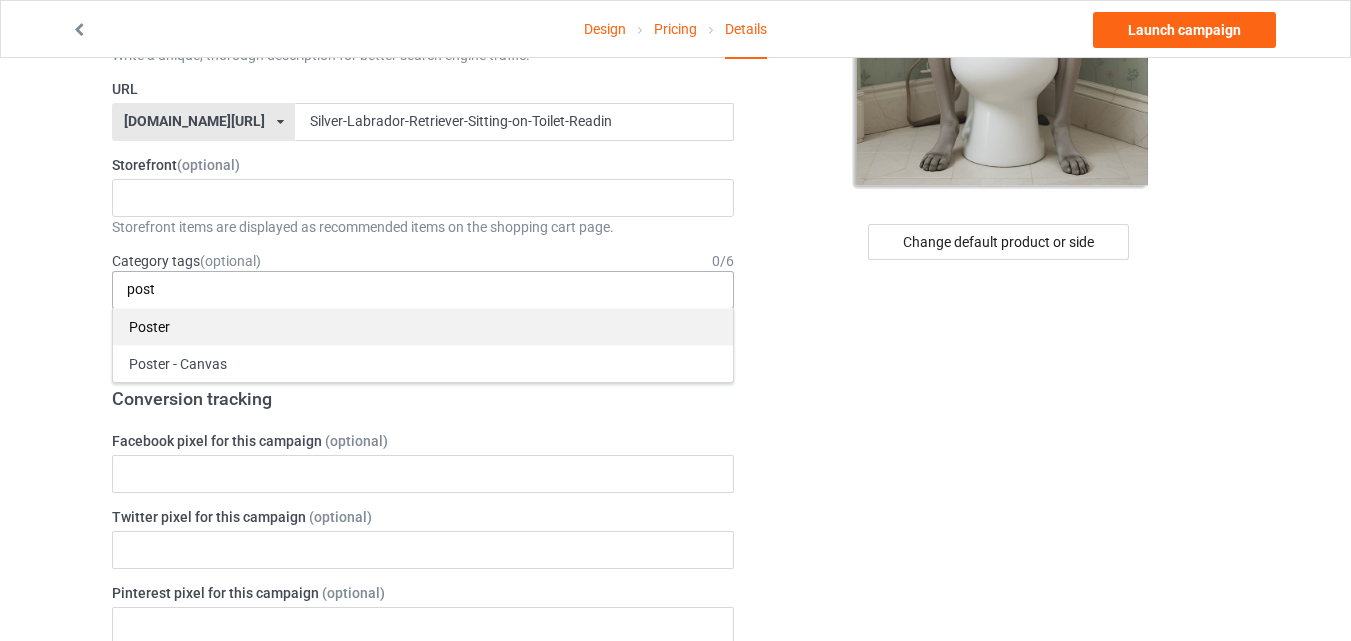 type 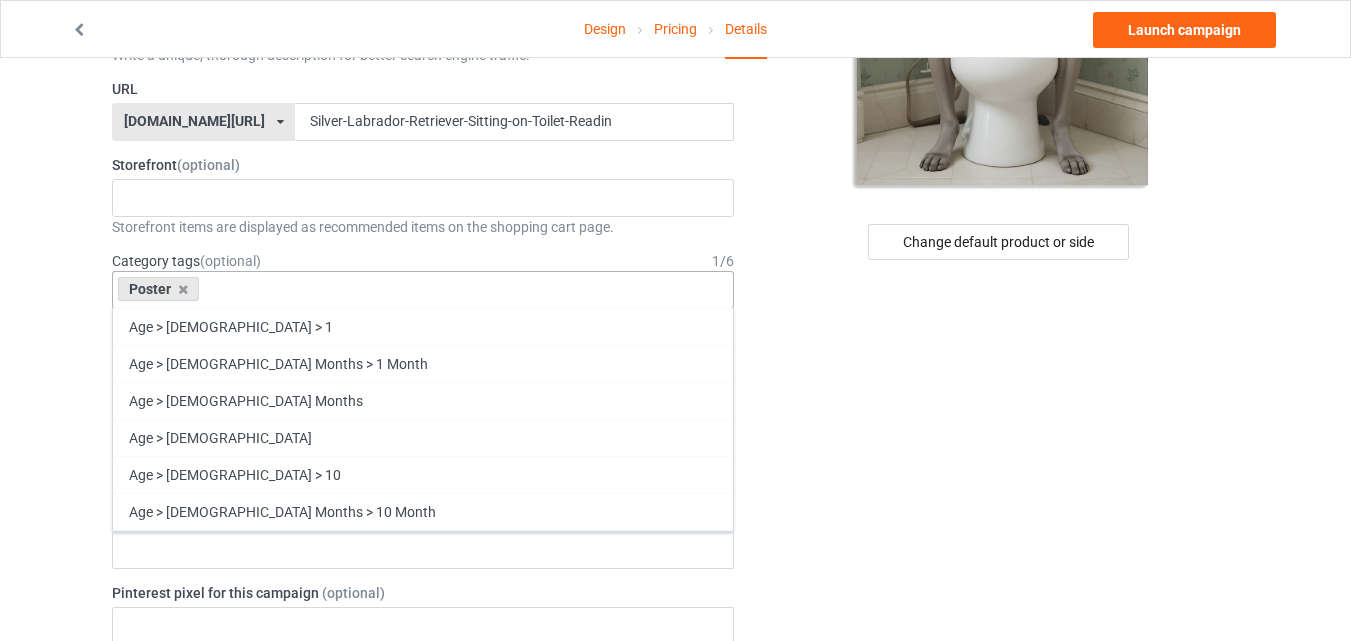 click on "Change default product or side" at bounding box center [1000, 738] 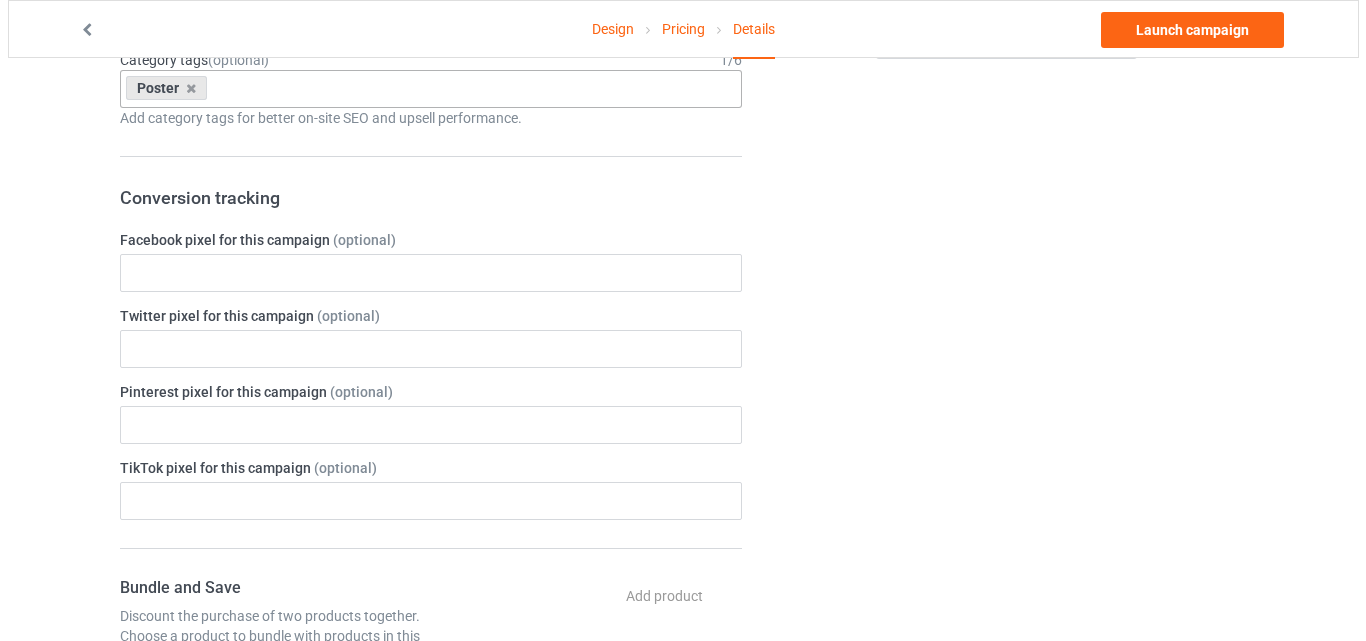 scroll, scrollTop: 0, scrollLeft: 0, axis: both 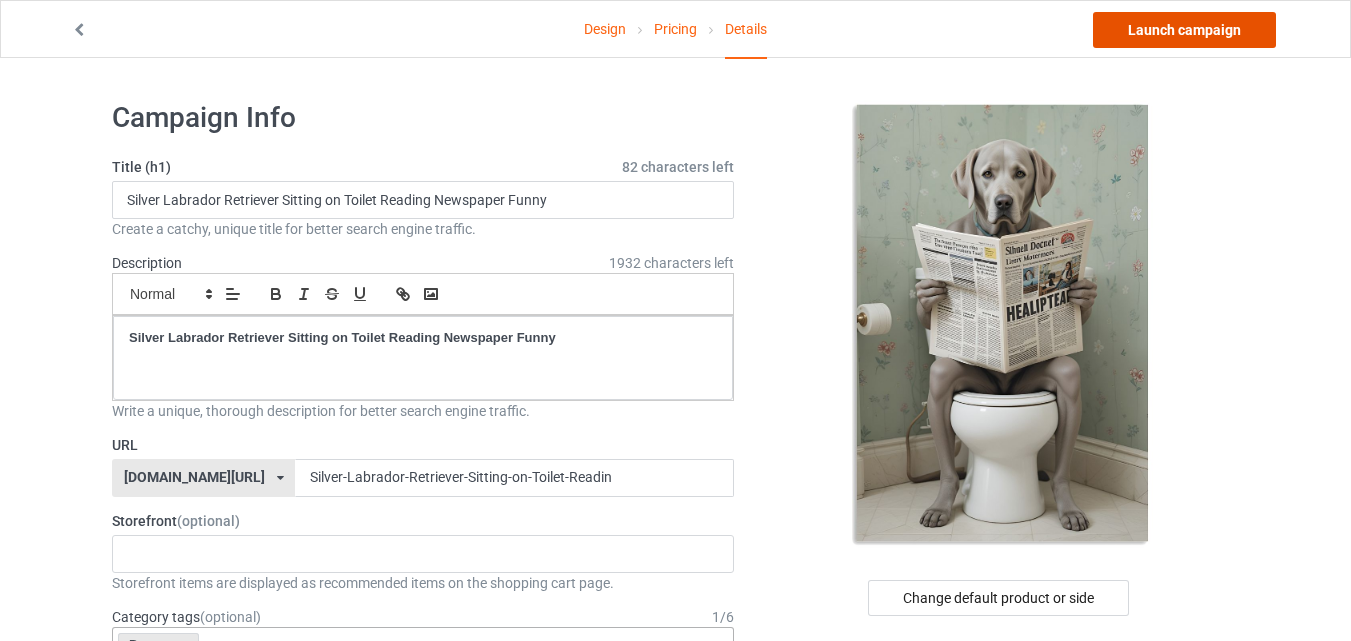 click on "Launch campaign" at bounding box center (1184, 30) 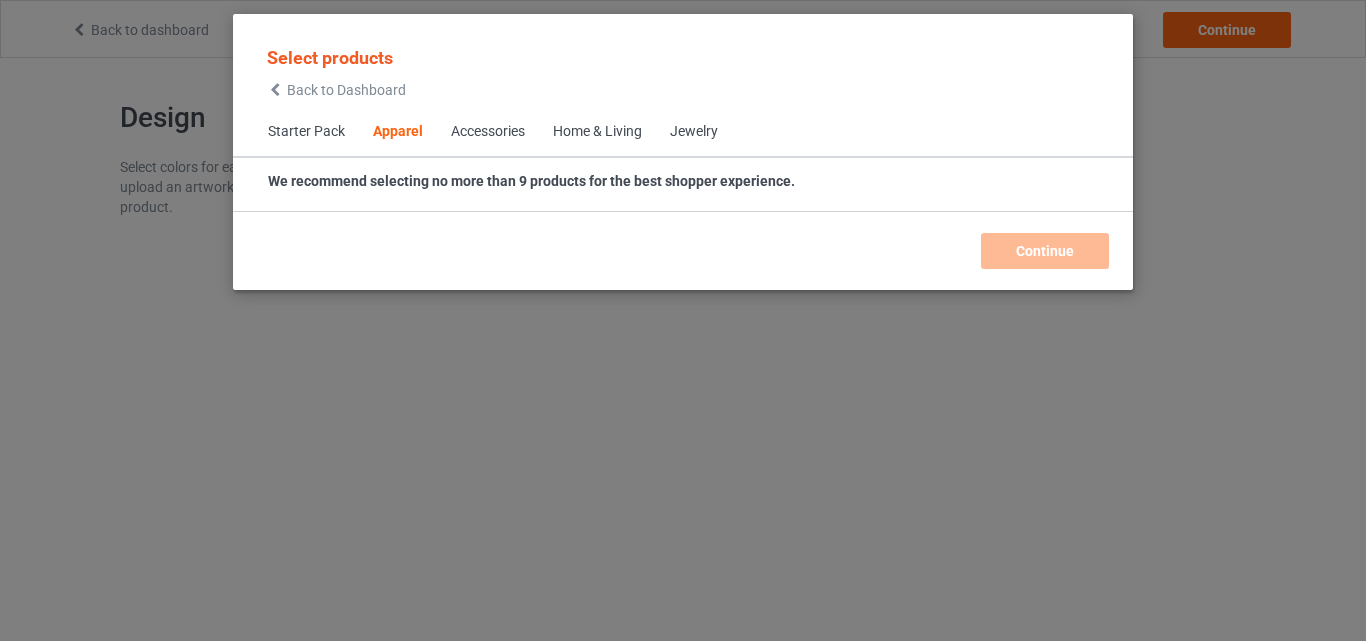 scroll, scrollTop: 0, scrollLeft: 0, axis: both 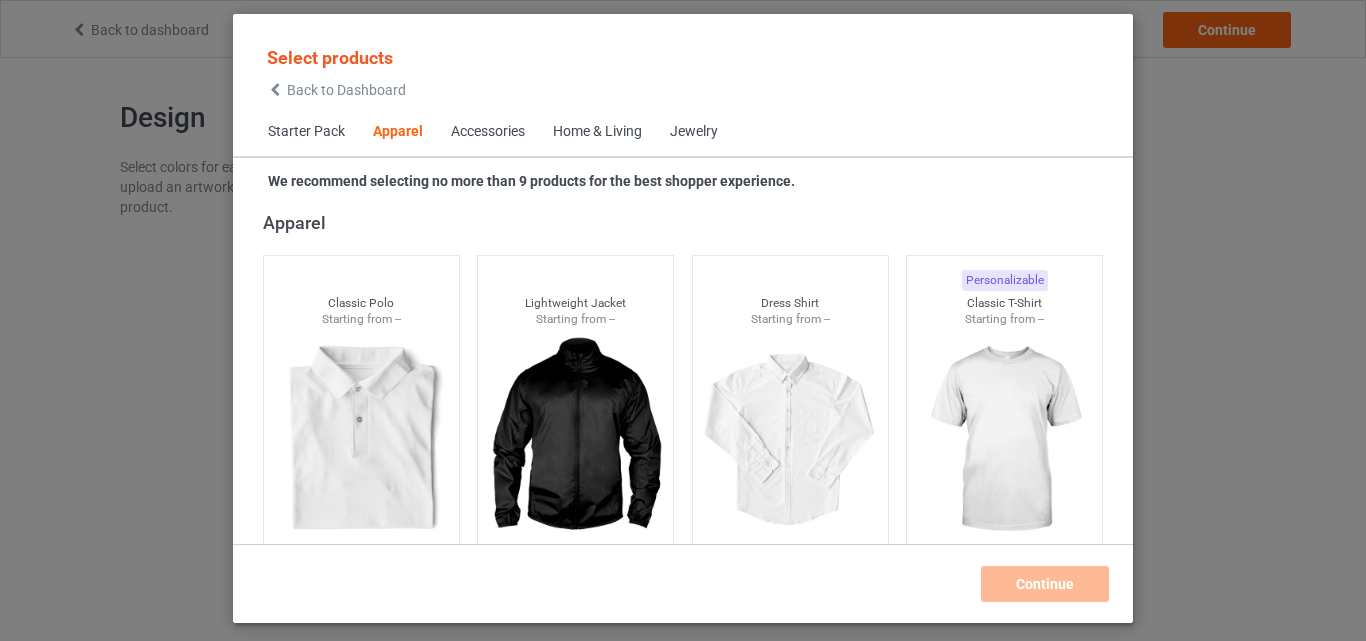 click on "Home & Living" at bounding box center (597, 132) 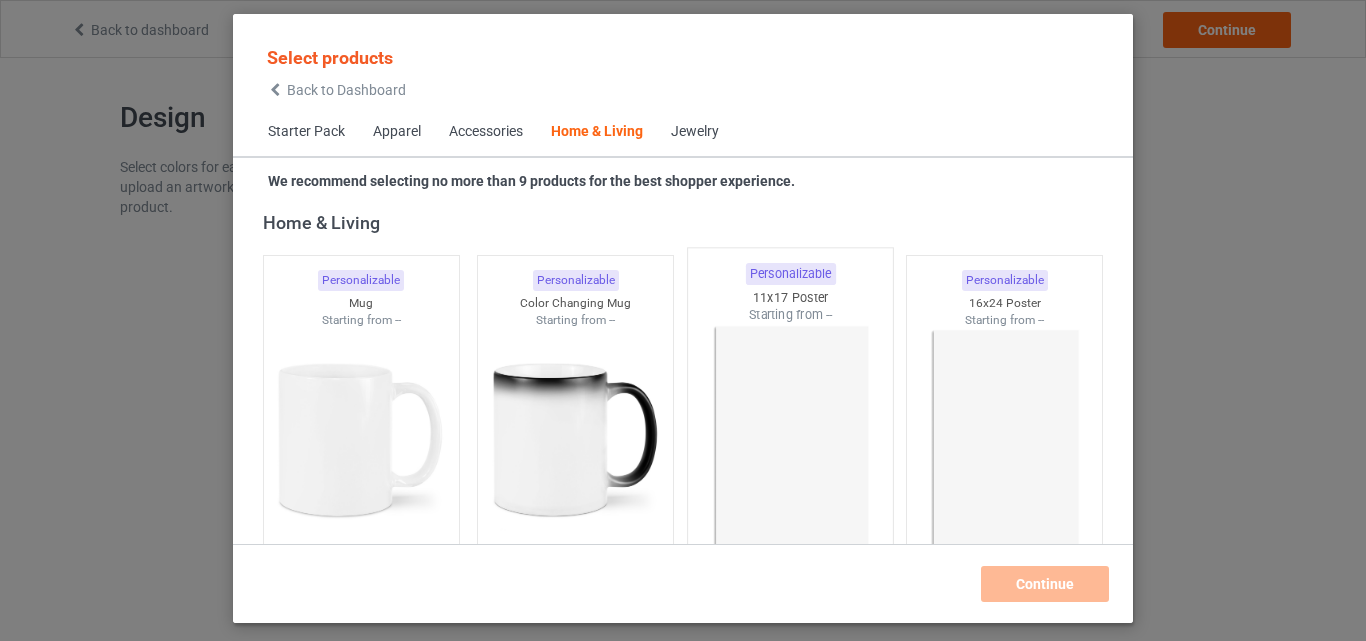 click at bounding box center (790, 441) 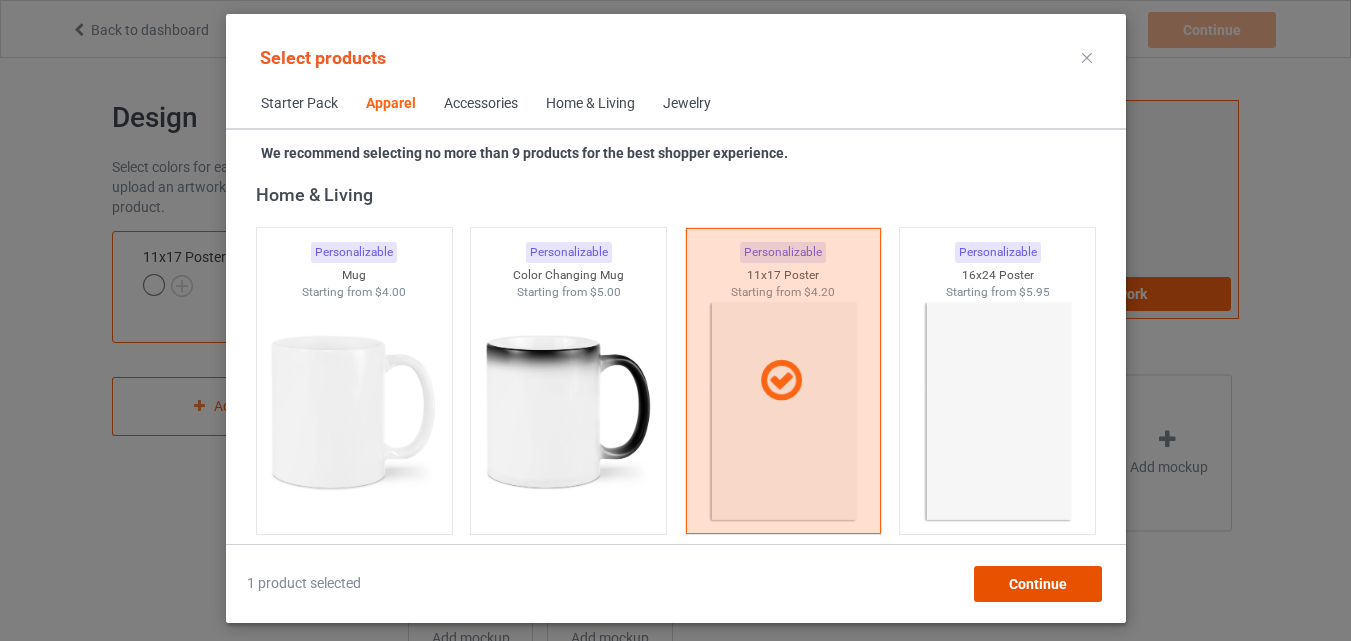 click on "Continue" at bounding box center [1037, 584] 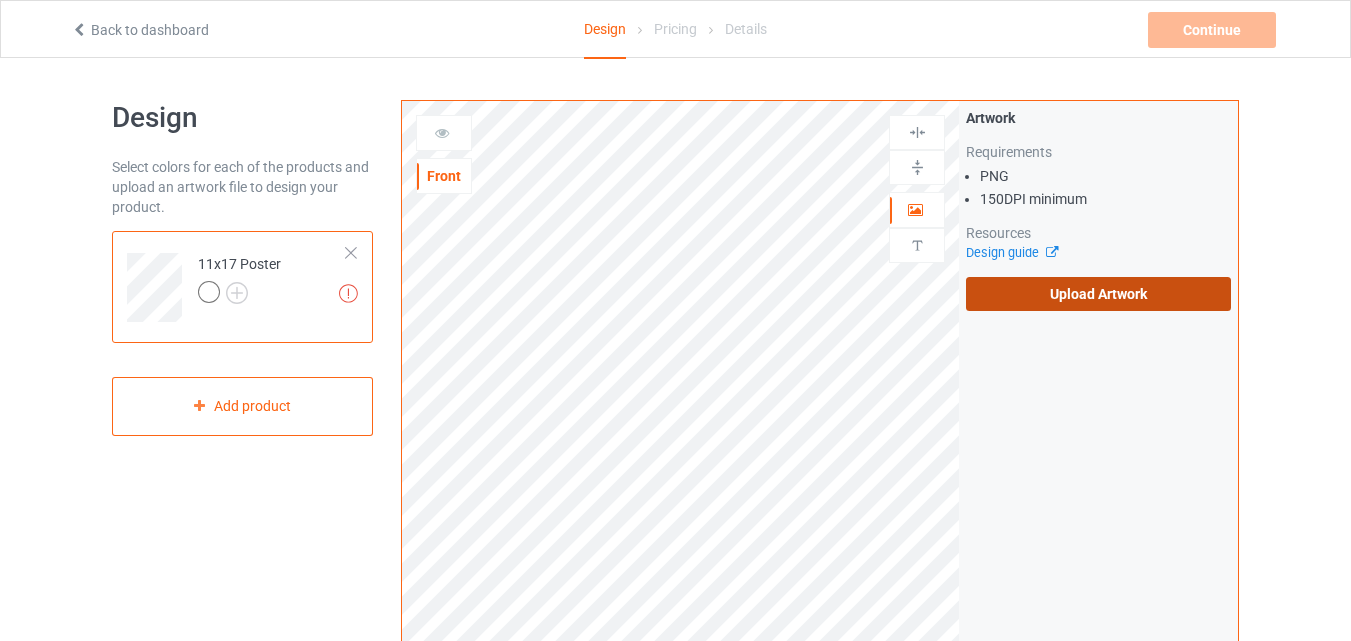 click on "Upload Artwork" at bounding box center [1098, 294] 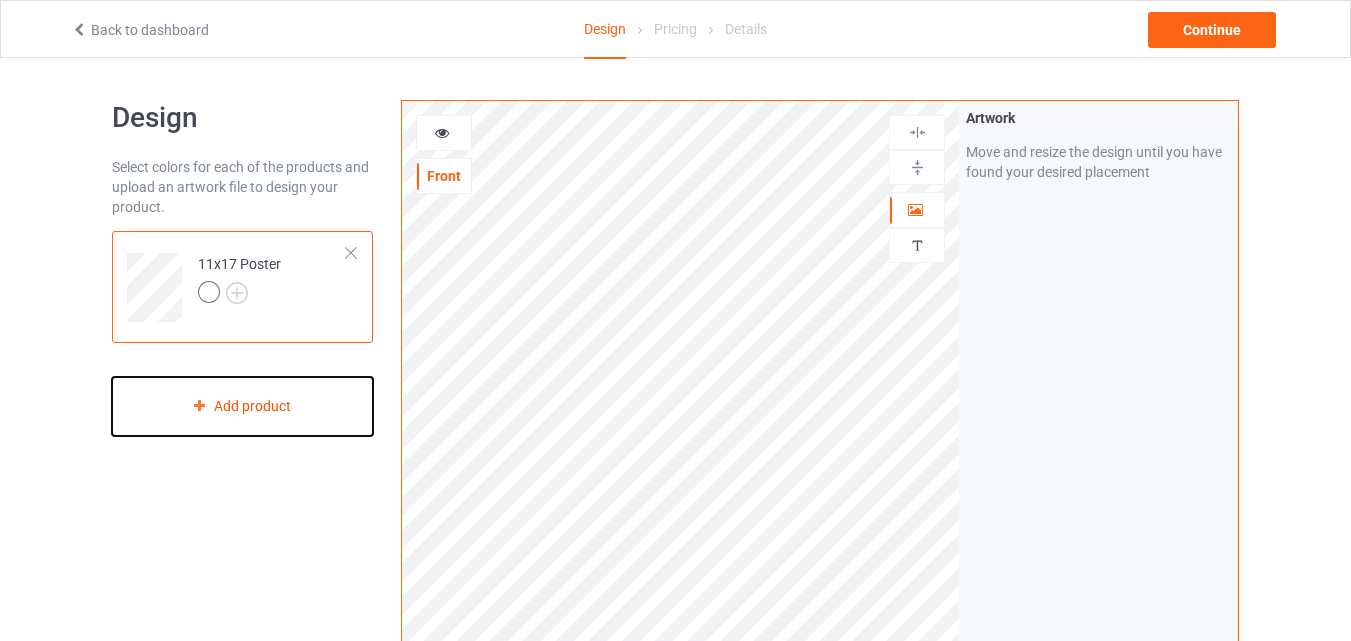 click on "Add product" at bounding box center [242, 406] 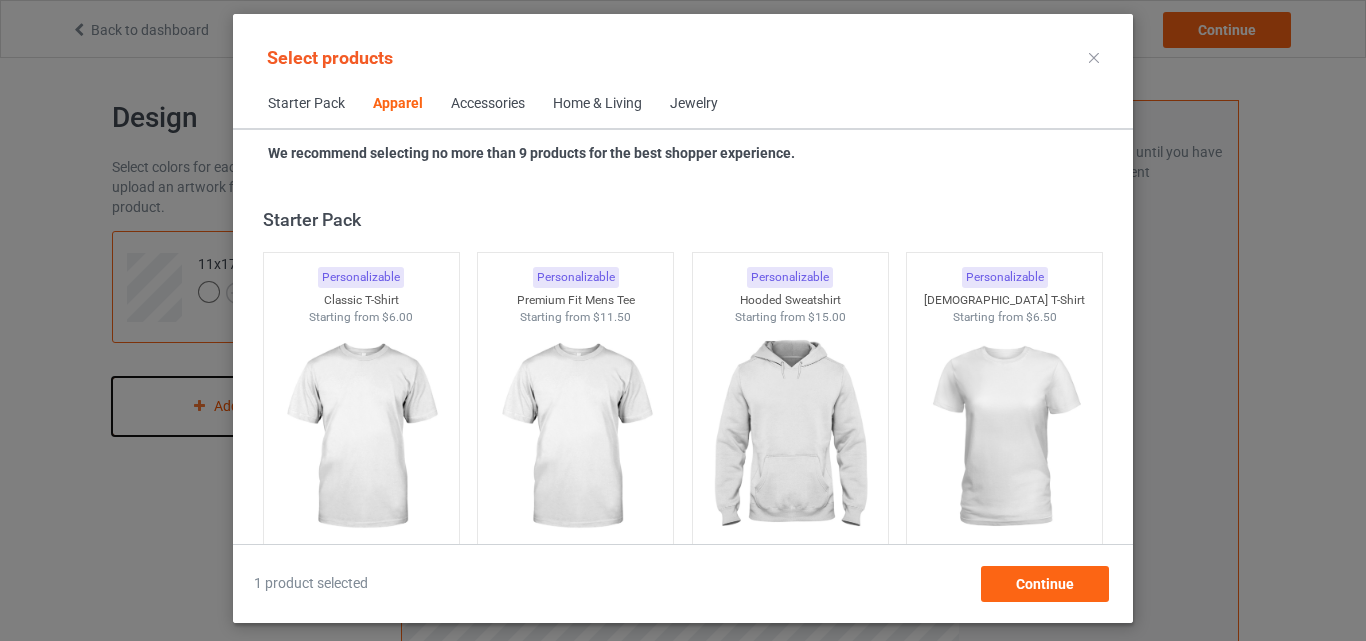scroll, scrollTop: 745, scrollLeft: 0, axis: vertical 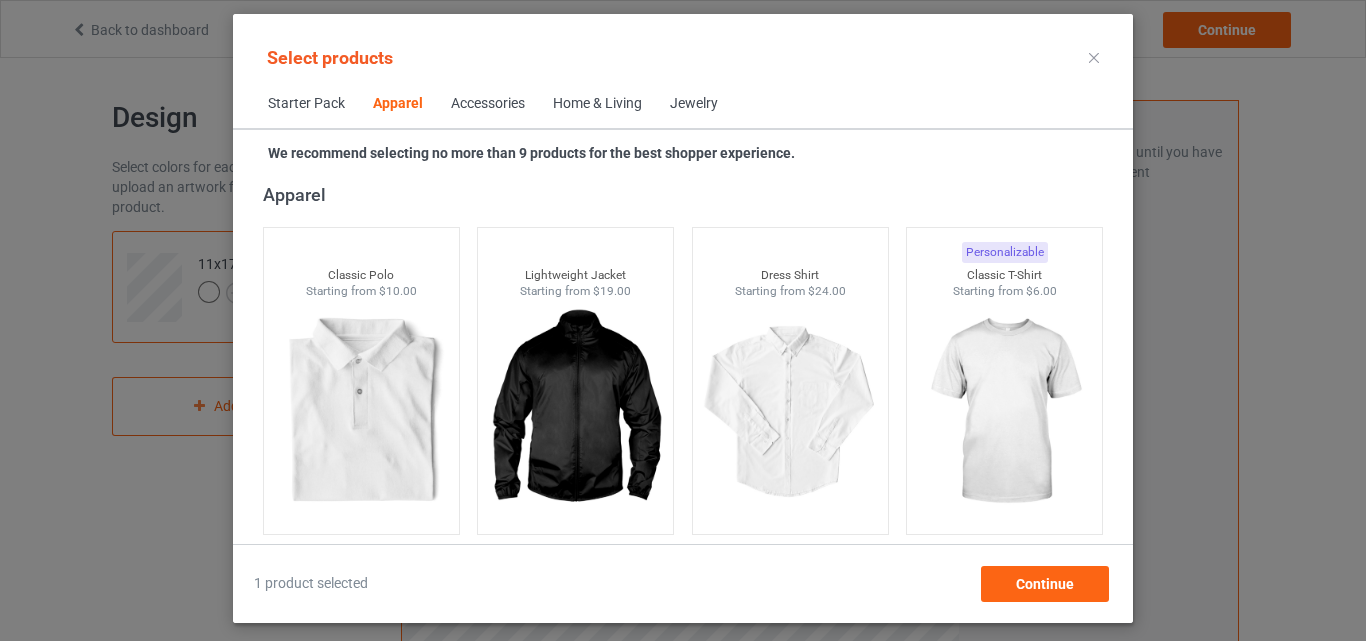 click on "Select products" at bounding box center [683, 57] 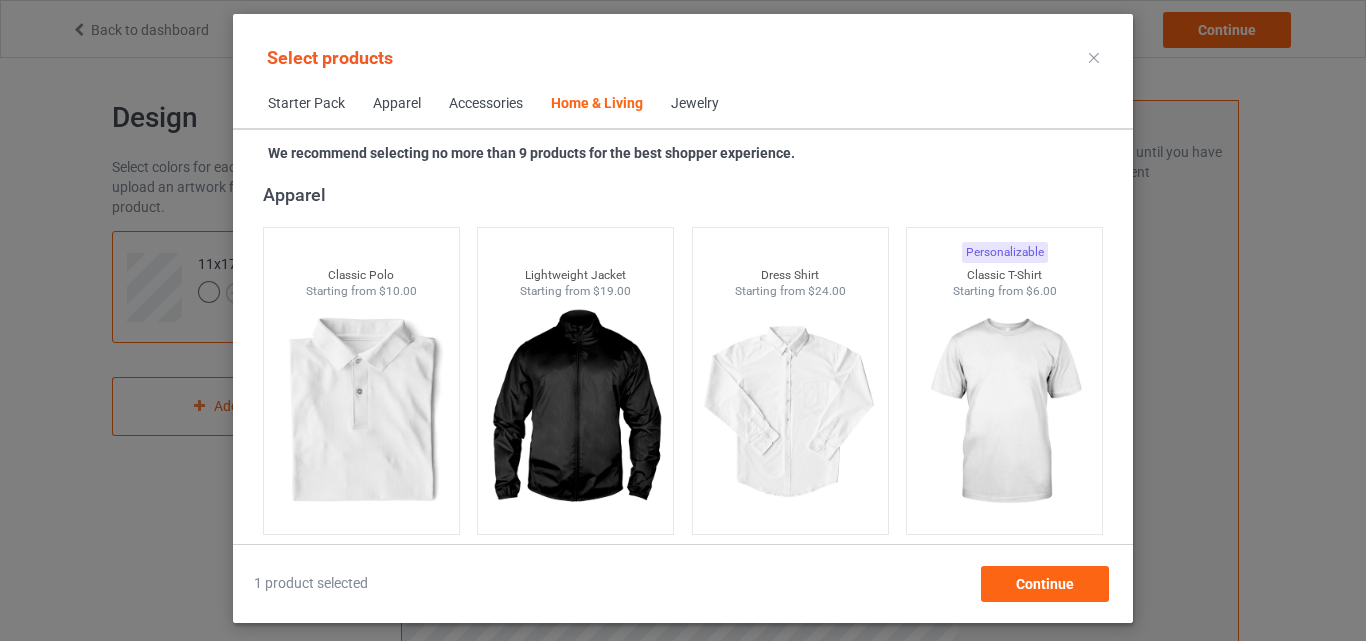 scroll, scrollTop: 9019, scrollLeft: 0, axis: vertical 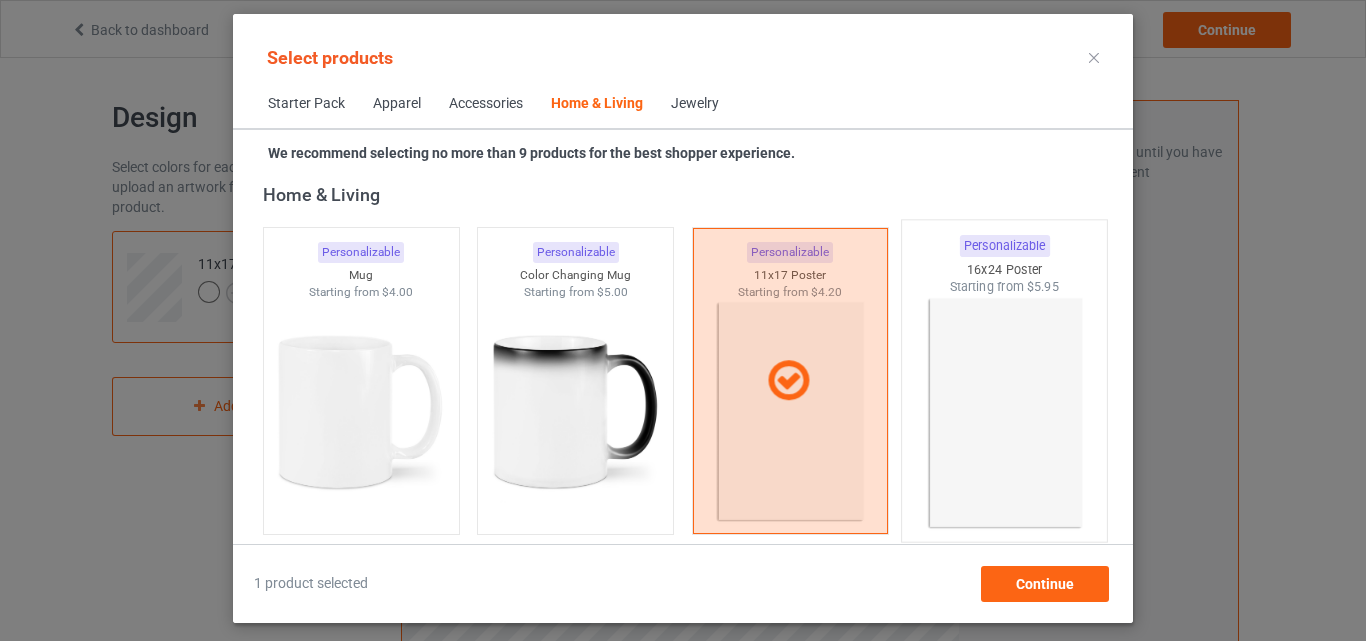 click at bounding box center (1005, 413) 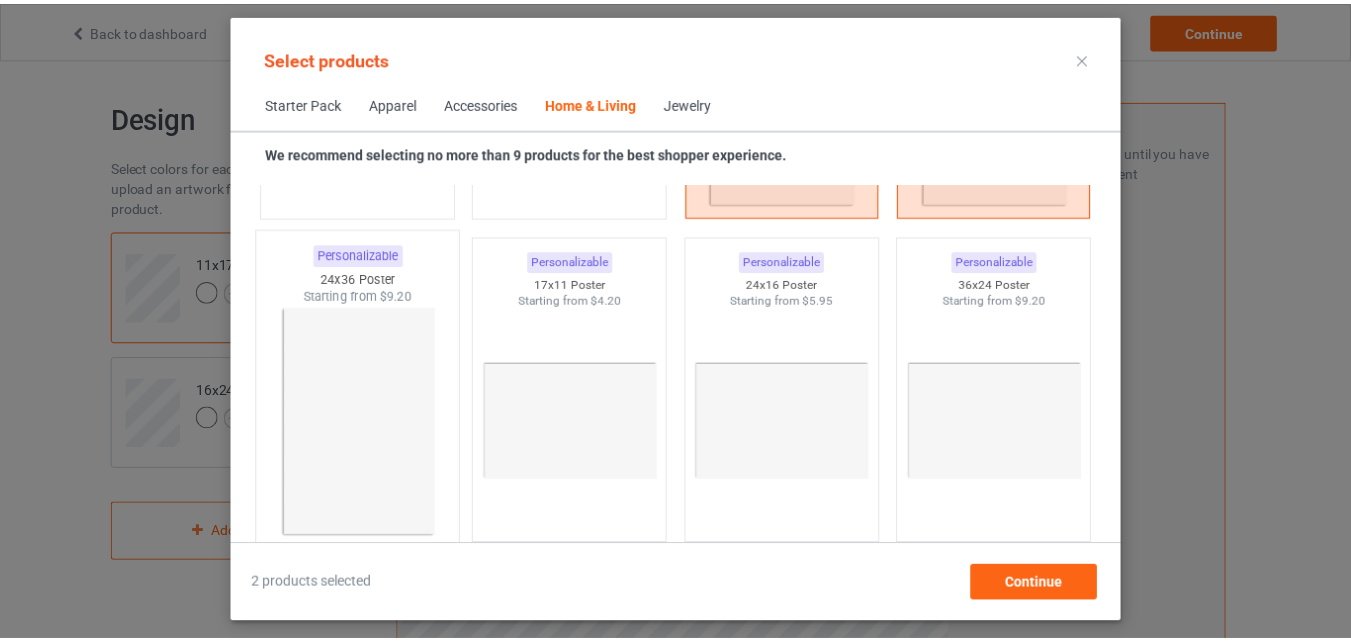 scroll, scrollTop: 9339, scrollLeft: 0, axis: vertical 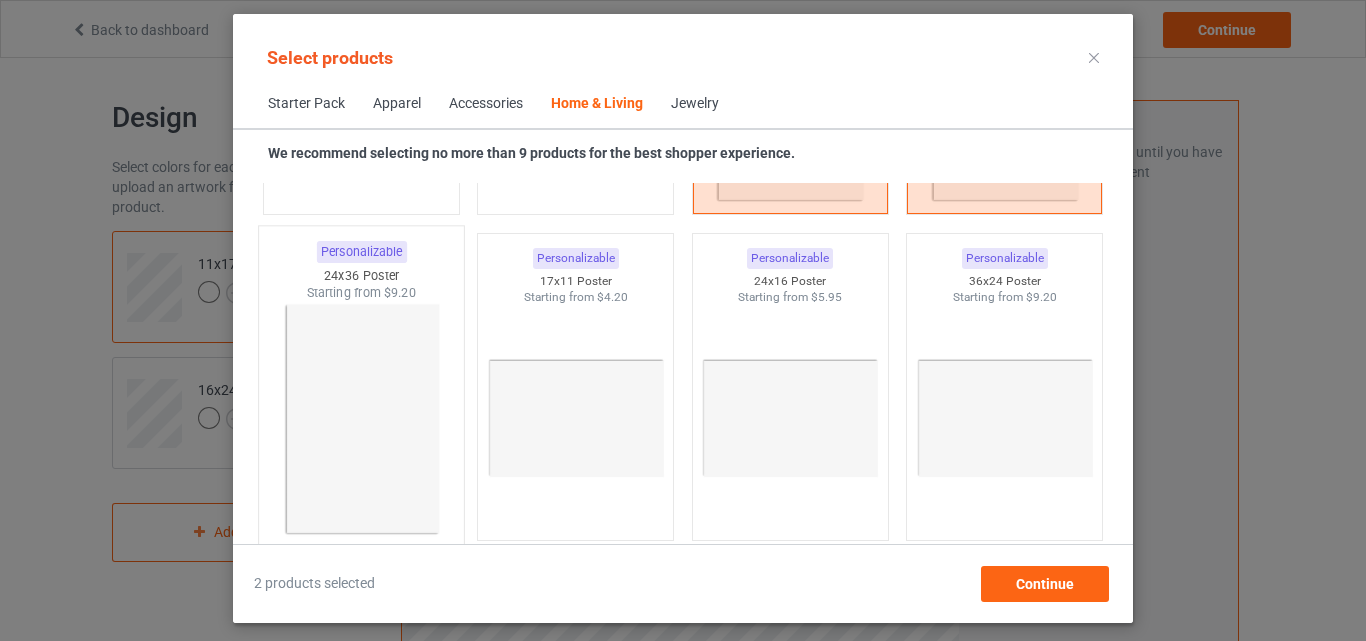click at bounding box center [361, 419] 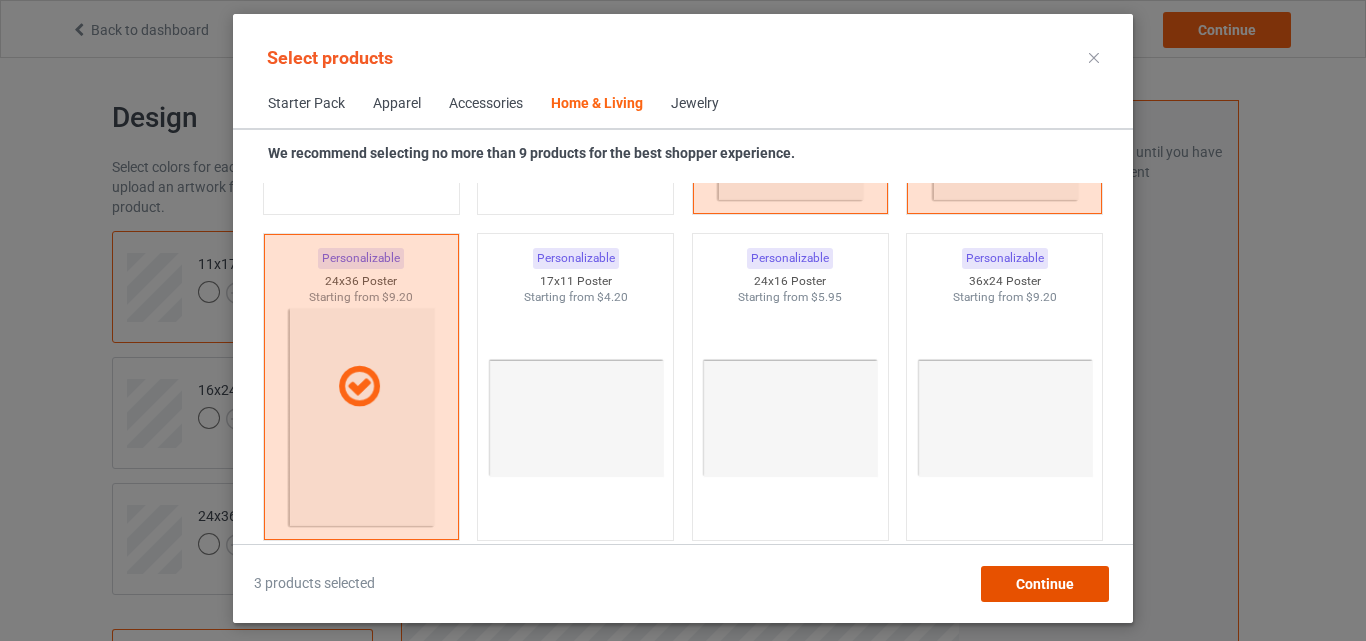 click on "Continue" at bounding box center [1045, 584] 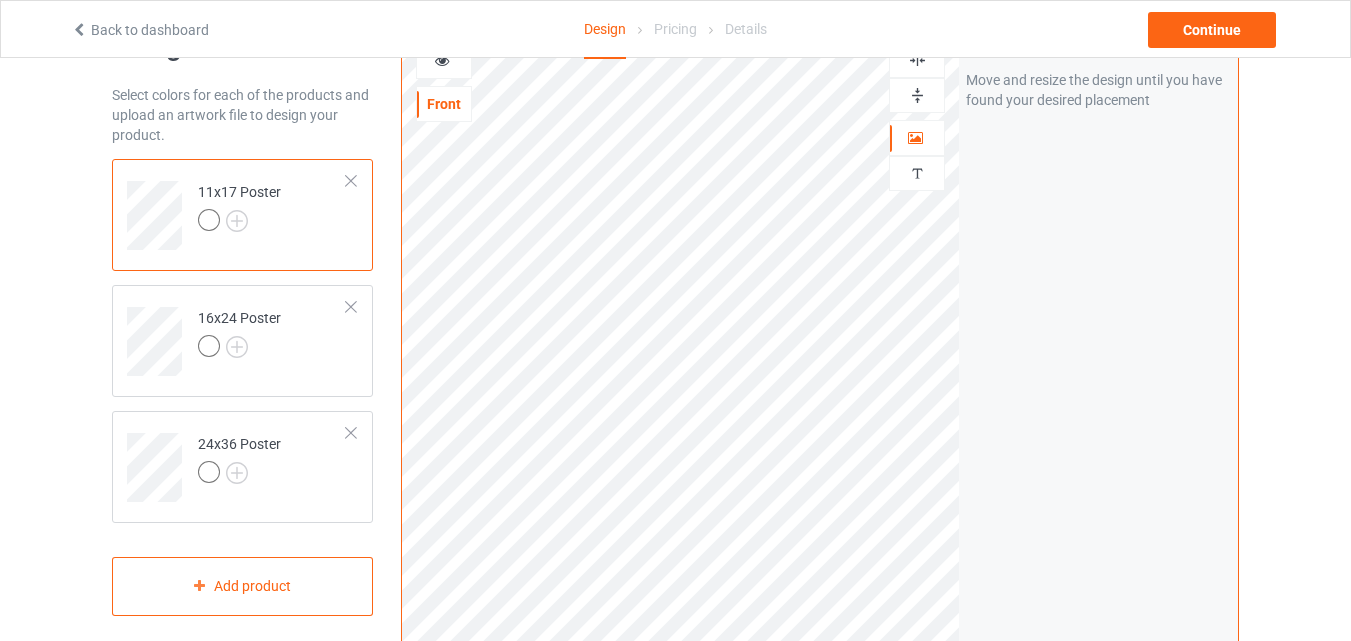 scroll, scrollTop: 0, scrollLeft: 0, axis: both 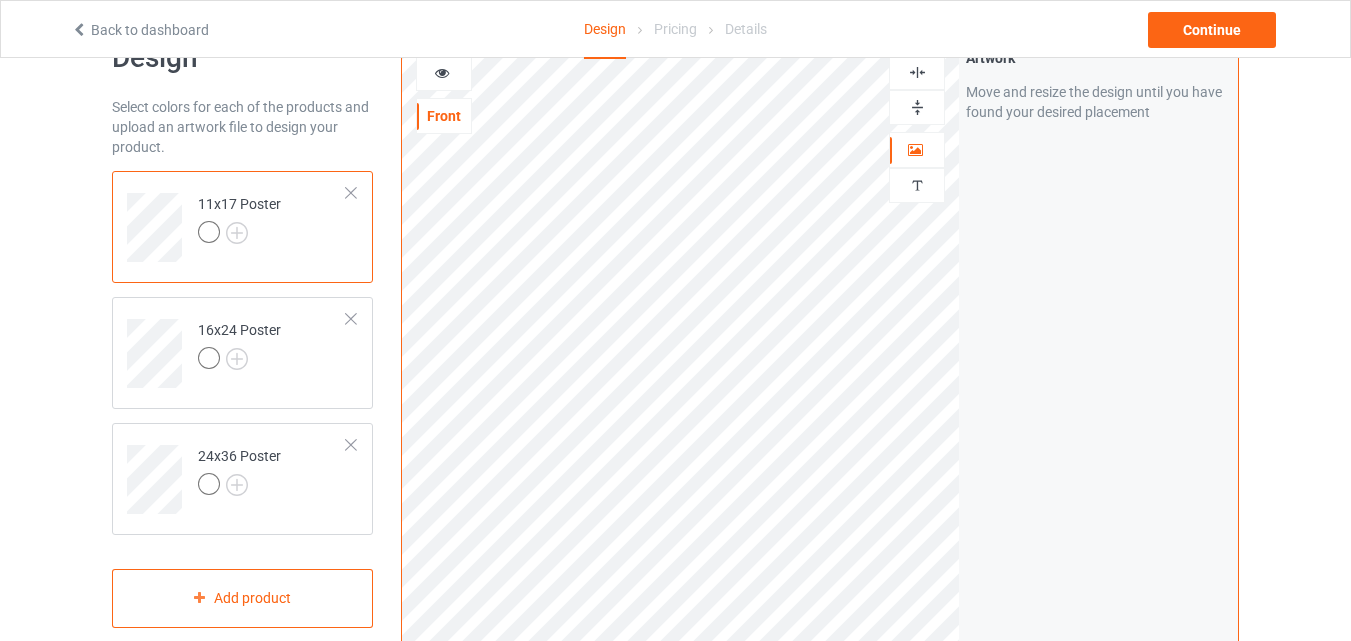 click at bounding box center [917, 72] 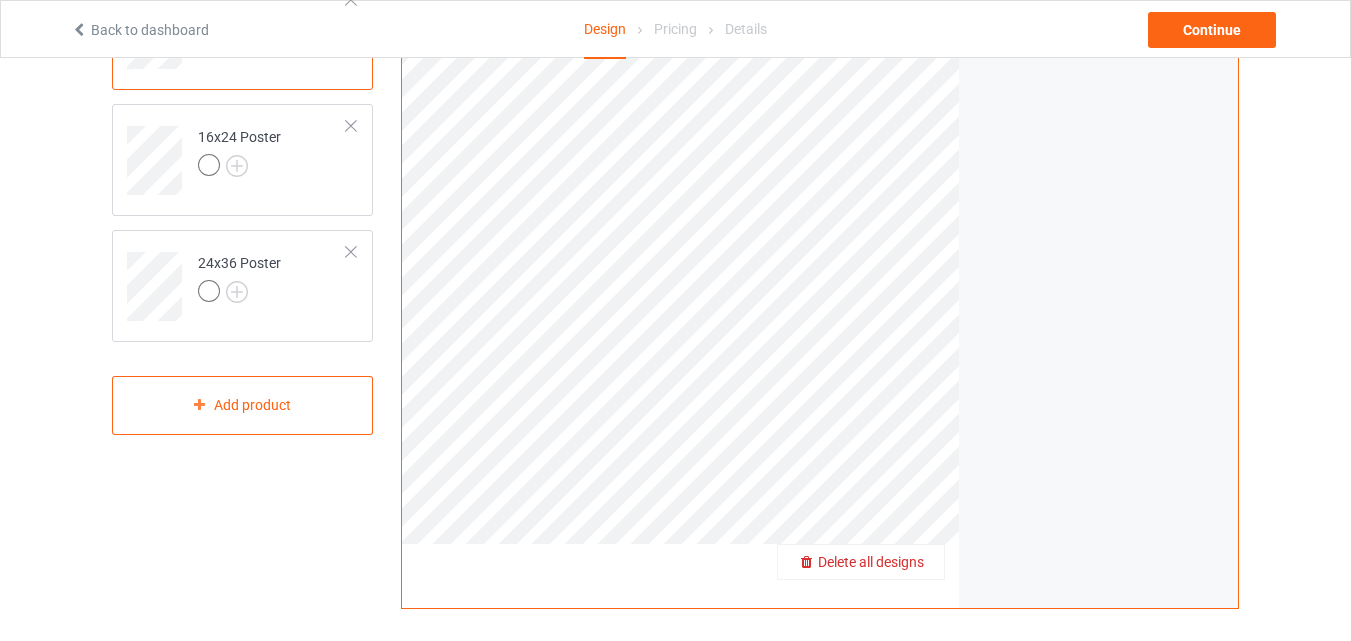 scroll, scrollTop: 0, scrollLeft: 0, axis: both 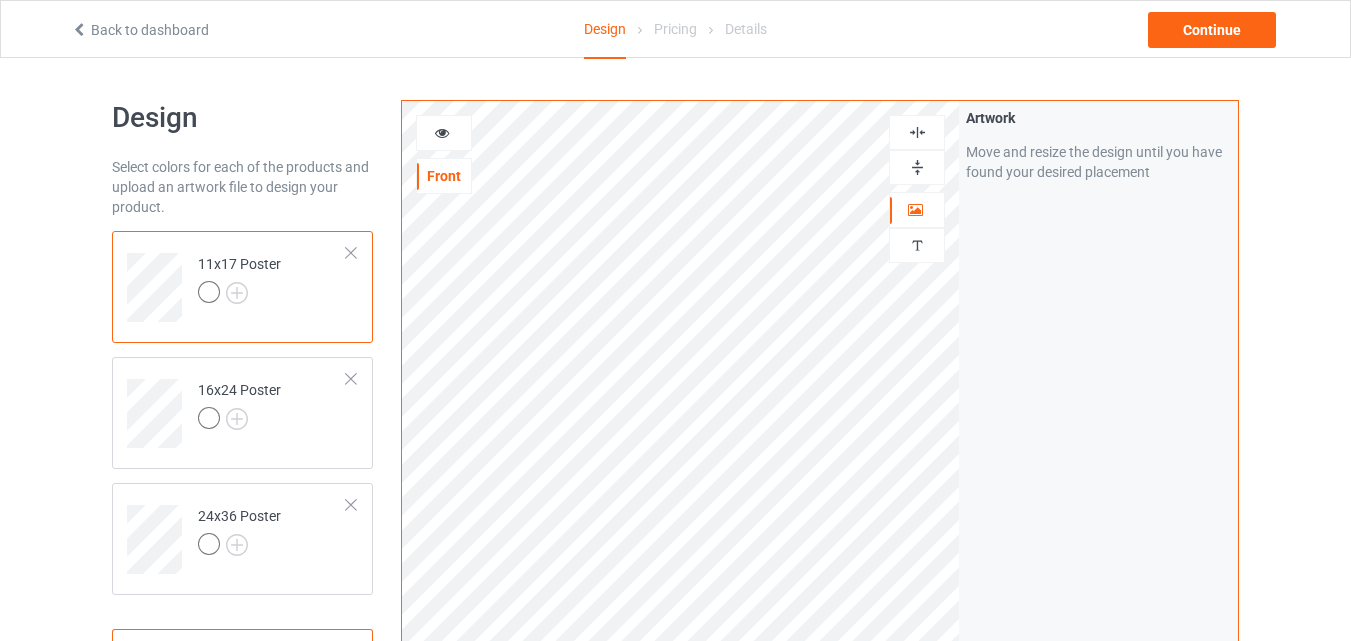 click at bounding box center (917, 132) 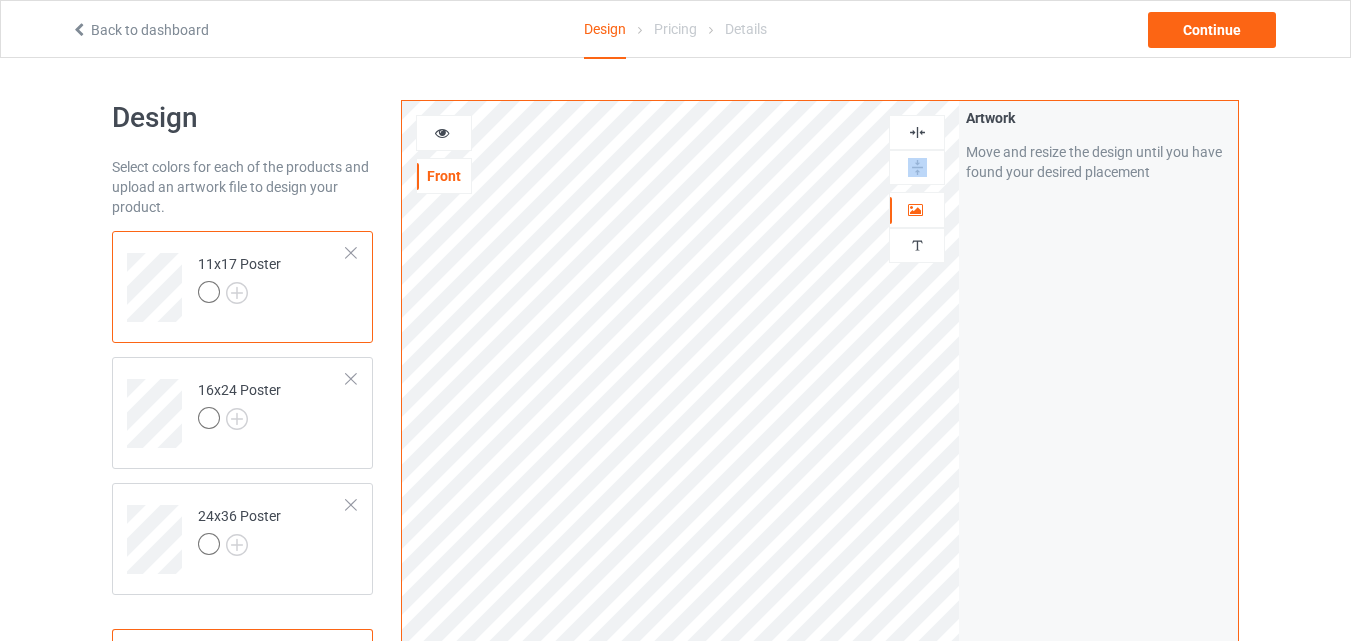 click at bounding box center [917, 167] 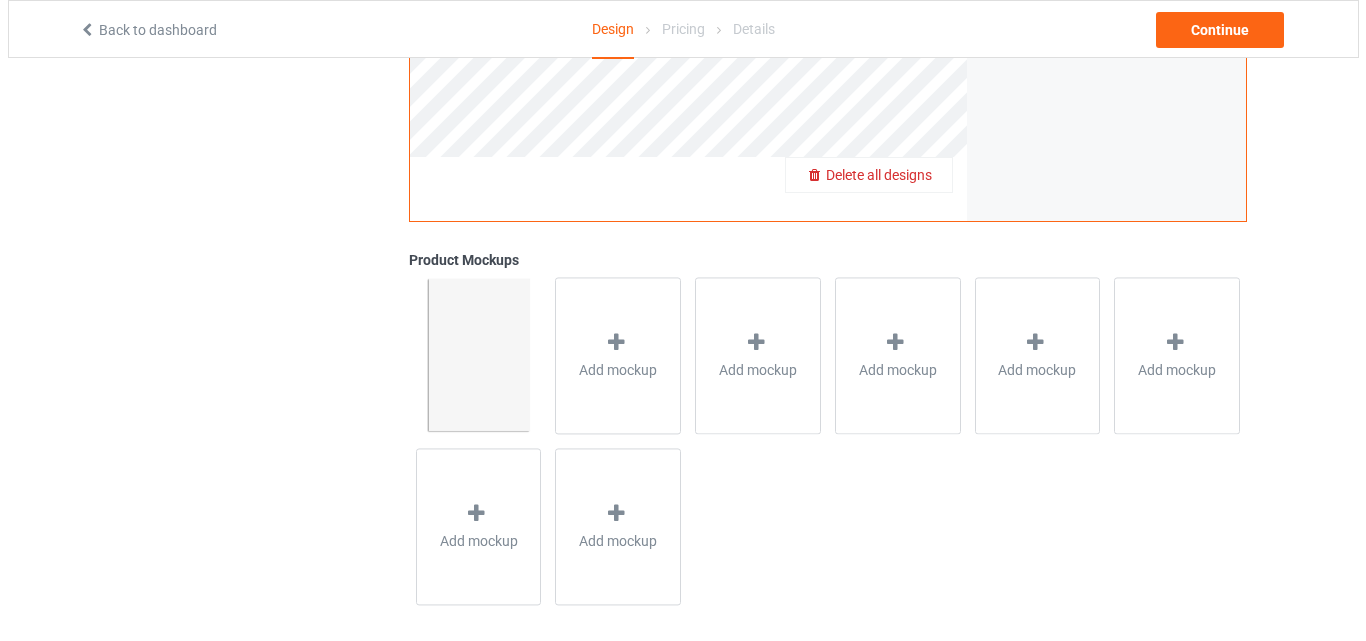 scroll, scrollTop: 655, scrollLeft: 0, axis: vertical 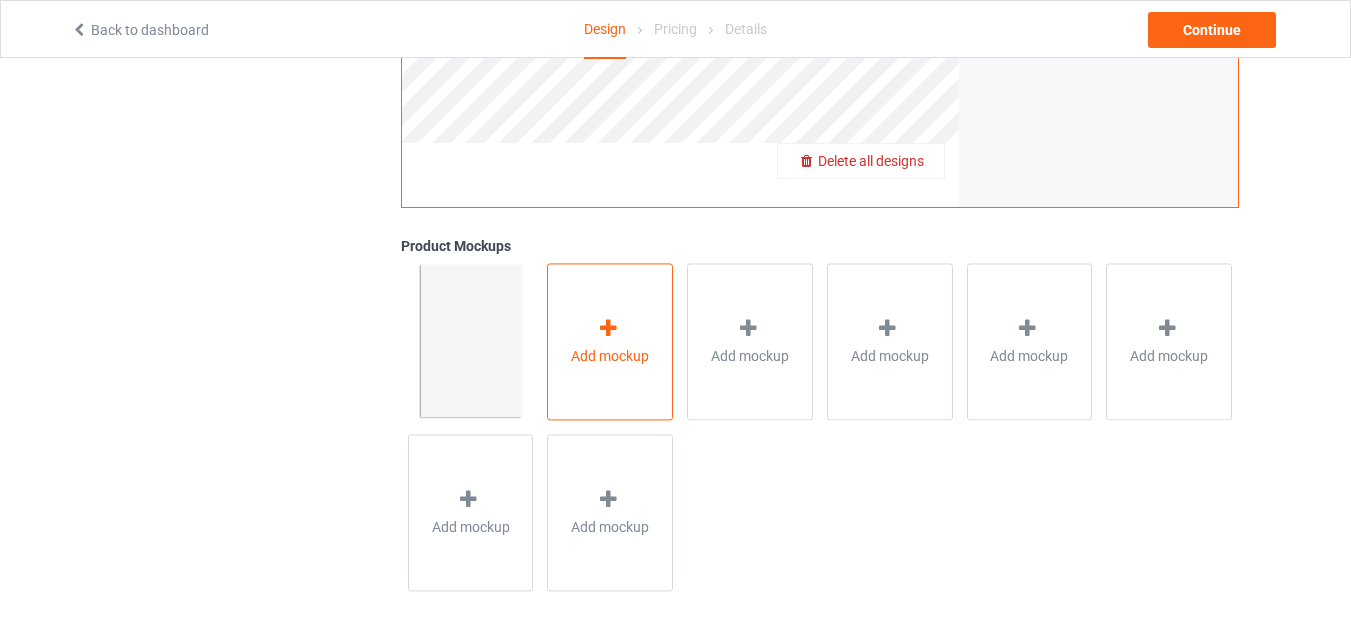 click on "Add mockup" at bounding box center (610, 341) 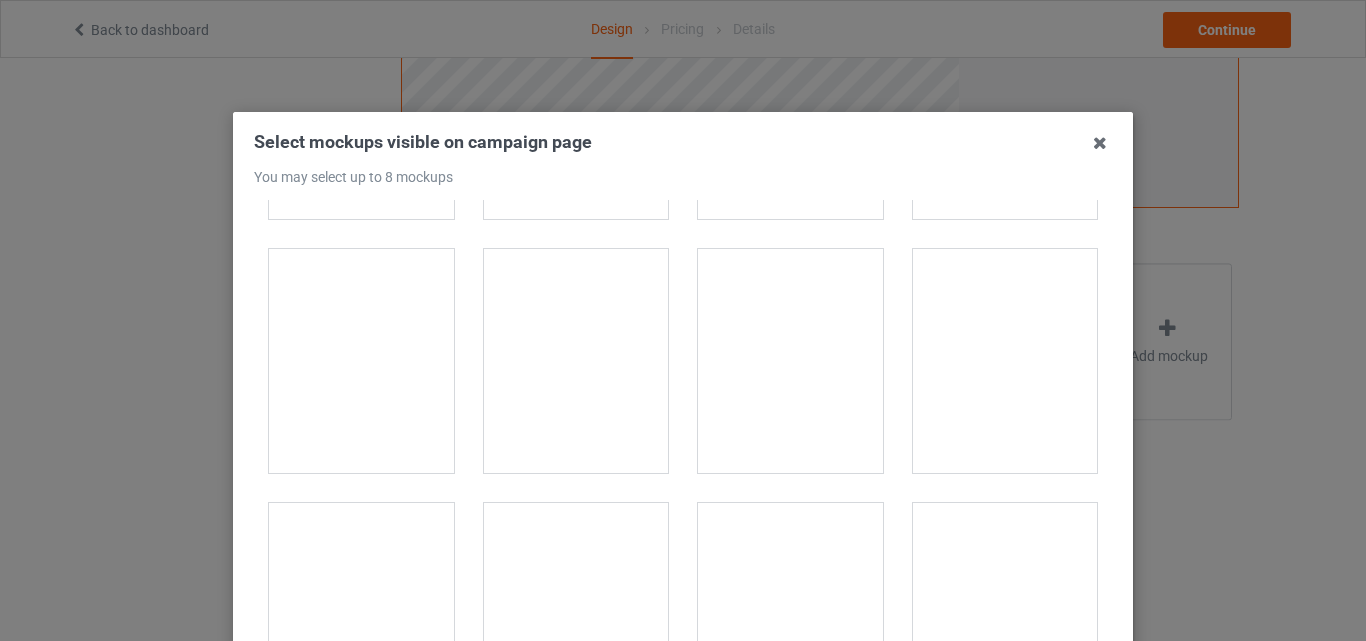 scroll, scrollTop: 1518, scrollLeft: 0, axis: vertical 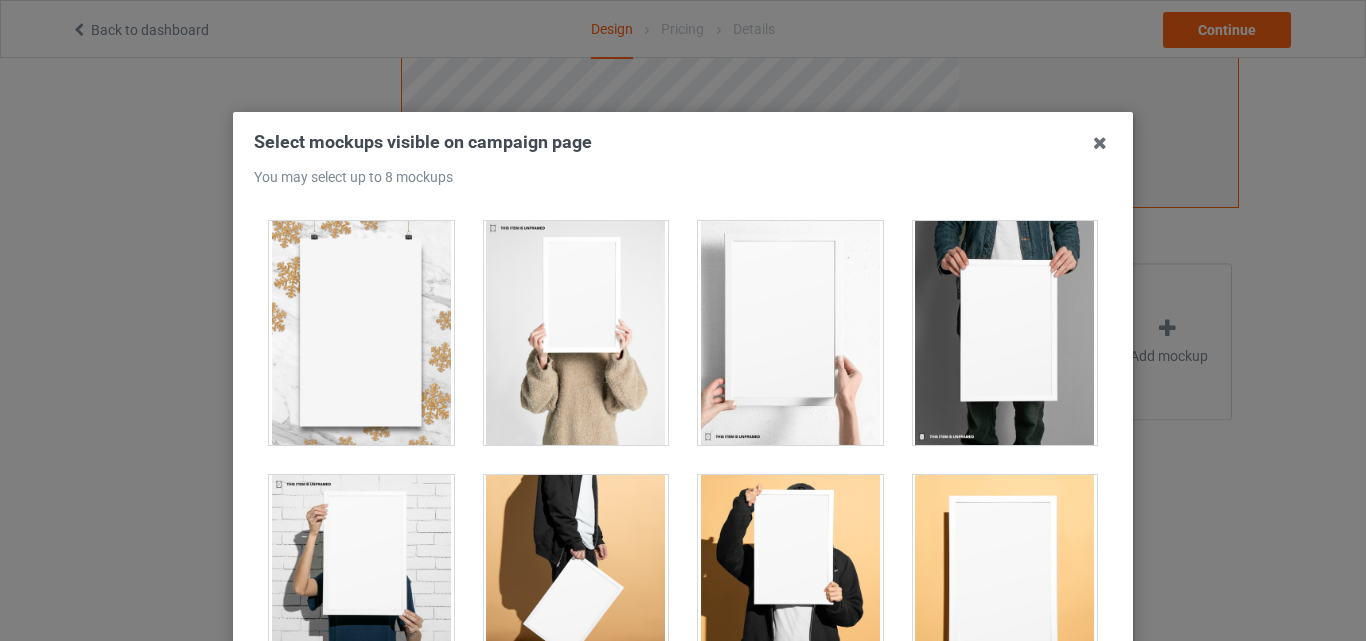 drag, startPoint x: 980, startPoint y: 345, endPoint x: 967, endPoint y: 347, distance: 13.152946 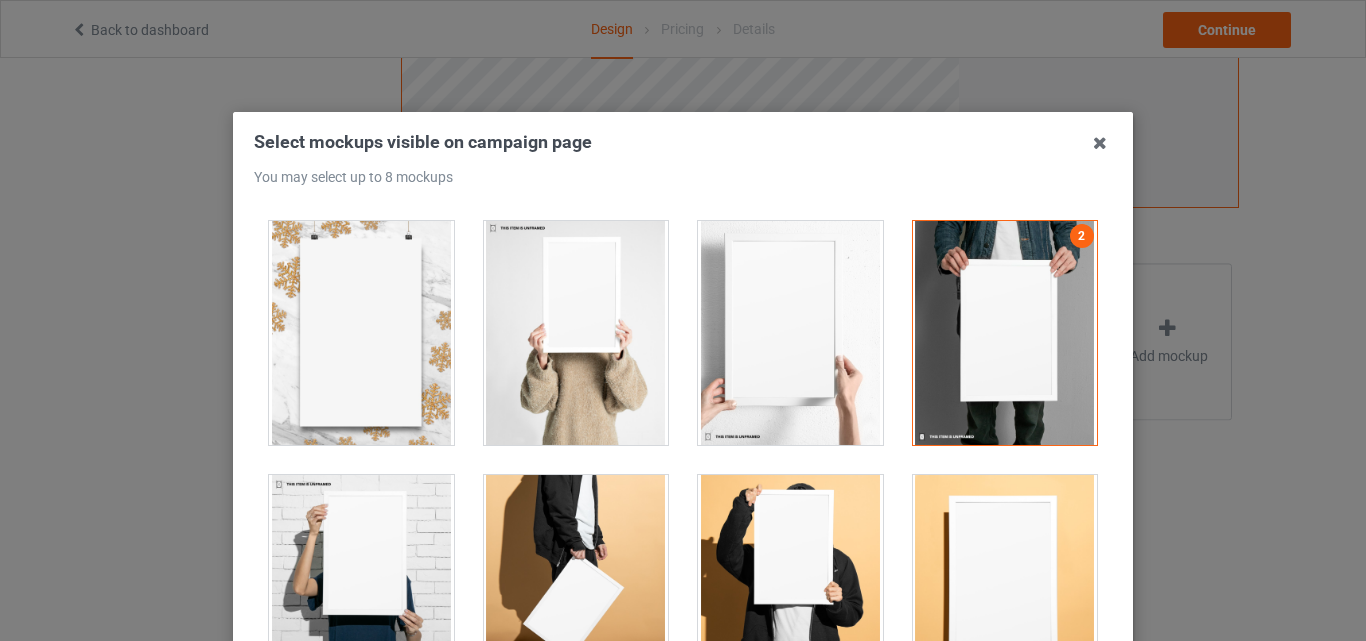 click at bounding box center (790, 333) 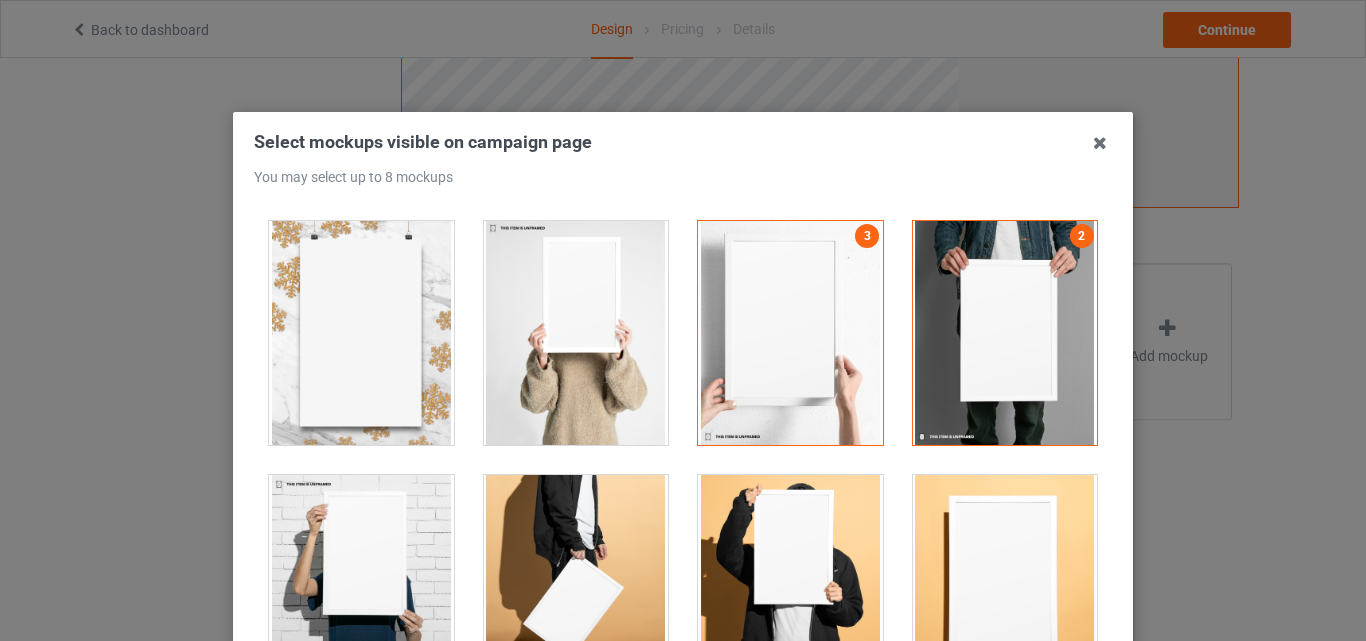 click at bounding box center (576, 333) 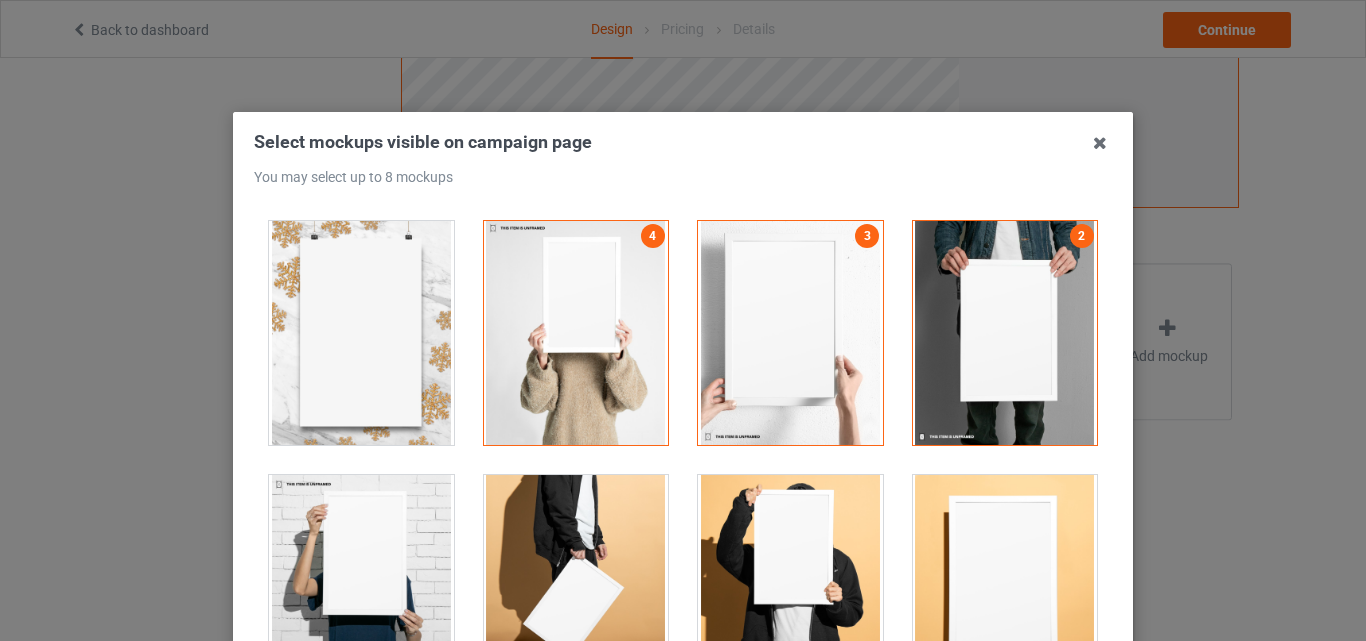 drag, startPoint x: 964, startPoint y: 522, endPoint x: 904, endPoint y: 534, distance: 61.188232 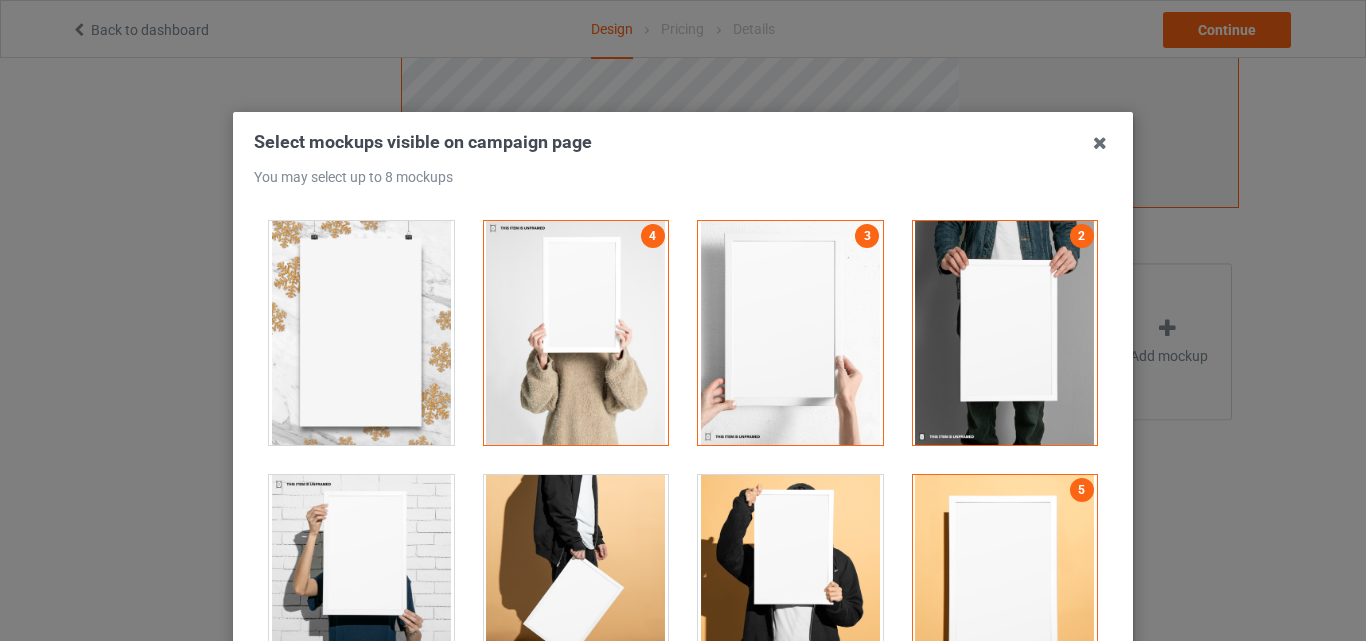 click at bounding box center [790, 587] 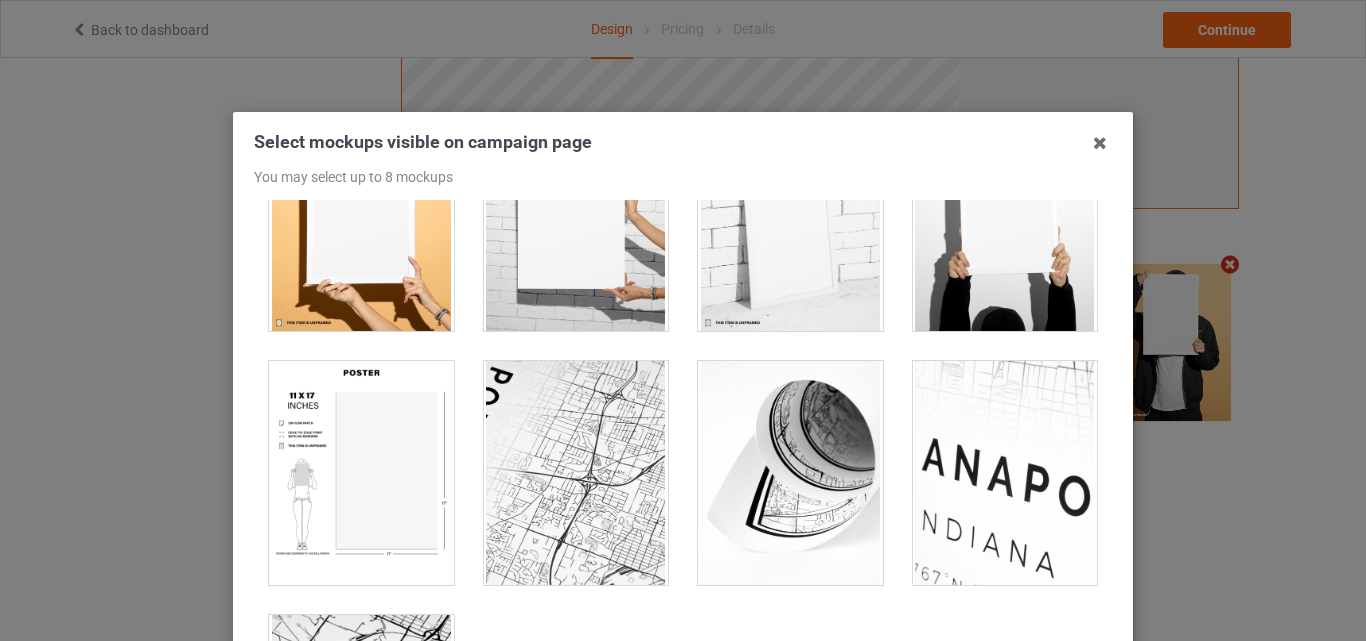 scroll, scrollTop: 2117, scrollLeft: 0, axis: vertical 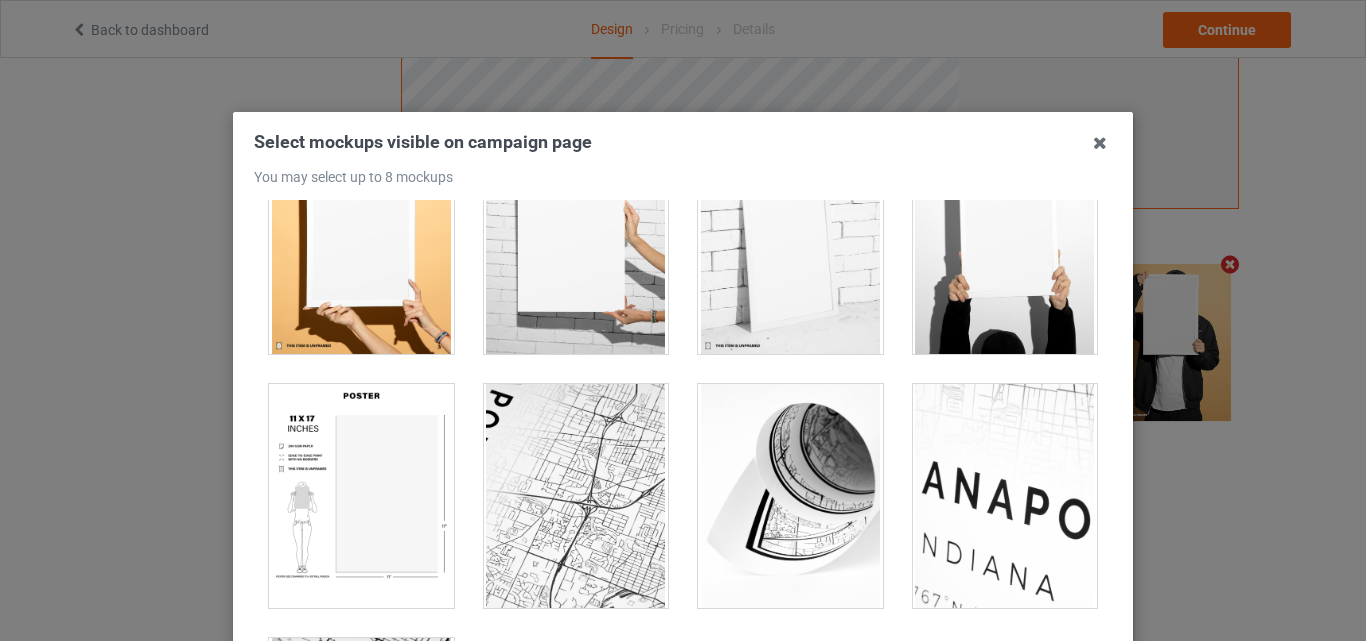 click at bounding box center (790, 242) 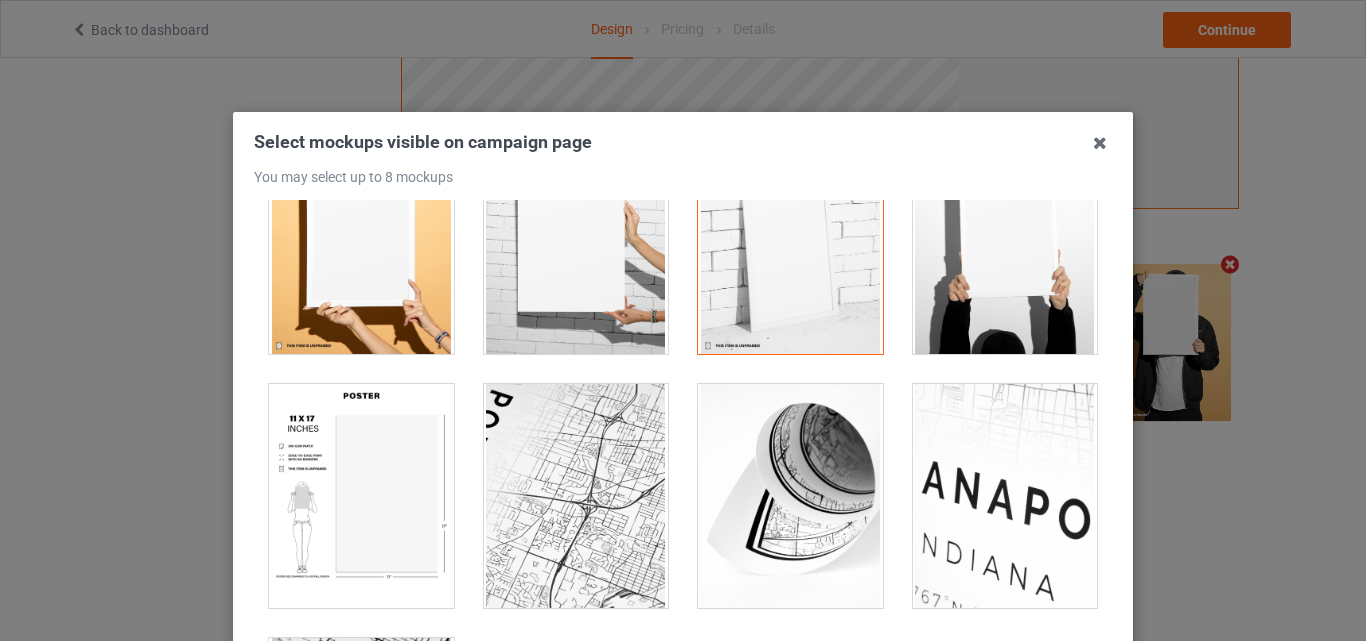 click at bounding box center [361, 496] 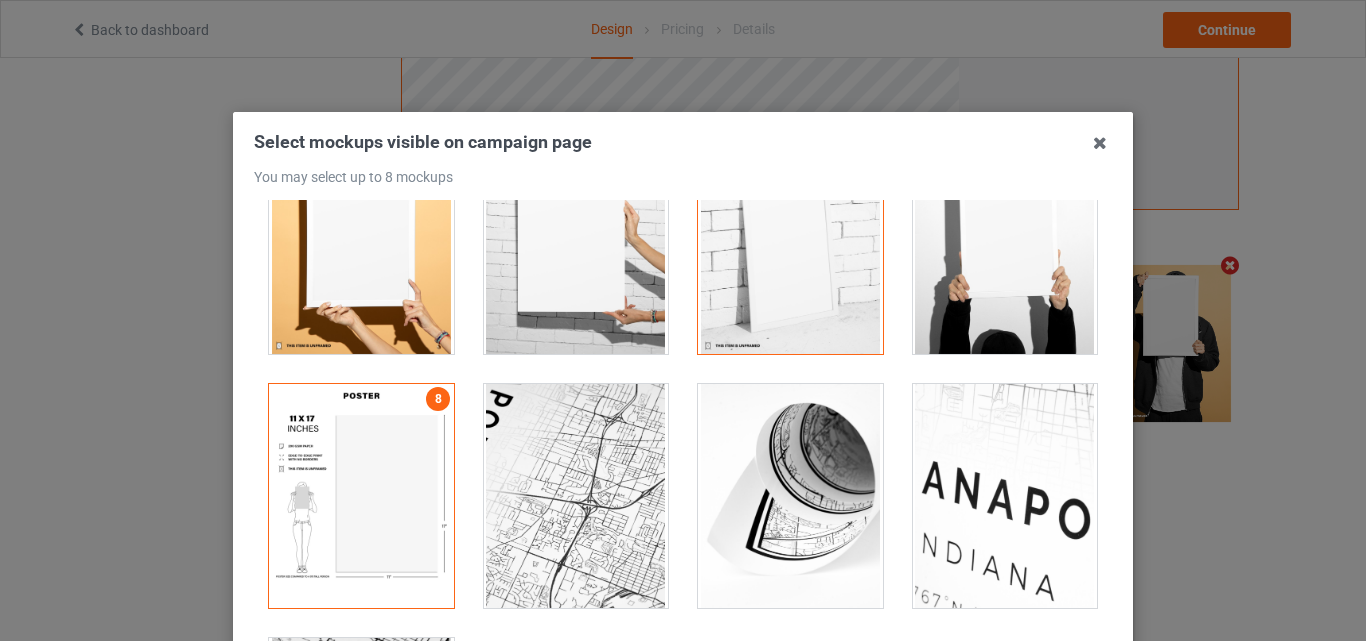 scroll, scrollTop: 653, scrollLeft: 0, axis: vertical 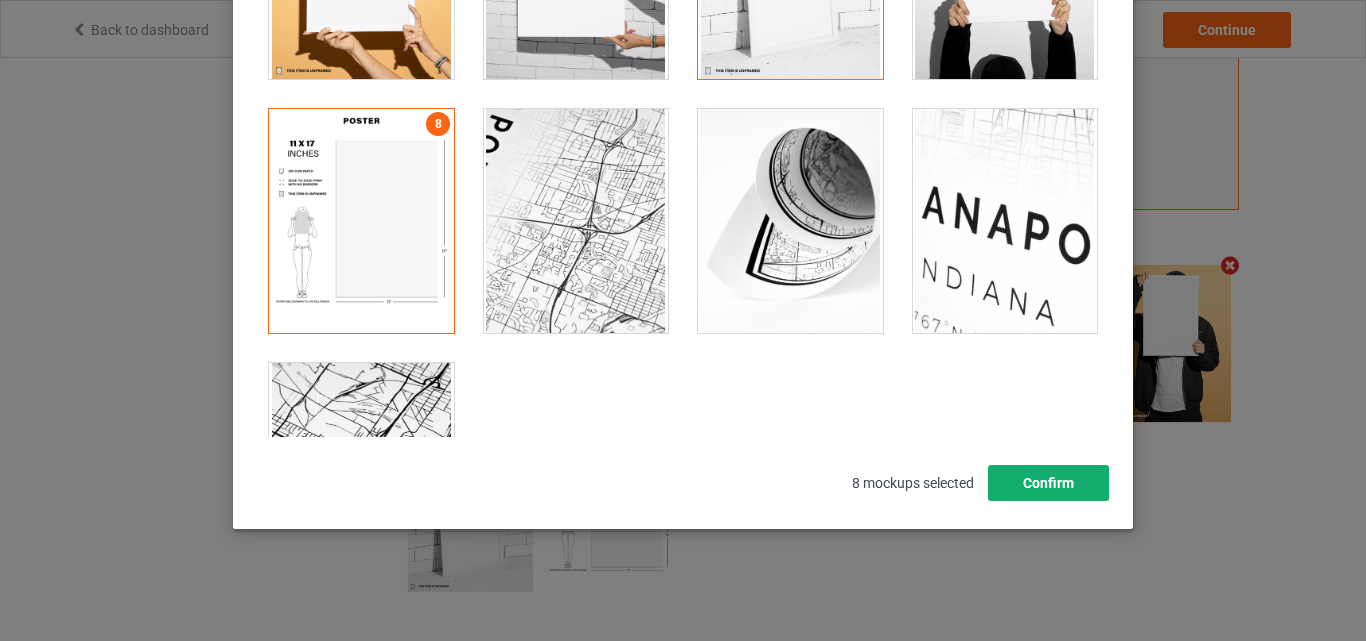 click on "Confirm" at bounding box center [1048, 483] 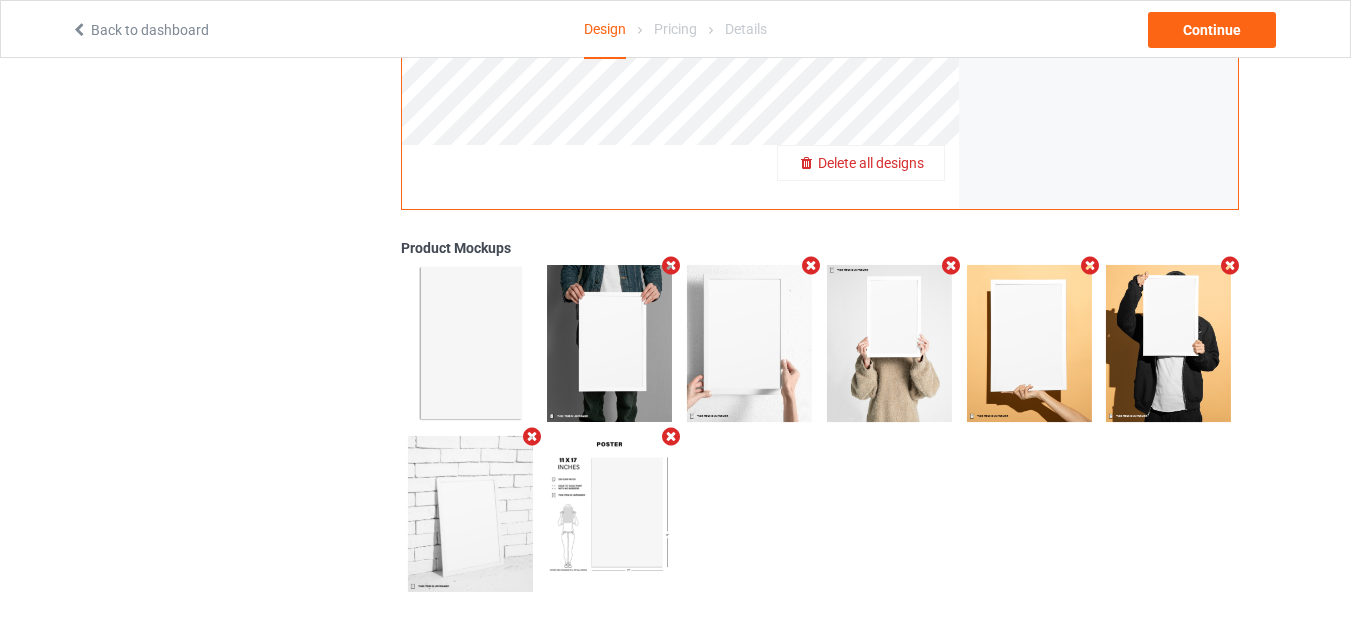 scroll, scrollTop: 0, scrollLeft: 0, axis: both 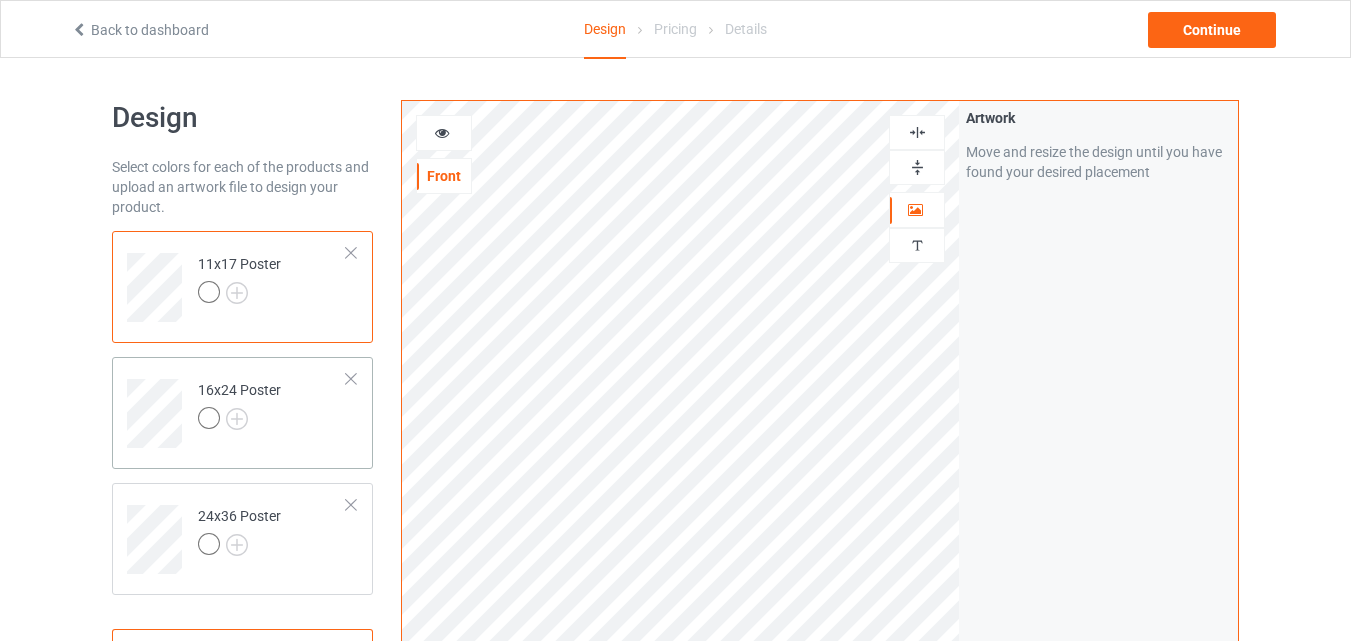 click on "16x24 Poster" at bounding box center (272, 406) 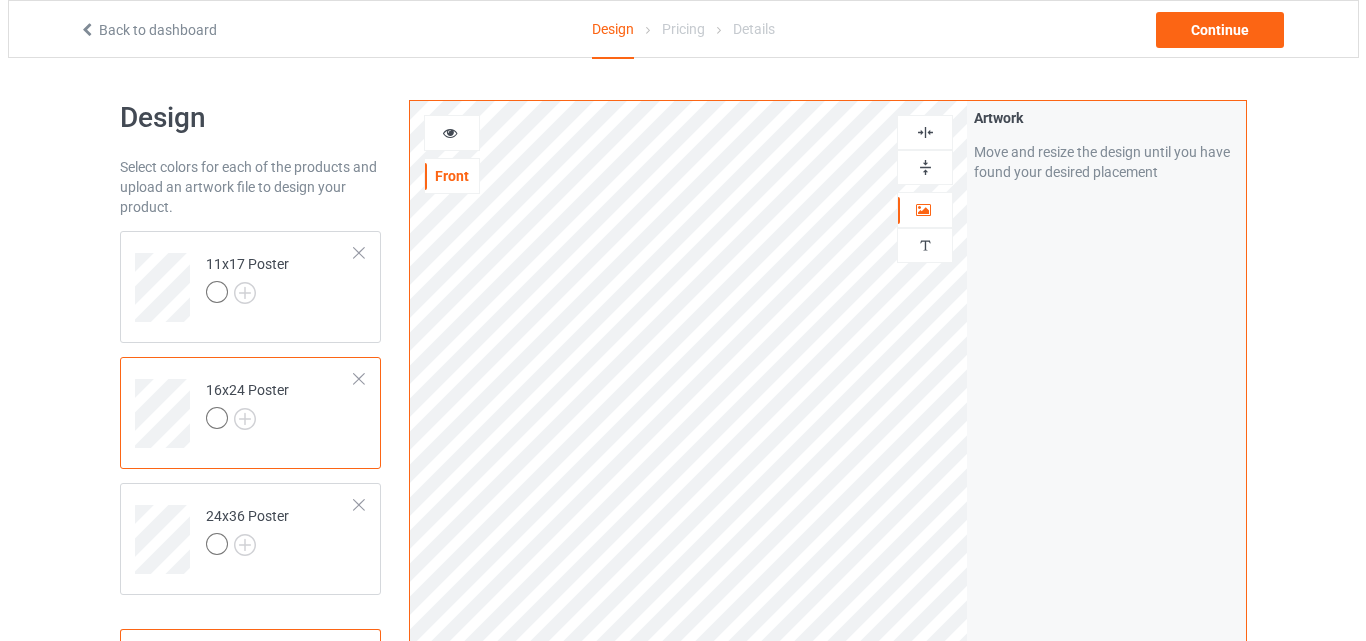 scroll, scrollTop: 655, scrollLeft: 0, axis: vertical 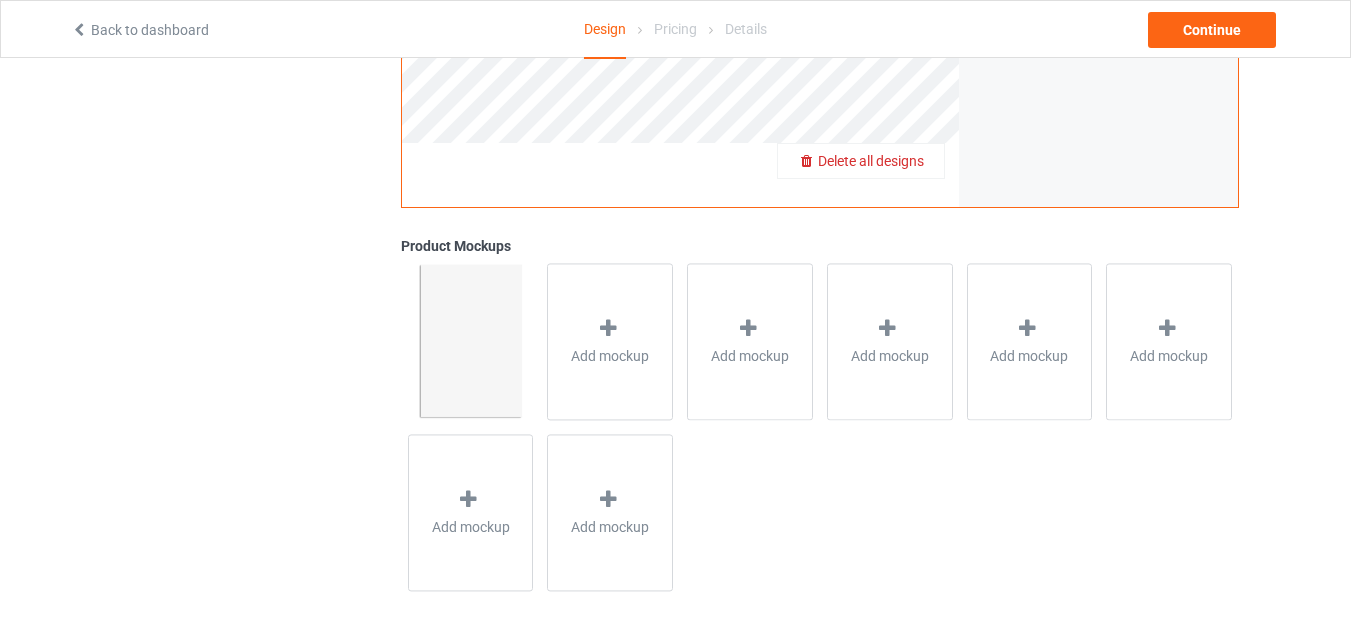 click on "Add mockup" at bounding box center (610, 341) 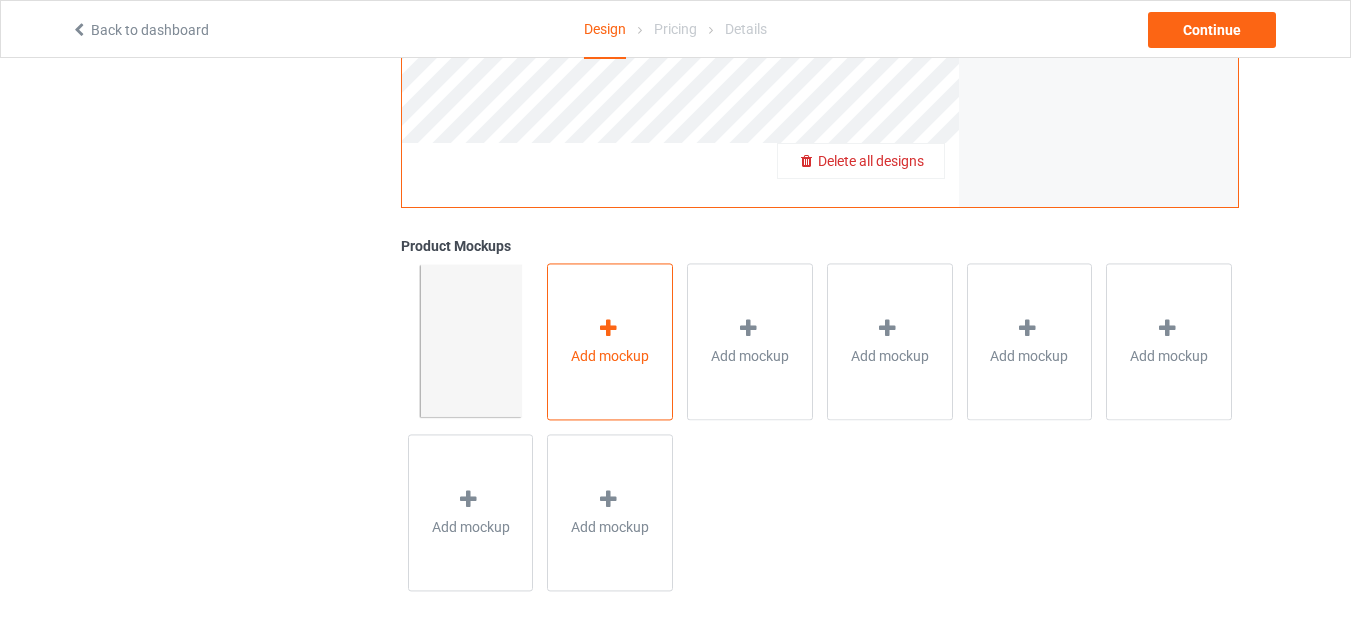 click on "Add mockup" at bounding box center (610, 341) 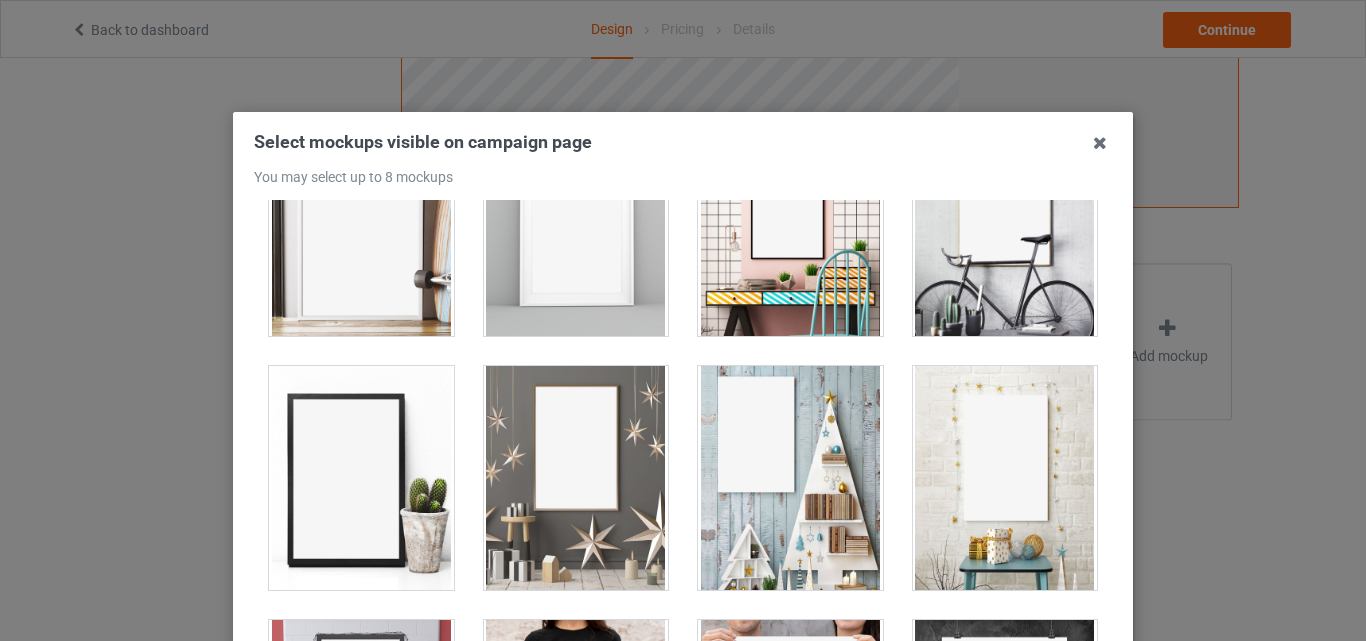 scroll, scrollTop: 440, scrollLeft: 0, axis: vertical 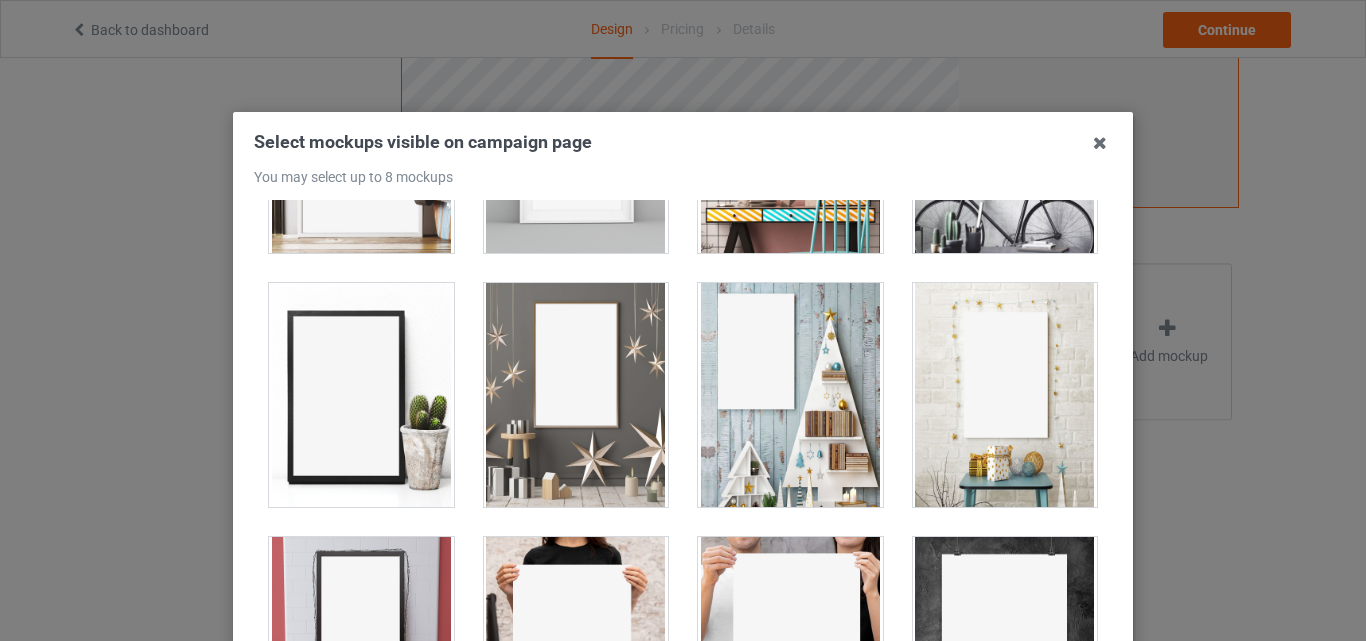 click at bounding box center [1005, 395] 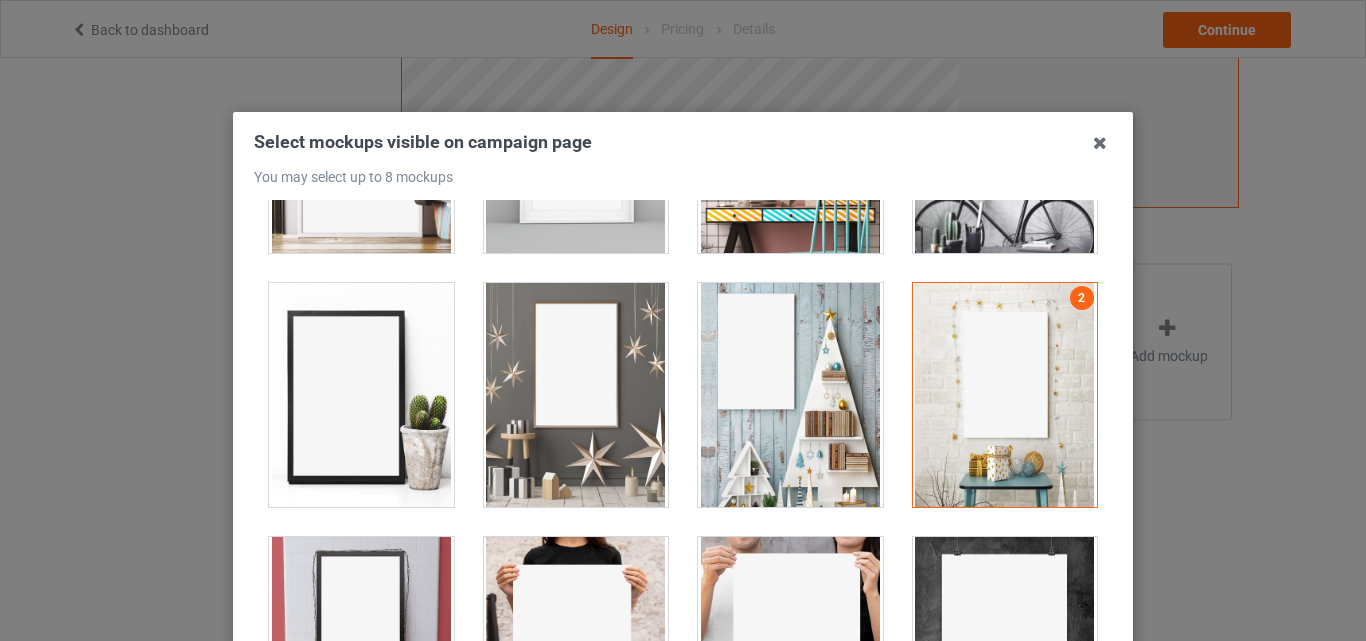 click at bounding box center (790, 395) 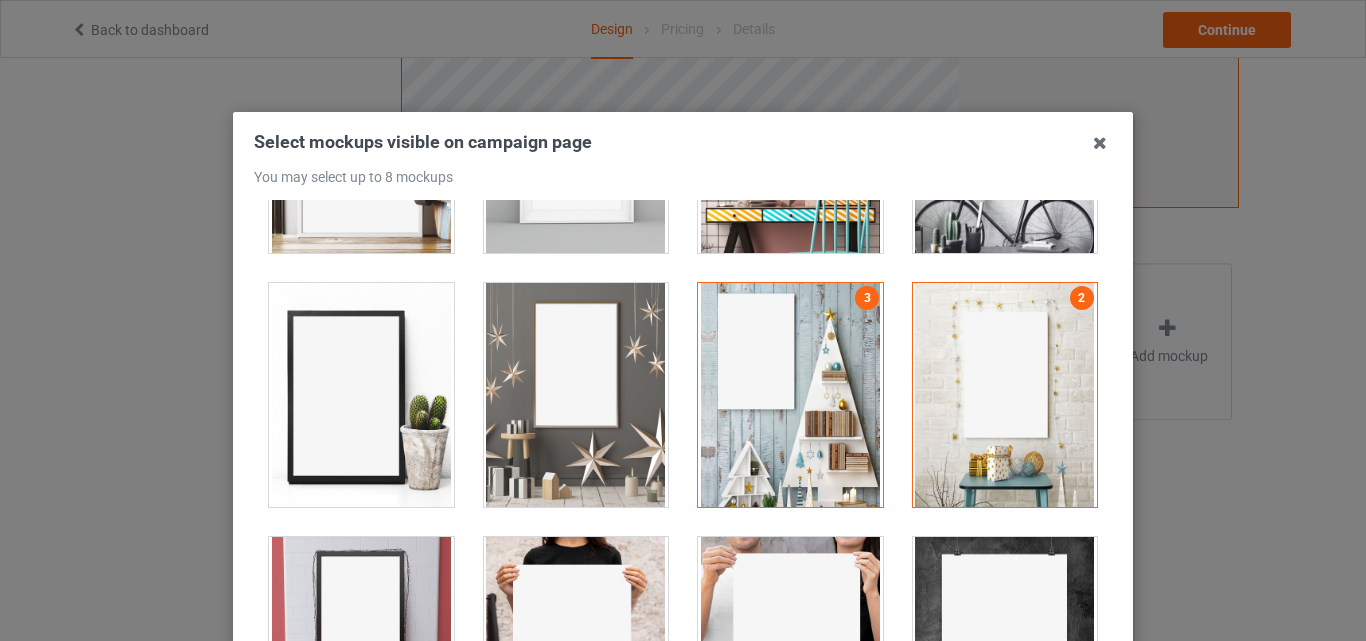 click at bounding box center (576, 395) 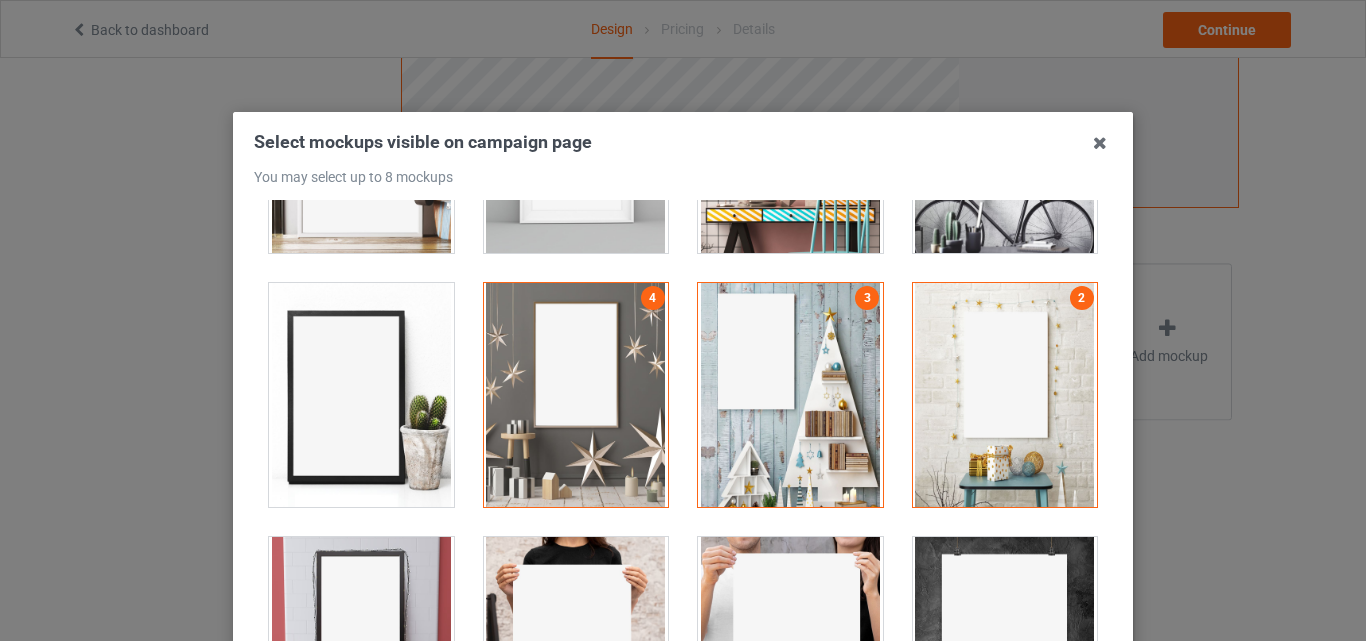 click at bounding box center [361, 395] 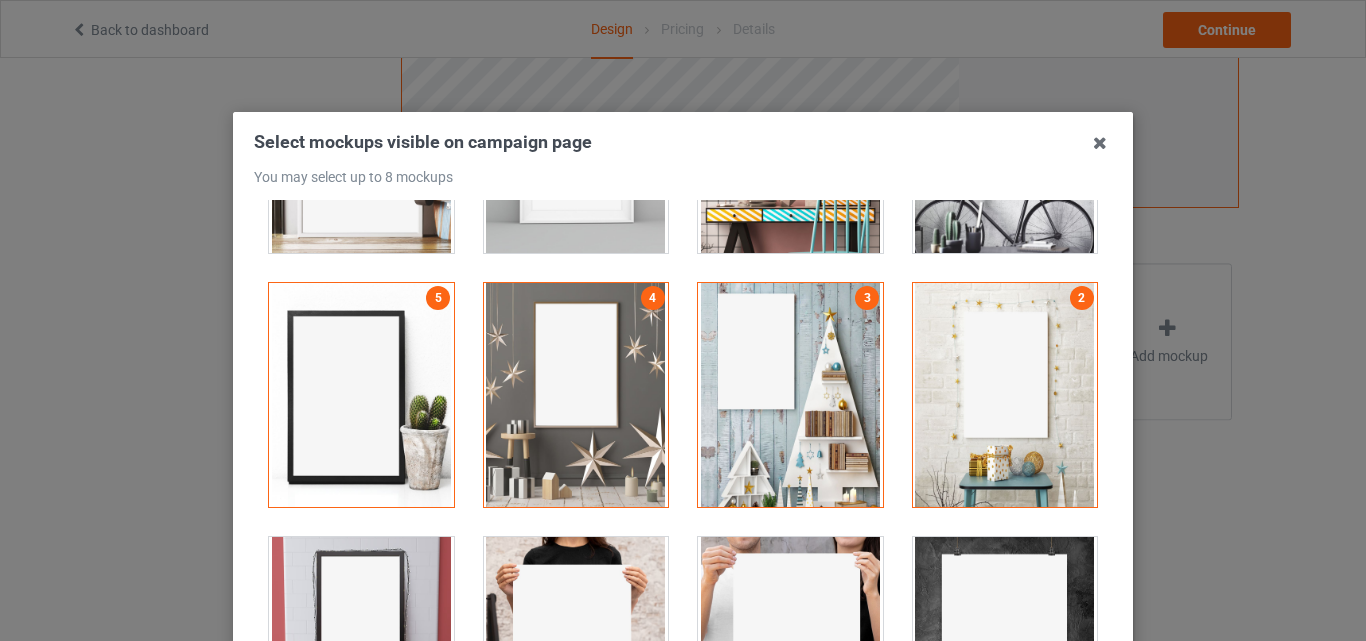 click at bounding box center [361, 649] 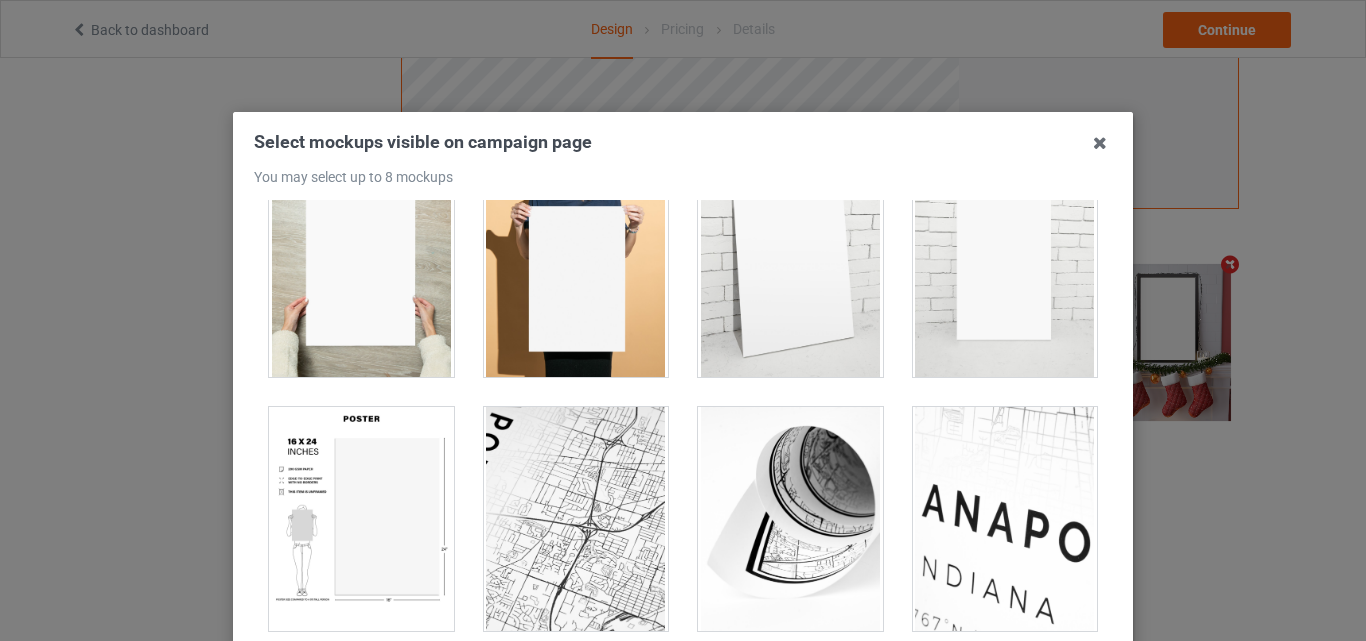 scroll, scrollTop: 2135, scrollLeft: 0, axis: vertical 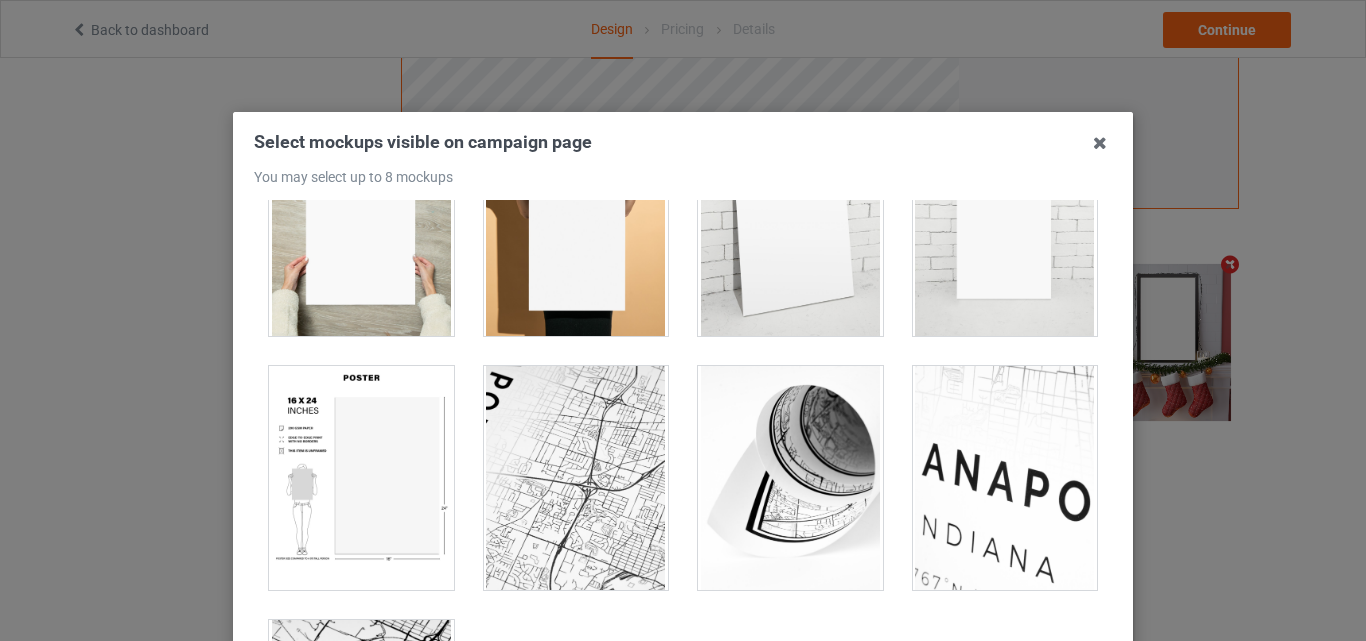 click at bounding box center (790, 224) 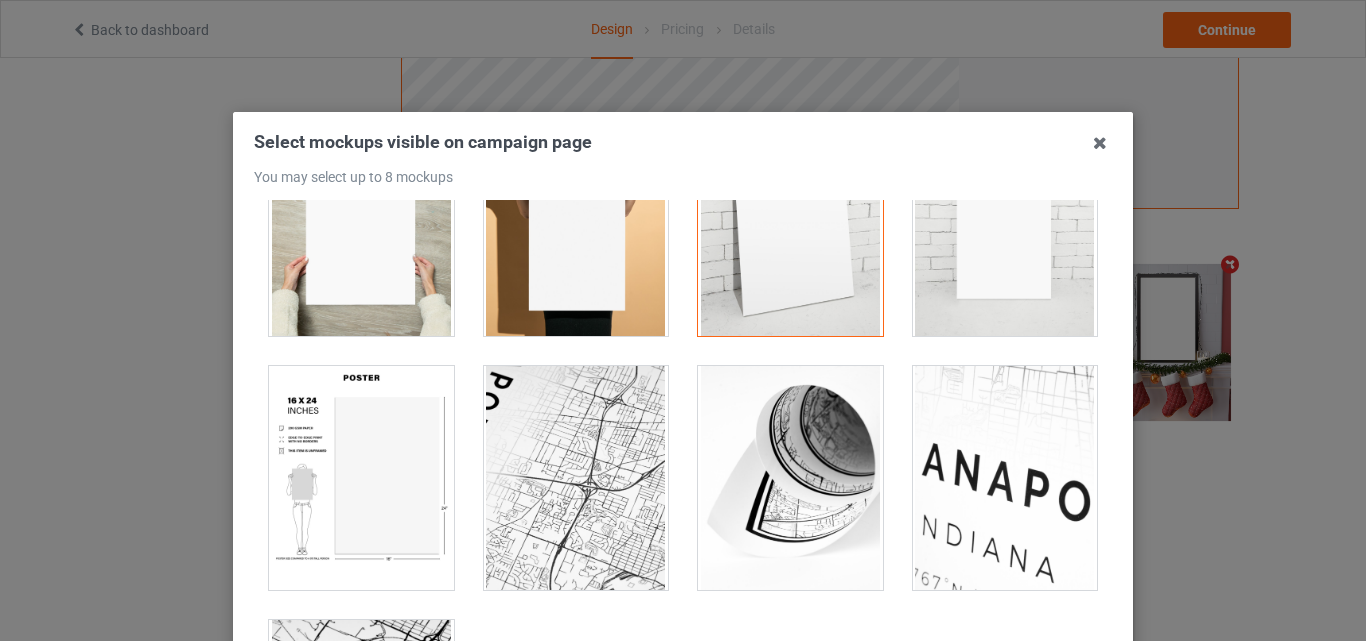click at bounding box center [361, 478] 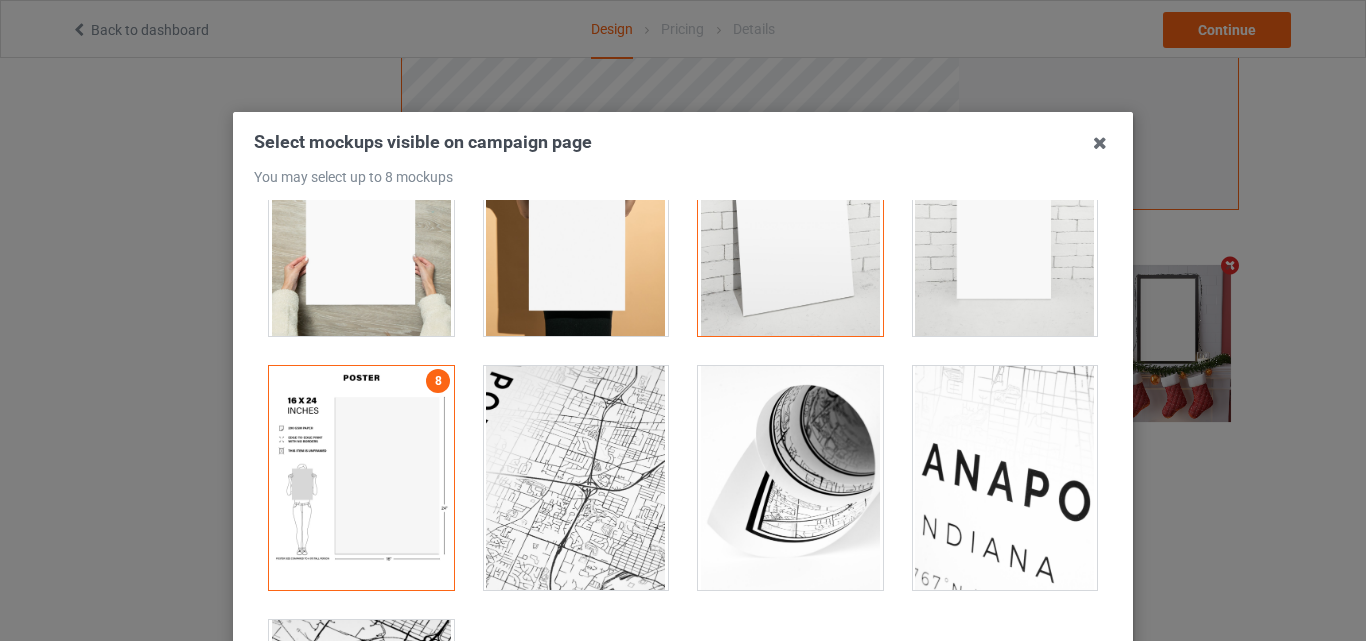 scroll, scrollTop: 653, scrollLeft: 0, axis: vertical 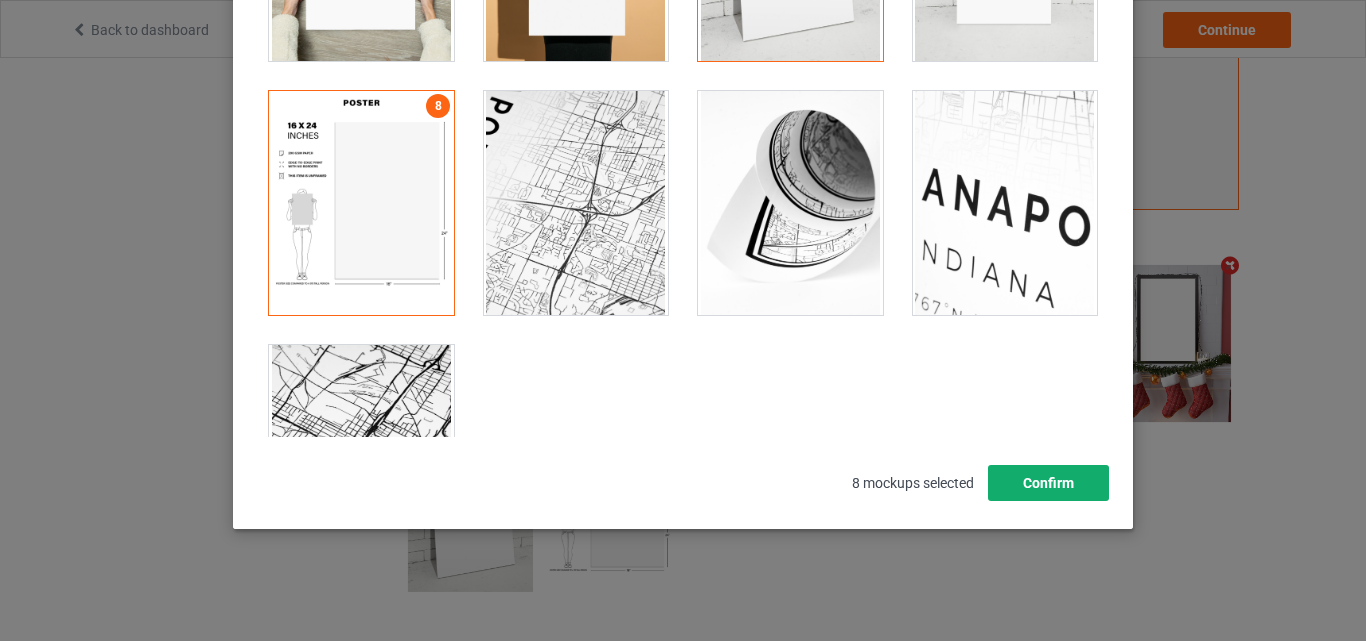 click on "Confirm" at bounding box center [1048, 483] 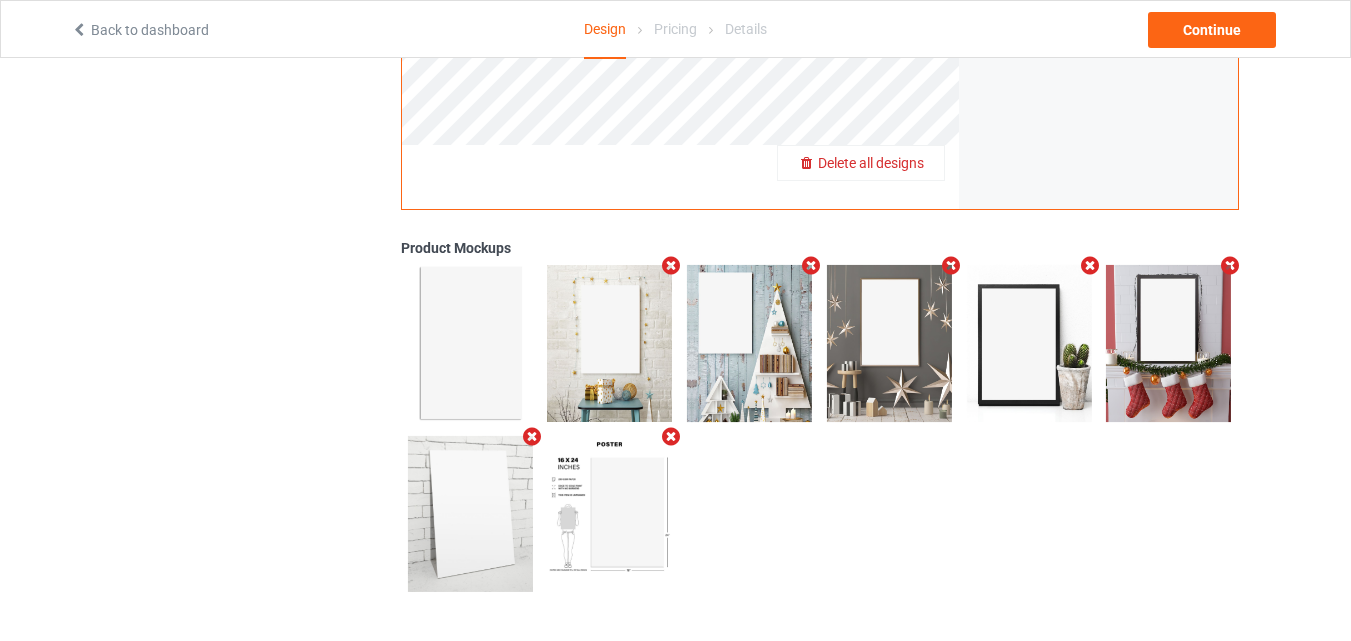 scroll, scrollTop: 0, scrollLeft: 0, axis: both 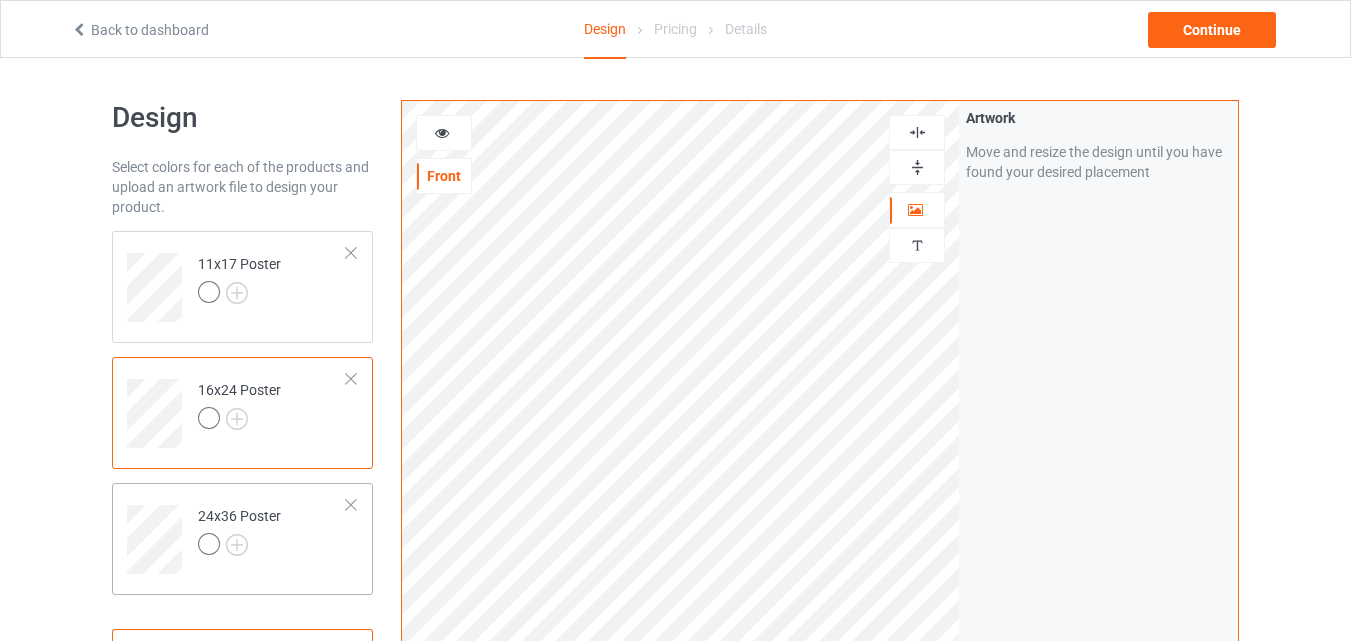 click on "24x36 Poster" at bounding box center [272, 532] 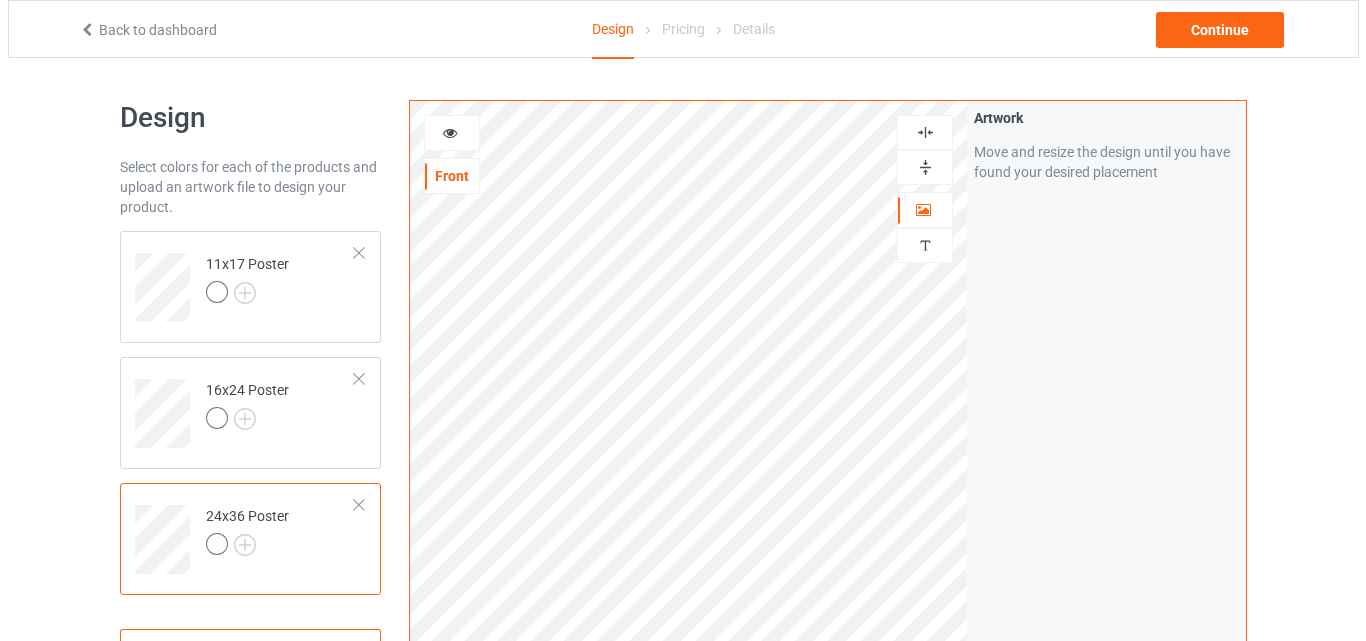 scroll, scrollTop: 655, scrollLeft: 0, axis: vertical 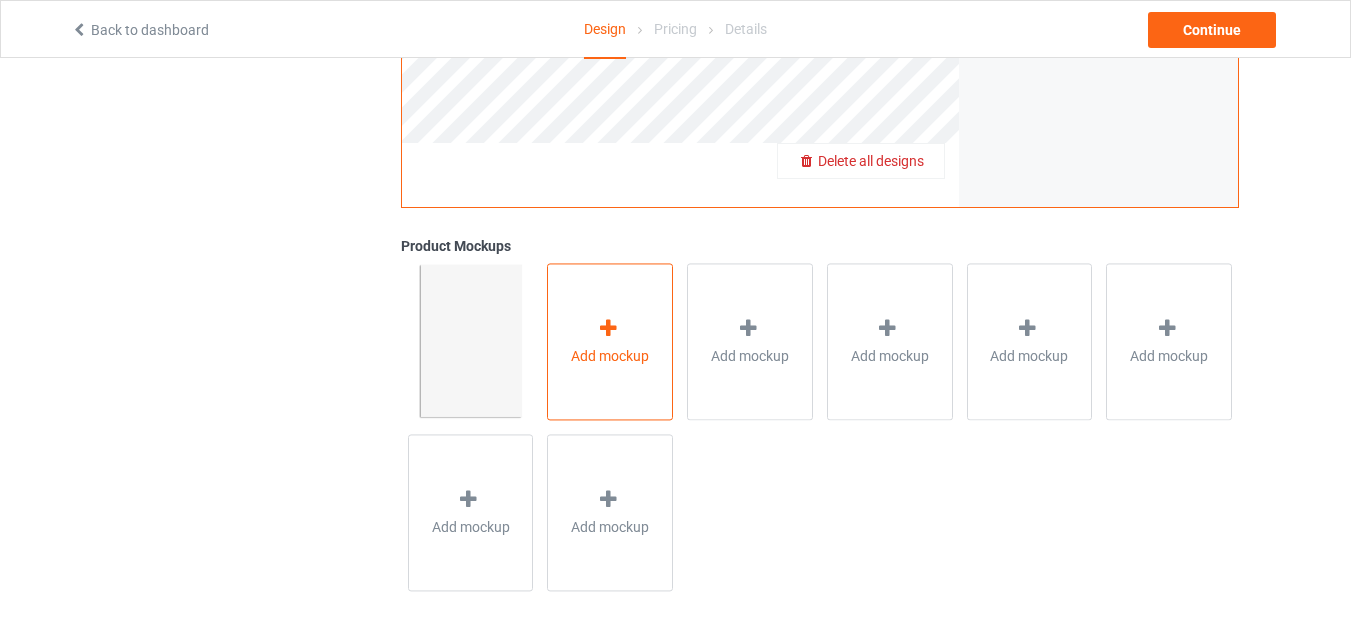 click on "Add mockup" at bounding box center [610, 341] 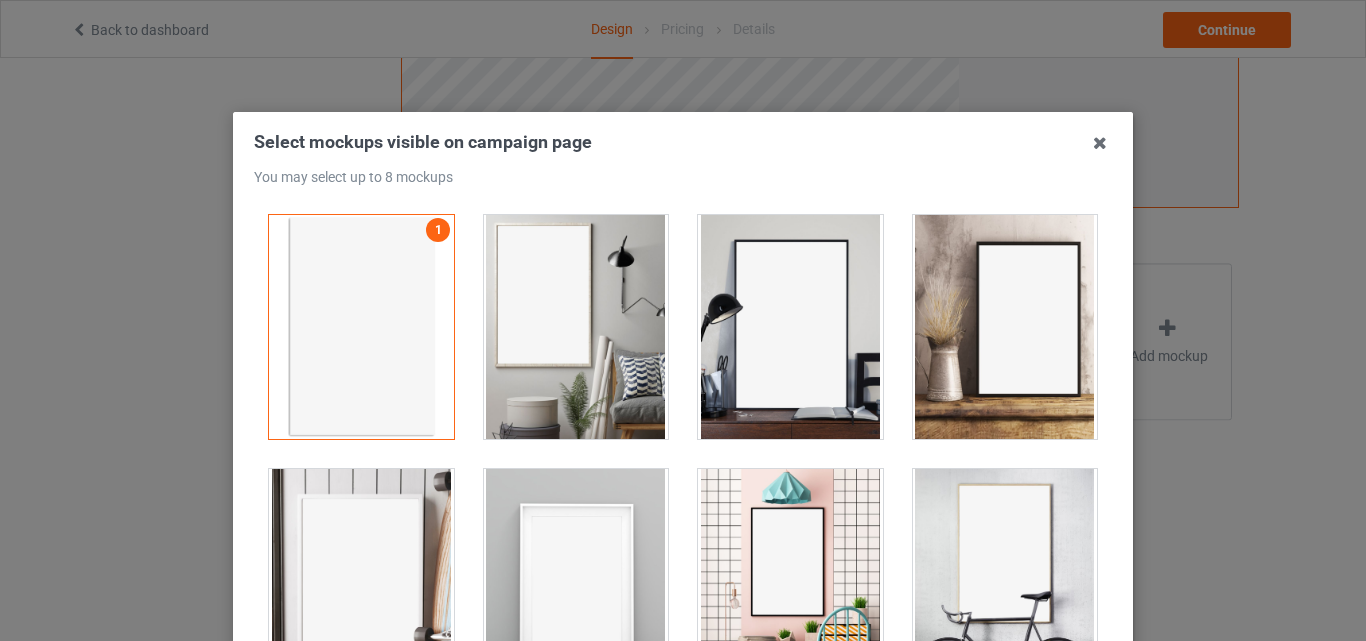drag, startPoint x: 540, startPoint y: 308, endPoint x: 731, endPoint y: 296, distance: 191.37659 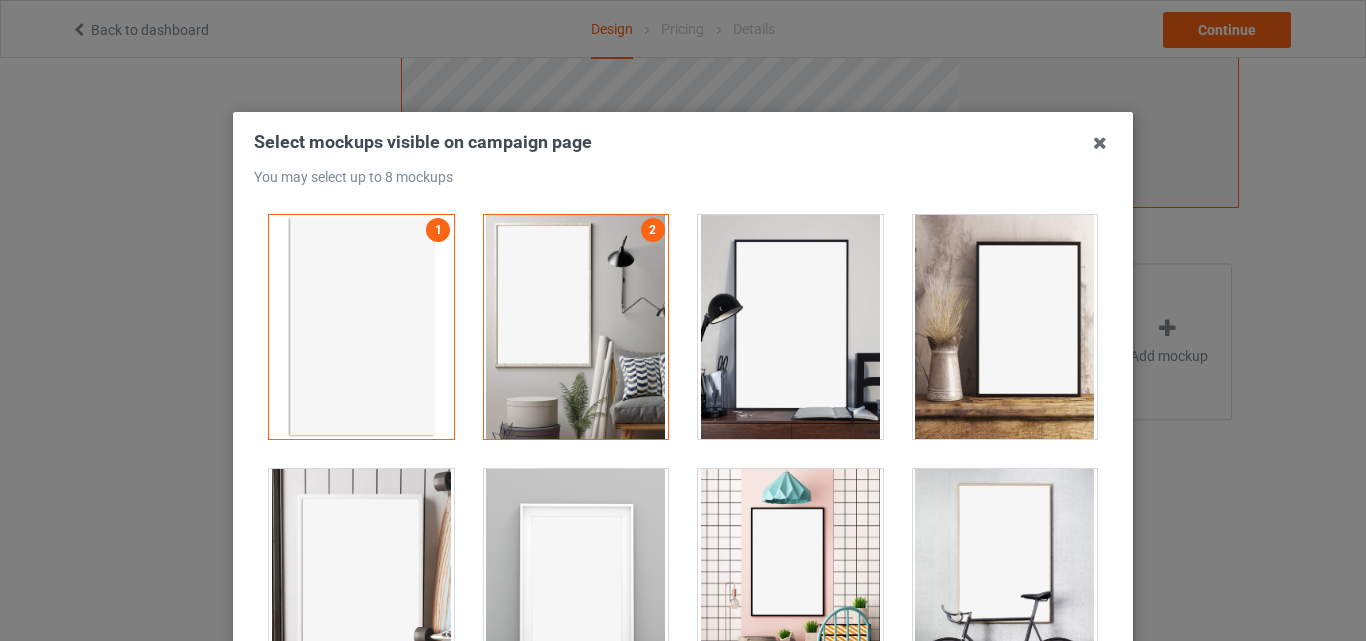 drag, startPoint x: 734, startPoint y: 294, endPoint x: 768, endPoint y: 294, distance: 34 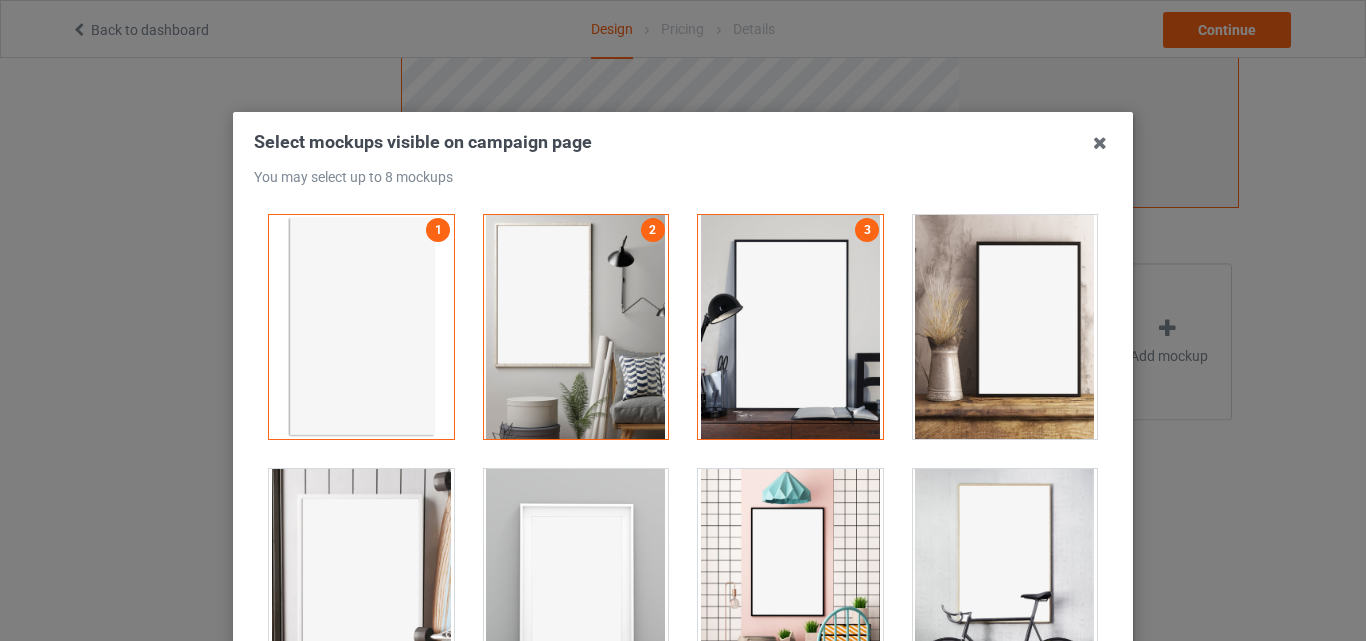 click at bounding box center (1005, 327) 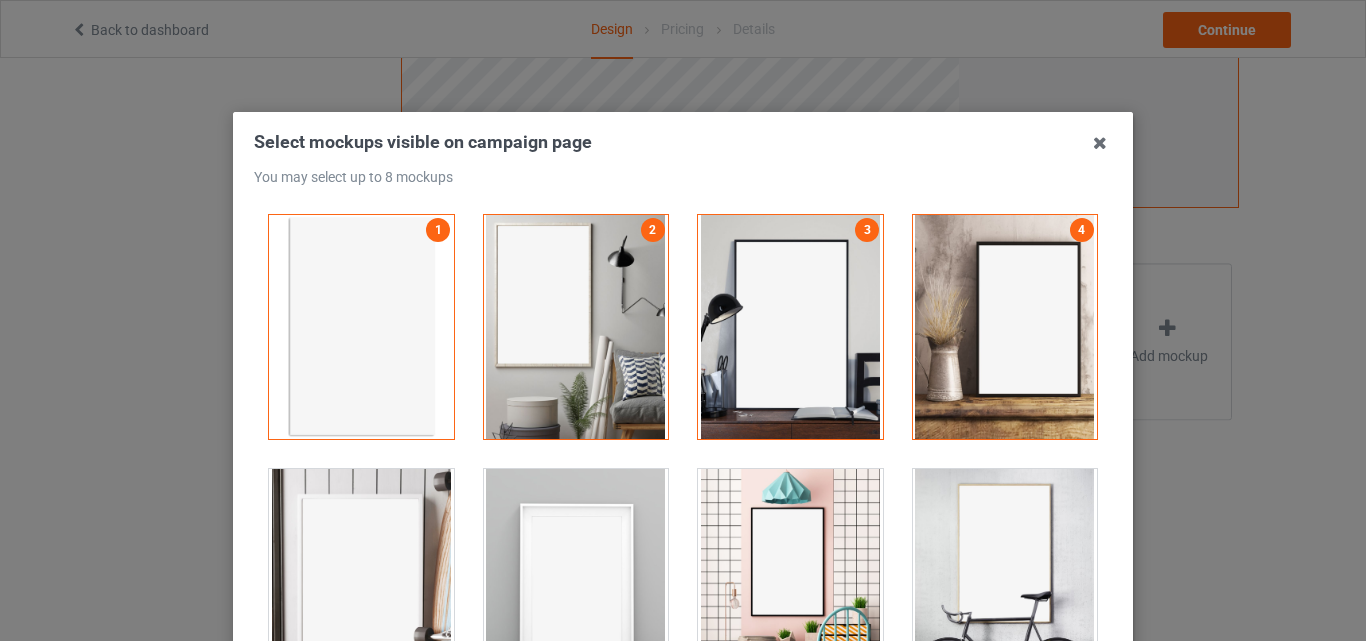 click at bounding box center (1005, 581) 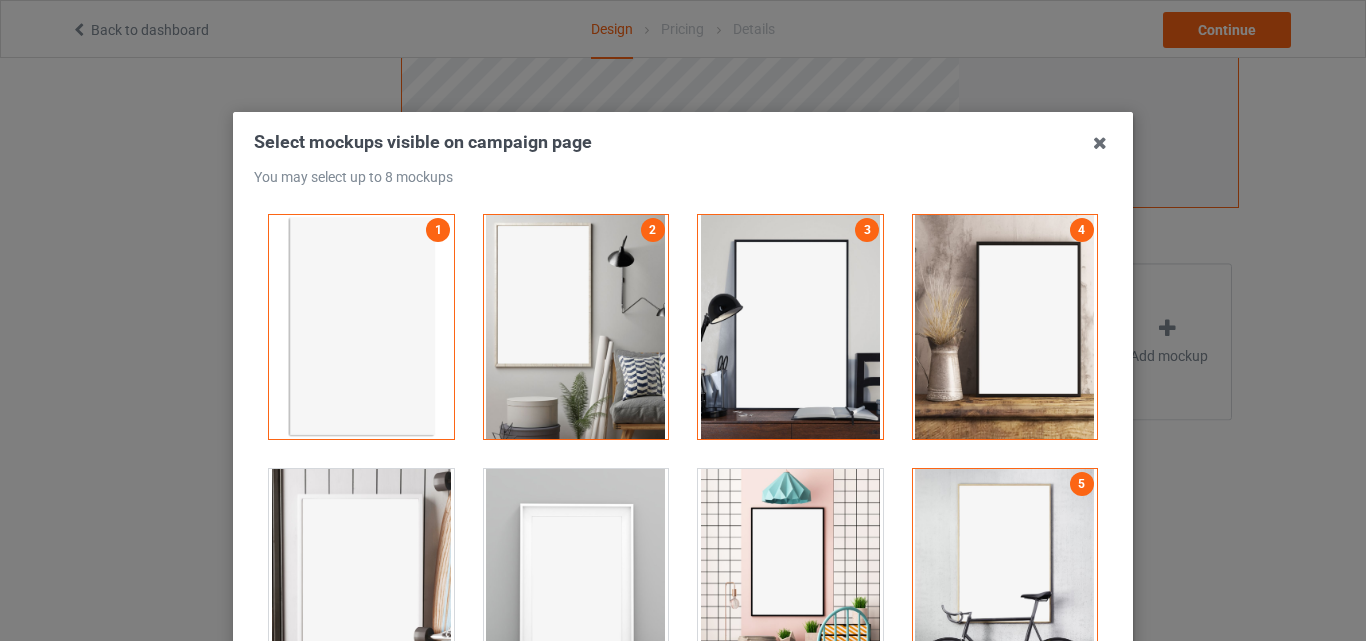 click at bounding box center [790, 581] 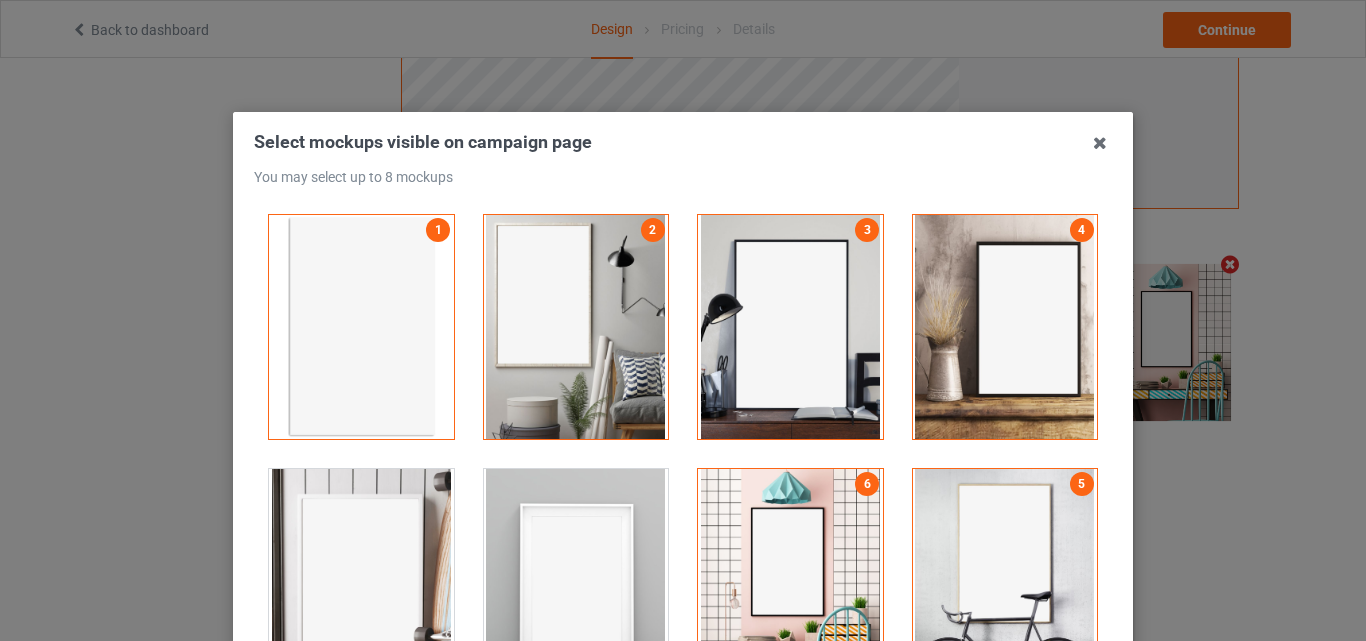 click at bounding box center [361, 581] 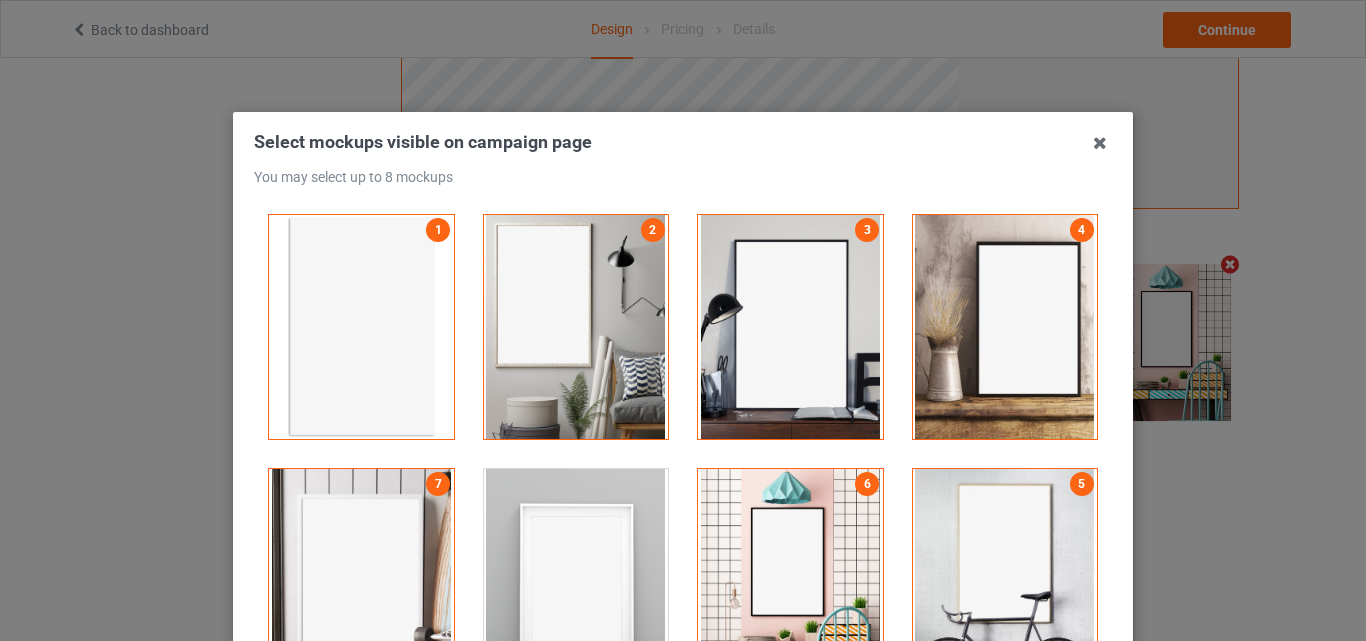 scroll, scrollTop: 1773, scrollLeft: 0, axis: vertical 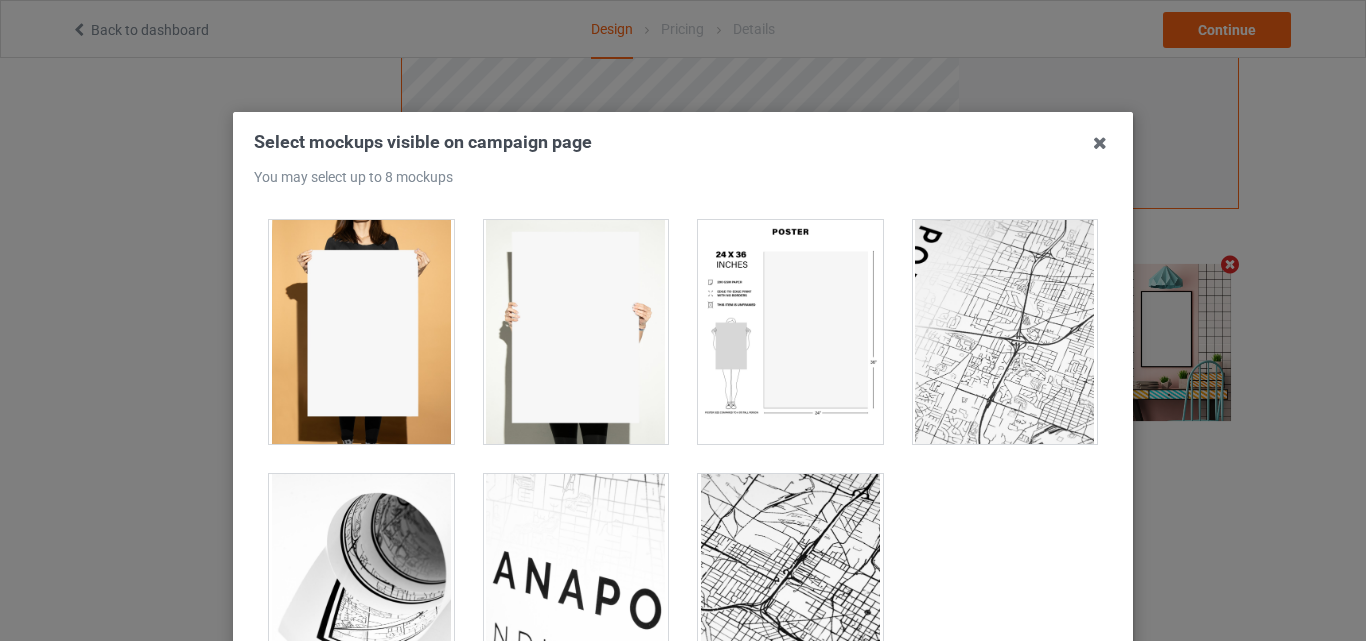click at bounding box center (790, 332) 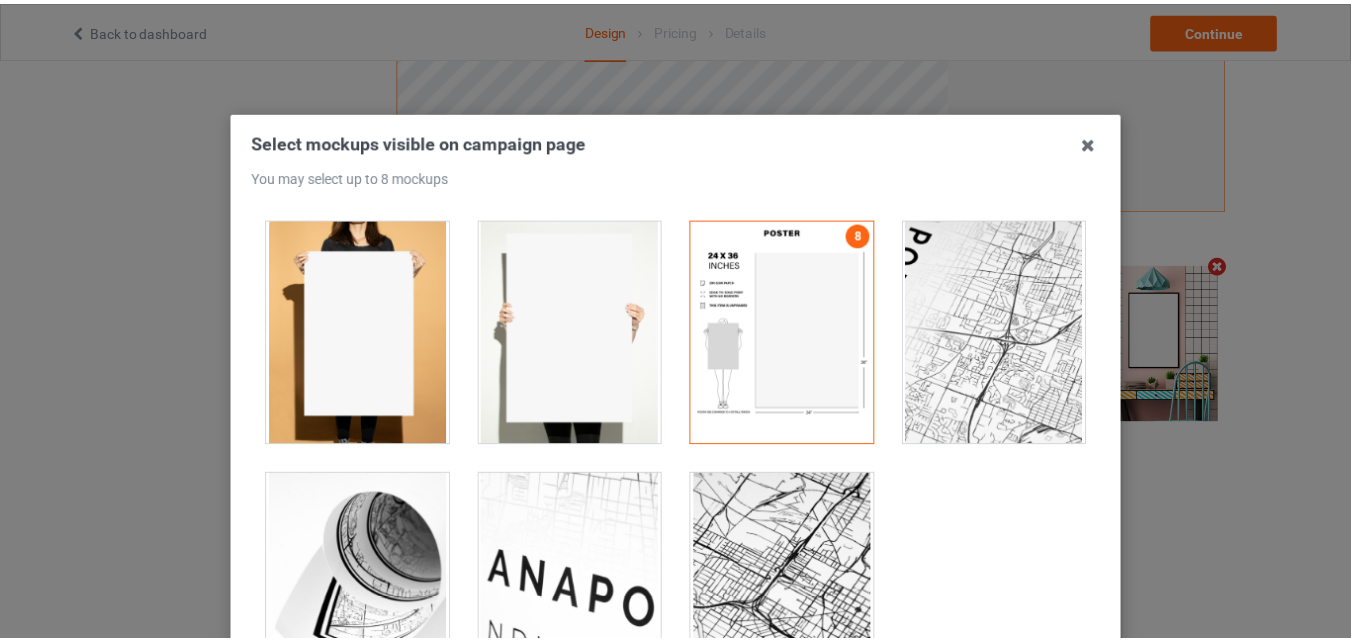 scroll, scrollTop: 275, scrollLeft: 0, axis: vertical 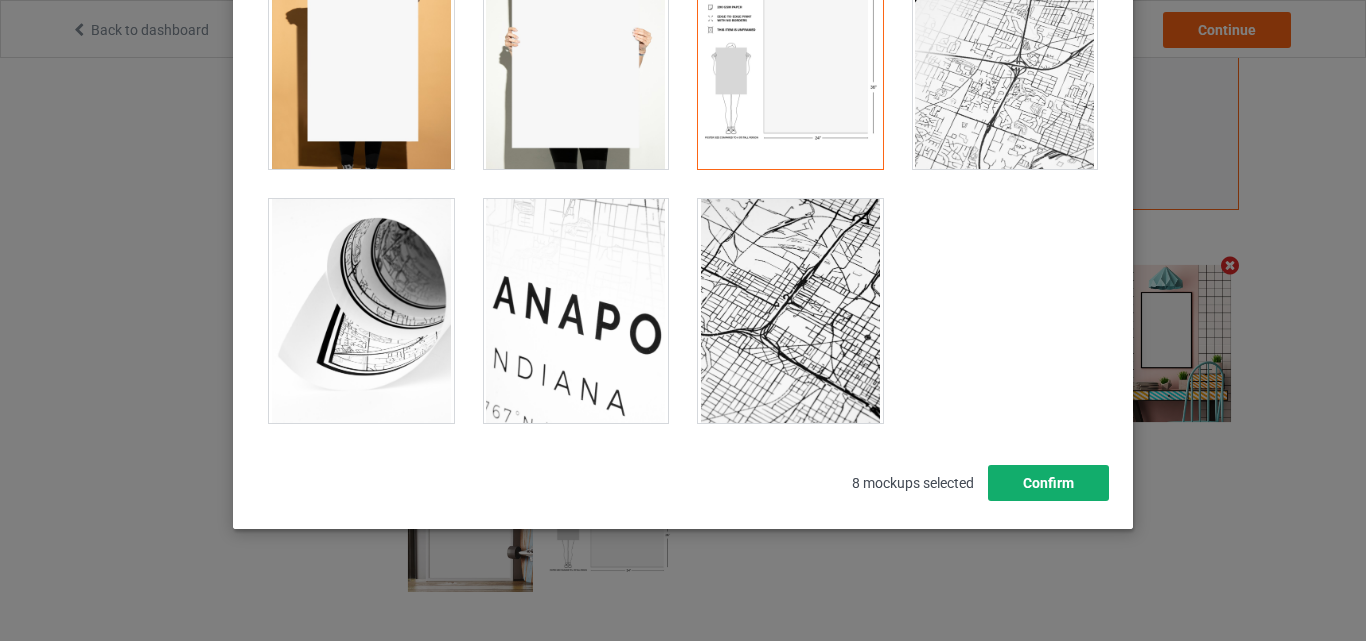 click on "Confirm" at bounding box center [1048, 483] 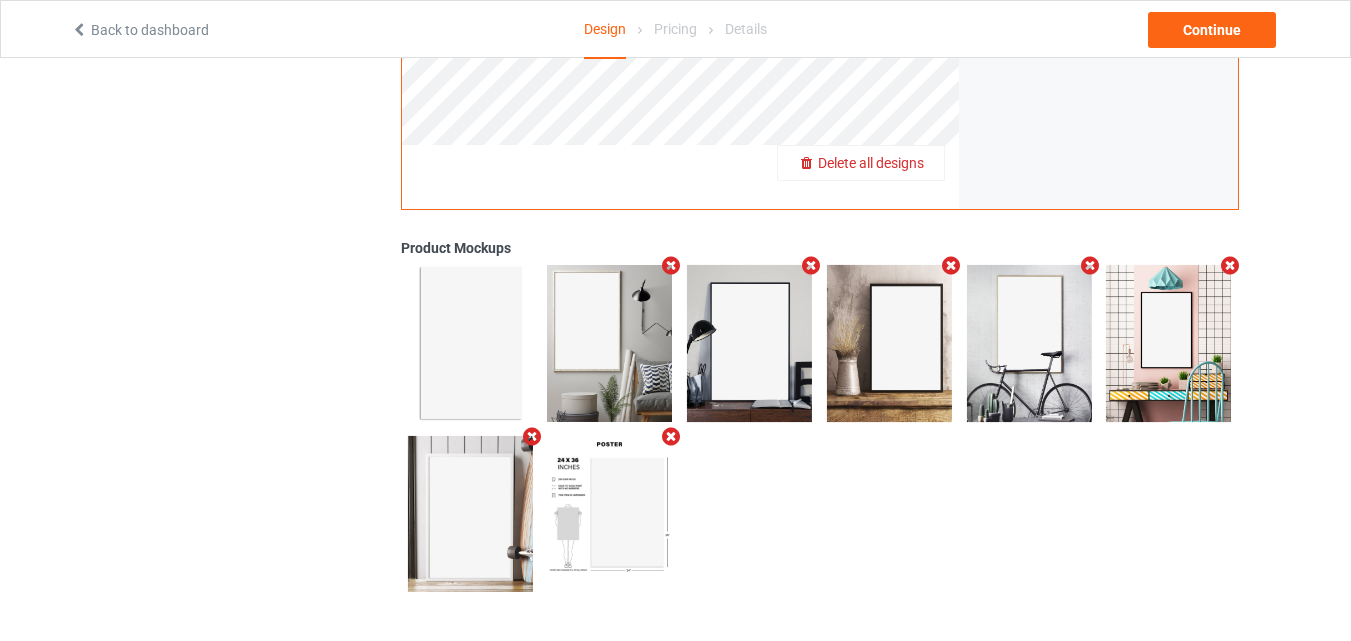 scroll, scrollTop: 0, scrollLeft: 0, axis: both 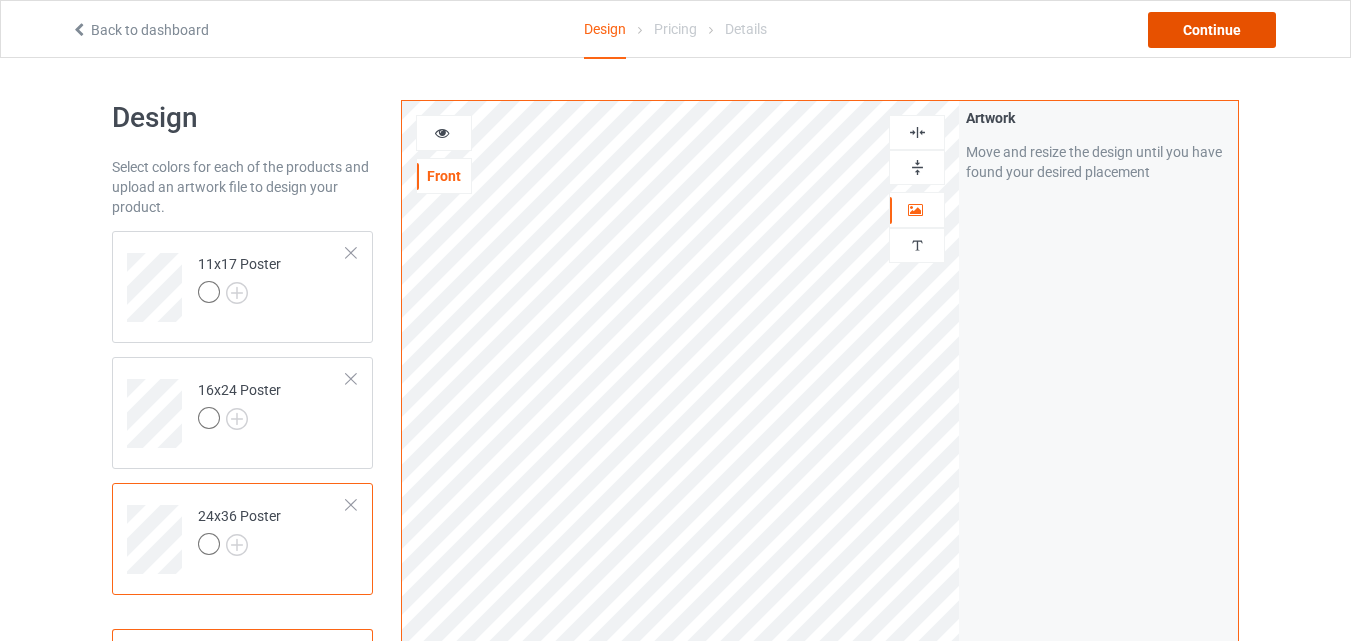 click on "Continue" at bounding box center [1212, 30] 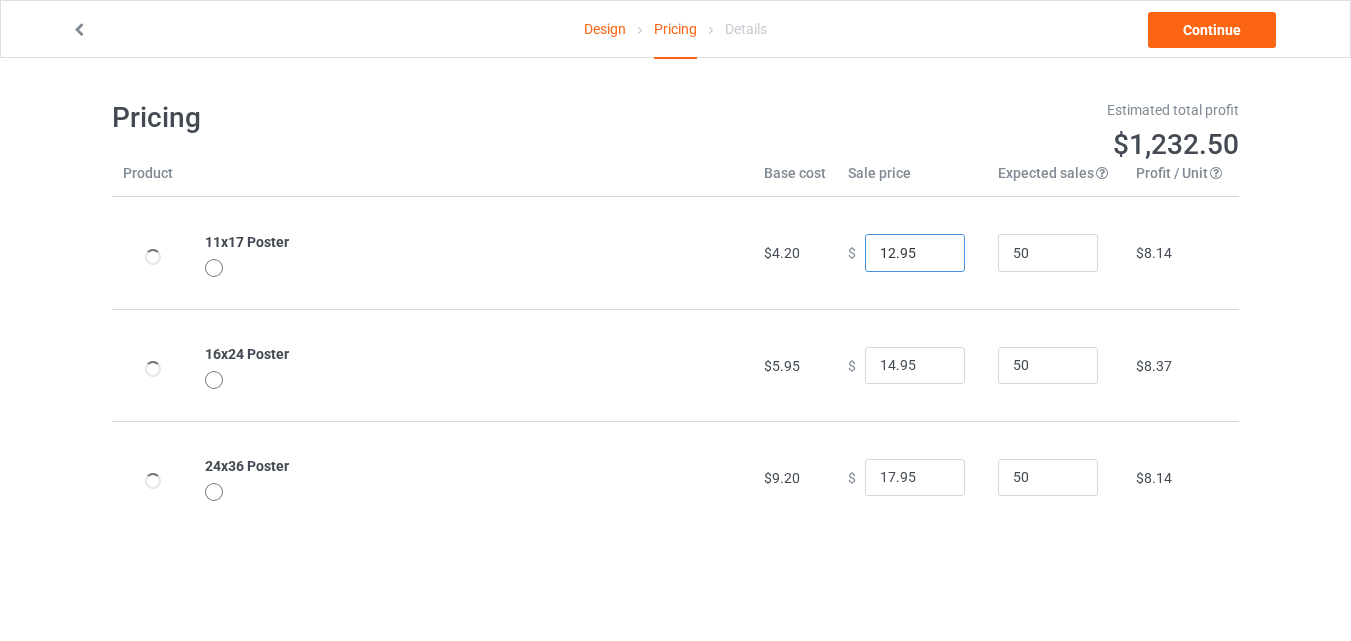 click on "12.95" at bounding box center (915, 253) 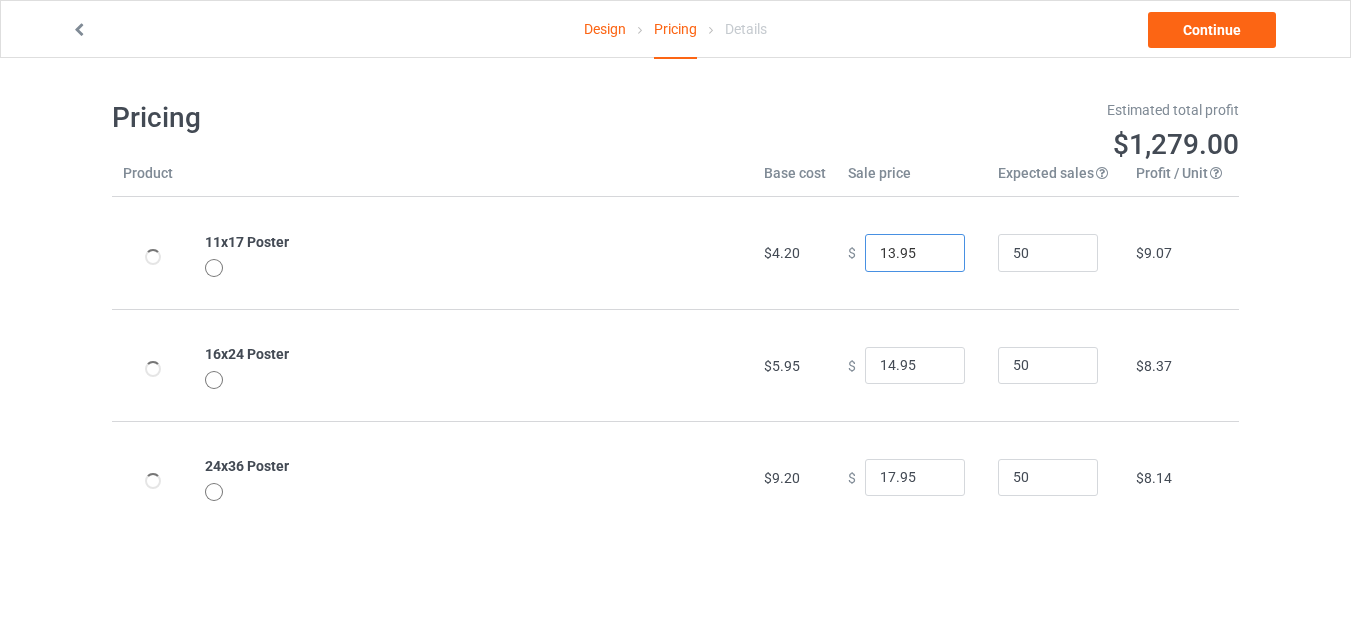 type on "13.95" 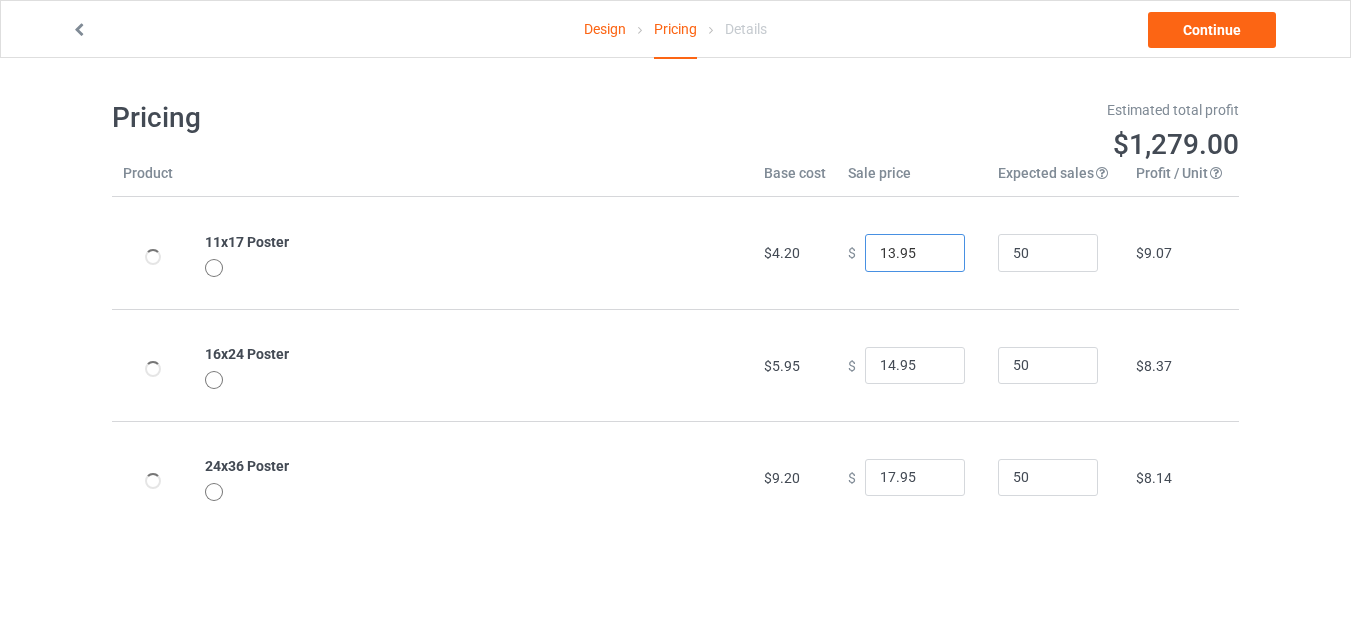 click on "13.95" at bounding box center (915, 253) 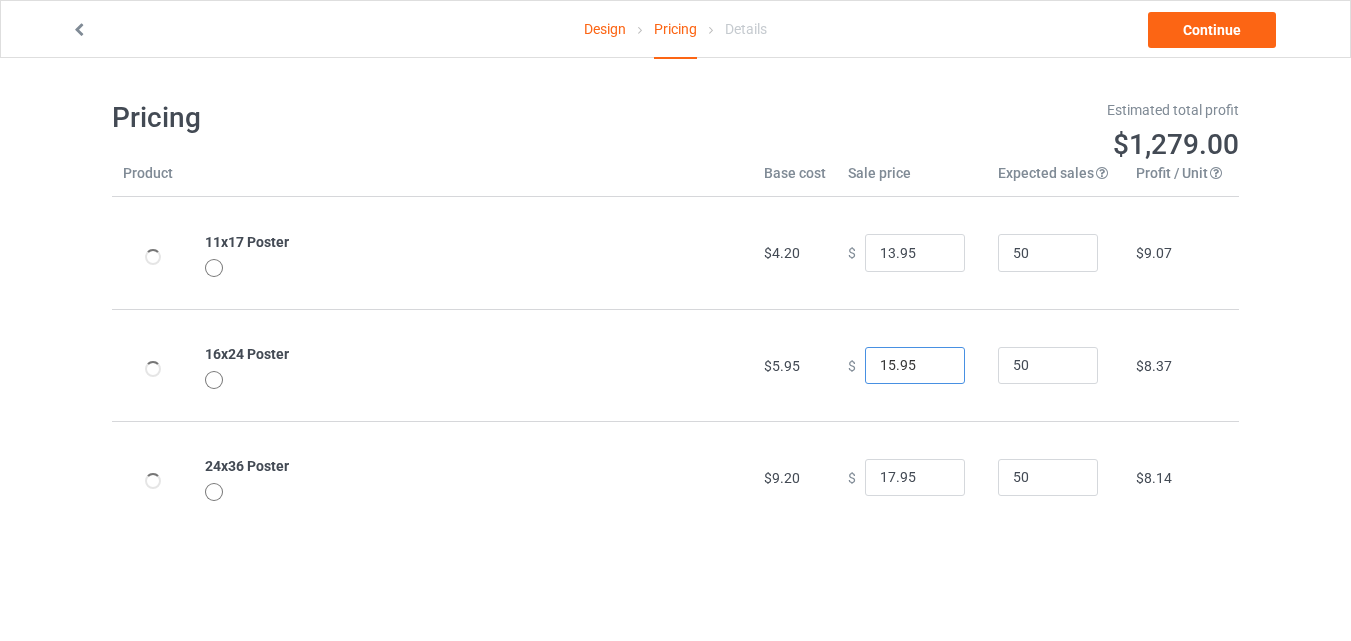 type on "15.95" 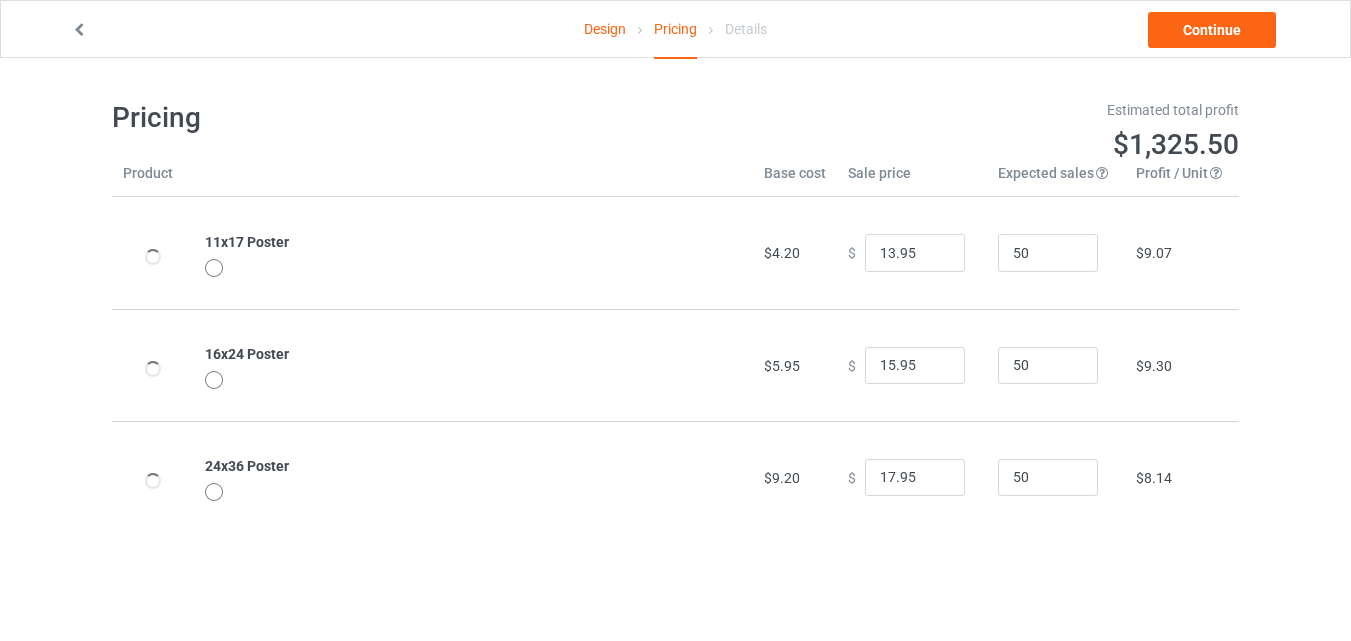 drag, startPoint x: 963, startPoint y: 464, endPoint x: 831, endPoint y: 14, distance: 468.96054 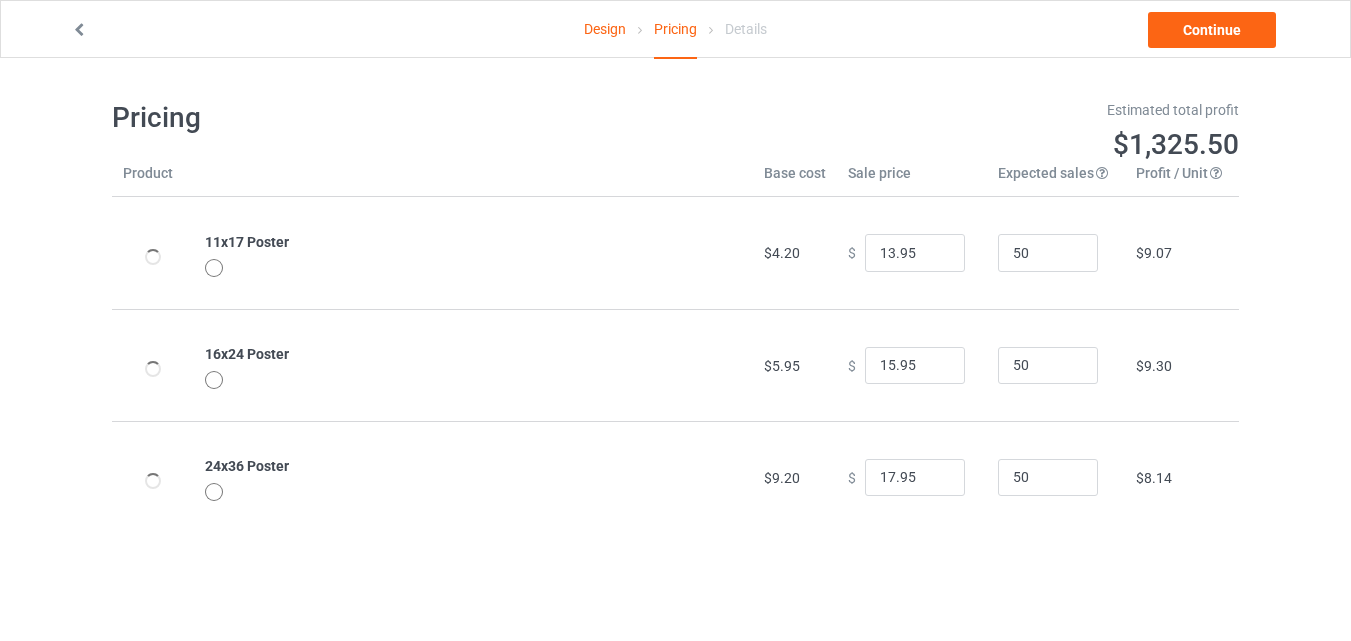 click on "Design Pricing Details" at bounding box center [675, 30] 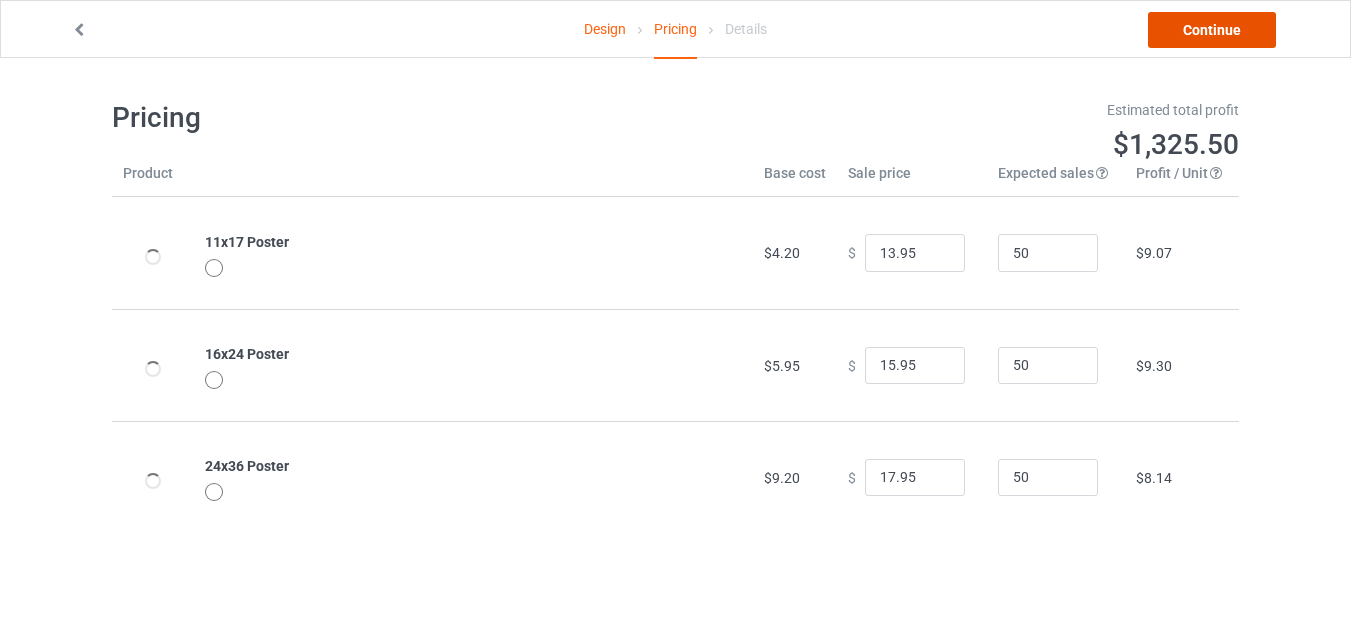click on "Continue" at bounding box center [1212, 30] 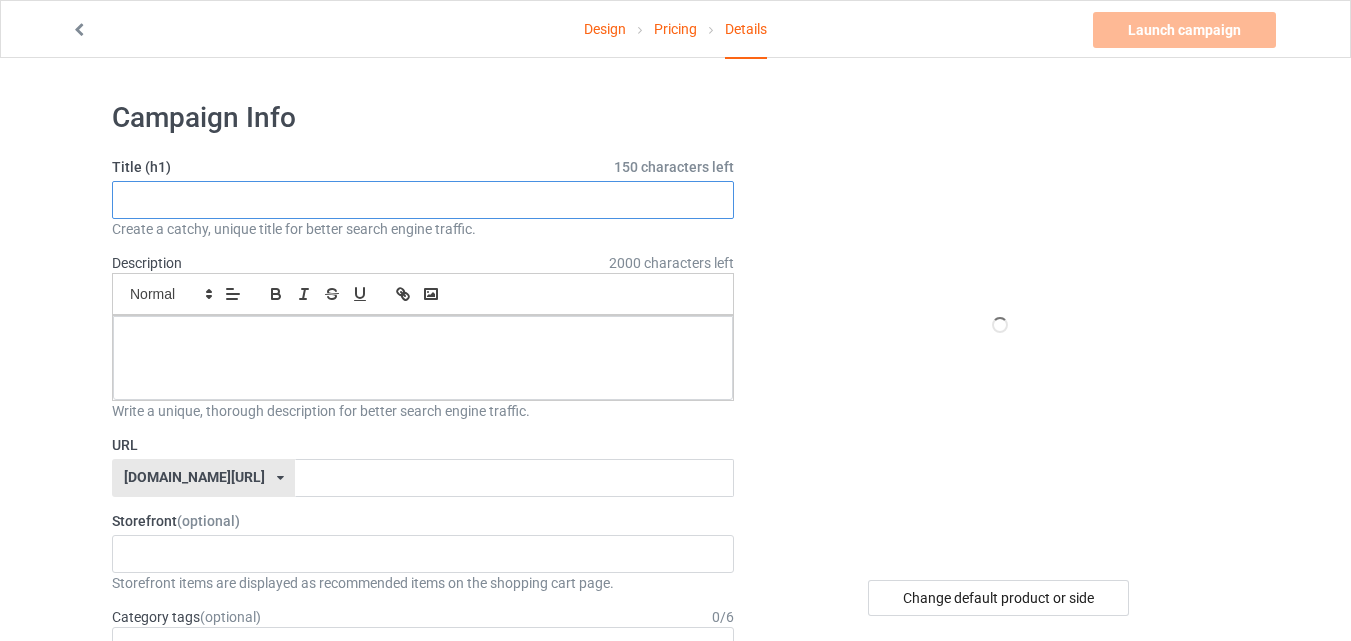 drag, startPoint x: 599, startPoint y: 212, endPoint x: 605, endPoint y: 196, distance: 17.088007 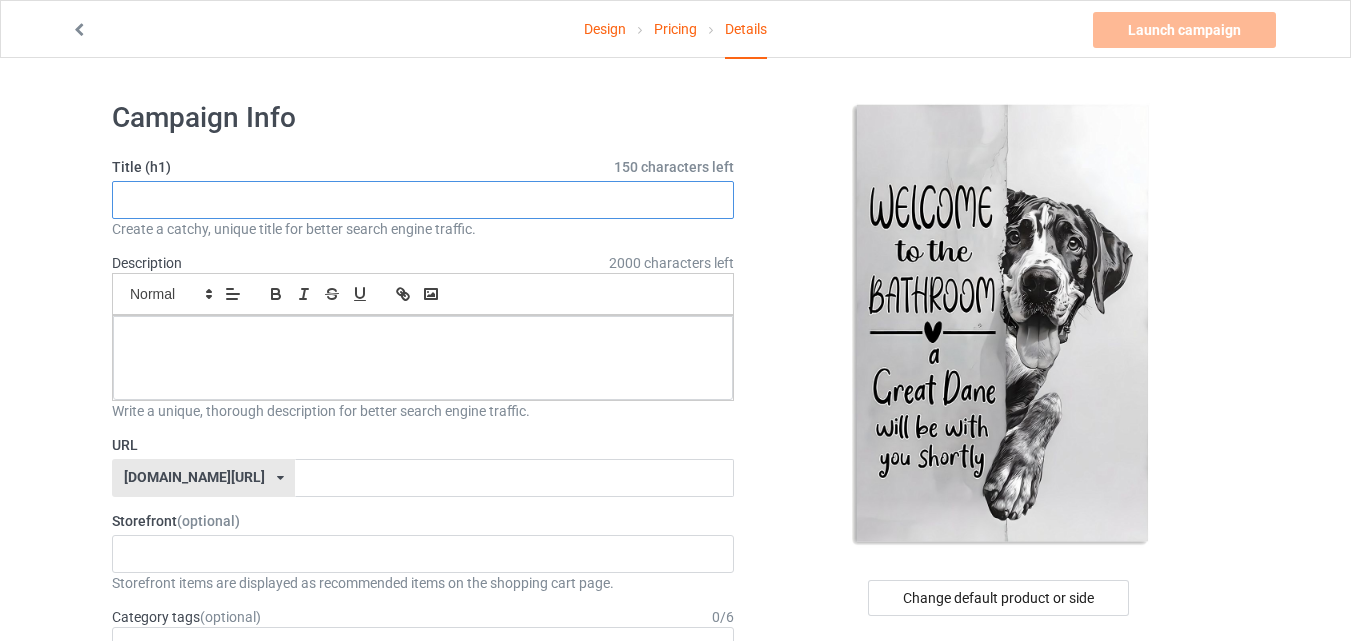 paste on "Funny Great Dane Dog Welcome To The Bathroom" 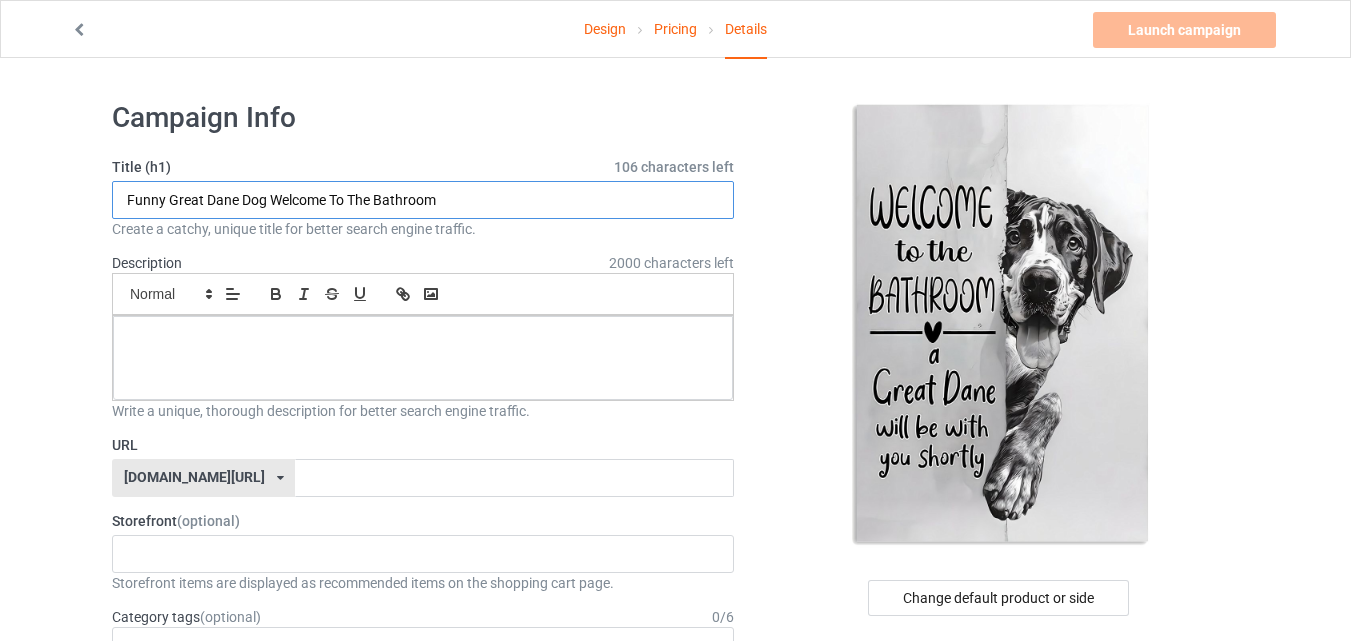 type on "Funny Great Dane Dog Welcome To The Bathroom" 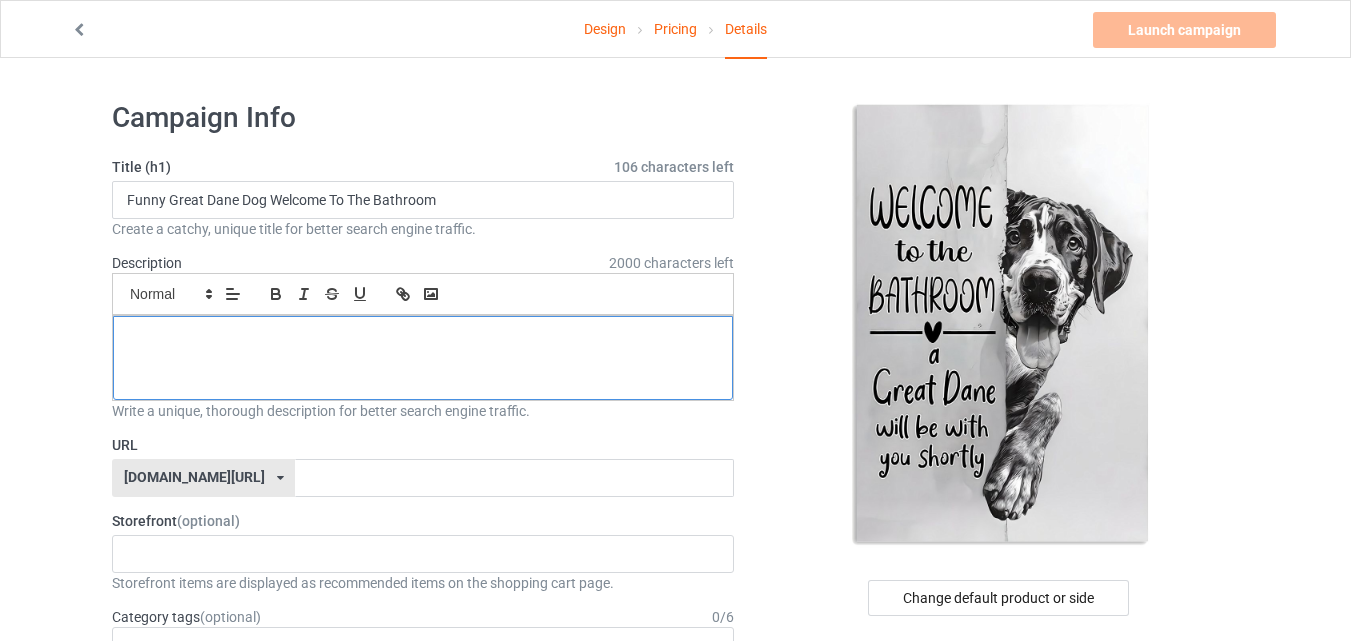 click at bounding box center [423, 338] 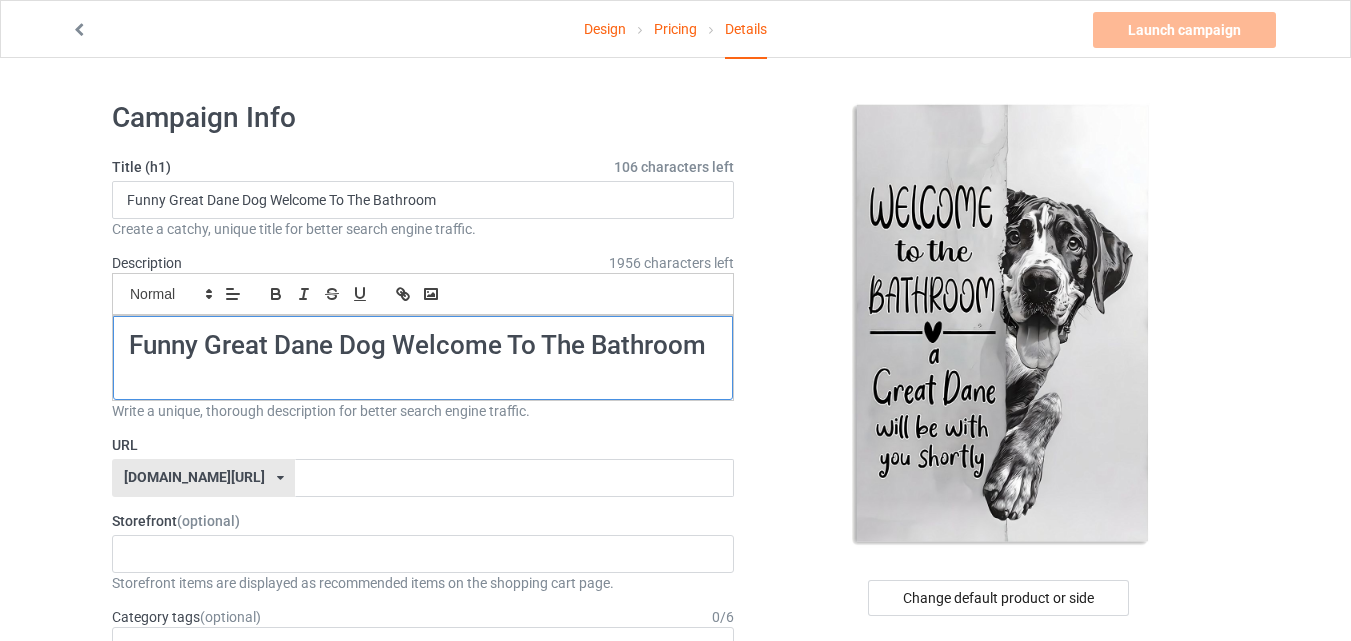 scroll, scrollTop: 0, scrollLeft: 0, axis: both 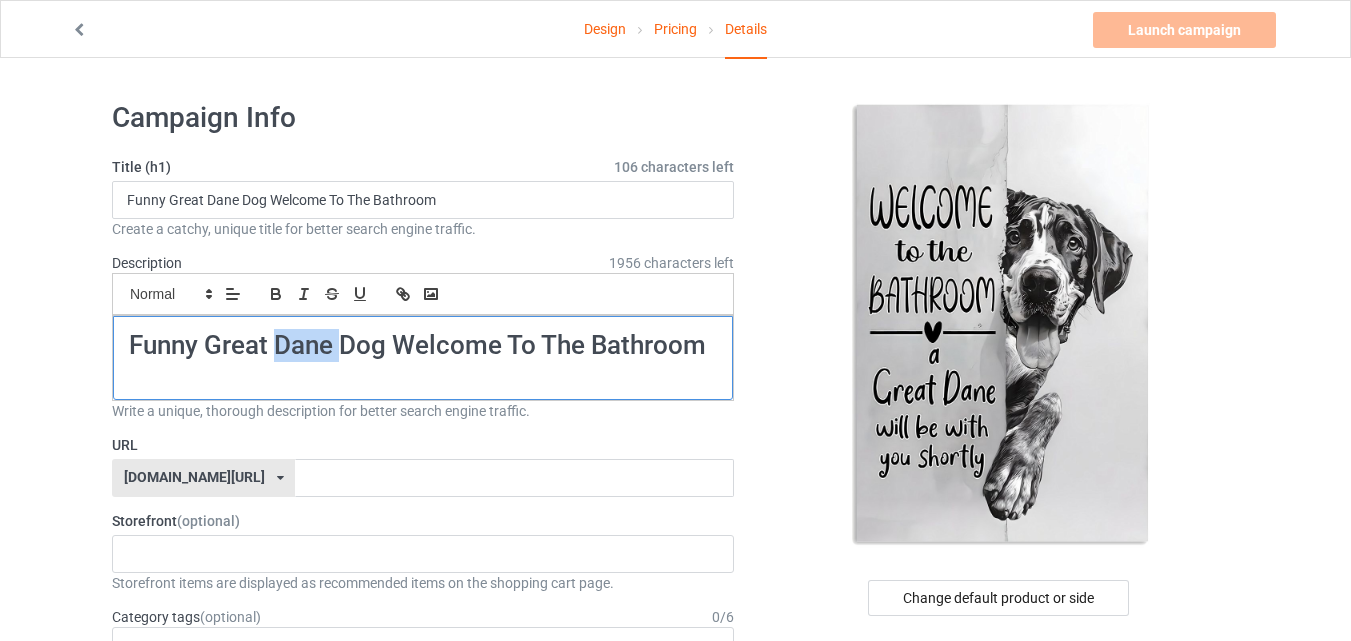 click on "Funny Great Dane Dog Welcome To The Bathroom" at bounding box center [423, 345] 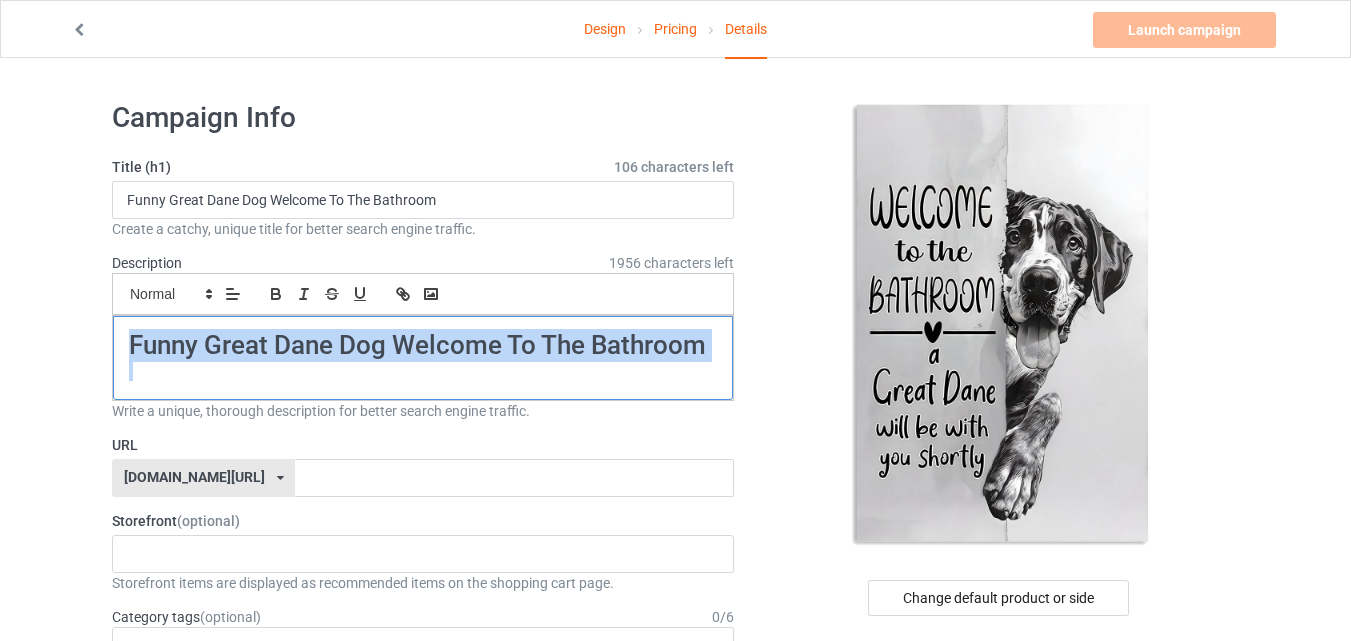 click on "Funny Great Dane Dog Welcome To The Bathroom" at bounding box center (423, 345) 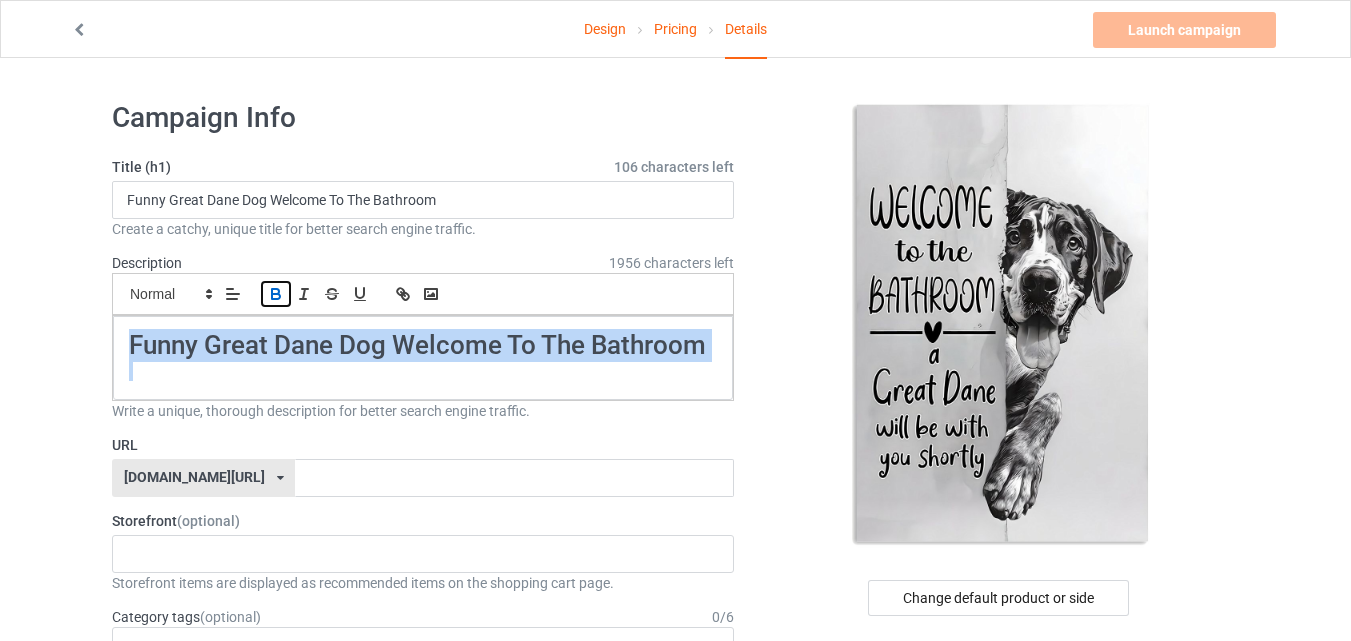 click at bounding box center [276, 294] 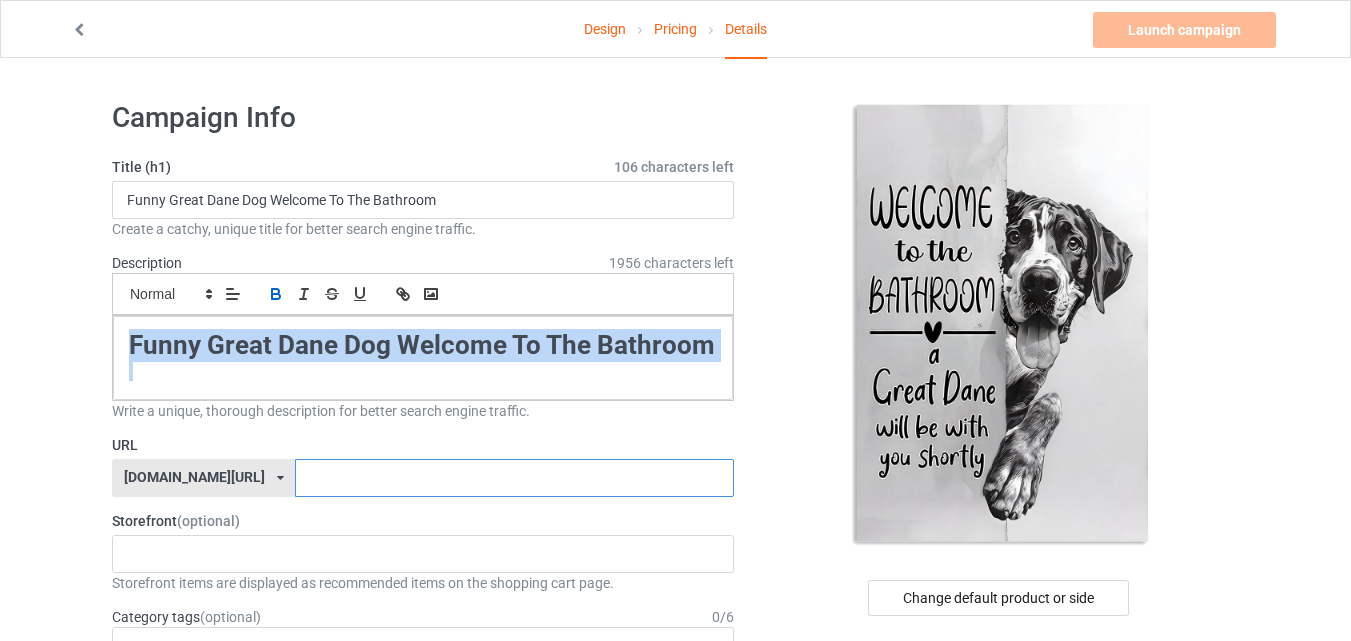 click at bounding box center [514, 478] 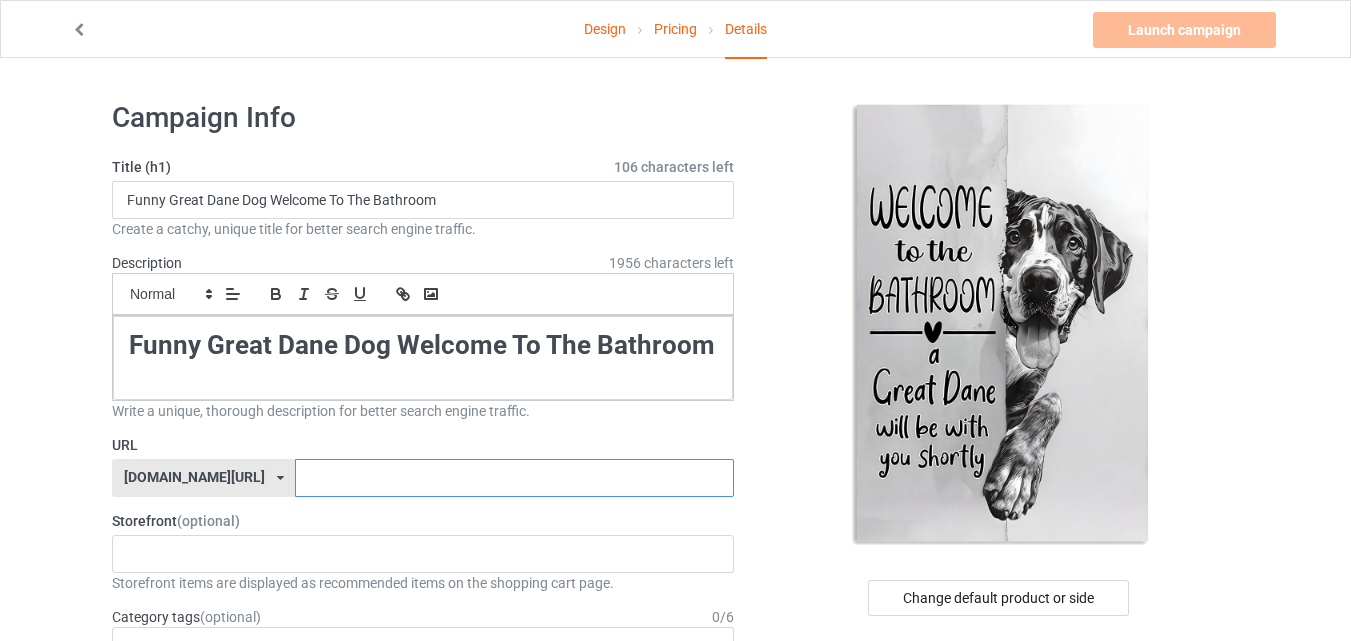 paste on "Funny Great Dane Dog Welcome To The Bathroom" 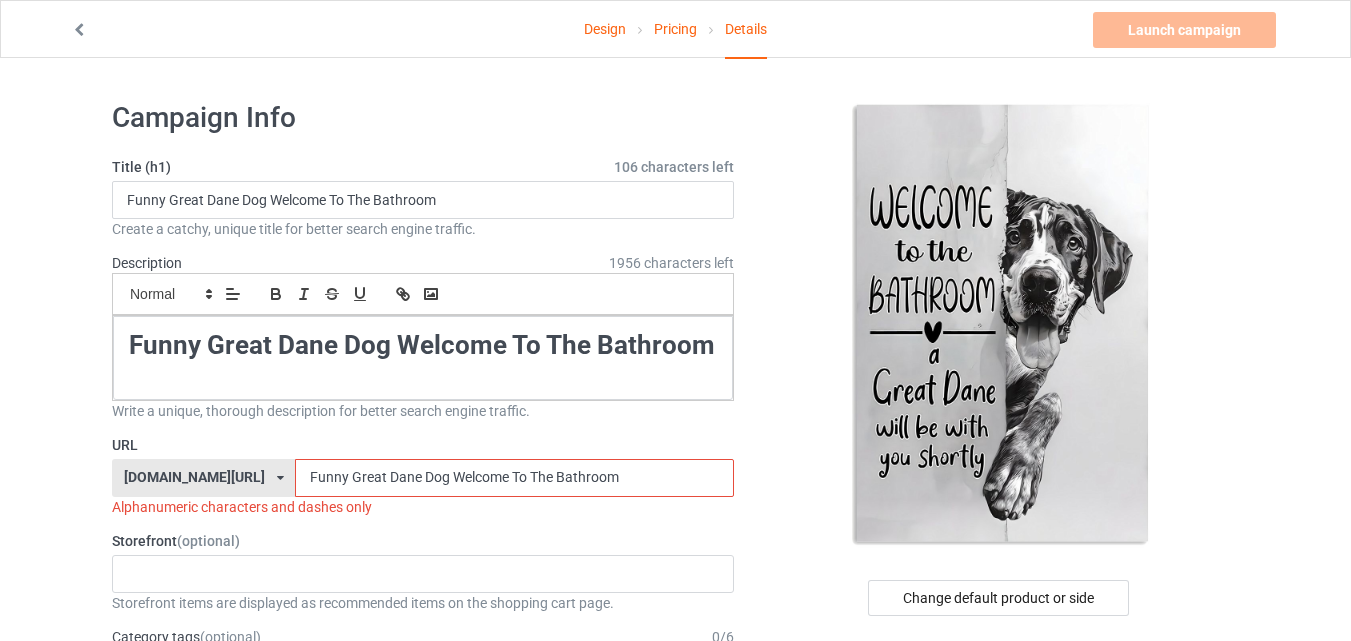 click on "Funny Great Dane Dog Welcome To The Bathroom" at bounding box center (514, 478) 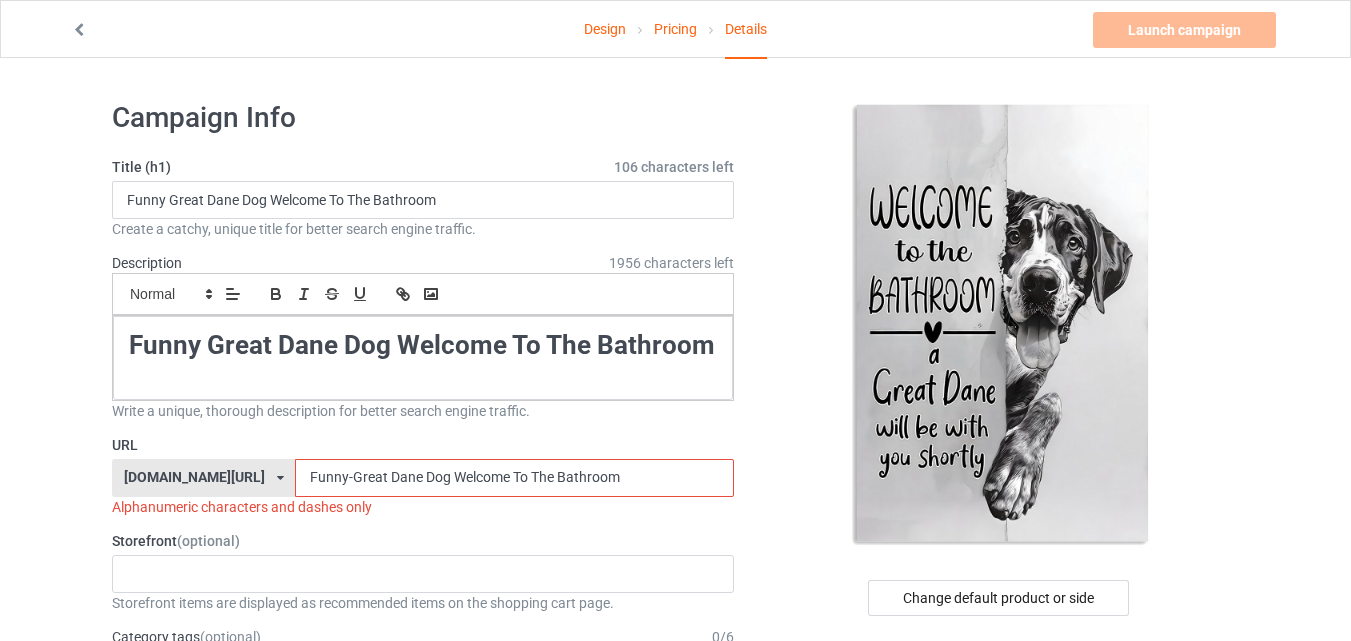 click on "Funny-Great Dane Dog Welcome To The Bathroom" at bounding box center (514, 478) 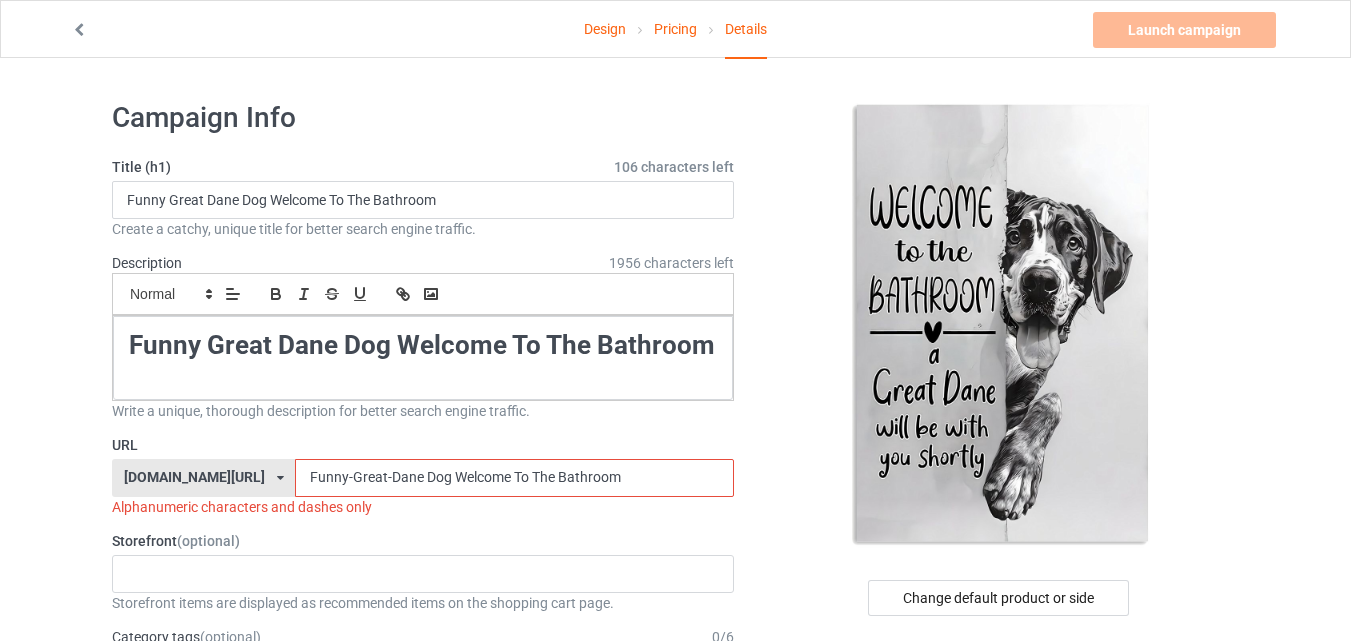 click on "Funny-Great-Dane Dog Welcome To The Bathroom" at bounding box center (514, 478) 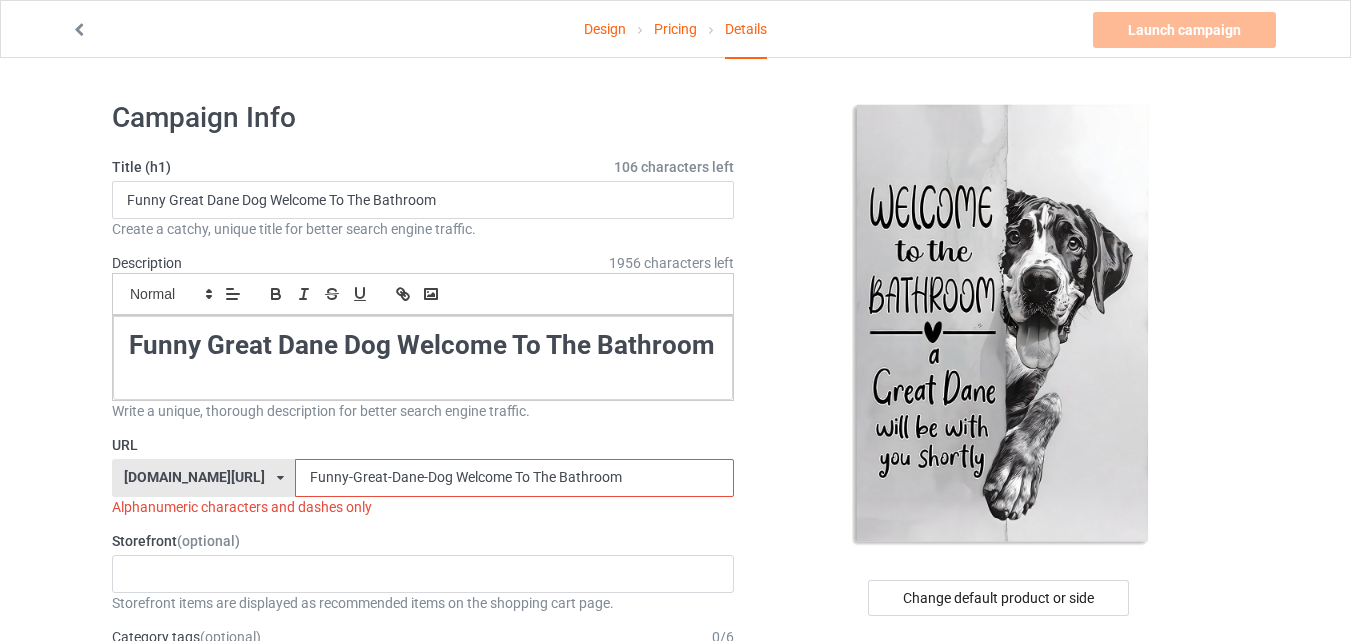 click on "Funny-Great-Dane-Dog Welcome To The Bathroom" at bounding box center [514, 478] 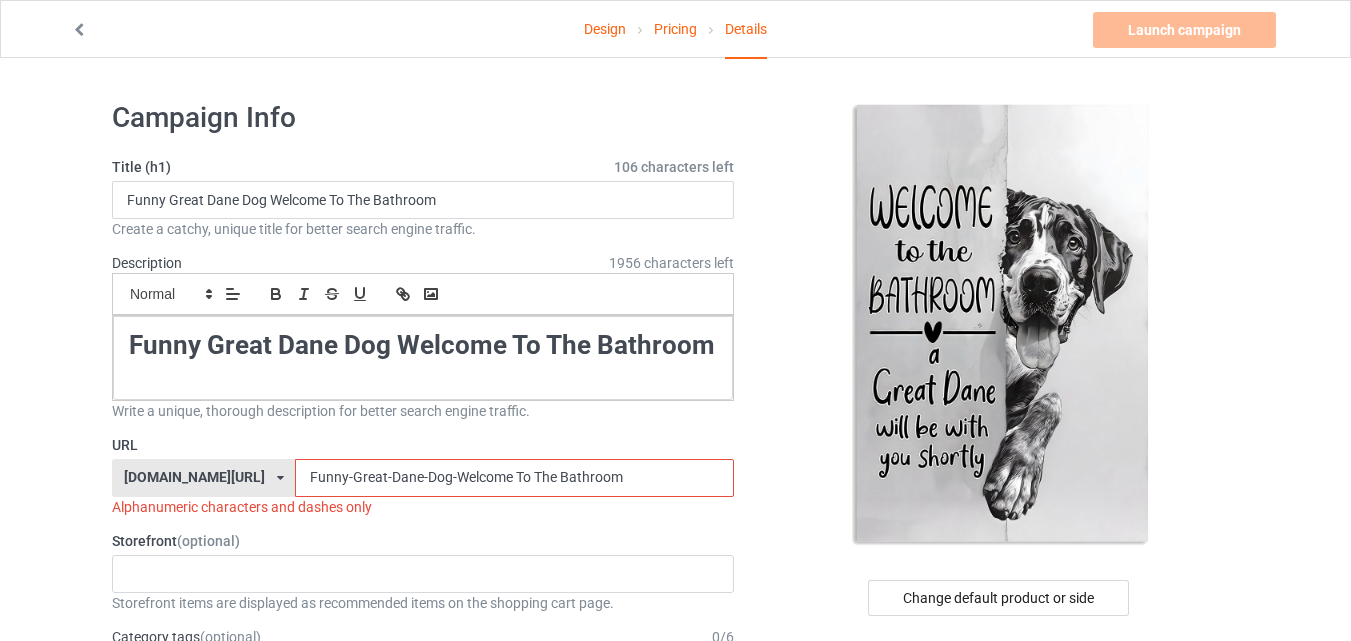 click on "Funny-Great-Dane-Dog-Welcome To The Bathroom" at bounding box center [514, 478] 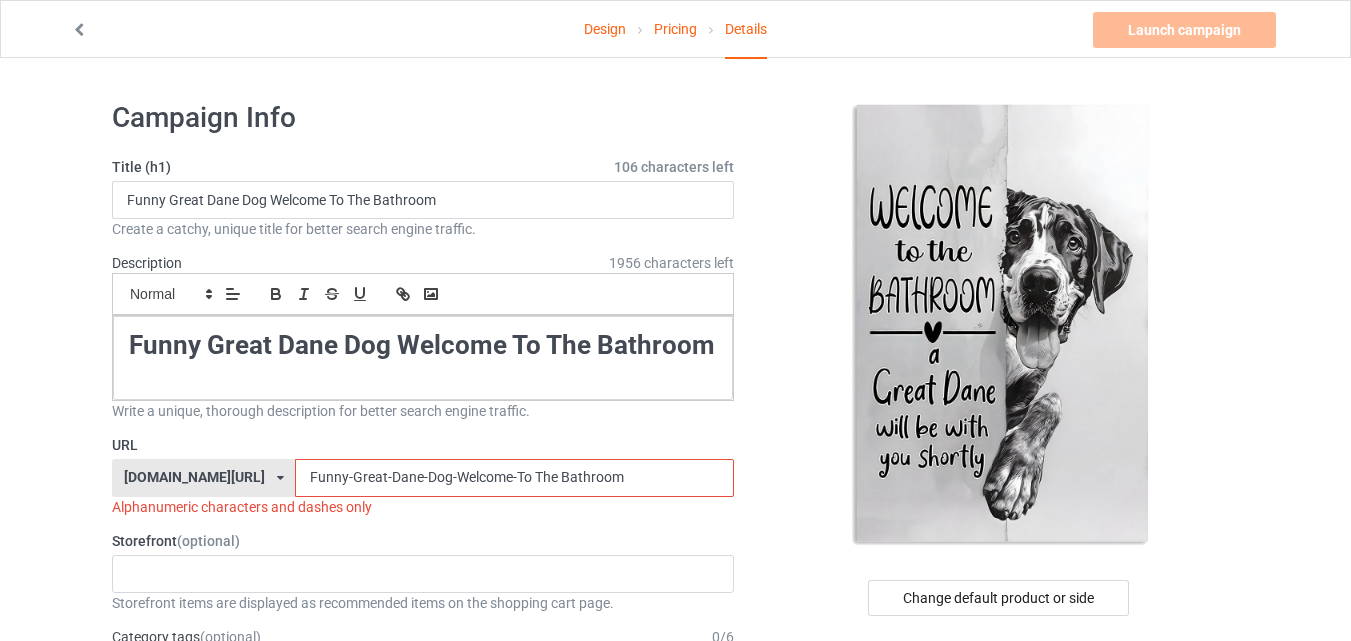 click on "Funny-Great-Dane-Dog-Welcome-To The Bathroom" at bounding box center (514, 478) 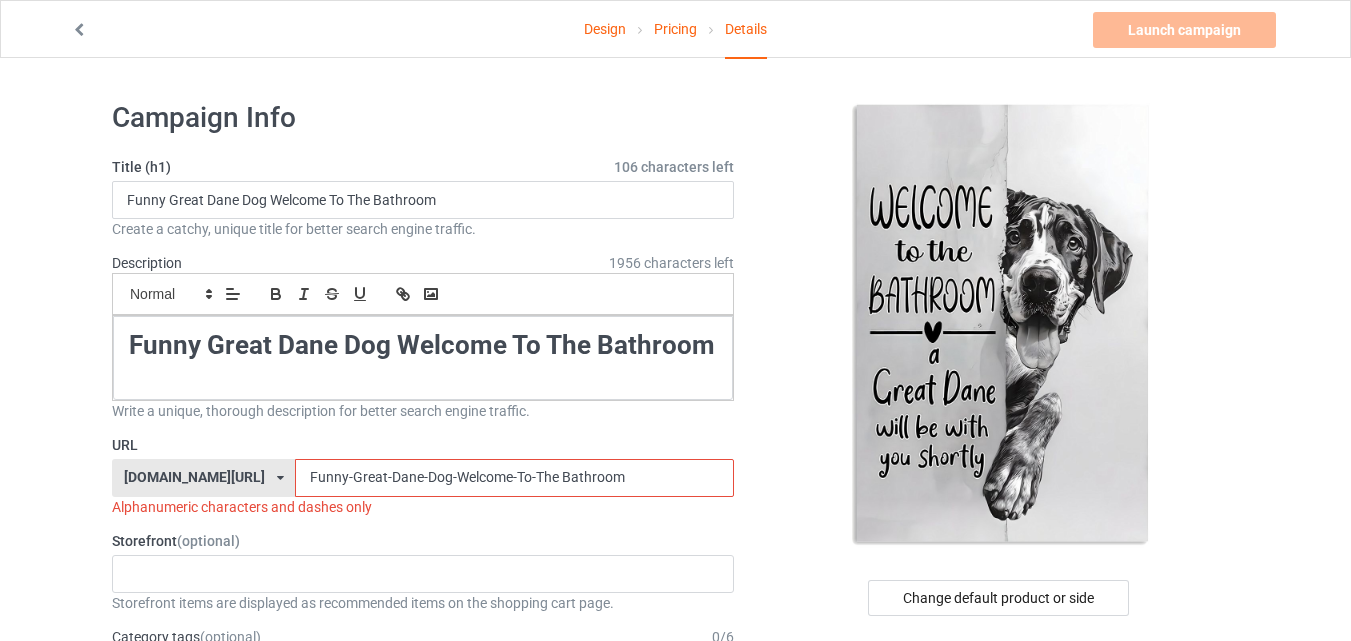 click on "Funny-Great-Dane-Dog-Welcome-To-The Bathroom" at bounding box center [514, 478] 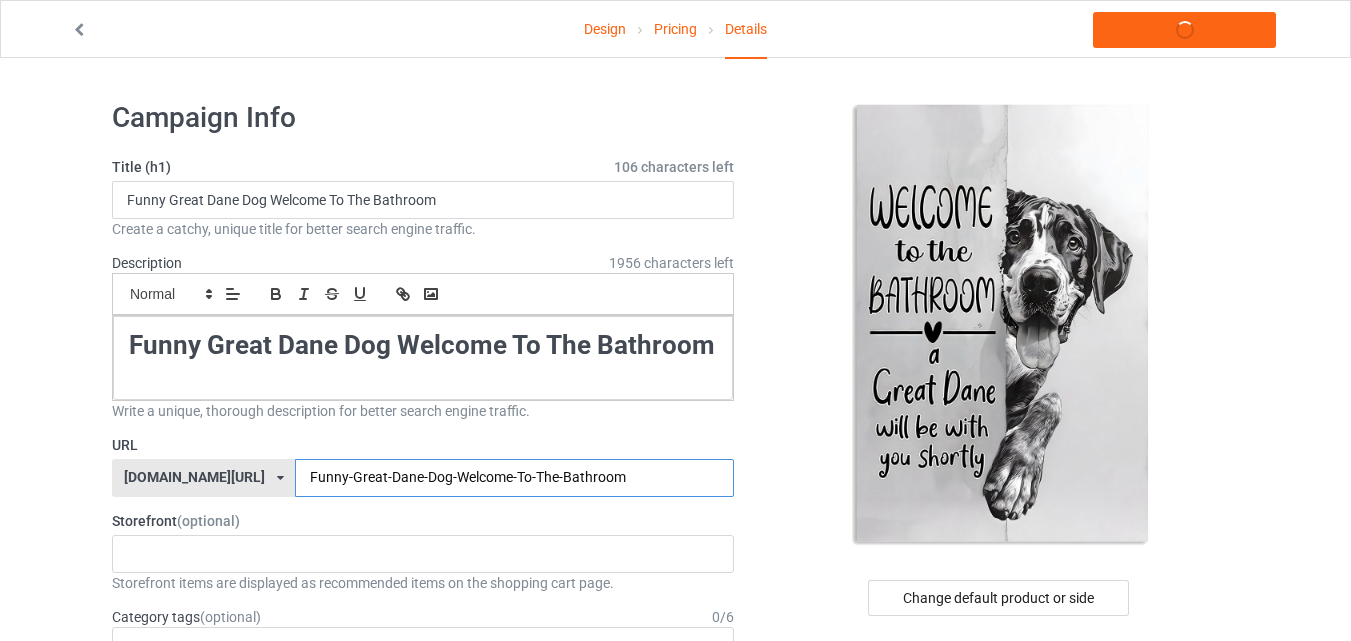 click on "Funny-Great-Dane-Dog-Welcome-To-The-Bathroom" at bounding box center (514, 478) 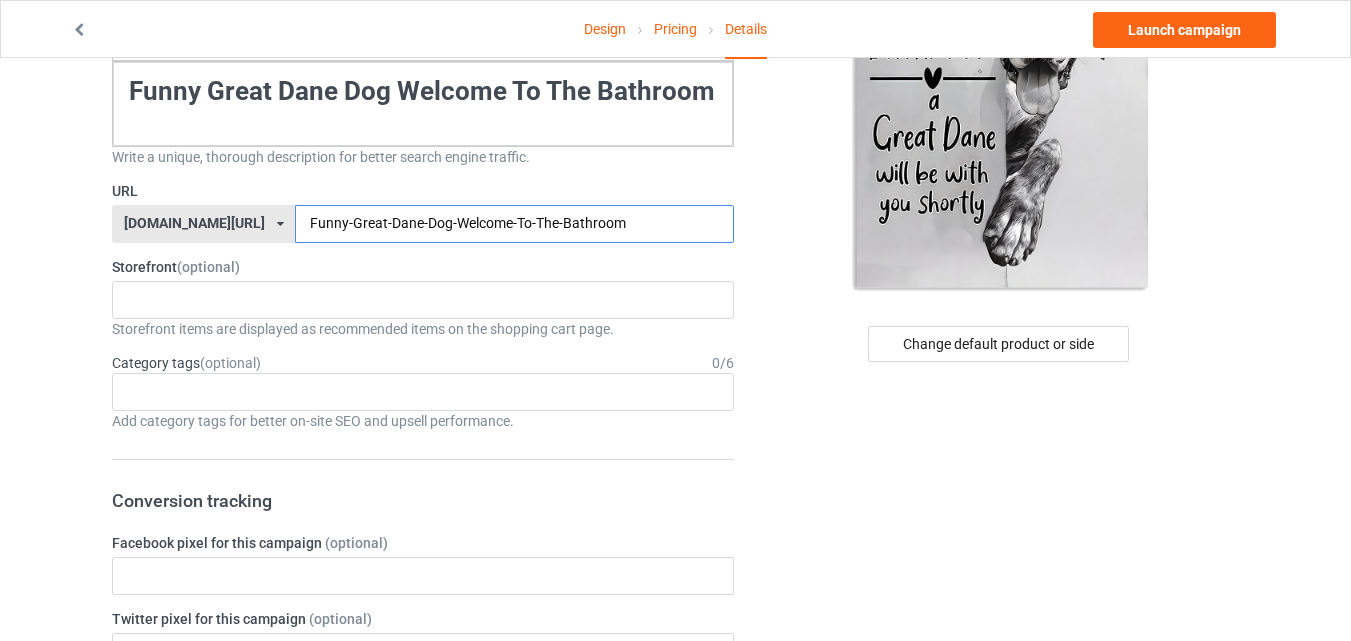 scroll, scrollTop: 328, scrollLeft: 0, axis: vertical 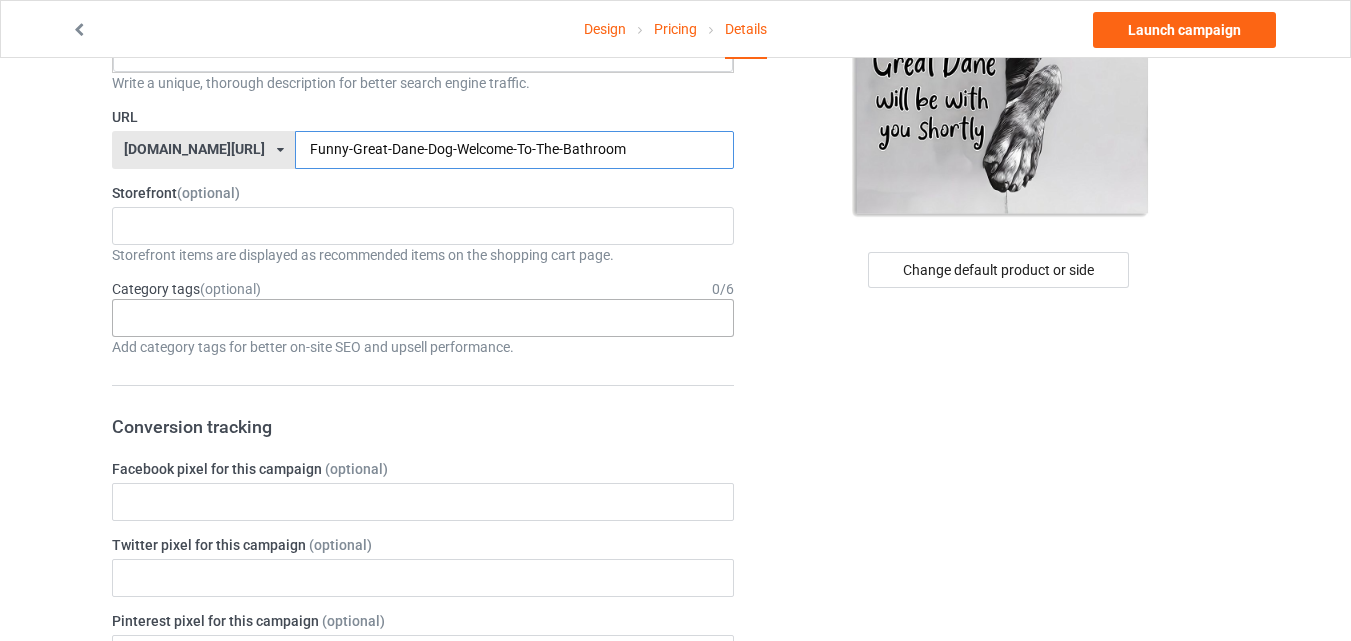 type on "Funny-Great-Dane-Dog-Welcome-To-The-Bathroom" 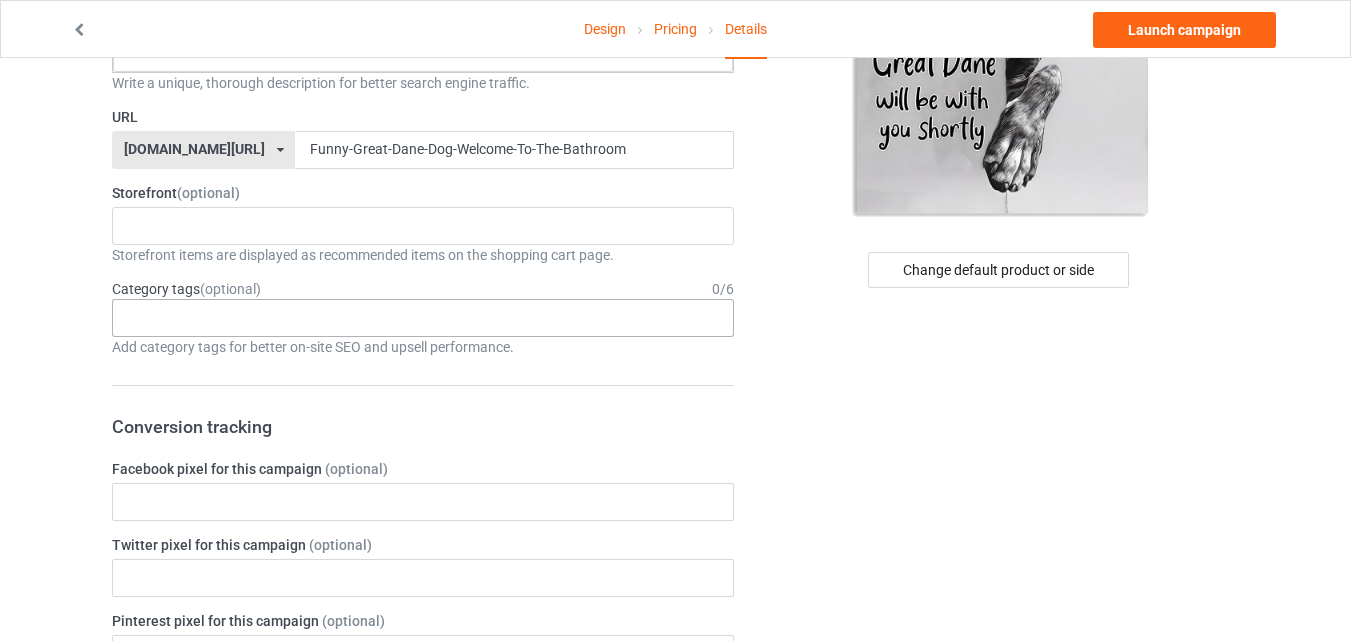 click on "Age > [DEMOGRAPHIC_DATA] > 1 Age > [DEMOGRAPHIC_DATA] Months > 1 Month Age > [DEMOGRAPHIC_DATA] Months Age > [DEMOGRAPHIC_DATA] Age > [DEMOGRAPHIC_DATA] > 10 Age > [DEMOGRAPHIC_DATA] Months > 10 Month Age > [DEMOGRAPHIC_DATA] > 100 Sports > Running > 10K Run Age > [DEMOGRAPHIC_DATA] > 11 Age > [DEMOGRAPHIC_DATA] Months > 11 Month Age > [DEMOGRAPHIC_DATA] > 12 Age > [DEMOGRAPHIC_DATA] Months > 12 Month Age > [DEMOGRAPHIC_DATA] > 13 Age > [DEMOGRAPHIC_DATA] > 14 Age > [DEMOGRAPHIC_DATA] > 15 Sports > Running > 15K Run Age > [DEMOGRAPHIC_DATA] > 16 Age > [DEMOGRAPHIC_DATA] > 17 Age > [DEMOGRAPHIC_DATA] > 18 Age > [DEMOGRAPHIC_DATA] > 19 Age > Decades > 1920s Age > Decades > 1930s Age > Decades > 1940s Age > Decades > 1950s Age > Decades > 1960s Age > Decades > 1970s Age > Decades > 1980s Age > Decades > 1990s Age > [DEMOGRAPHIC_DATA] > 2 Age > [DEMOGRAPHIC_DATA] Months > 2 Month Age > [DEMOGRAPHIC_DATA] > 20 Age > [DEMOGRAPHIC_DATA] Age > Decades > 2000s Age > Decades > 2010s Age > [DEMOGRAPHIC_DATA] > 21 Age > [DEMOGRAPHIC_DATA] > 22 Age > [DEMOGRAPHIC_DATA] > 23 Age > [DEMOGRAPHIC_DATA] > 24 Age > [DEMOGRAPHIC_DATA] > 25 Age > [DEMOGRAPHIC_DATA] > 26 Age > [DEMOGRAPHIC_DATA] > 27 Age > [DEMOGRAPHIC_DATA] > 28 Age > [DEMOGRAPHIC_DATA] > 29 Age > [DEMOGRAPHIC_DATA] > 3 Age > [DEMOGRAPHIC_DATA] Months > 3 Month Sports > Basketball > 3-Pointer Age > [DEMOGRAPHIC_DATA] > 30 Age > [DEMOGRAPHIC_DATA] > 31 Age > [DEMOGRAPHIC_DATA] > 32 Age > [DEMOGRAPHIC_DATA] > 33 Age > [DEMOGRAPHIC_DATA] > 34 Age > [DEMOGRAPHIC_DATA] > 35 Age Jobs 1" at bounding box center (423, 318) 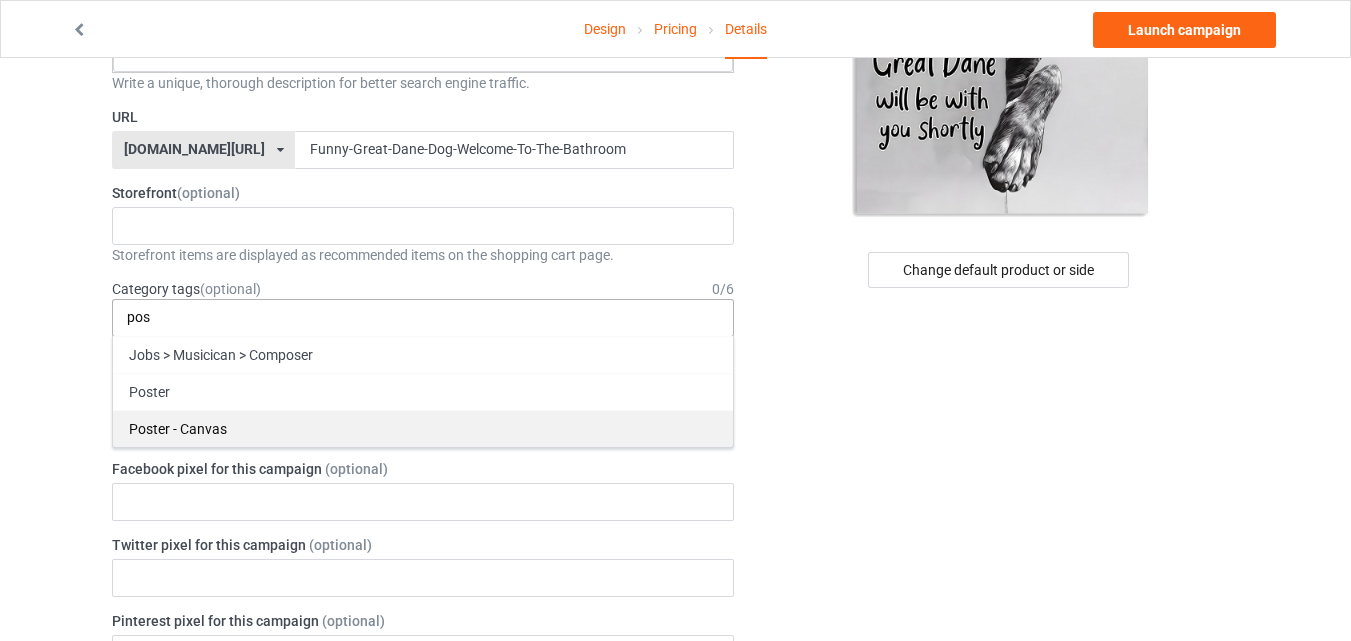 type on "pos" 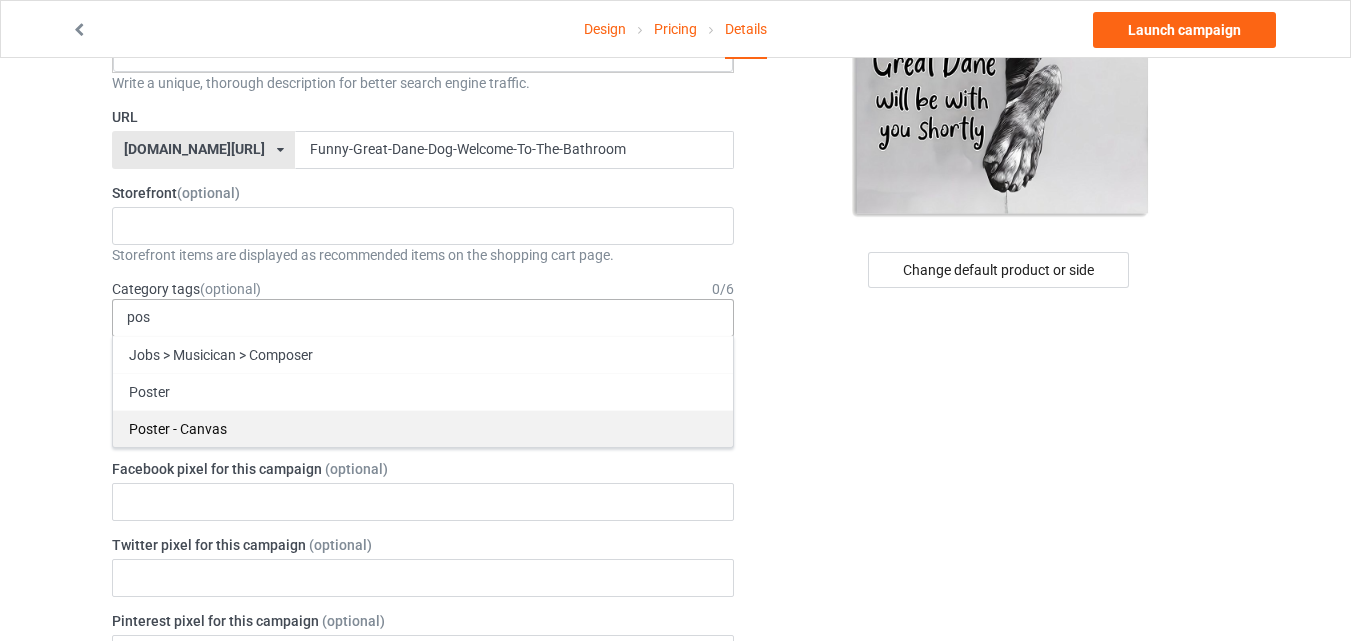 click on "Poster - Canvas" at bounding box center (423, 428) 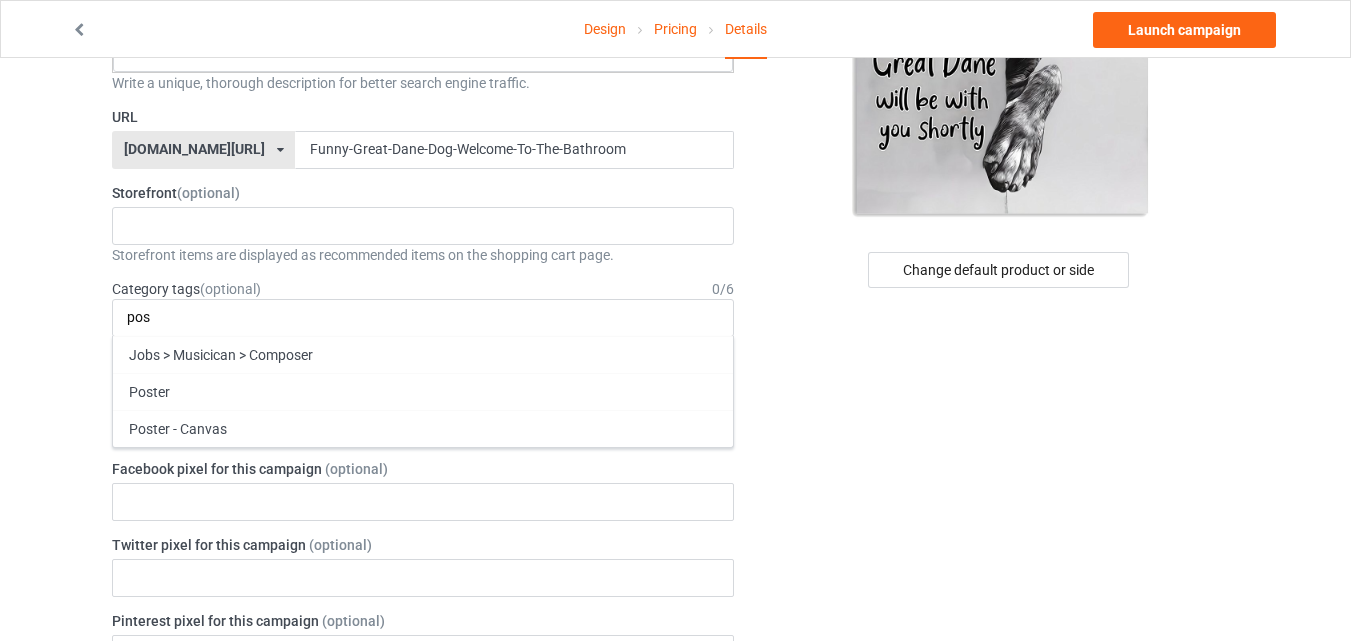 type 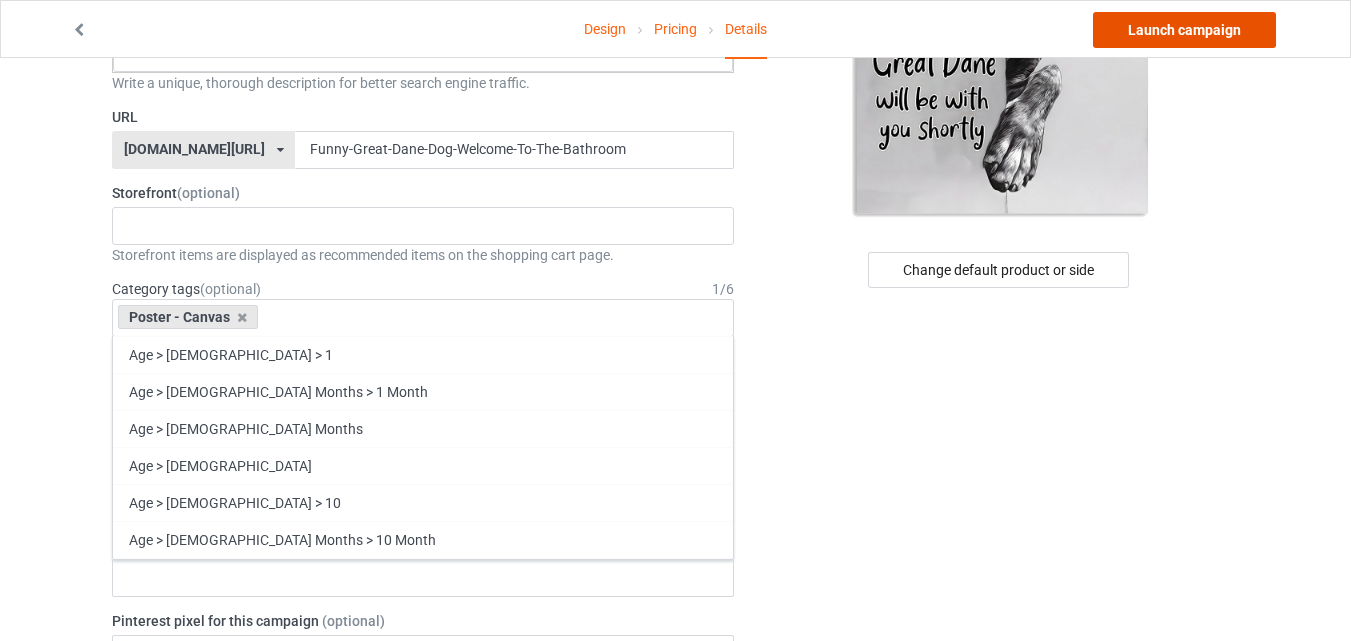 click on "Launch campaign" at bounding box center [1184, 30] 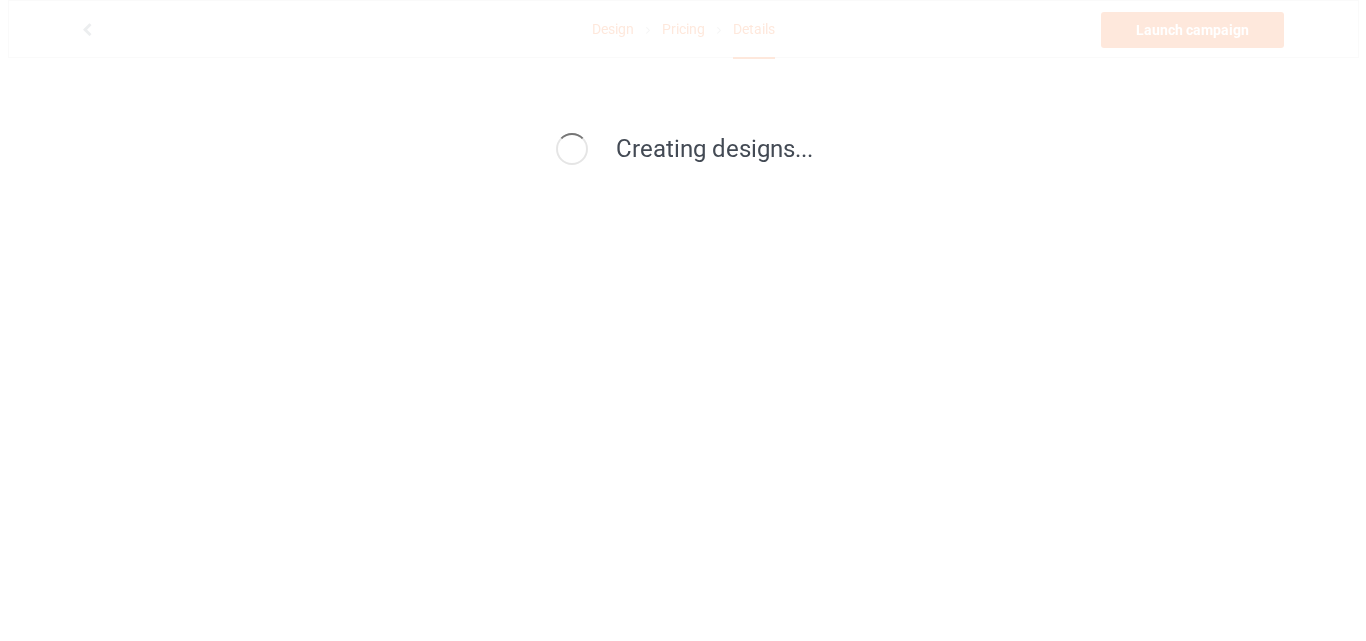 scroll, scrollTop: 0, scrollLeft: 0, axis: both 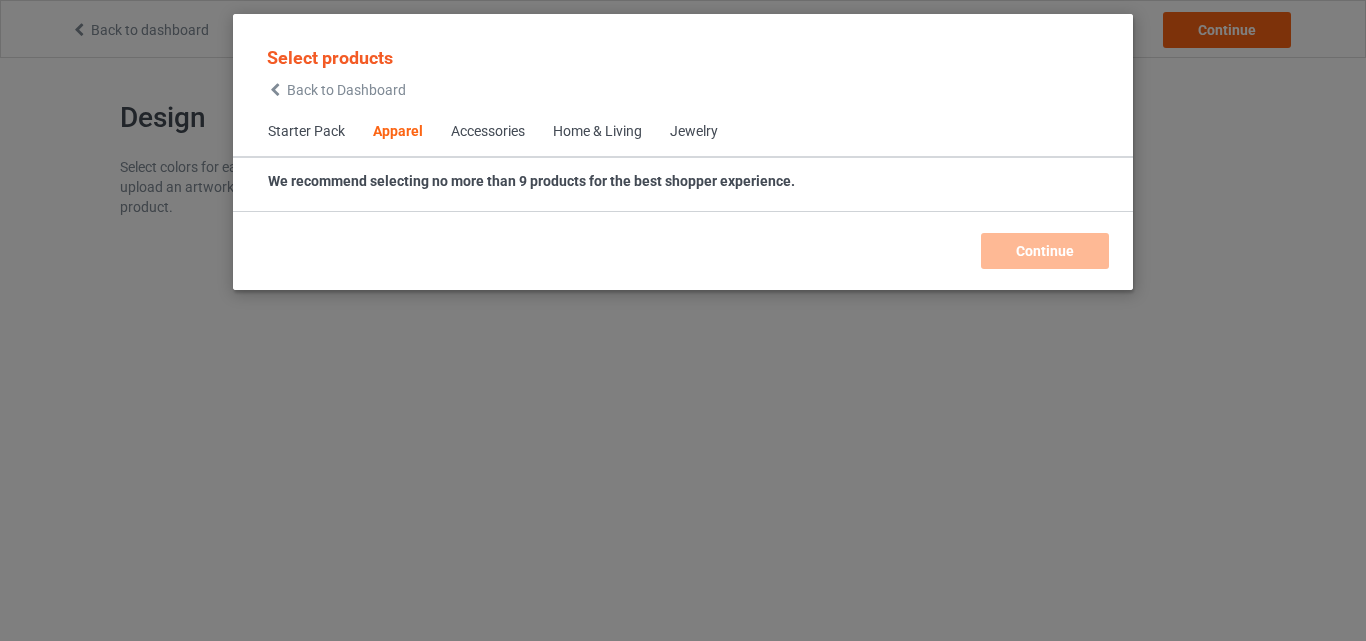 click on "Home & Living" at bounding box center [597, 132] 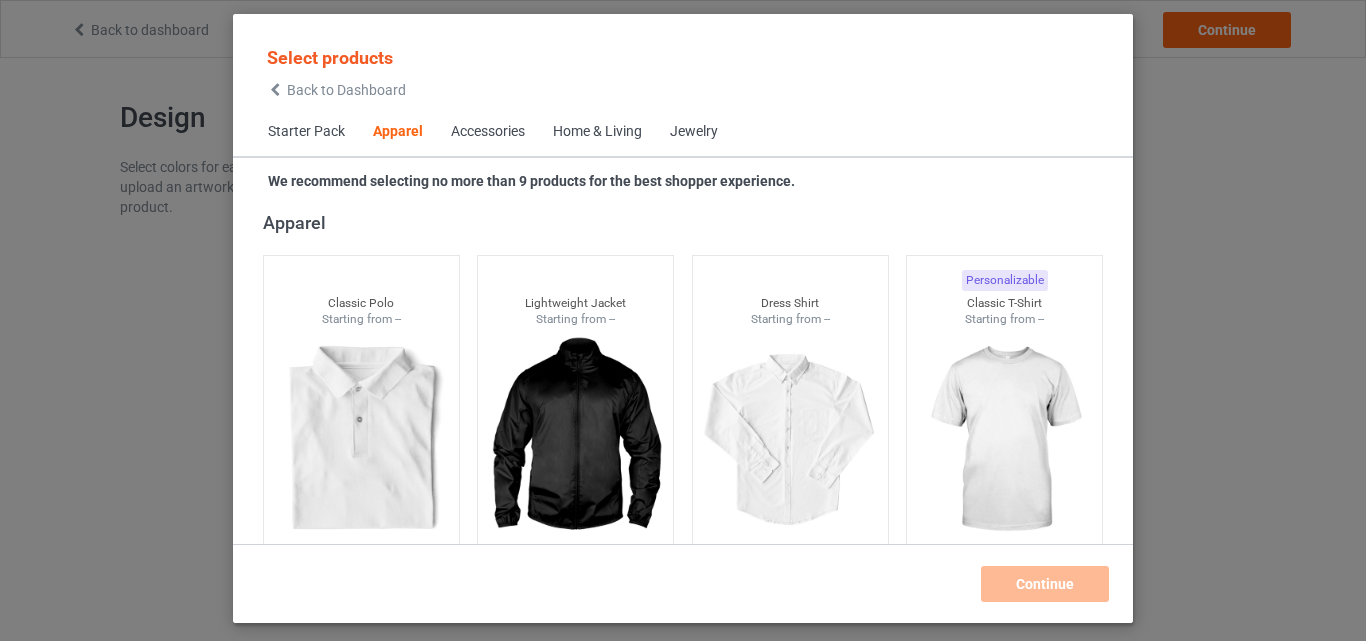 click on "Home & Living" at bounding box center (597, 132) 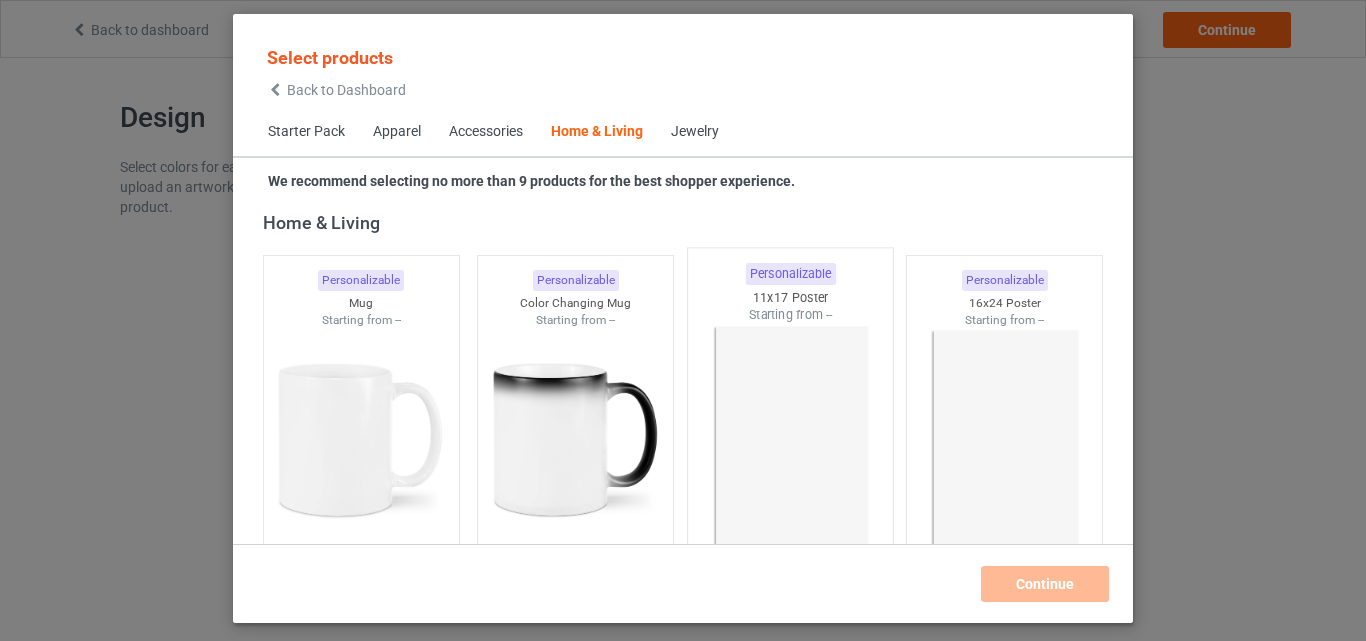 click at bounding box center [790, 441] 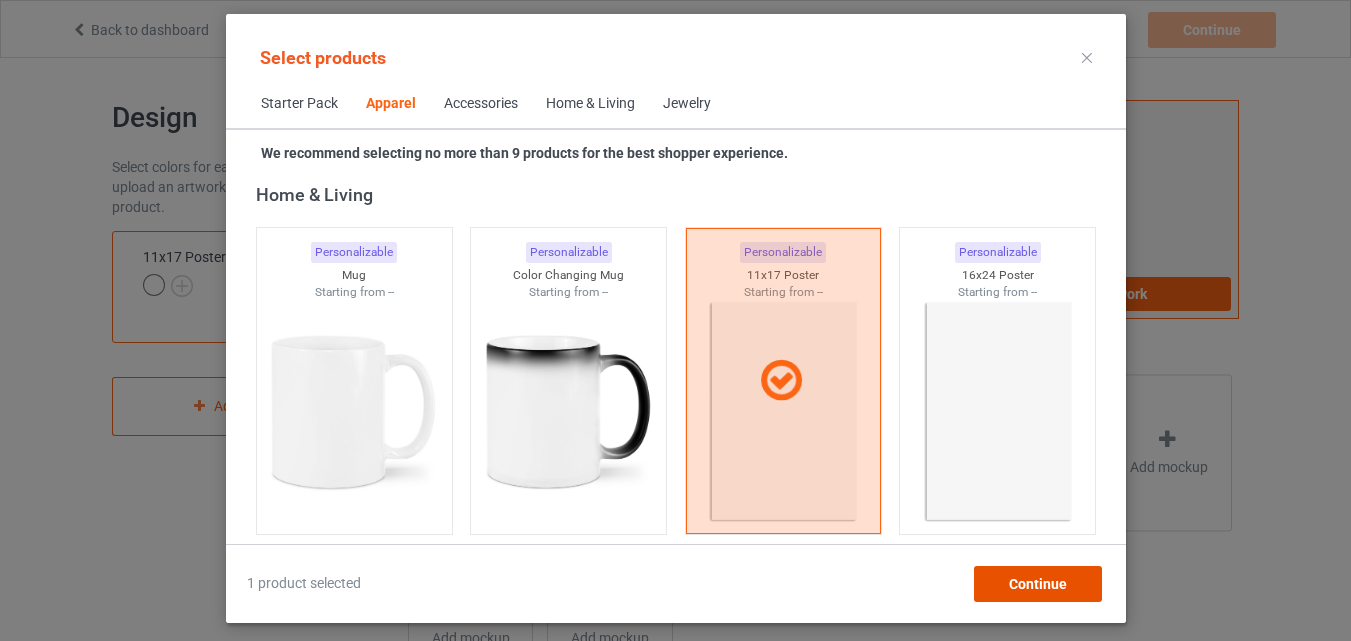 click on "Continue" at bounding box center [1037, 584] 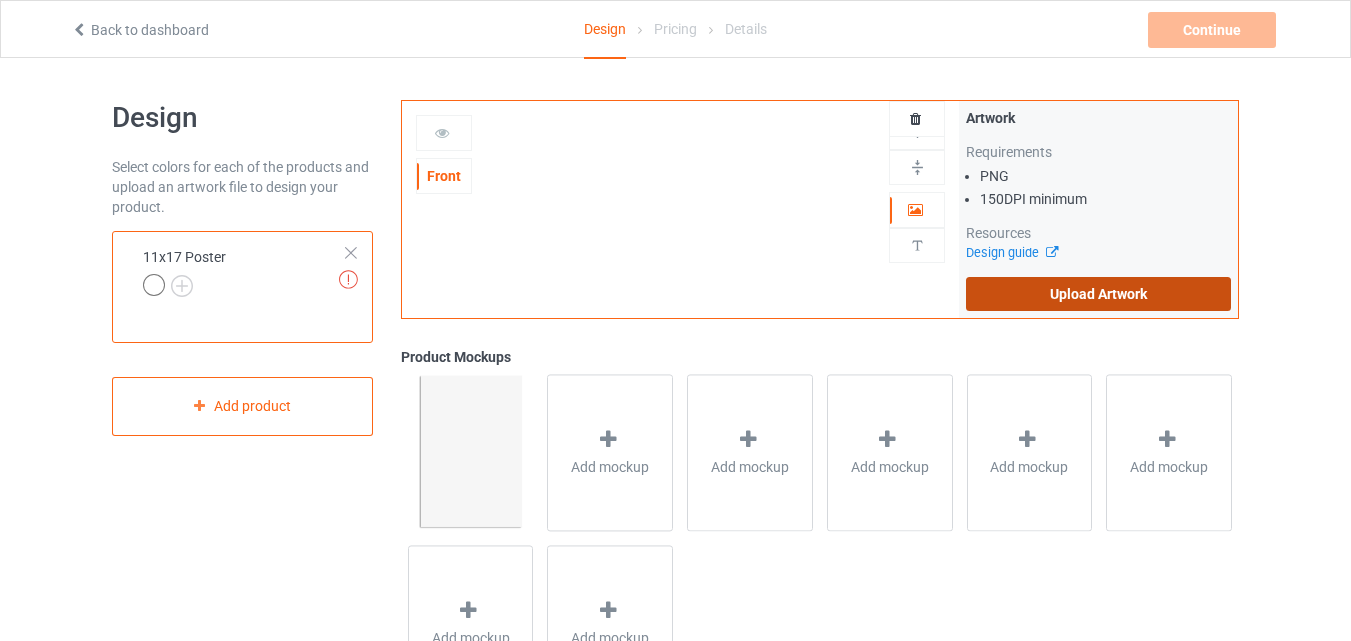 click on "Upload Artwork" at bounding box center [1098, 294] 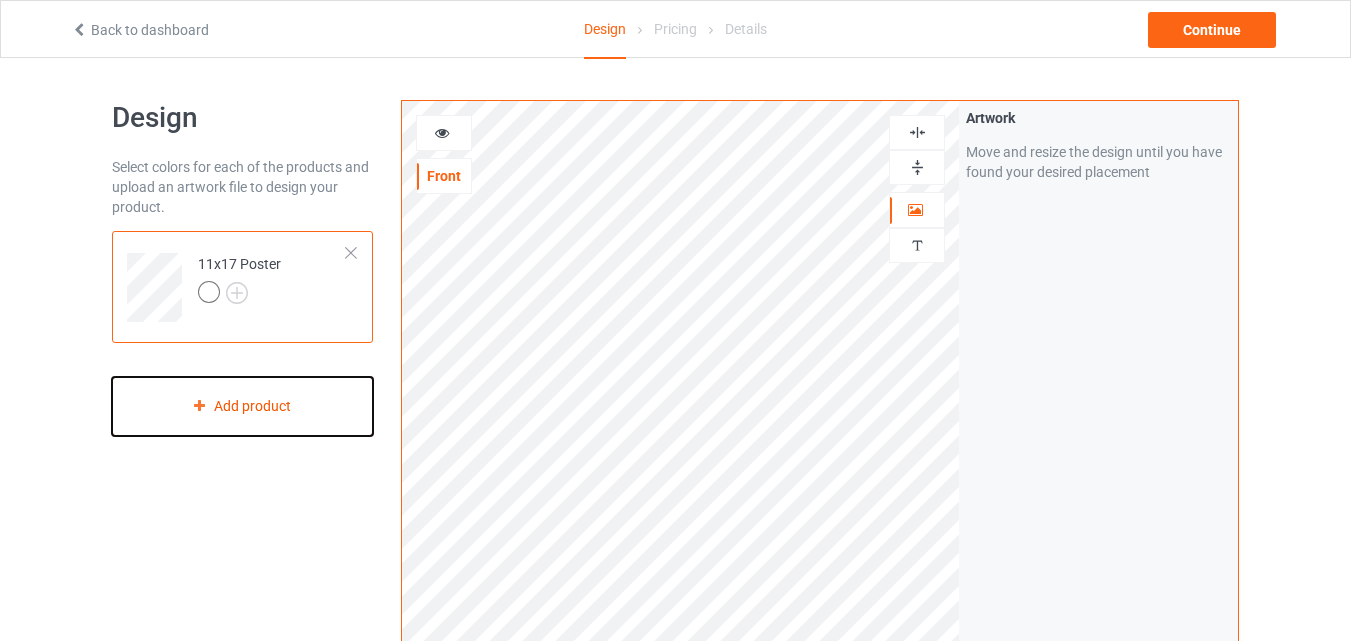 click on "Add product" at bounding box center (242, 406) 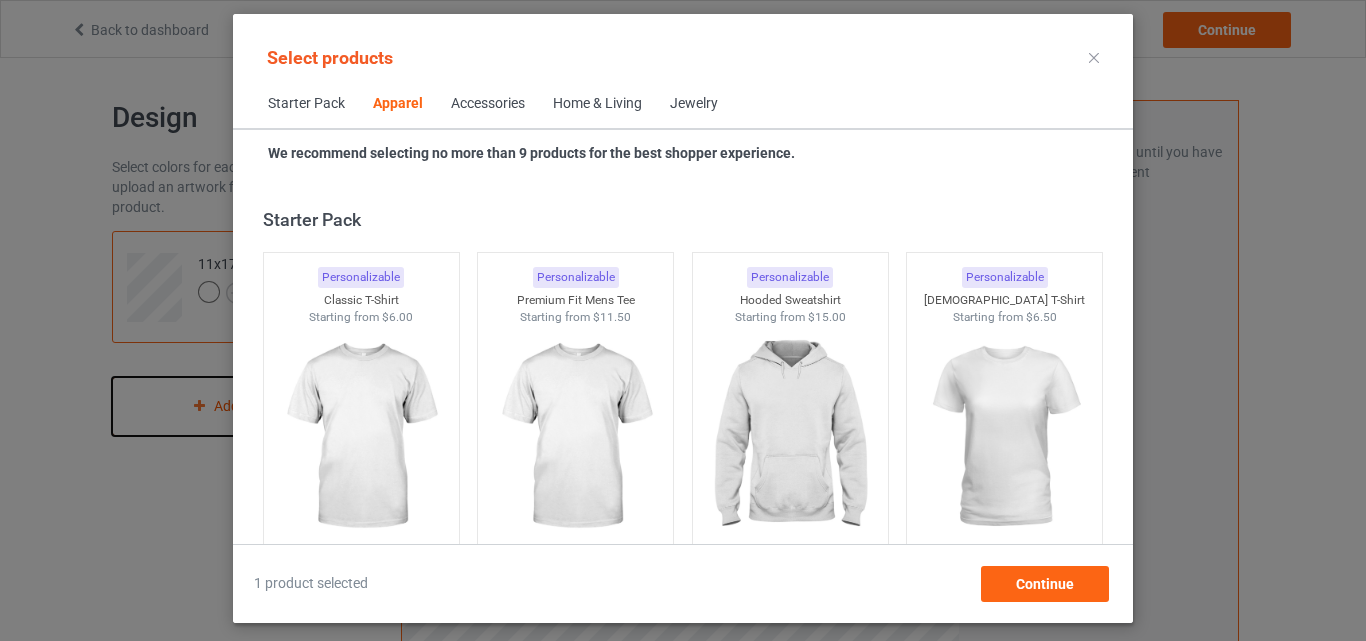 scroll, scrollTop: 745, scrollLeft: 0, axis: vertical 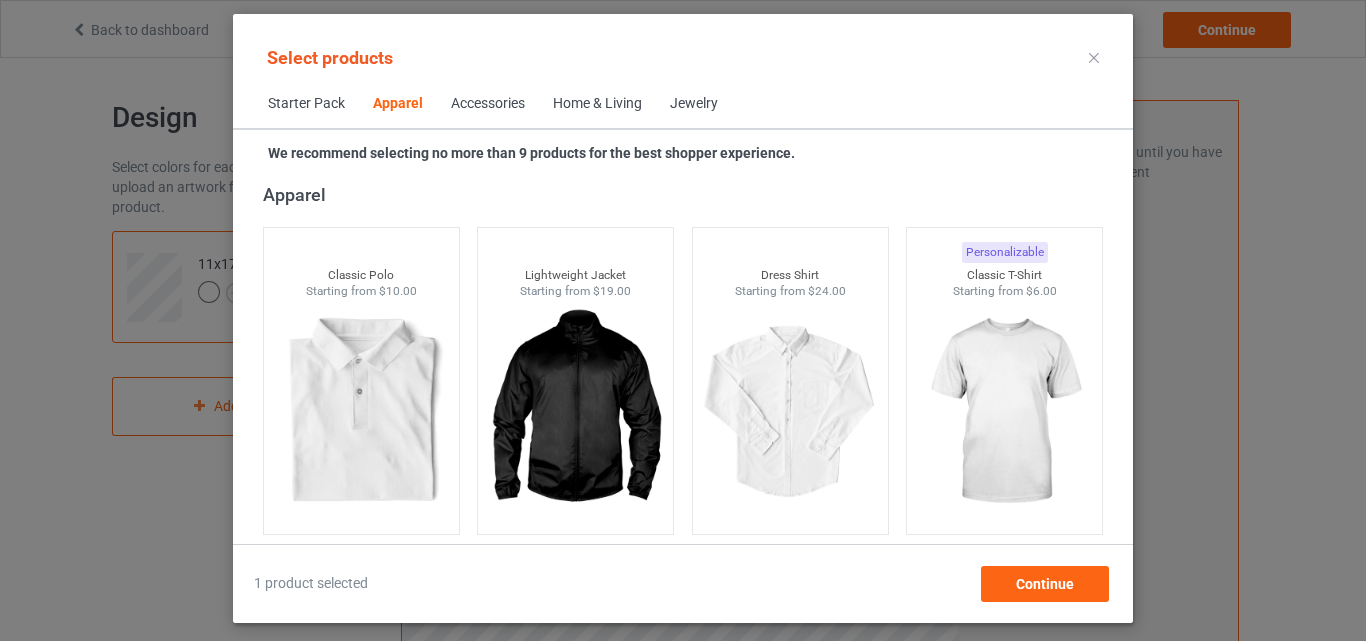 click on "Home & Living" at bounding box center (597, 104) 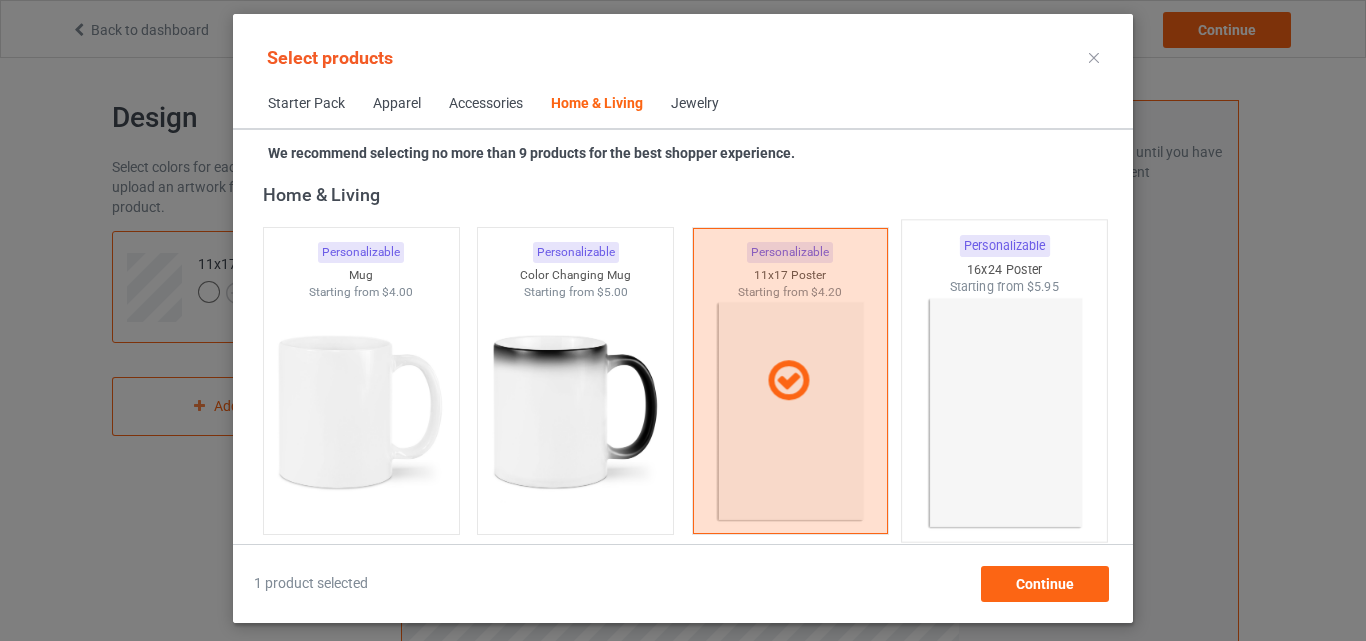 click at bounding box center [1005, 413] 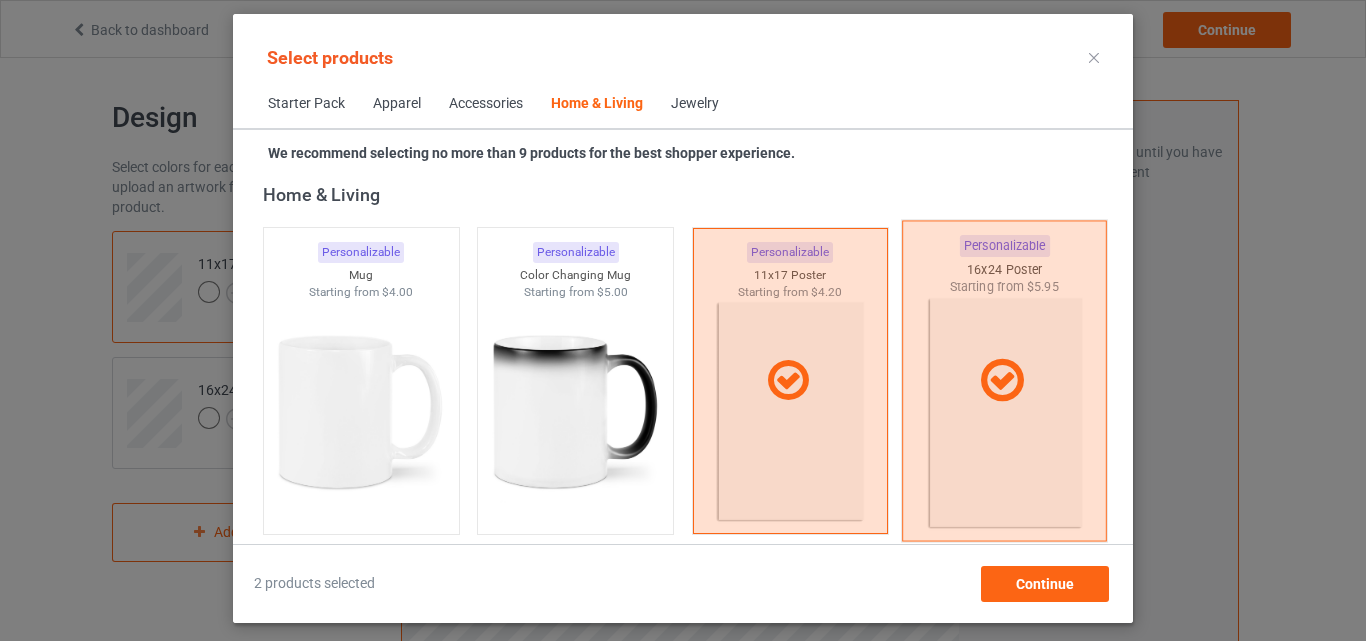 click at bounding box center [1004, 381] 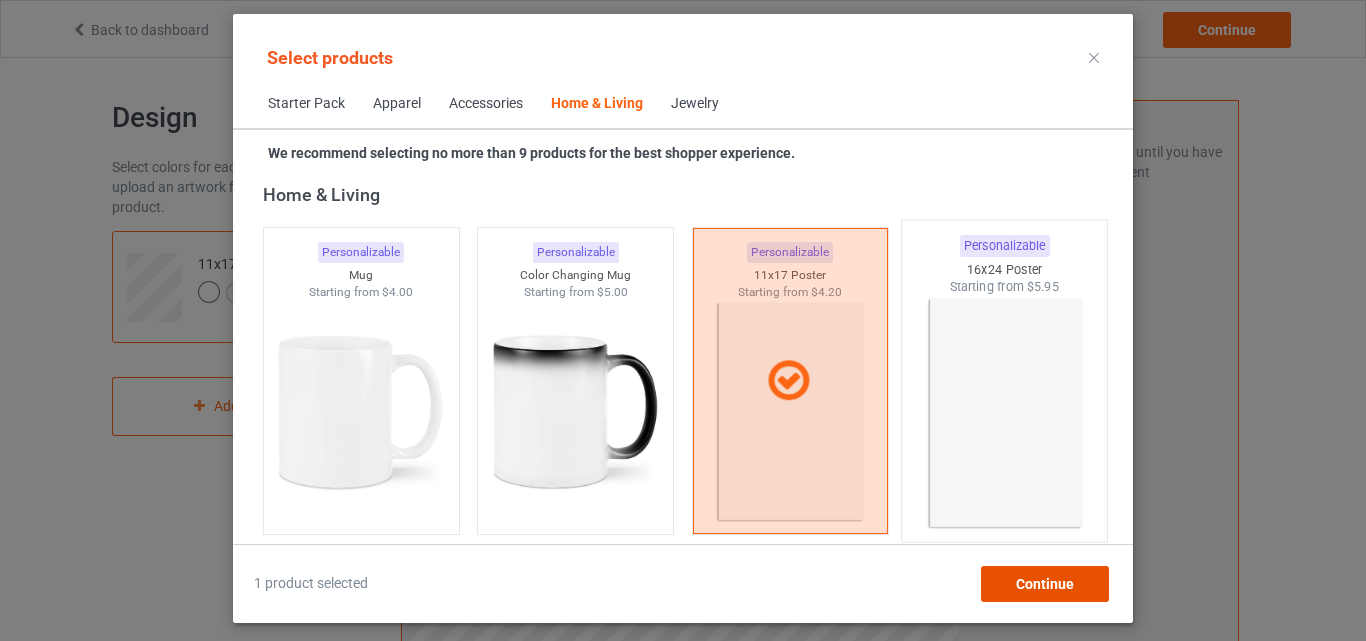 click on "Continue" at bounding box center (1045, 584) 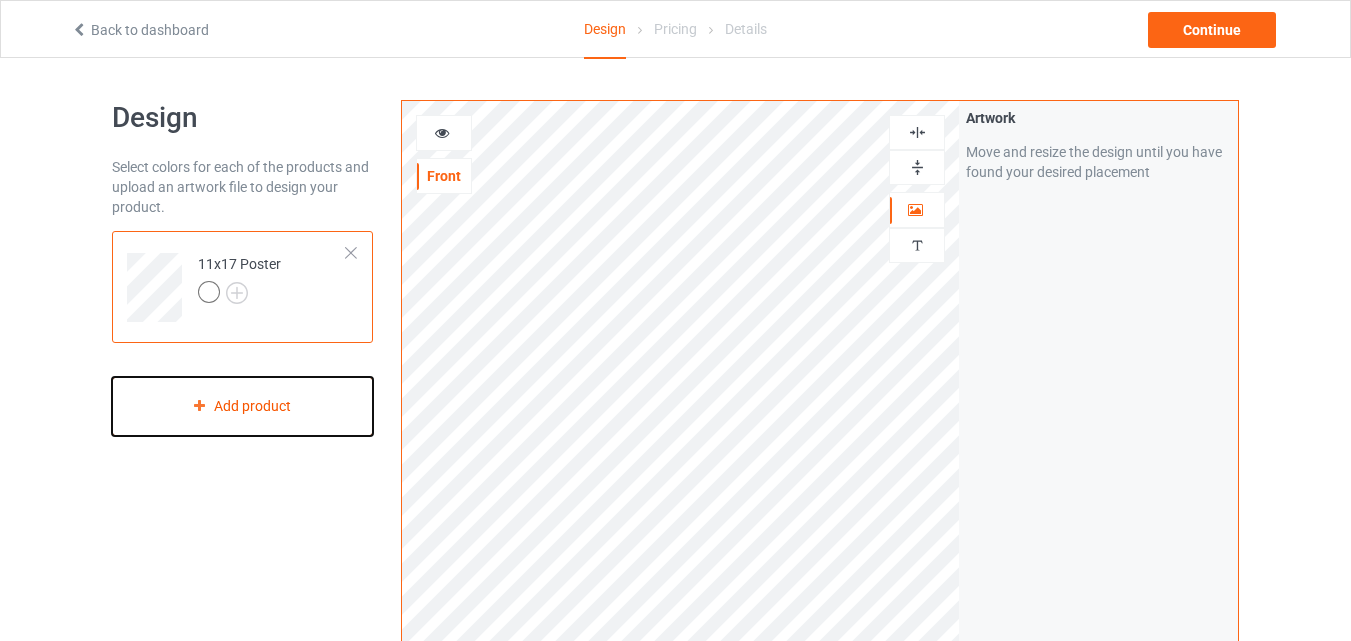 click on "Add product" at bounding box center [242, 406] 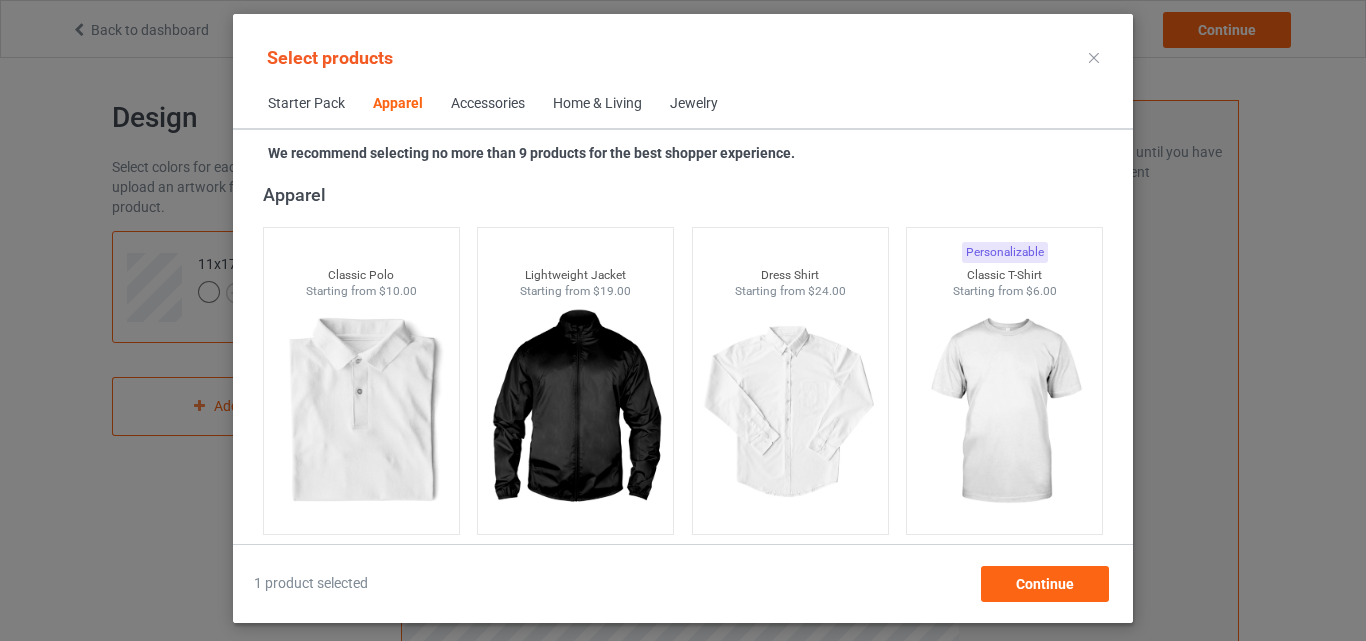 click on "Home & Living" at bounding box center (597, 104) 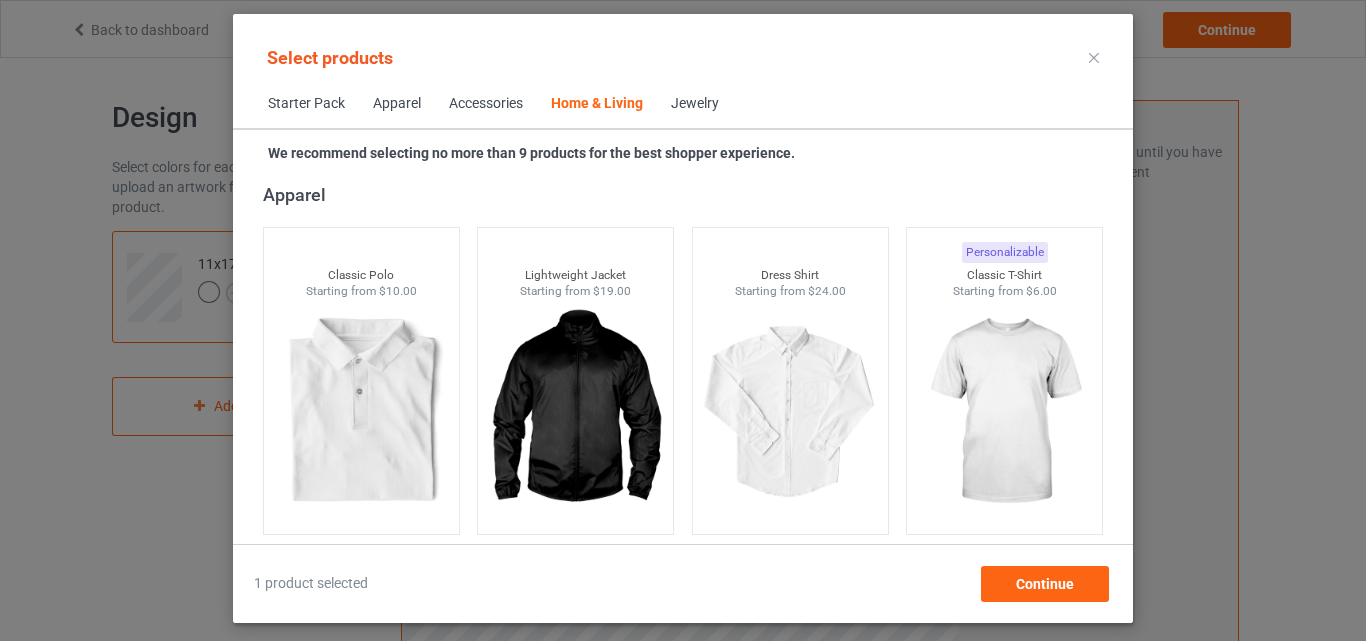 scroll, scrollTop: 9019, scrollLeft: 0, axis: vertical 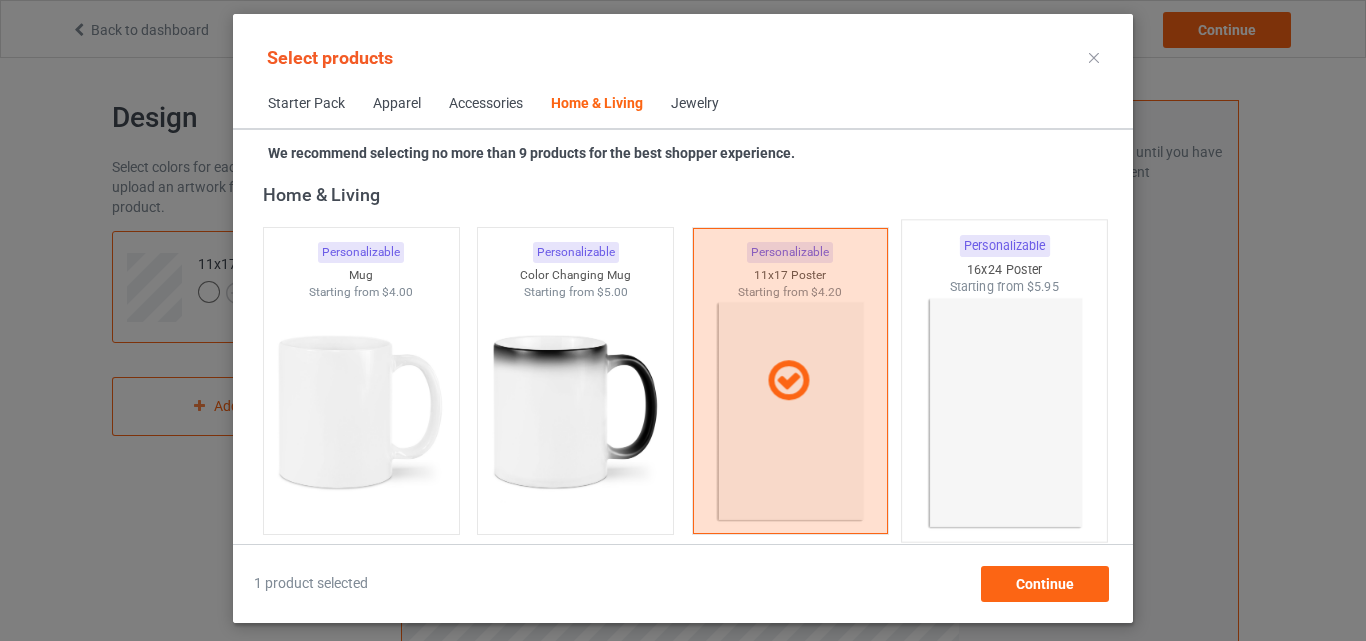 click at bounding box center [1005, 413] 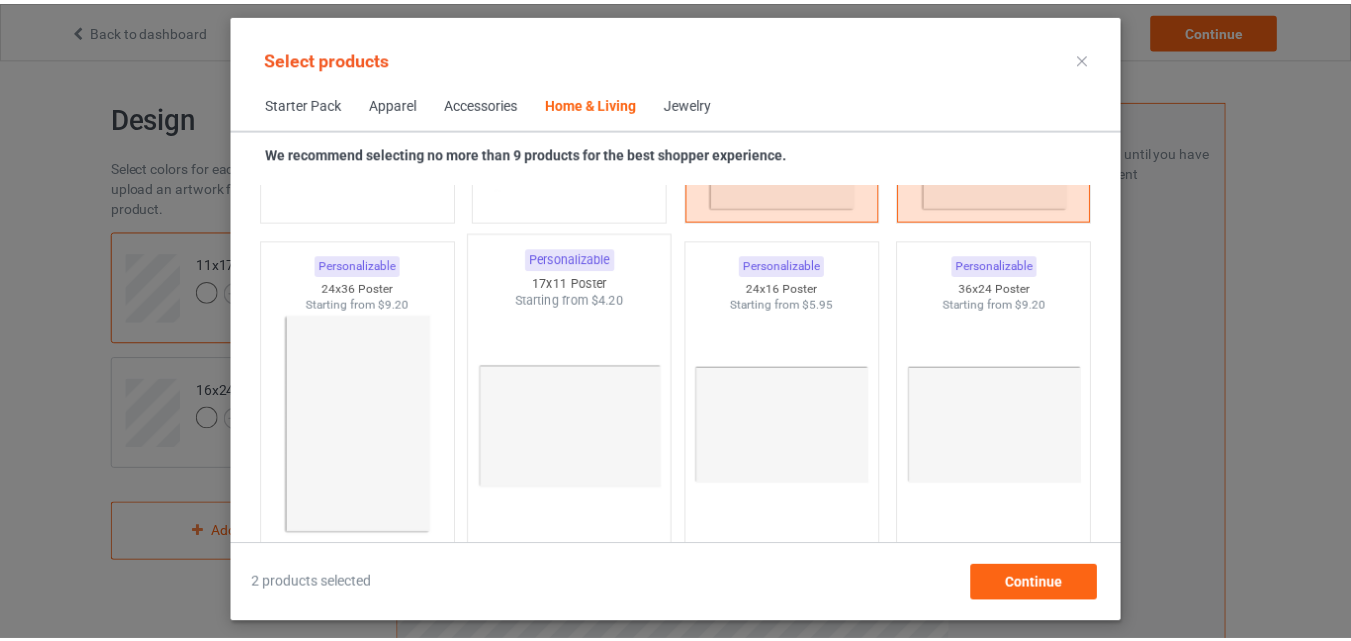 scroll, scrollTop: 9379, scrollLeft: 0, axis: vertical 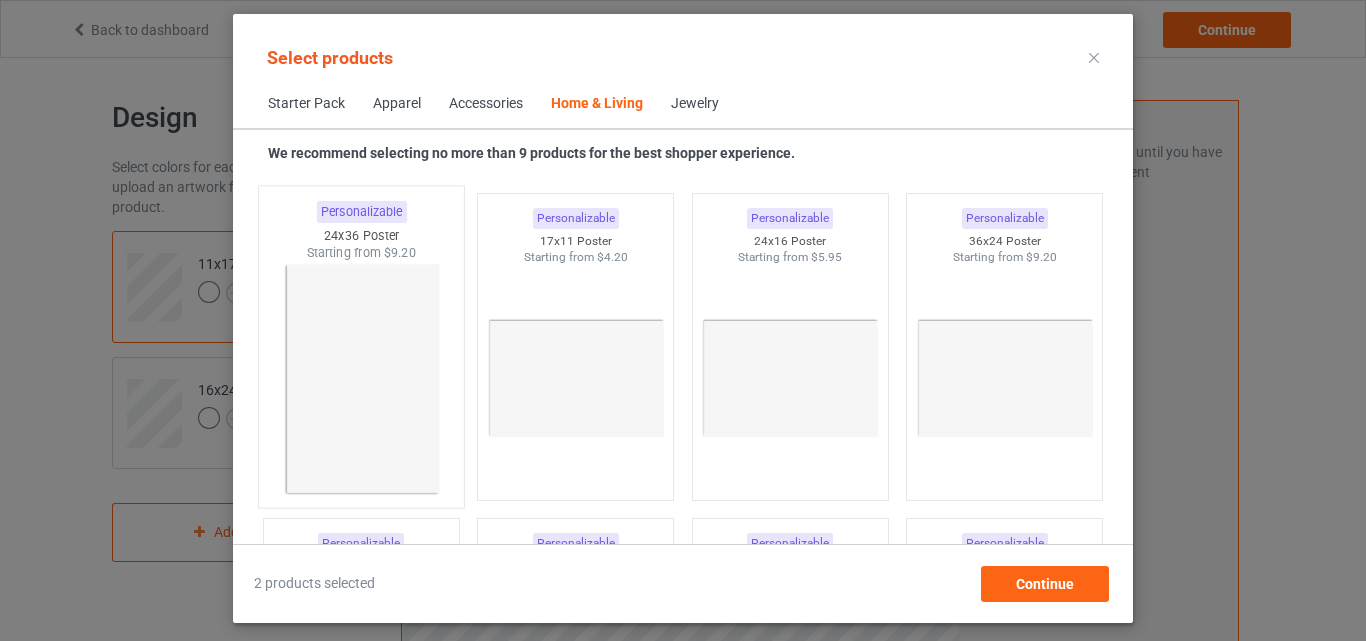 click at bounding box center [361, 379] 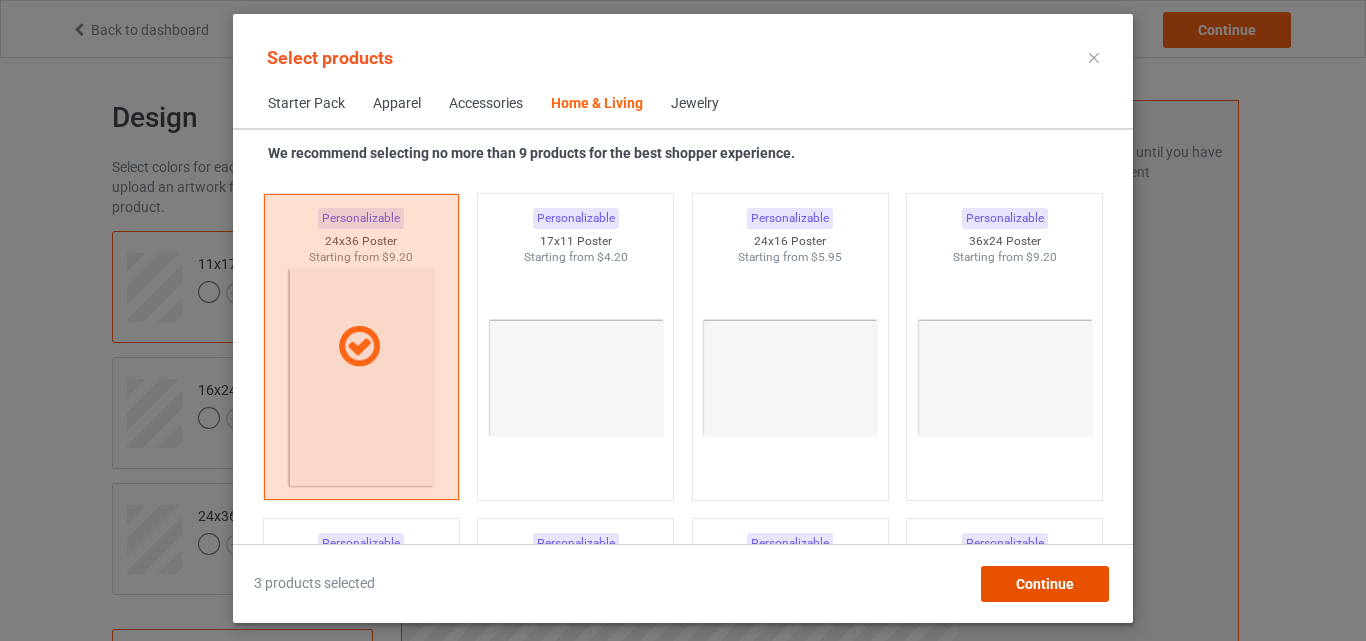 click on "Continue" at bounding box center (1045, 584) 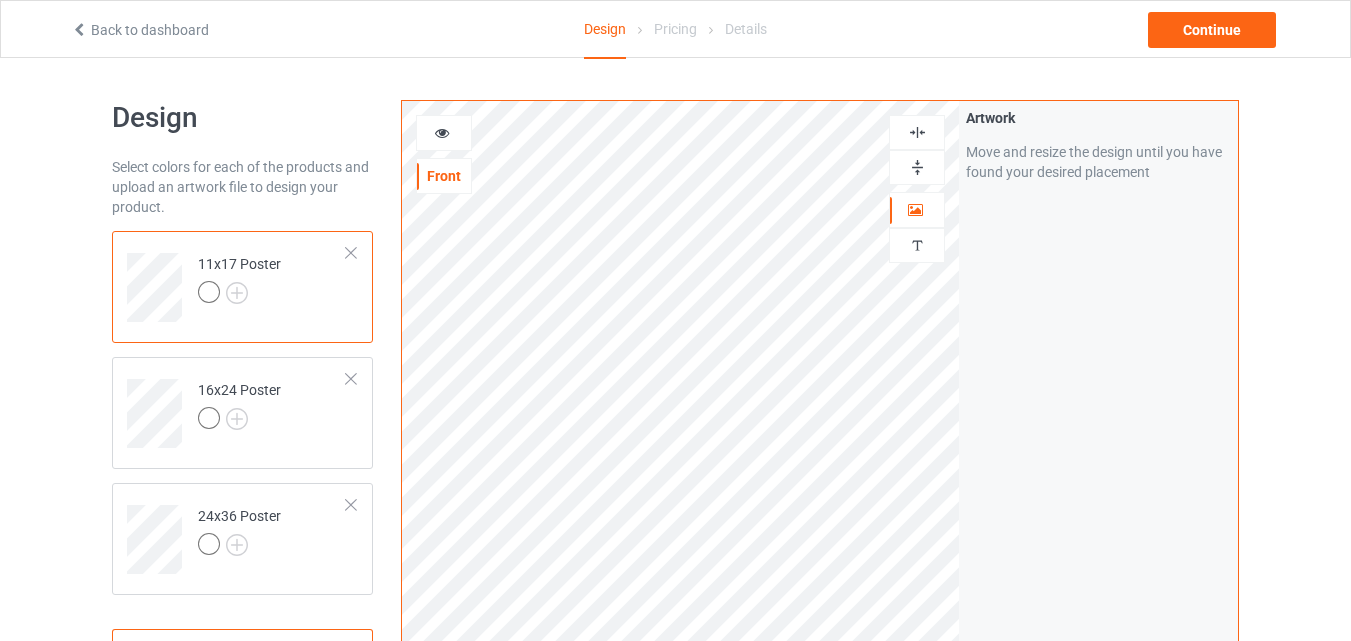 scroll, scrollTop: 231, scrollLeft: 0, axis: vertical 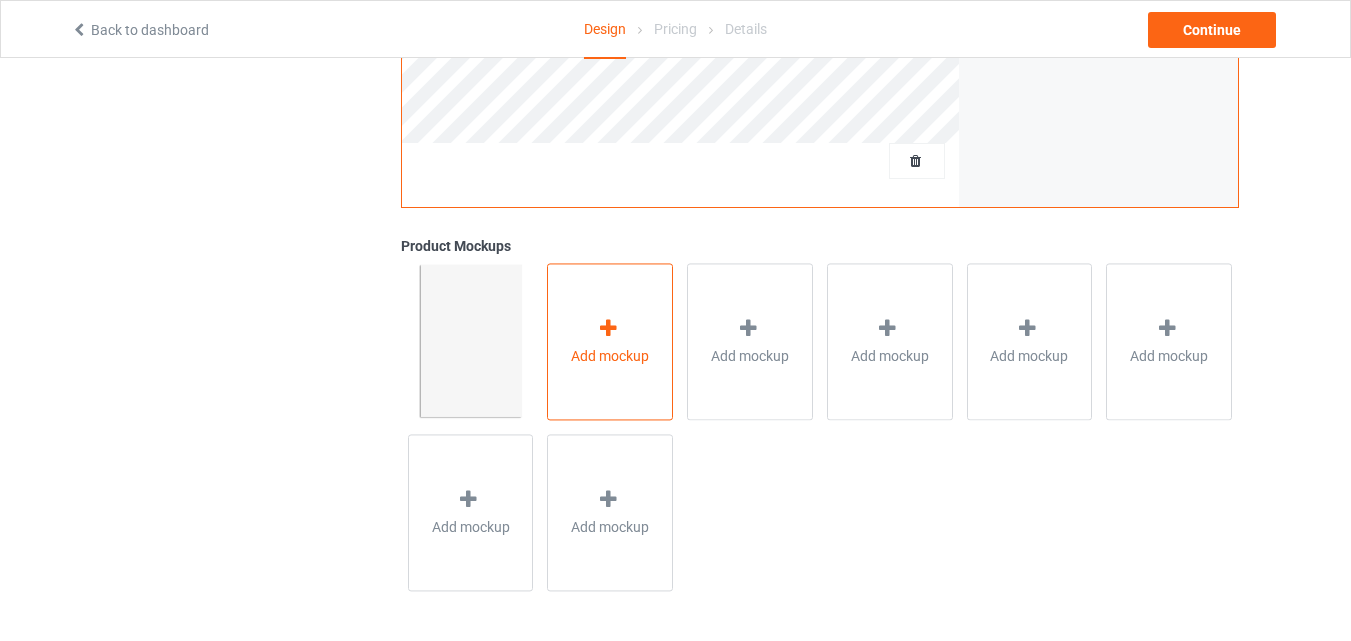 click on "Add mockup" at bounding box center [610, 341] 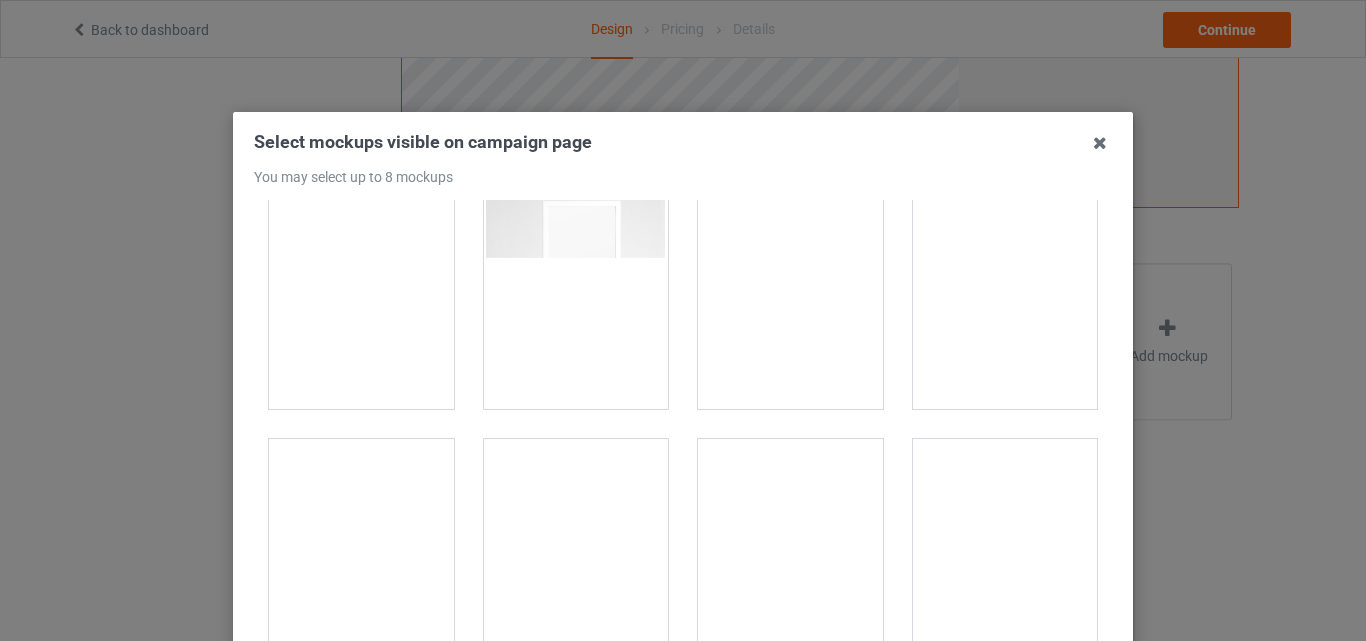 scroll, scrollTop: 1495, scrollLeft: 0, axis: vertical 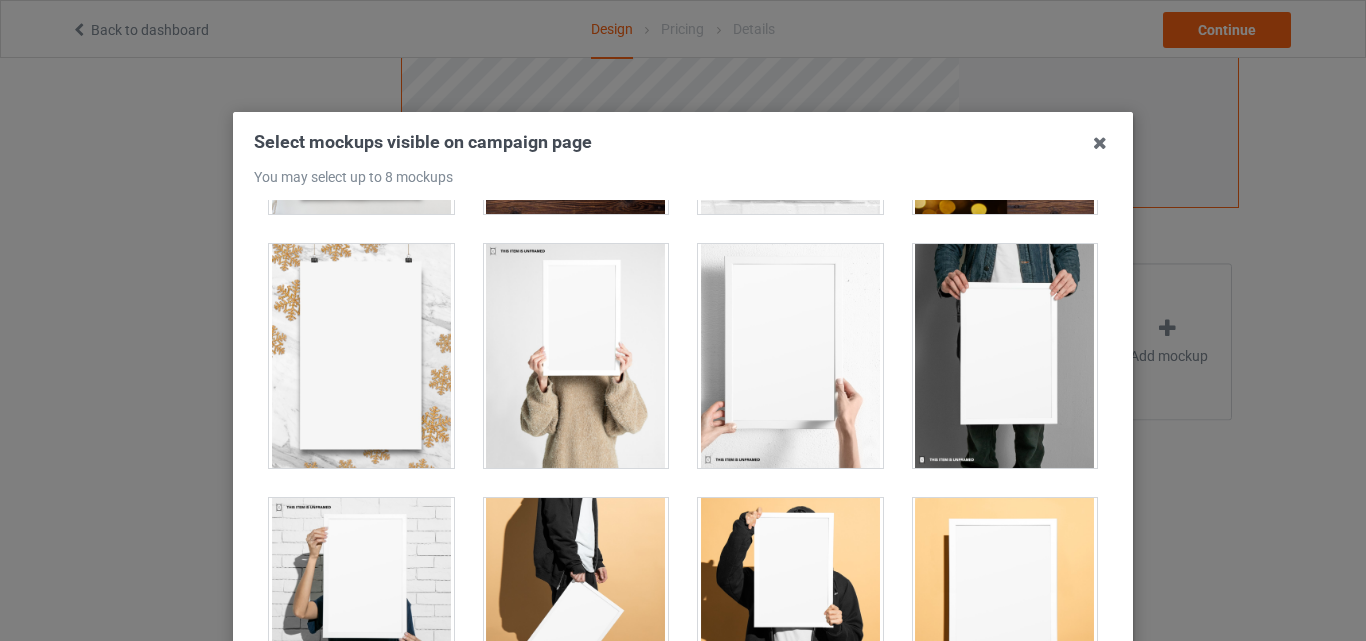 click at bounding box center (1005, 356) 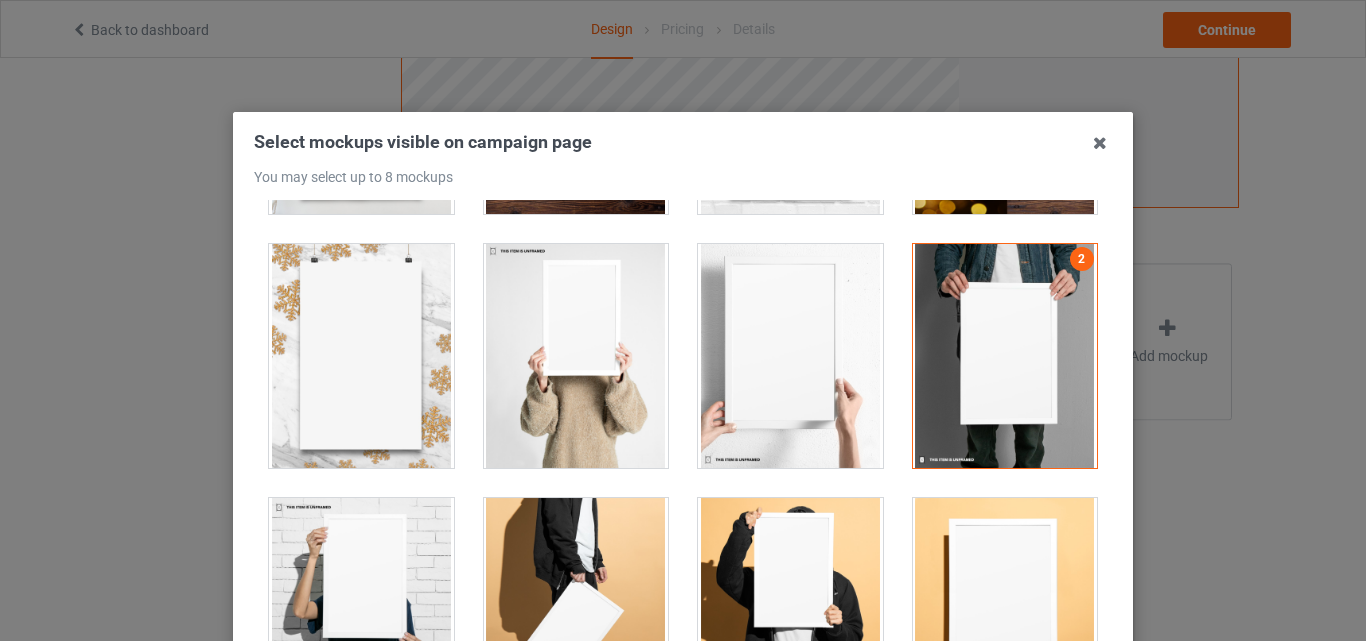 click at bounding box center (790, 356) 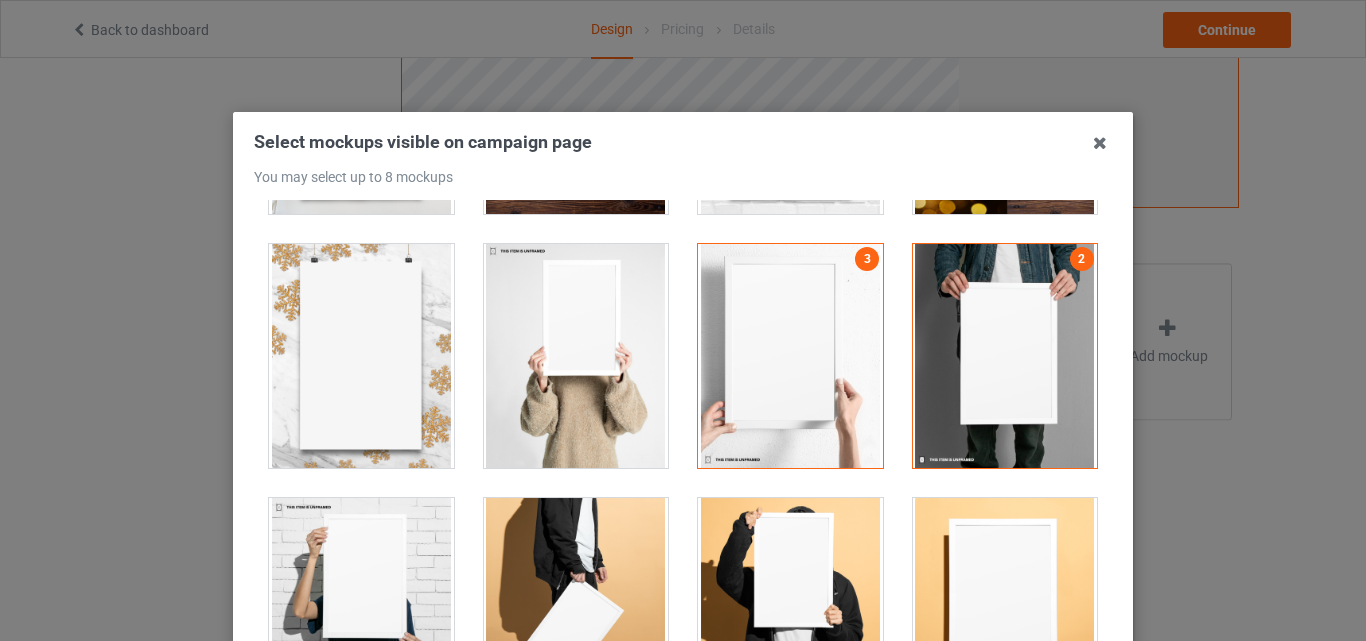 click at bounding box center [576, 356] 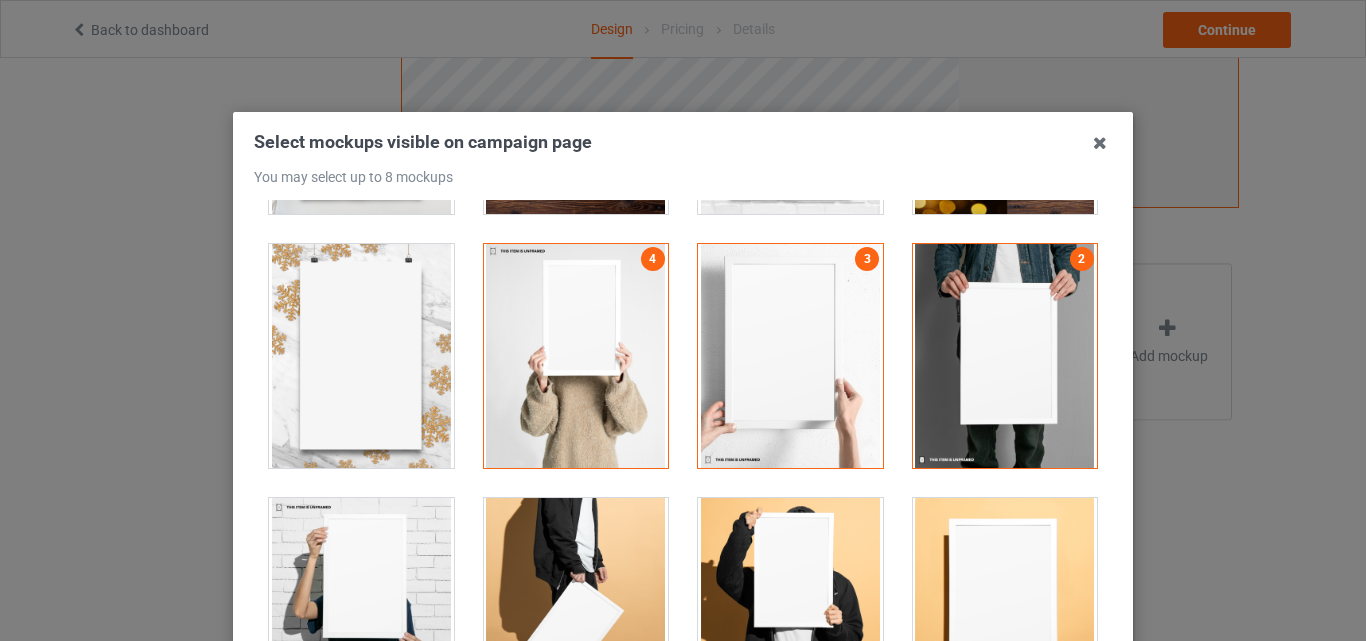 click at bounding box center (1005, 610) 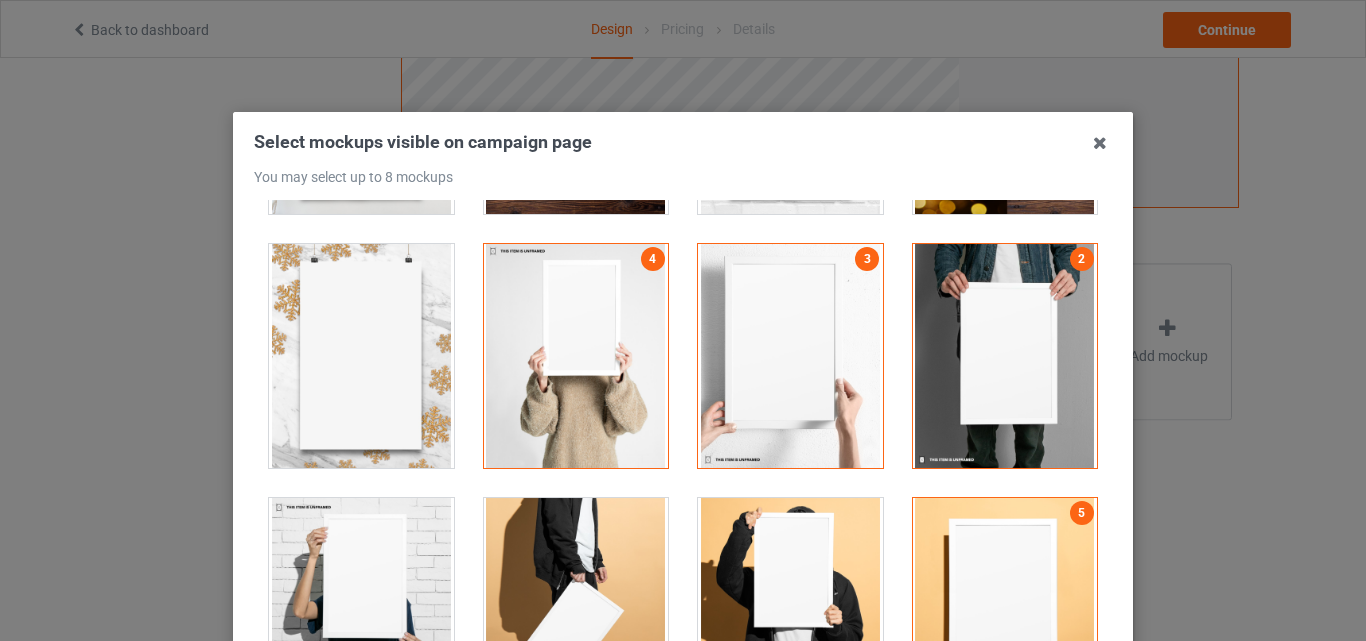 click at bounding box center [790, 610] 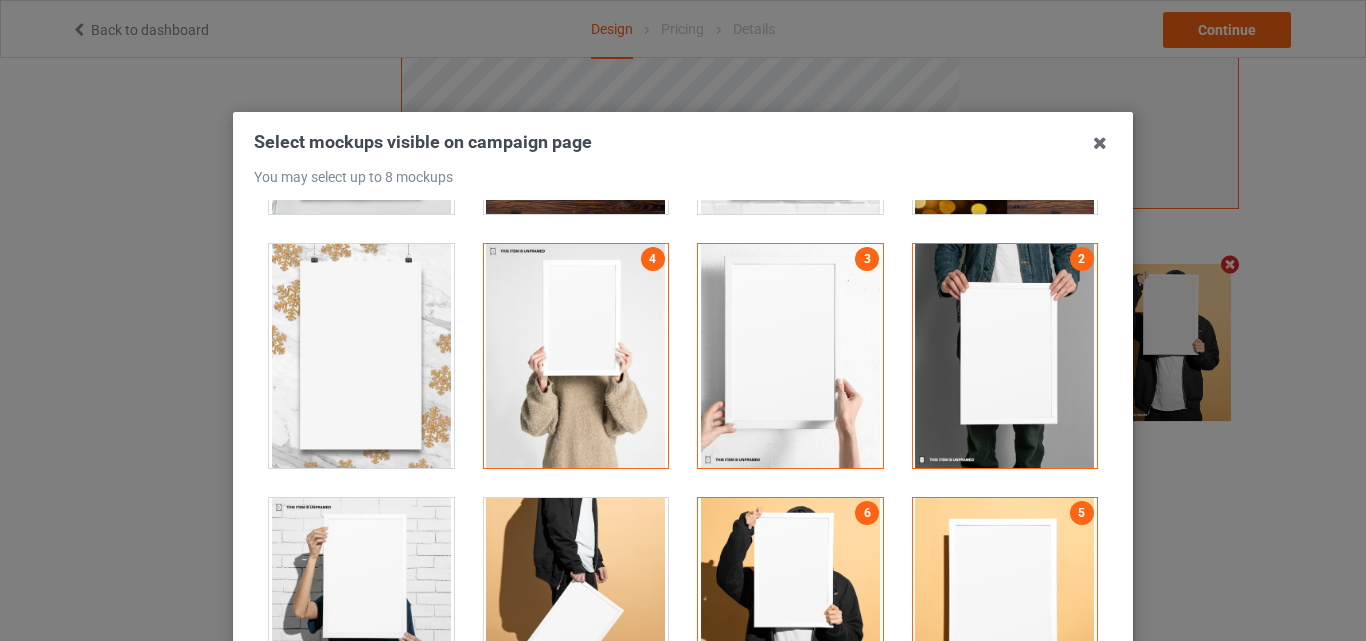 scroll, scrollTop: 654, scrollLeft: 0, axis: vertical 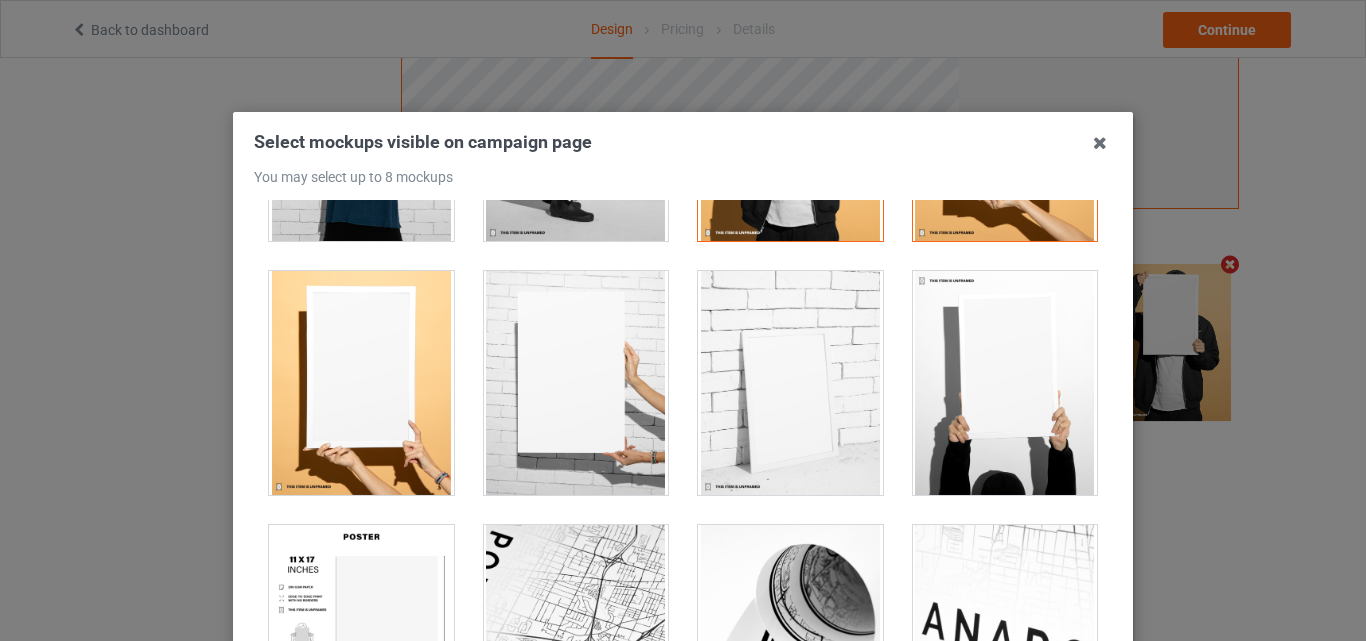 drag, startPoint x: 831, startPoint y: 425, endPoint x: 524, endPoint y: 424, distance: 307.00162 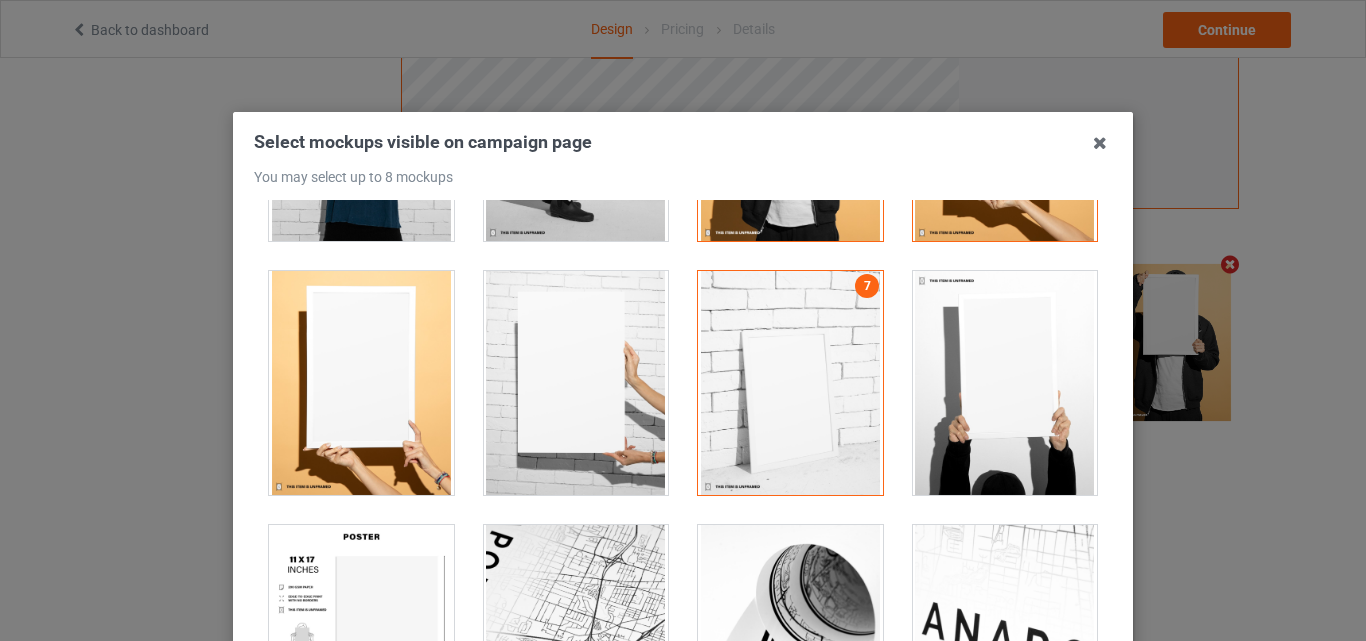 click at bounding box center [361, 383] 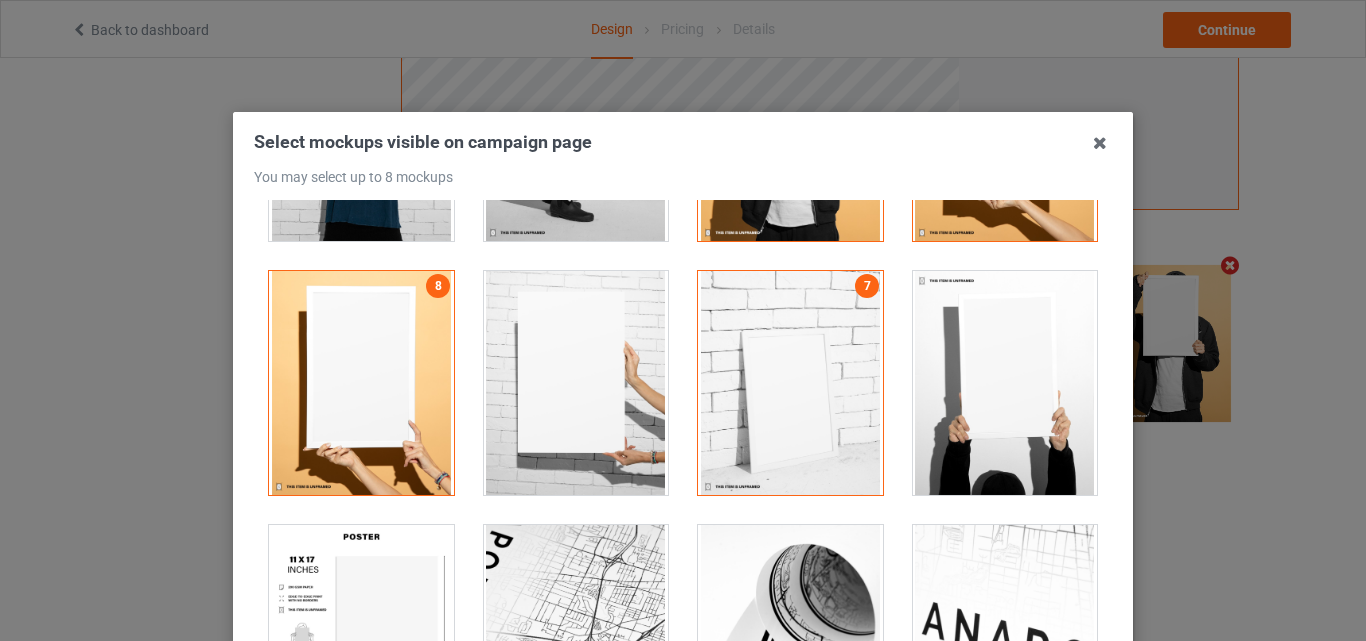 click at bounding box center [361, 383] 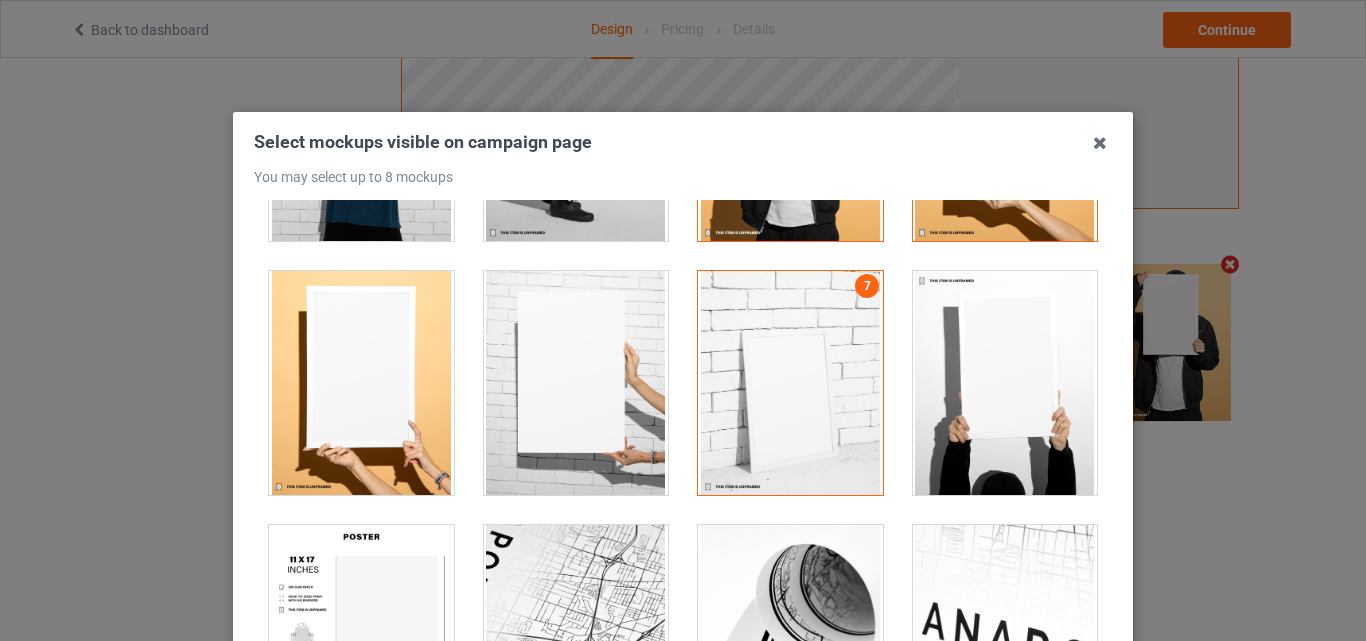 click at bounding box center (361, 637) 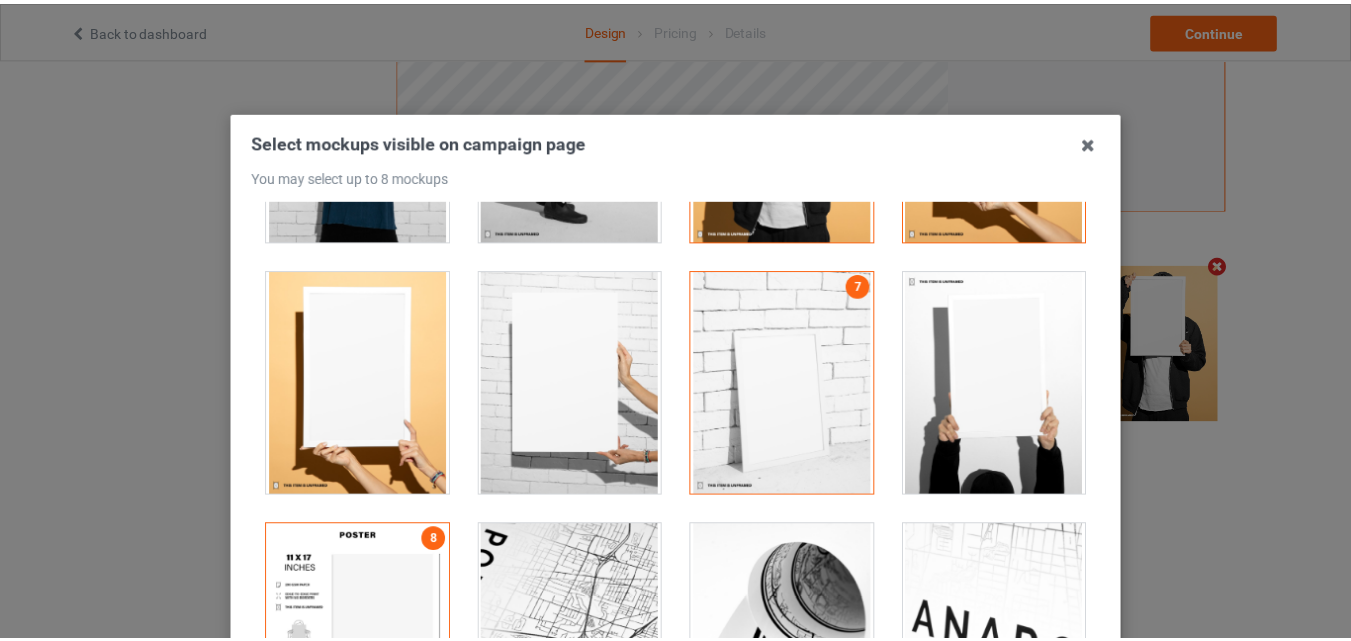 scroll, scrollTop: 275, scrollLeft: 0, axis: vertical 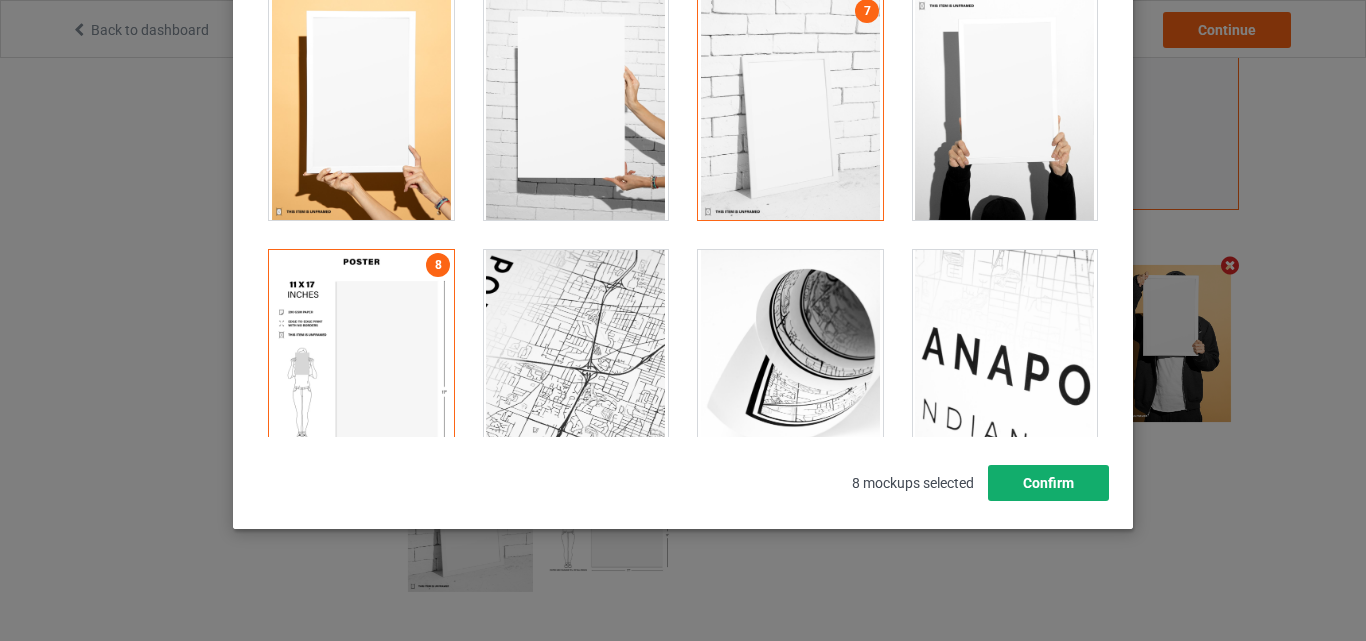 click on "Confirm" at bounding box center (1048, 483) 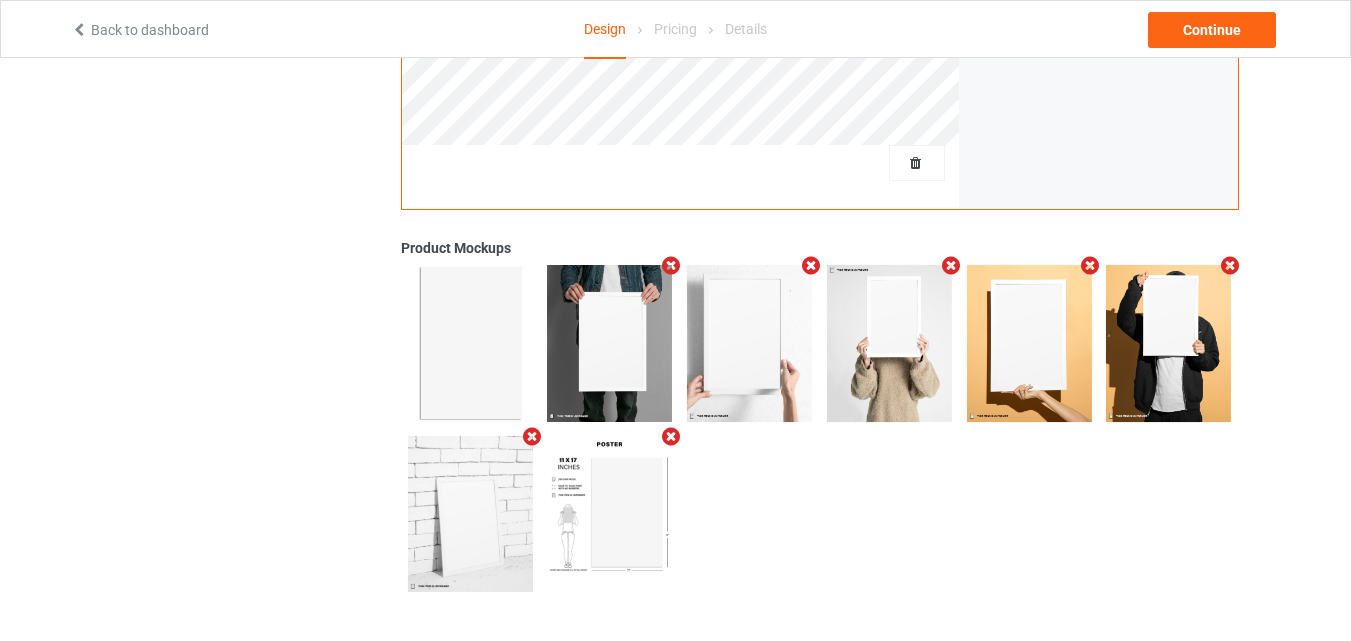 scroll, scrollTop: 0, scrollLeft: 0, axis: both 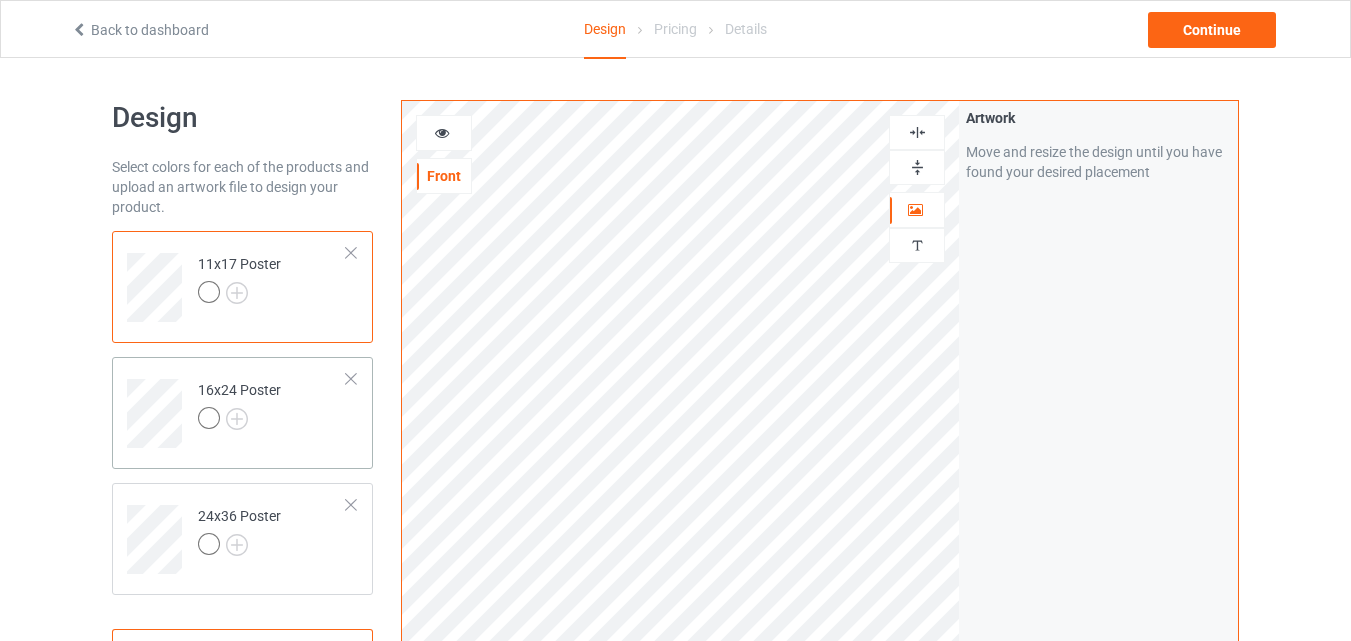 click on "16x24 Poster" at bounding box center [272, 406] 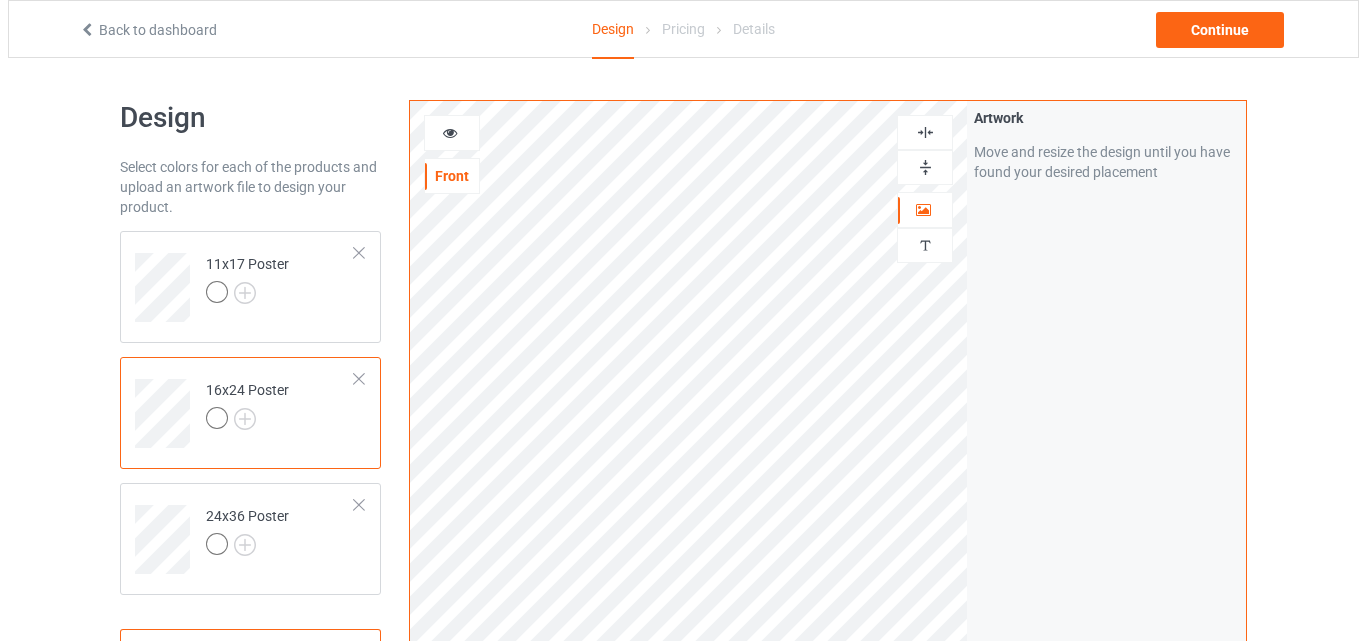 scroll, scrollTop: 655, scrollLeft: 0, axis: vertical 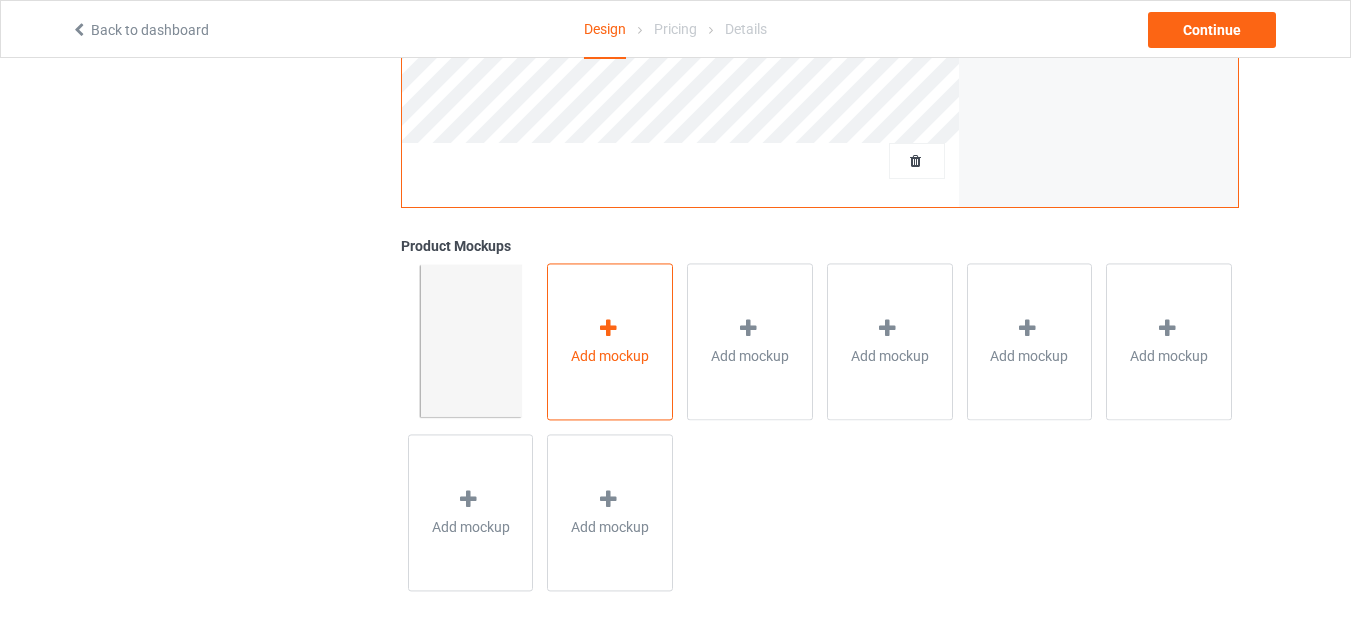 click on "Add mockup" at bounding box center [610, 341] 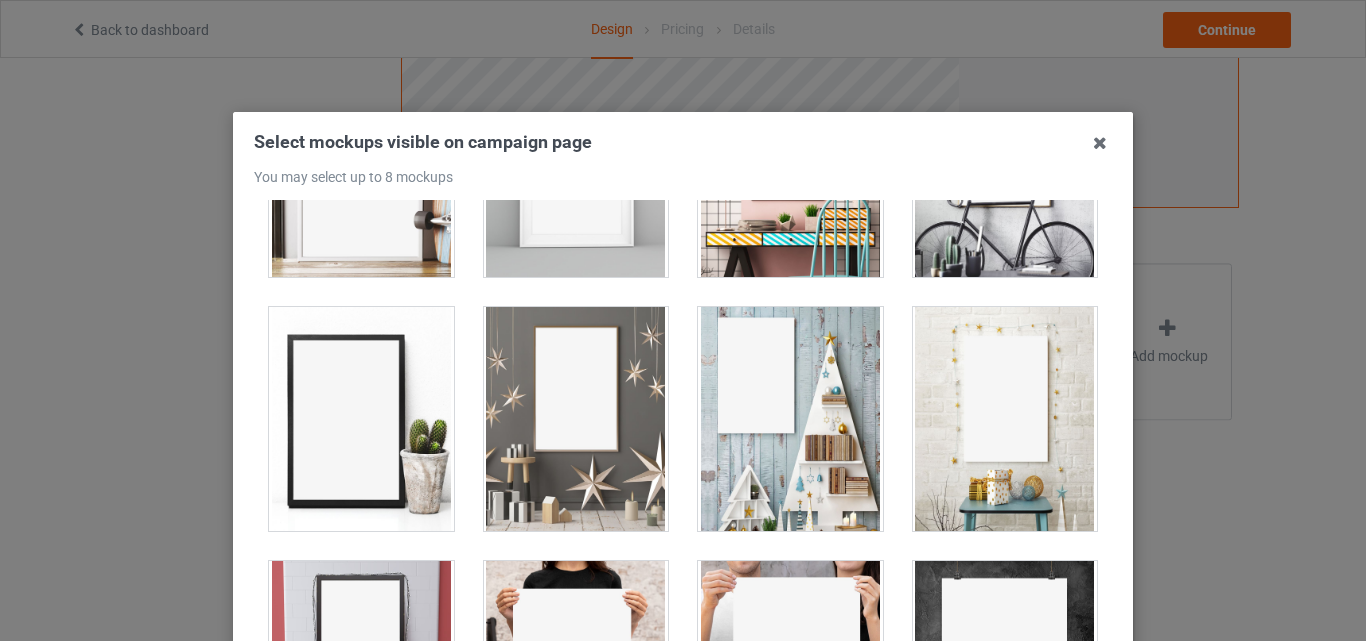scroll, scrollTop: 434, scrollLeft: 0, axis: vertical 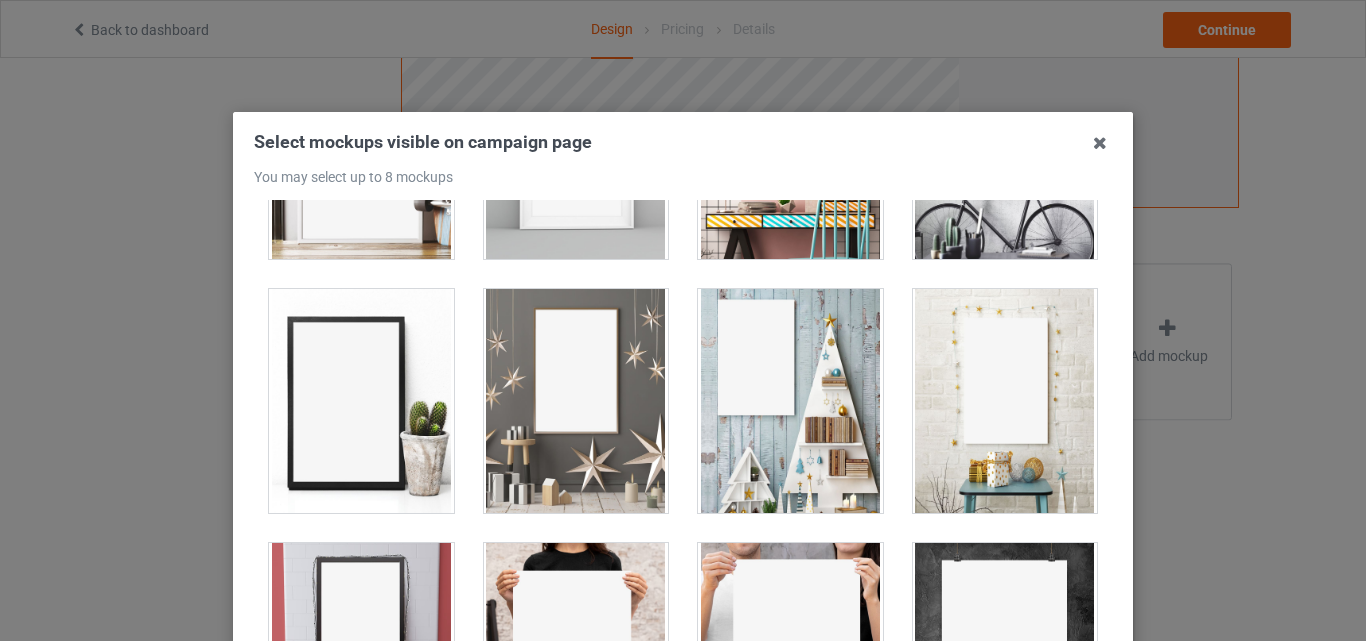 drag, startPoint x: 983, startPoint y: 380, endPoint x: 794, endPoint y: 401, distance: 190.16309 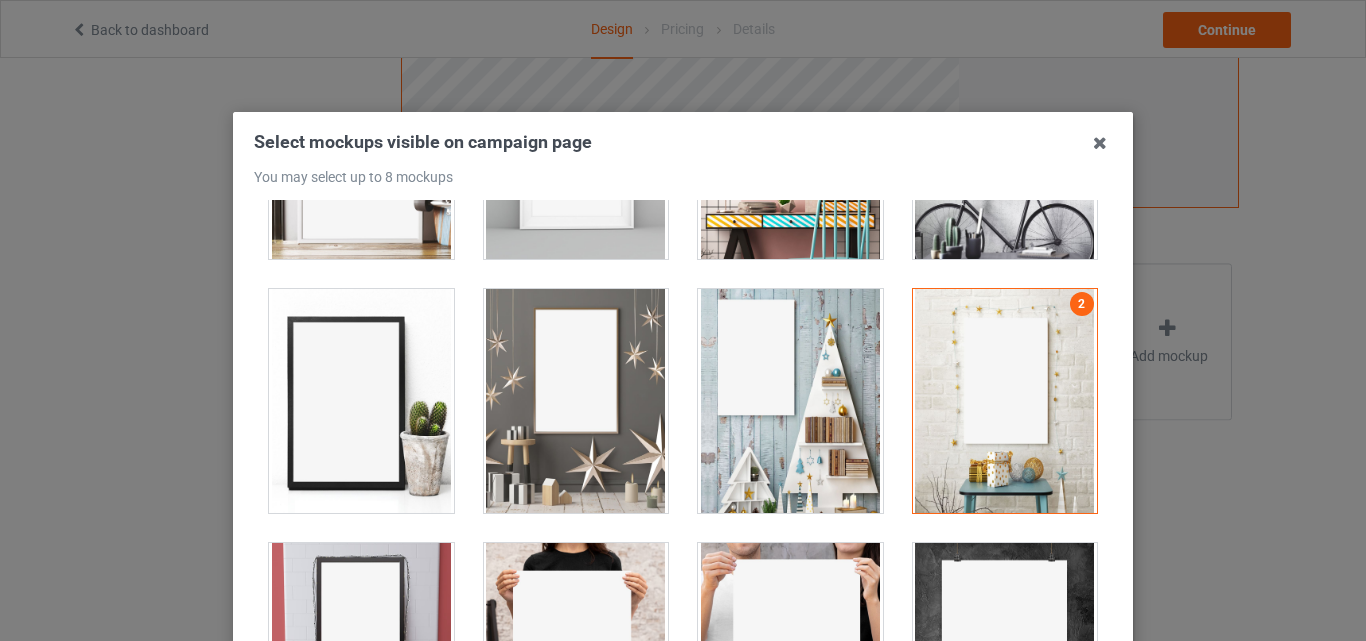 drag, startPoint x: 793, startPoint y: 401, endPoint x: 741, endPoint y: 403, distance: 52.03845 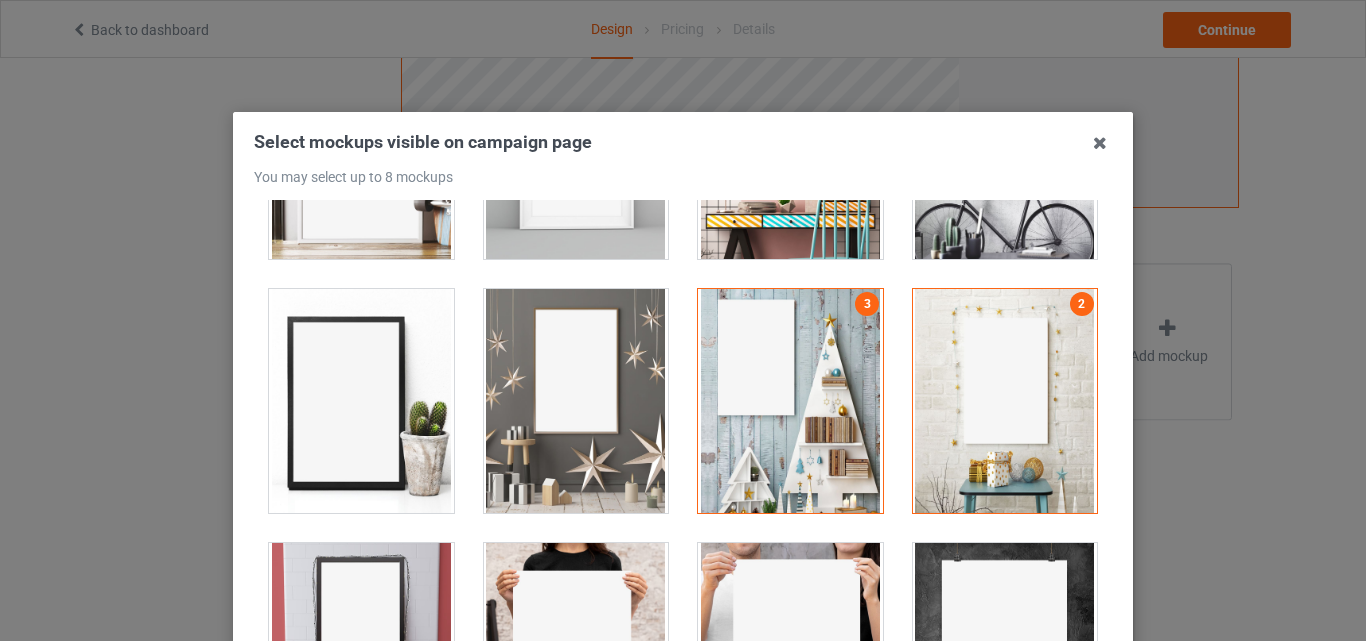 drag, startPoint x: 643, startPoint y: 397, endPoint x: 519, endPoint y: 403, distance: 124.14507 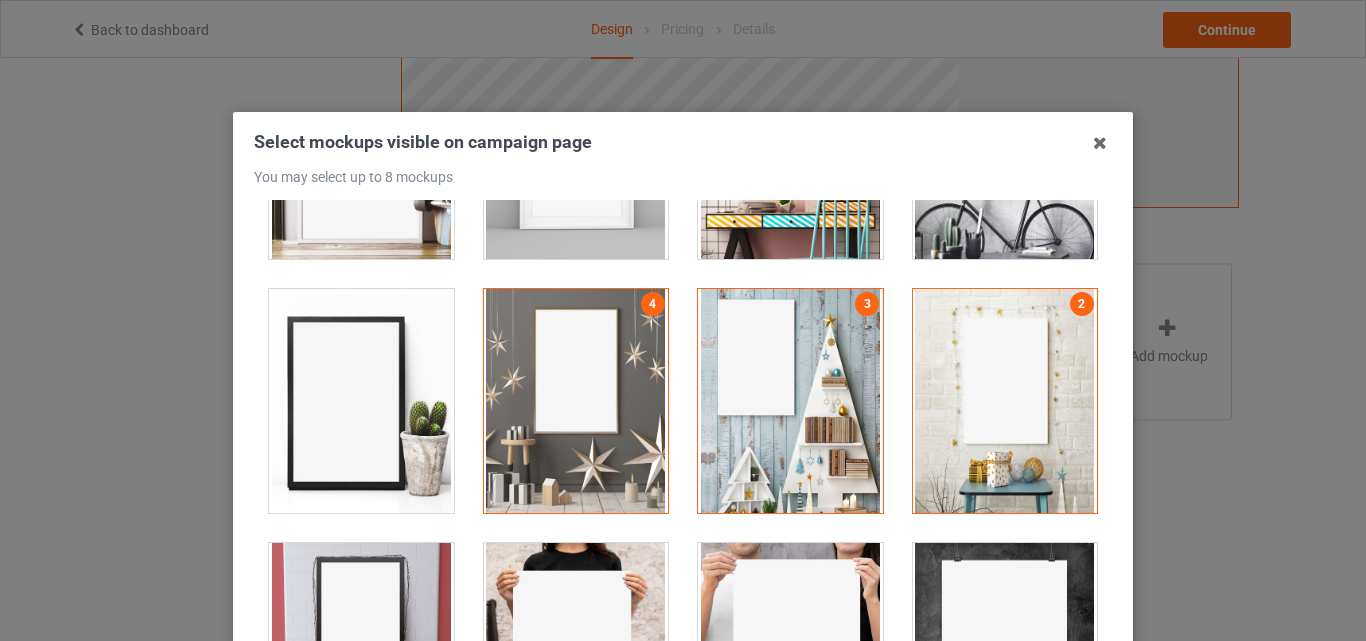 drag, startPoint x: 384, startPoint y: 405, endPoint x: 391, endPoint y: 455, distance: 50.48762 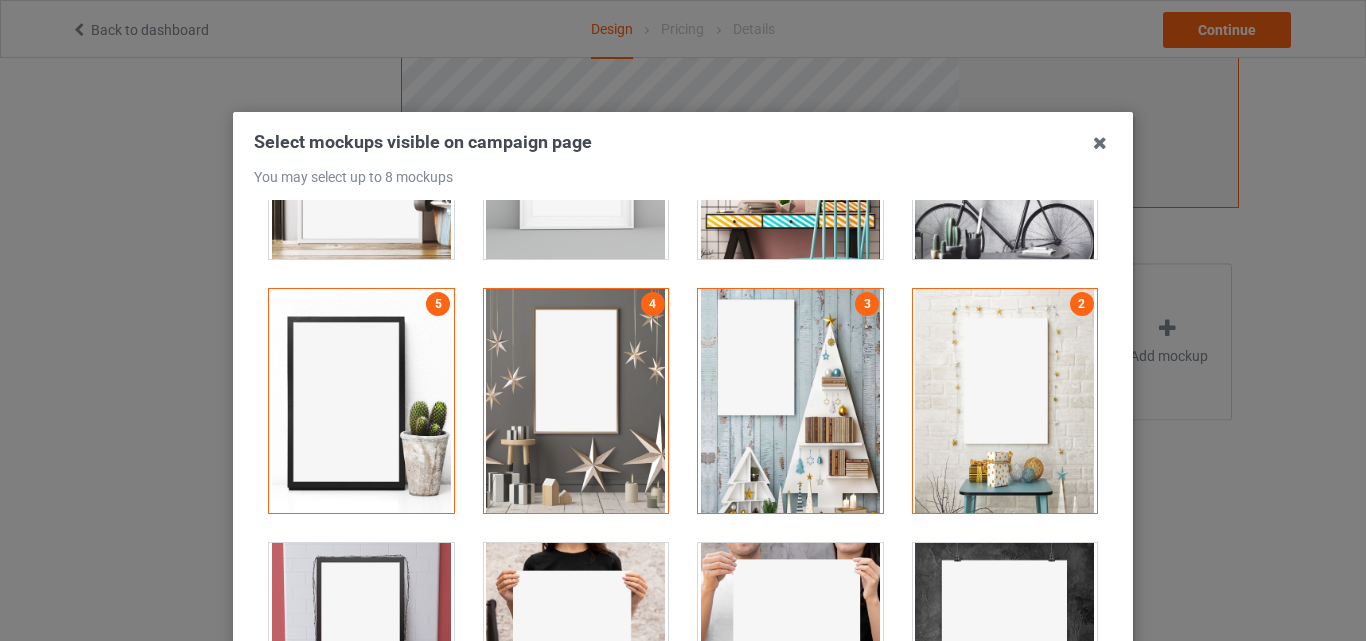 click at bounding box center (361, 655) 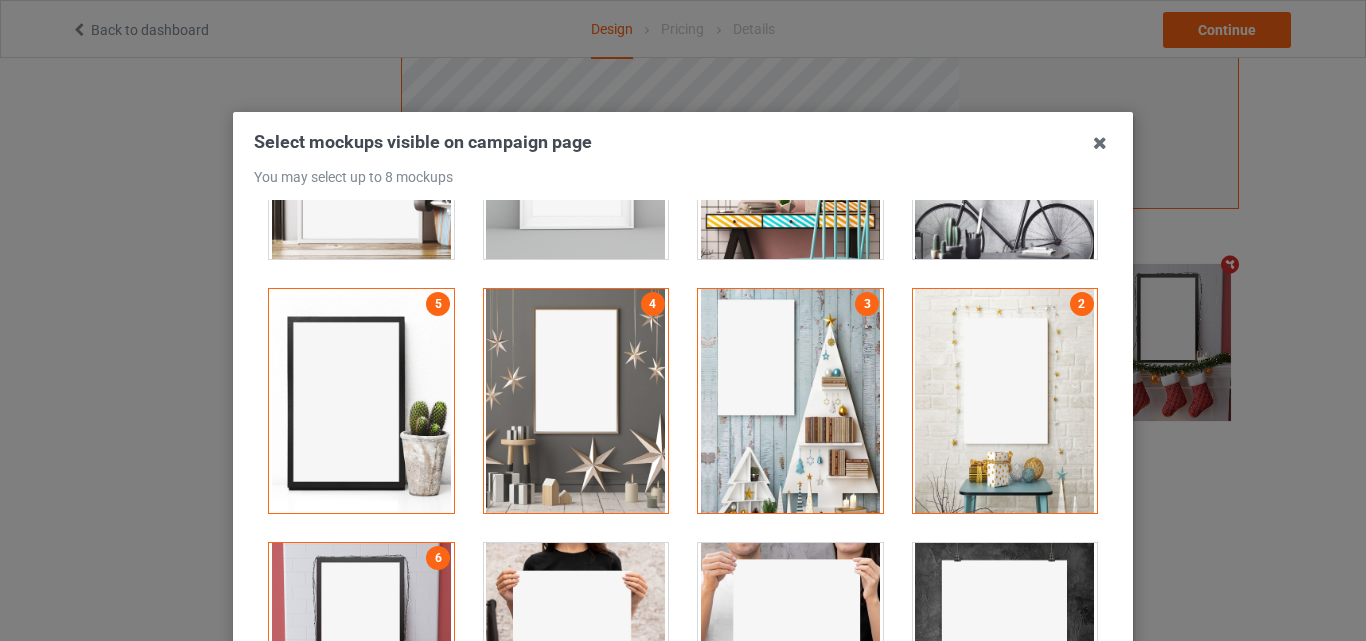scroll, scrollTop: 654, scrollLeft: 0, axis: vertical 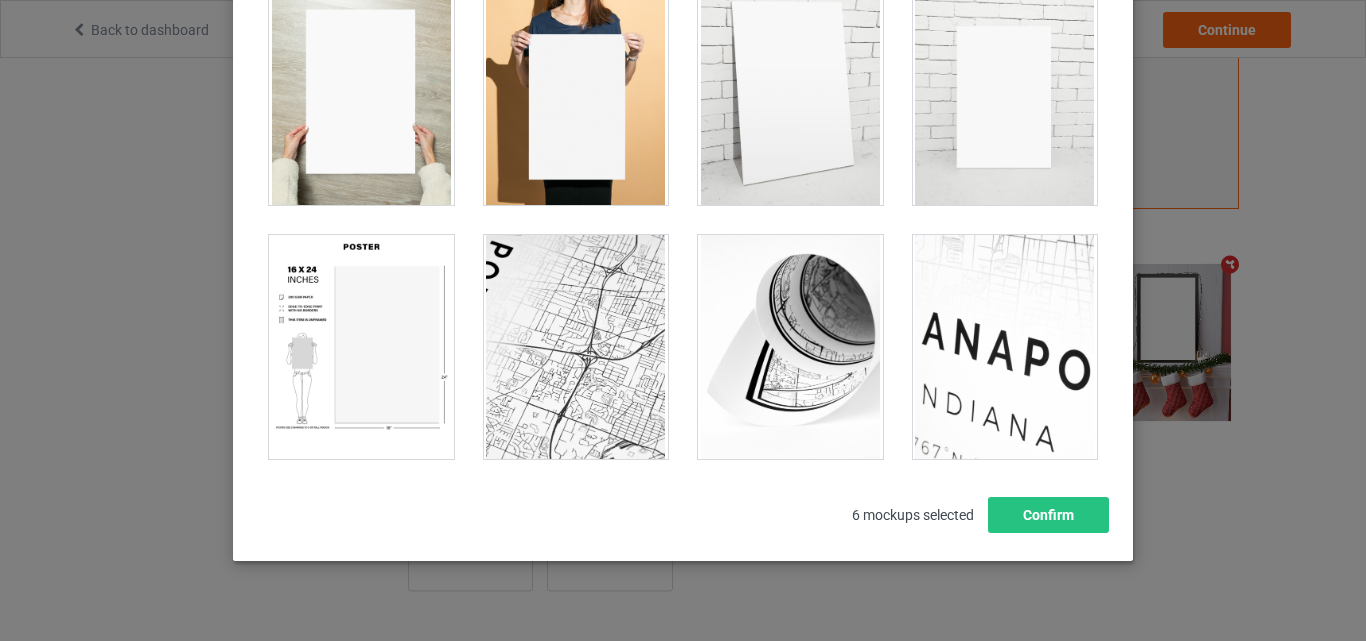 click at bounding box center (790, 93) 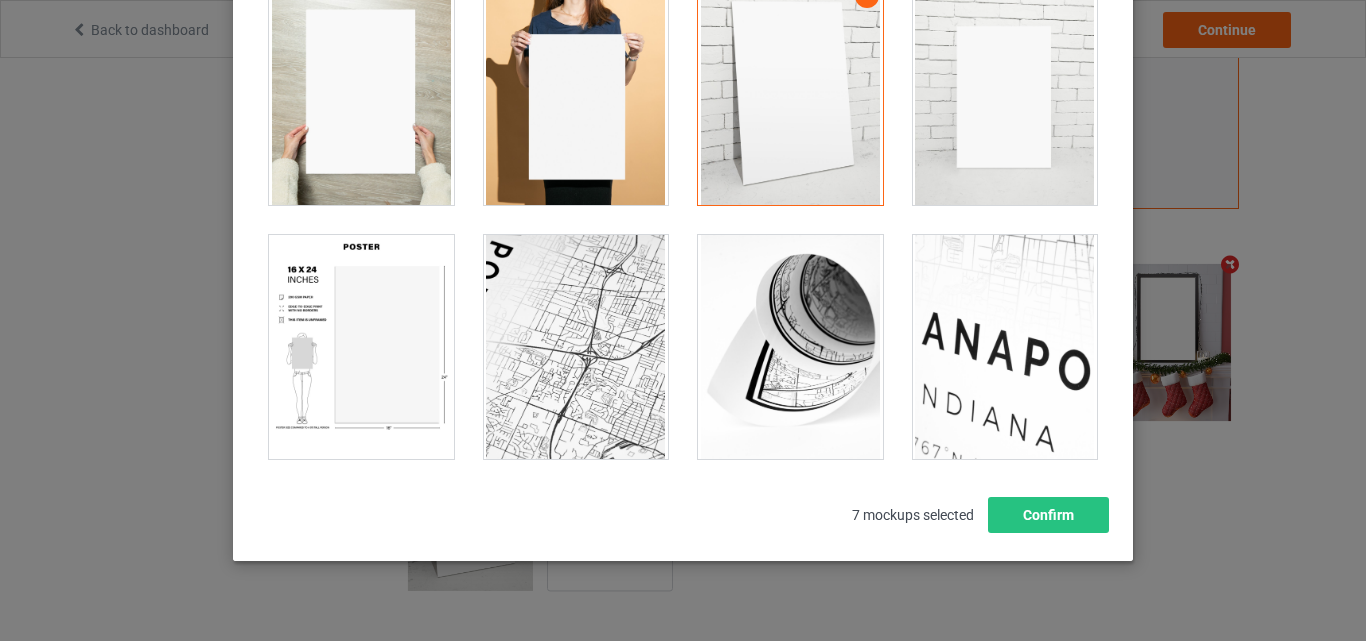 click at bounding box center [361, 347] 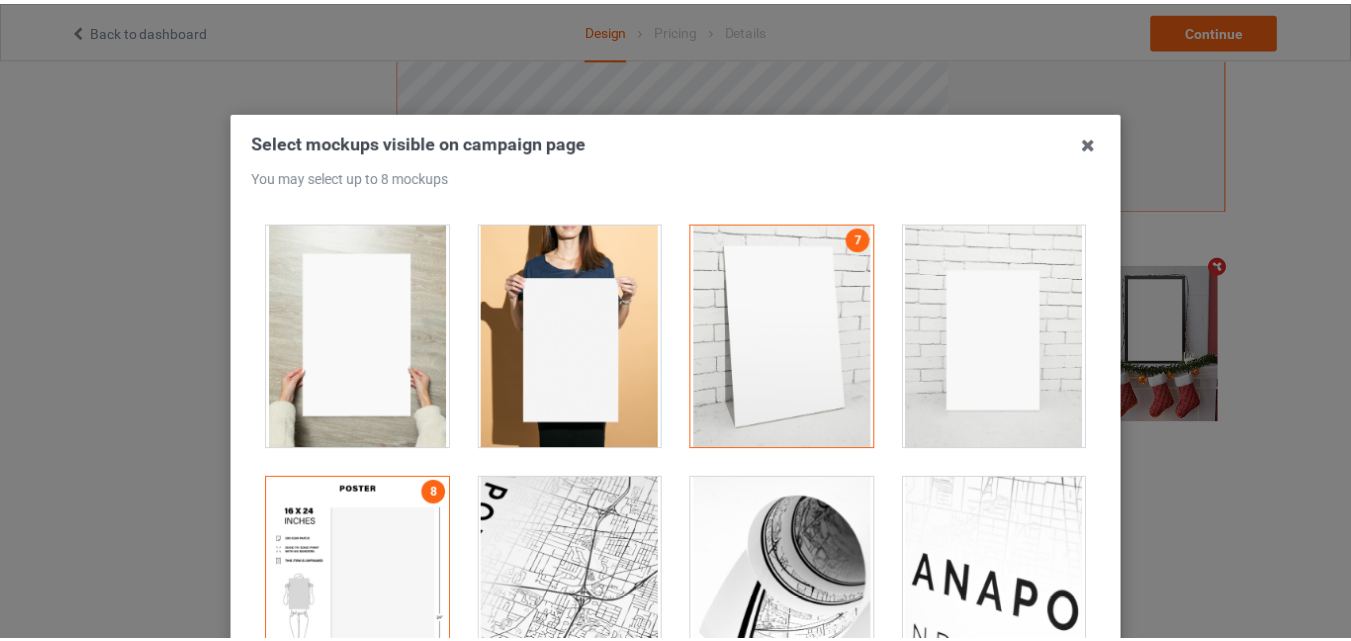 scroll, scrollTop: 275, scrollLeft: 0, axis: vertical 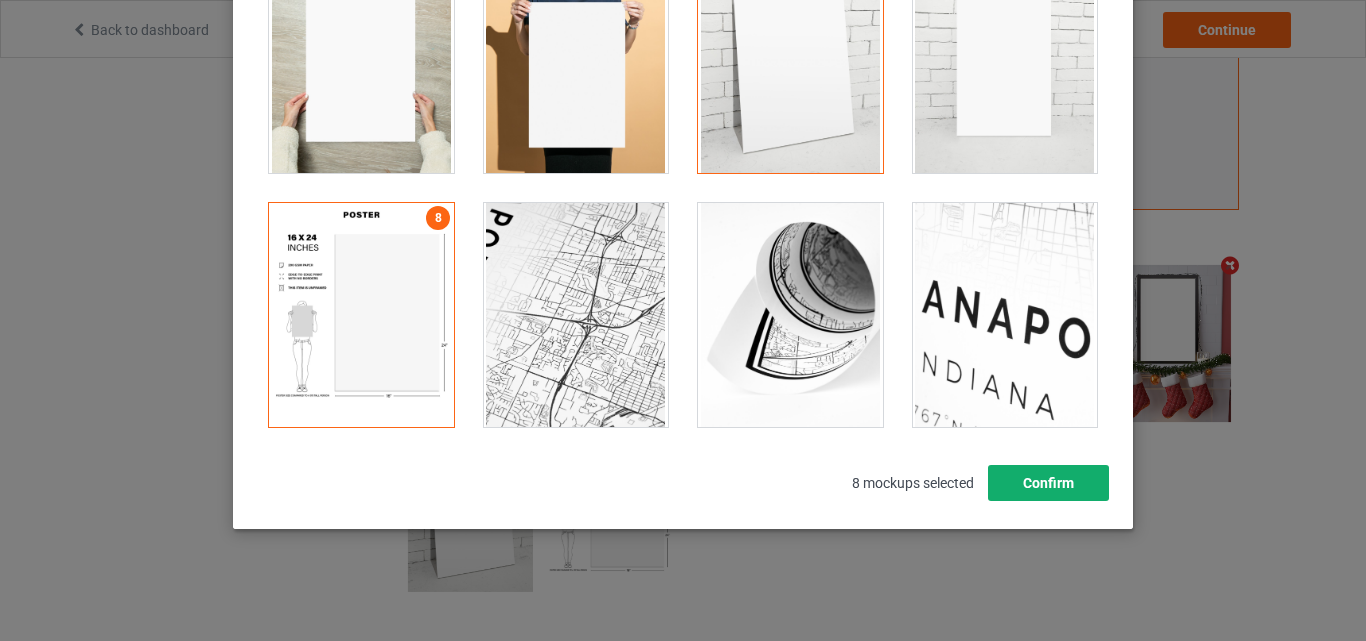 click on "Confirm" at bounding box center (1048, 483) 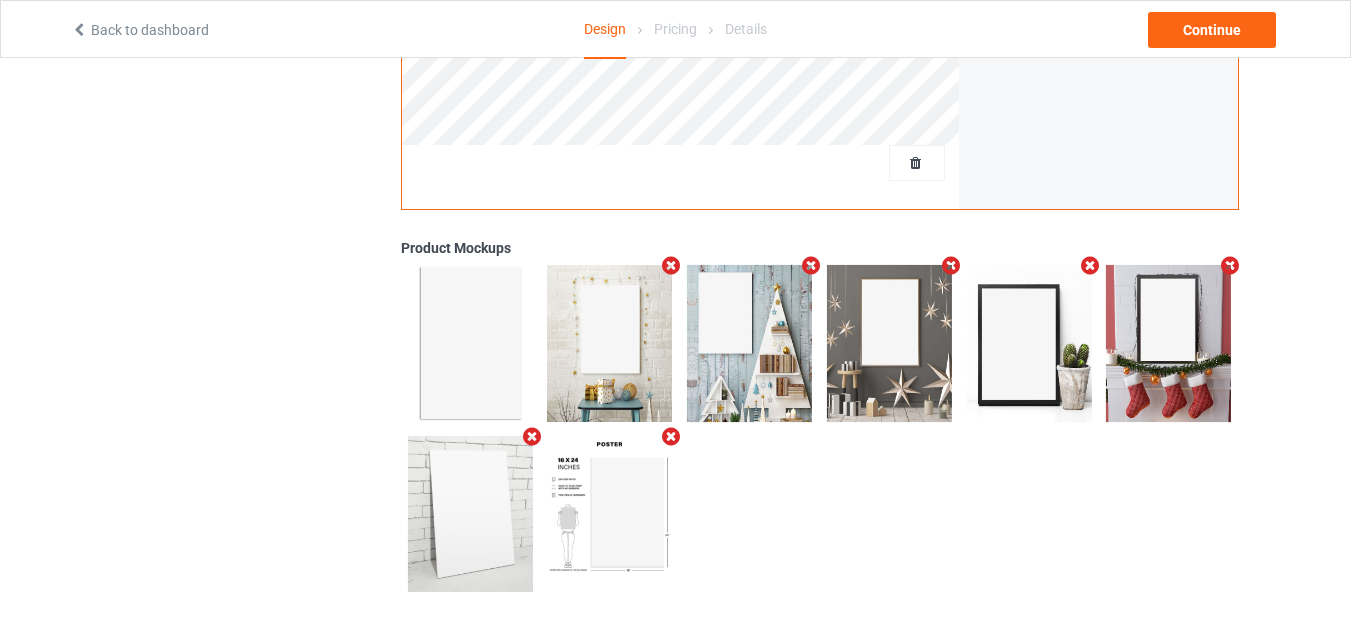 scroll, scrollTop: 0, scrollLeft: 0, axis: both 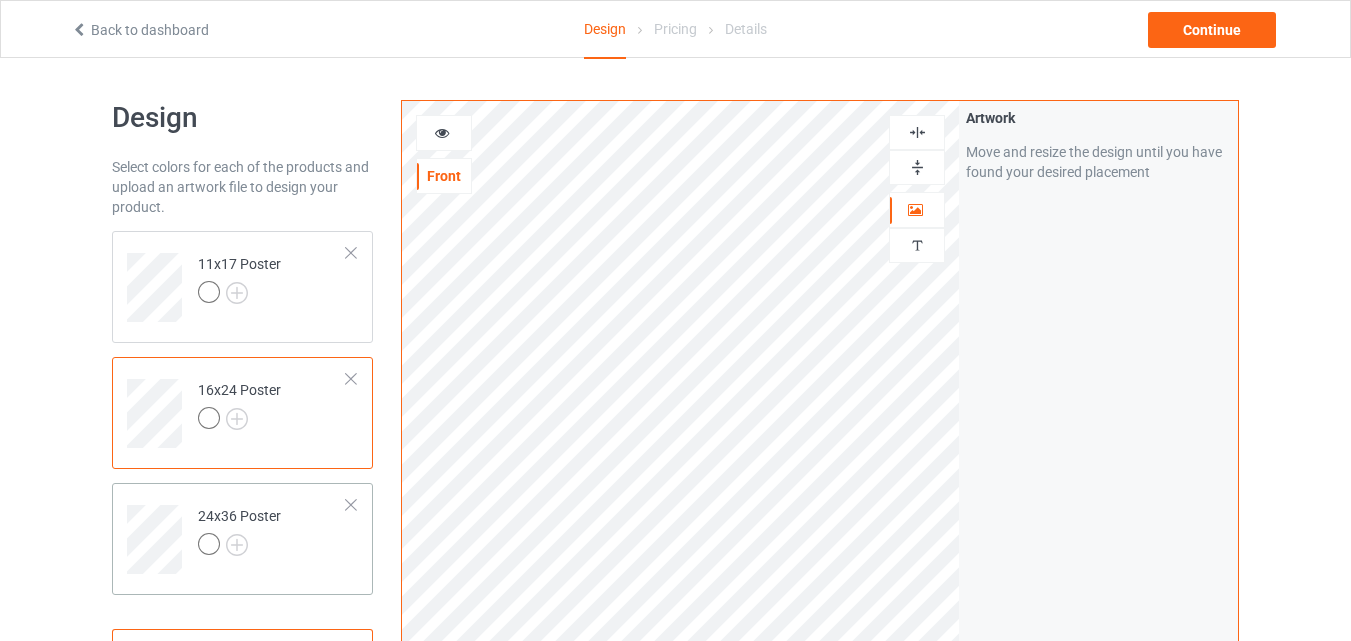 click on "24x36 Poster" at bounding box center [272, 532] 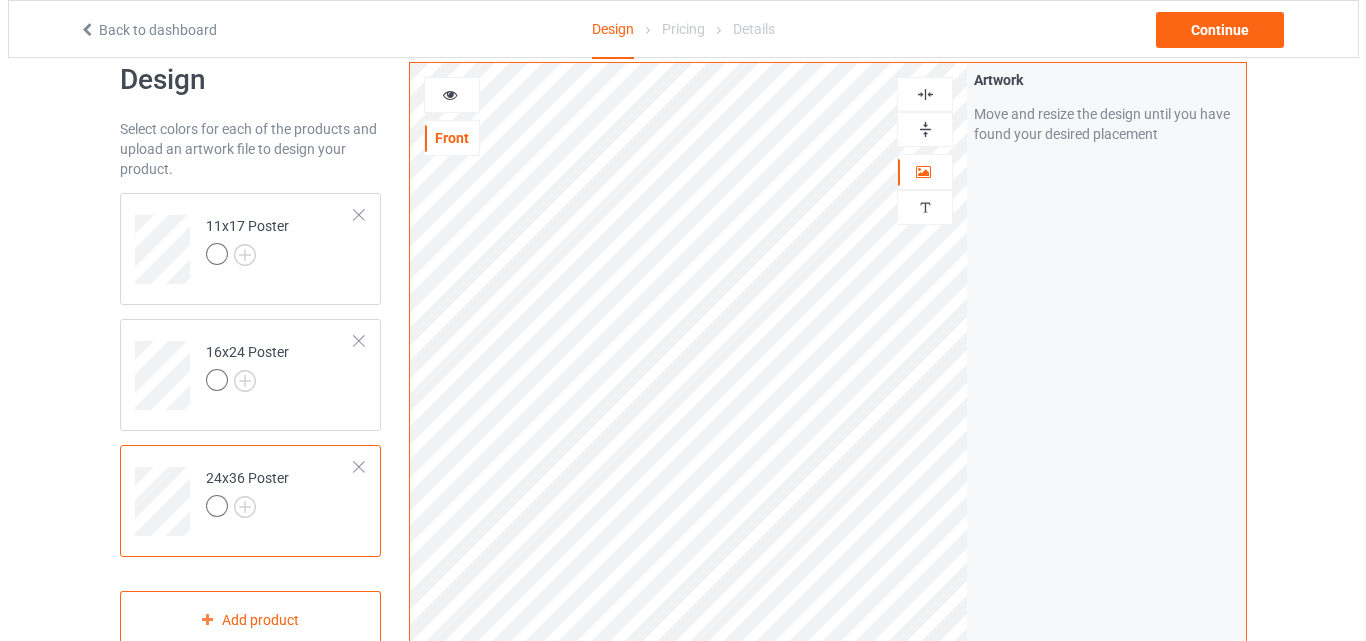 scroll, scrollTop: 655, scrollLeft: 0, axis: vertical 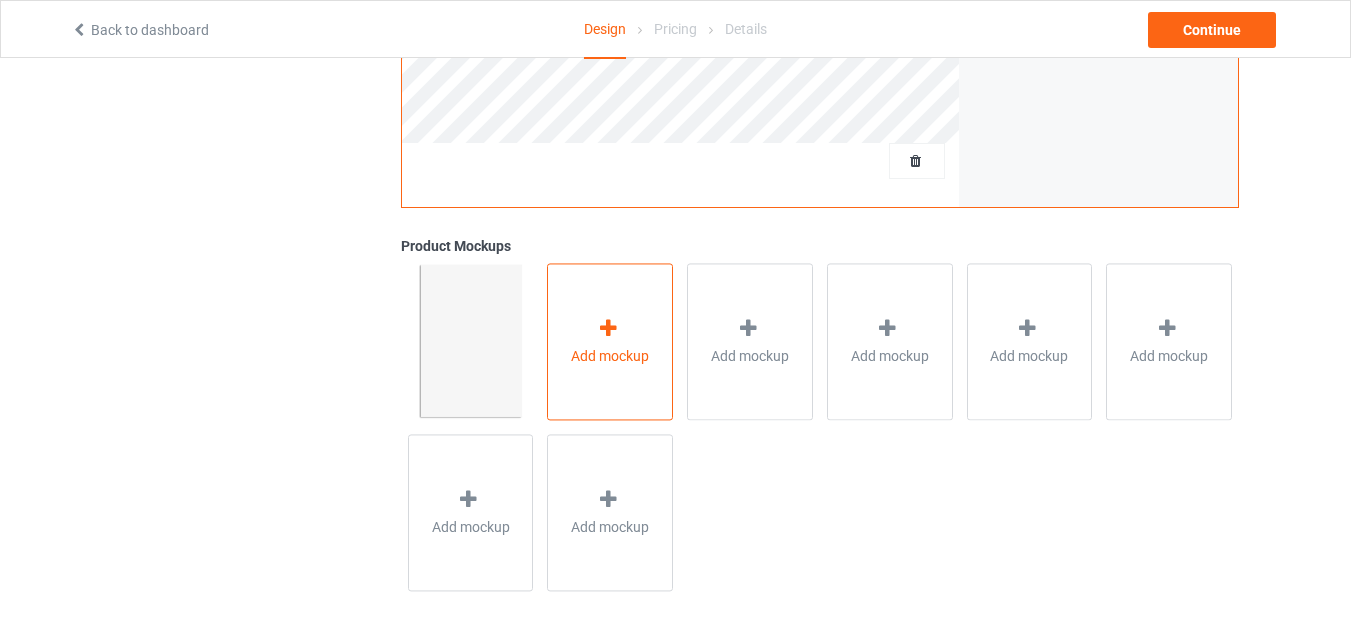 click on "Add mockup" at bounding box center [610, 341] 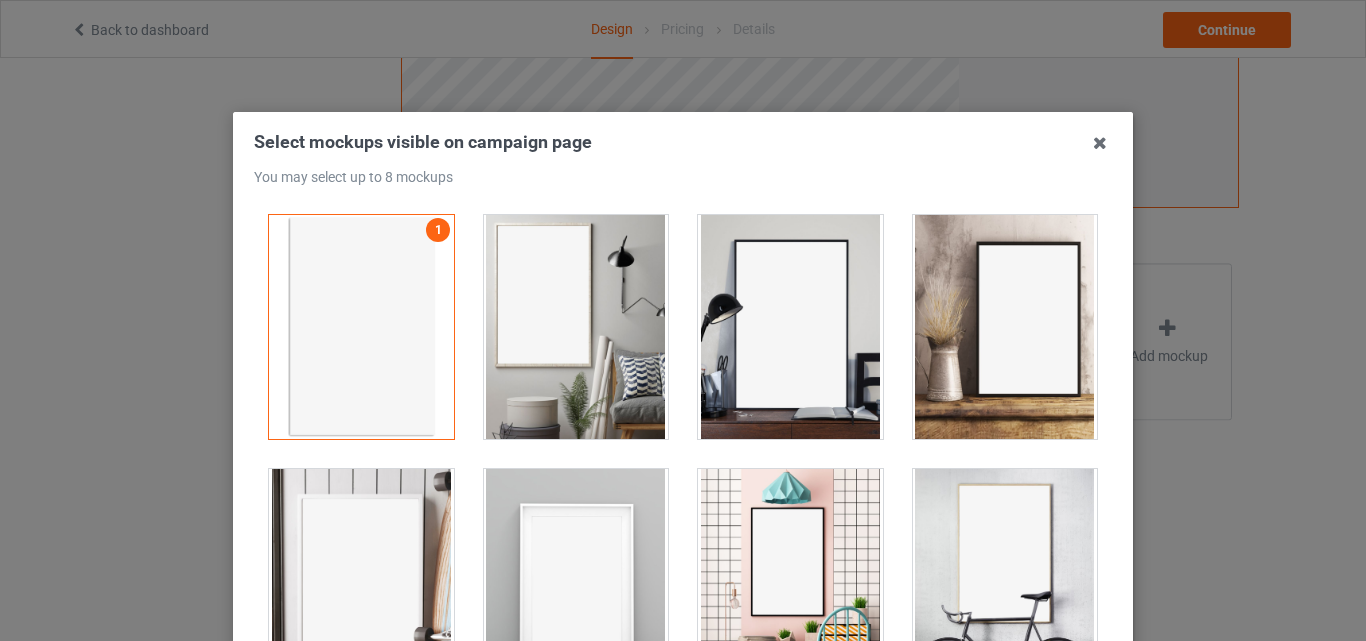 drag, startPoint x: 588, startPoint y: 311, endPoint x: 756, endPoint y: 274, distance: 172.02615 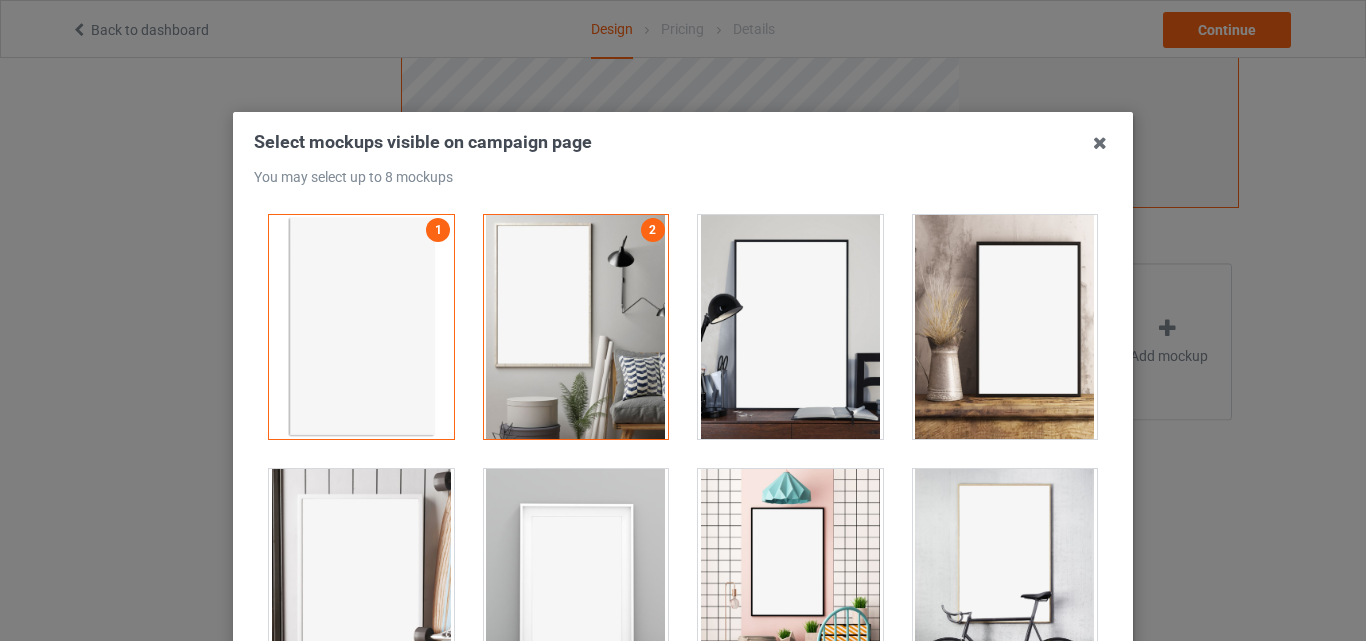 click at bounding box center [790, 327] 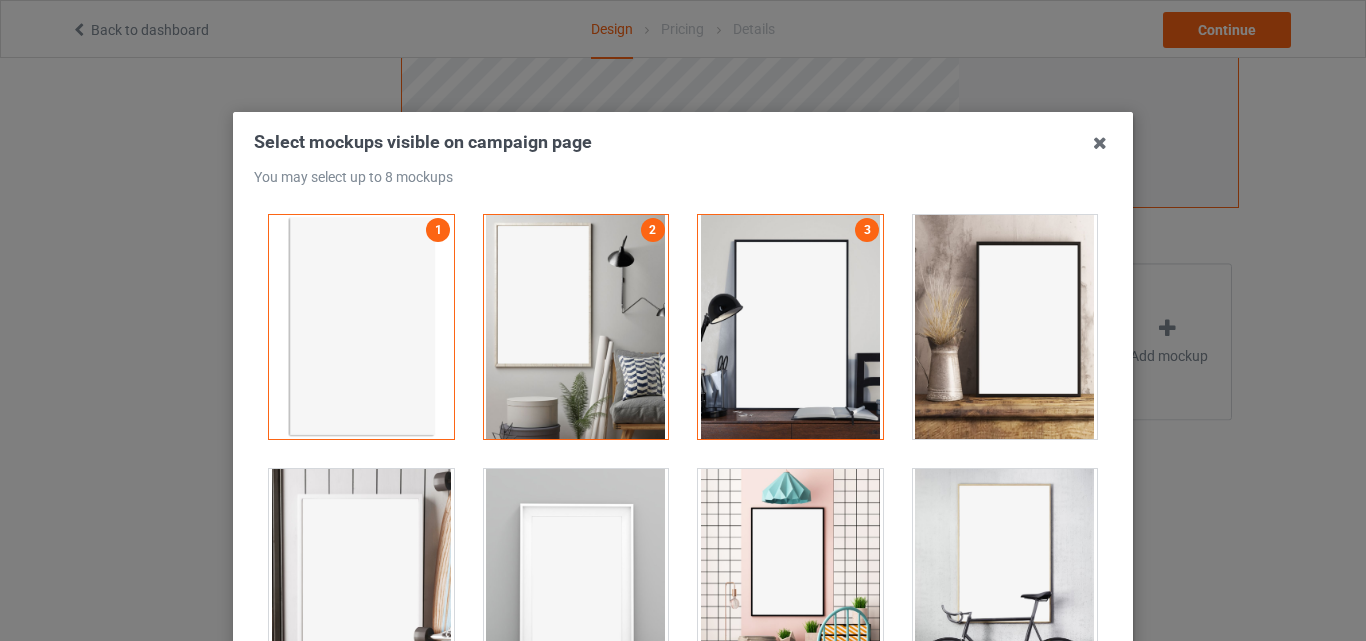 drag, startPoint x: 909, startPoint y: 270, endPoint x: 942, endPoint y: 440, distance: 173.17332 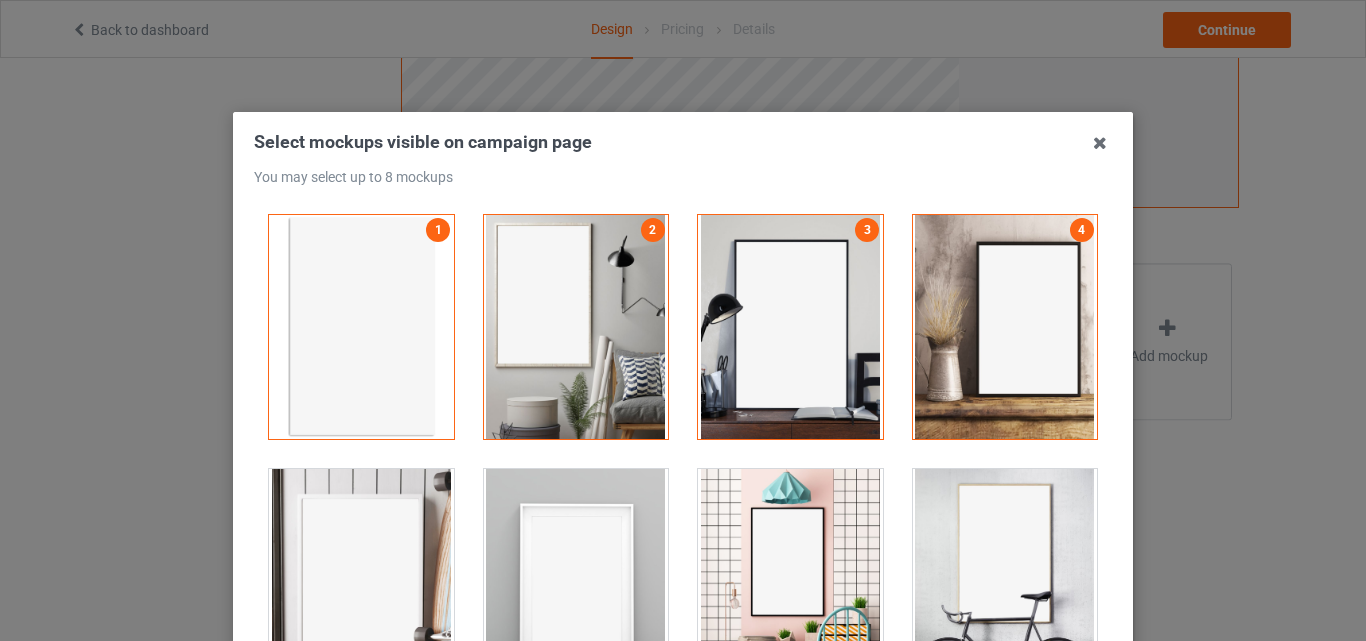 drag, startPoint x: 944, startPoint y: 471, endPoint x: 775, endPoint y: 520, distance: 175.96022 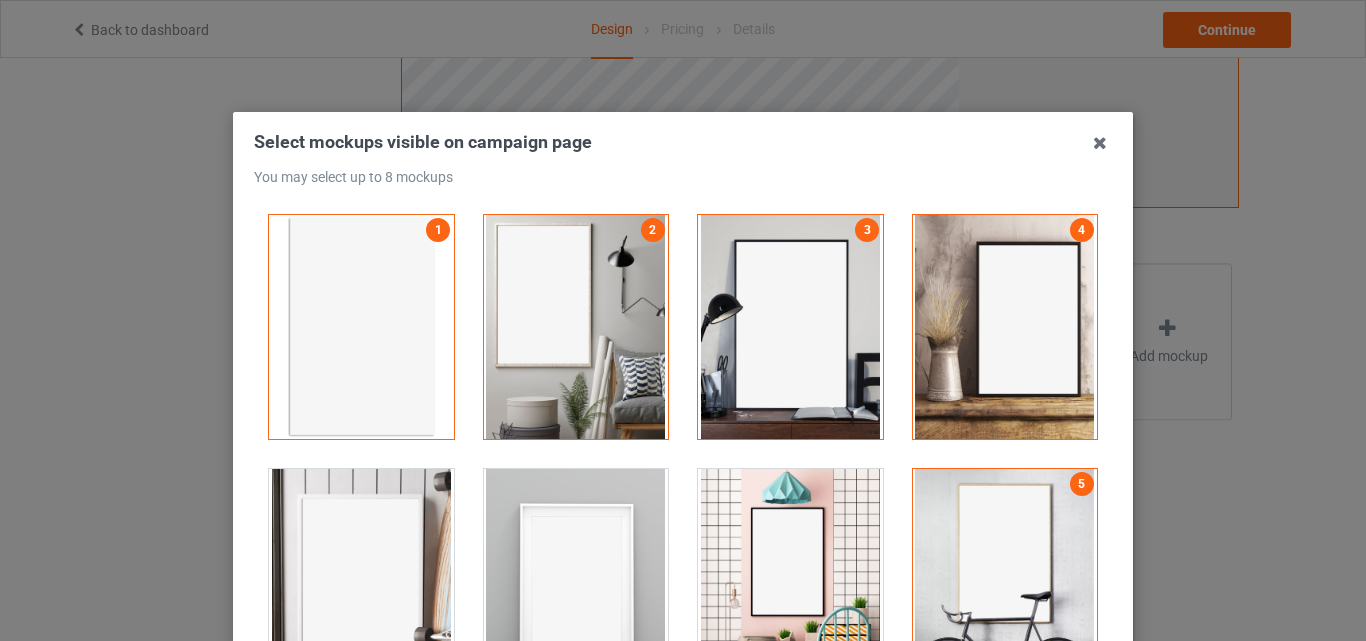 drag, startPoint x: 774, startPoint y: 520, endPoint x: 758, endPoint y: 524, distance: 16.492422 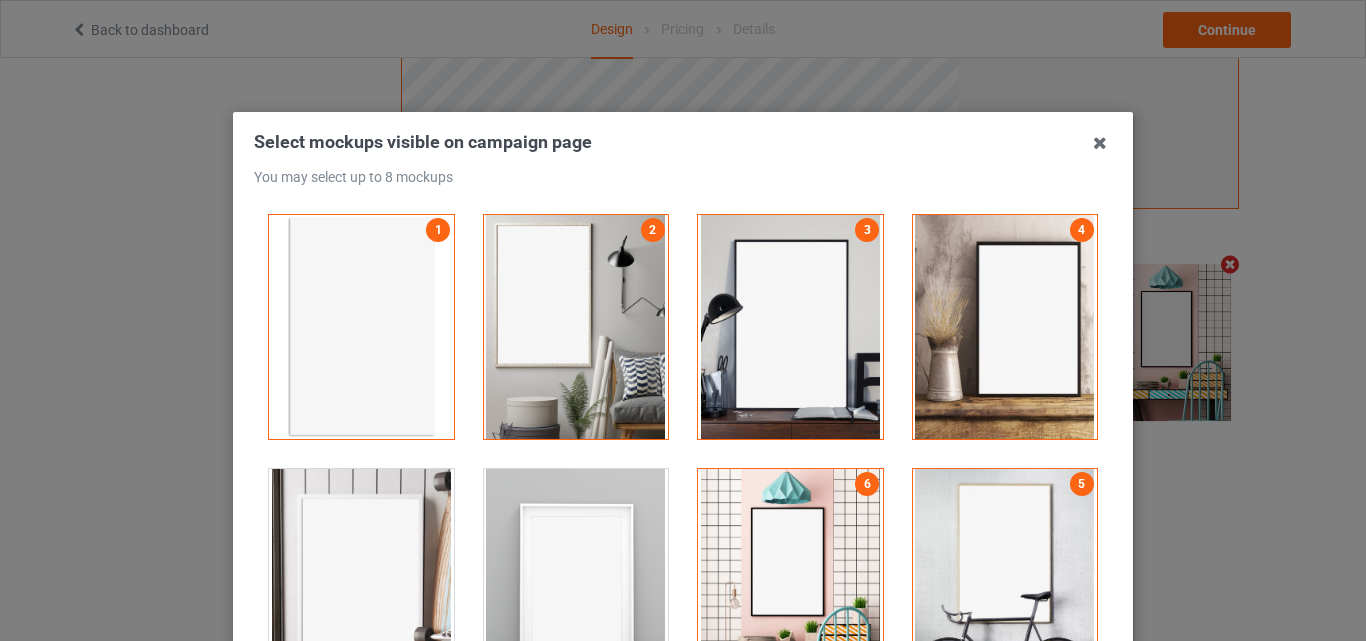 click at bounding box center (361, 581) 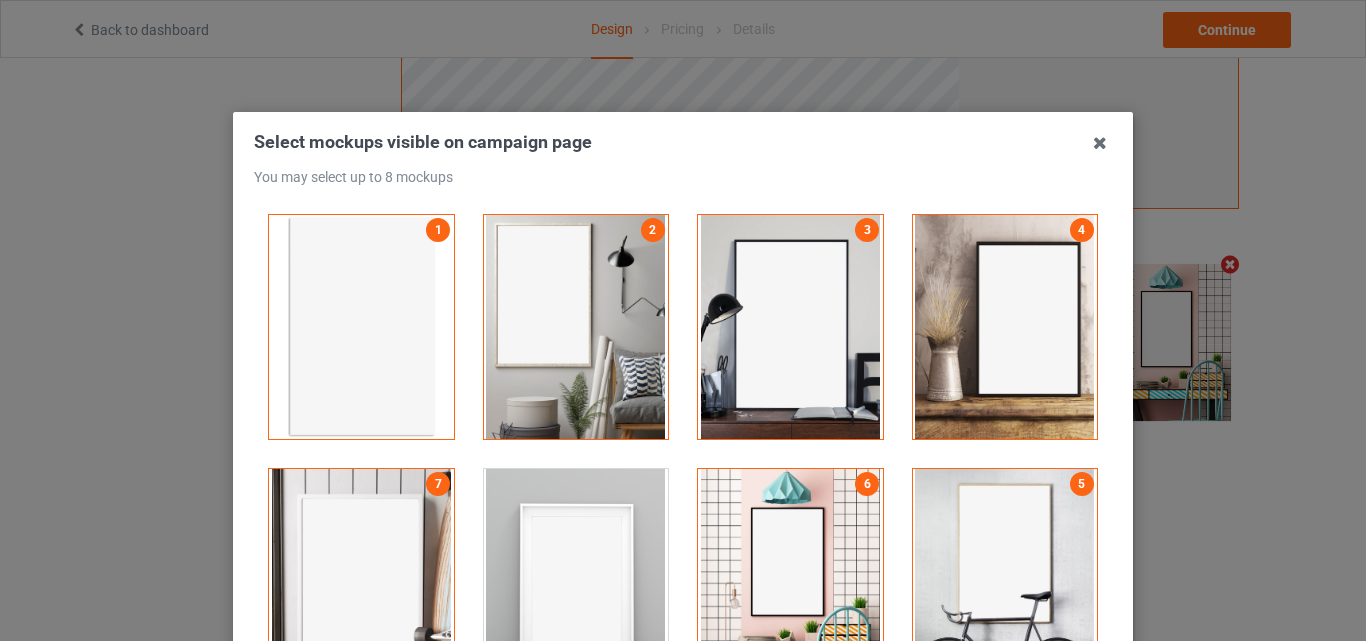 scroll, scrollTop: 1773, scrollLeft: 0, axis: vertical 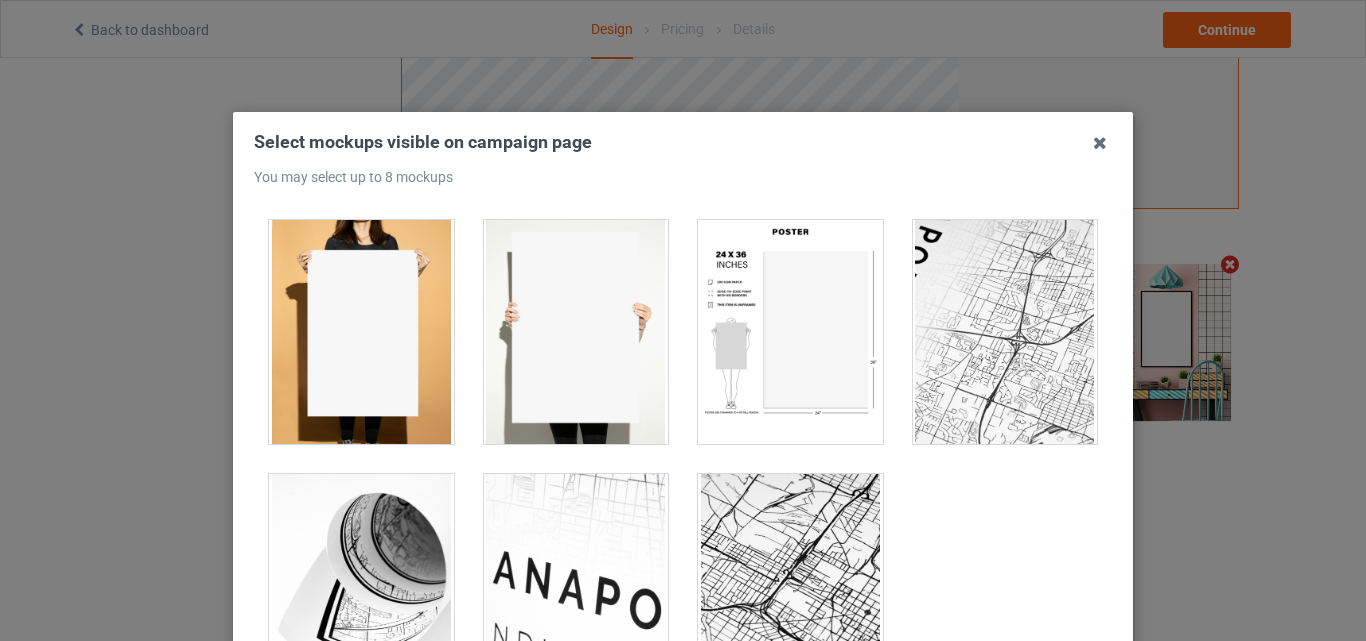 click at bounding box center [790, 332] 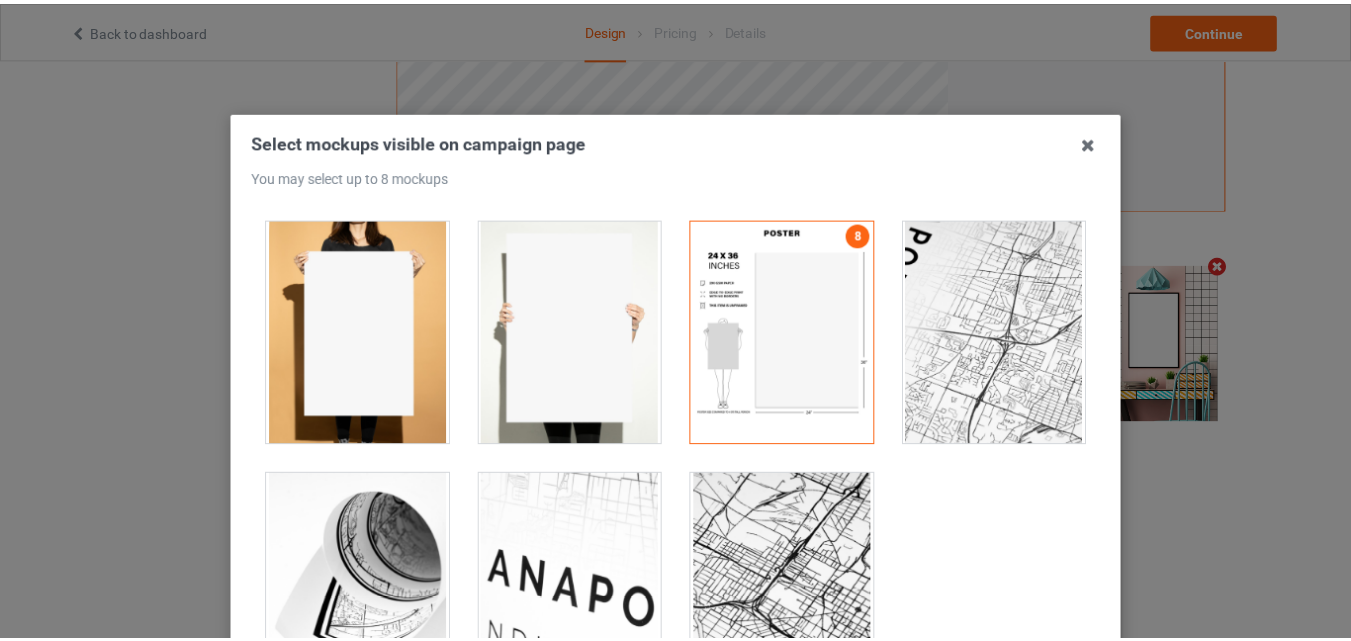 scroll 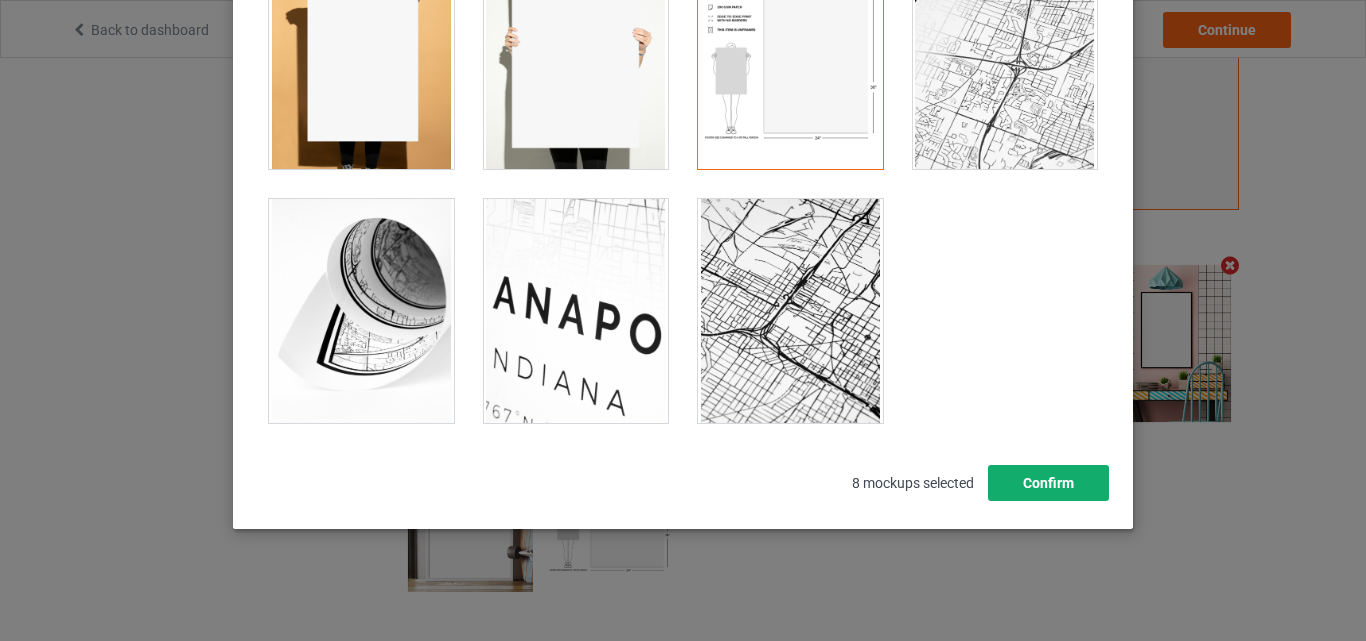 click on "Confirm" at bounding box center (1048, 483) 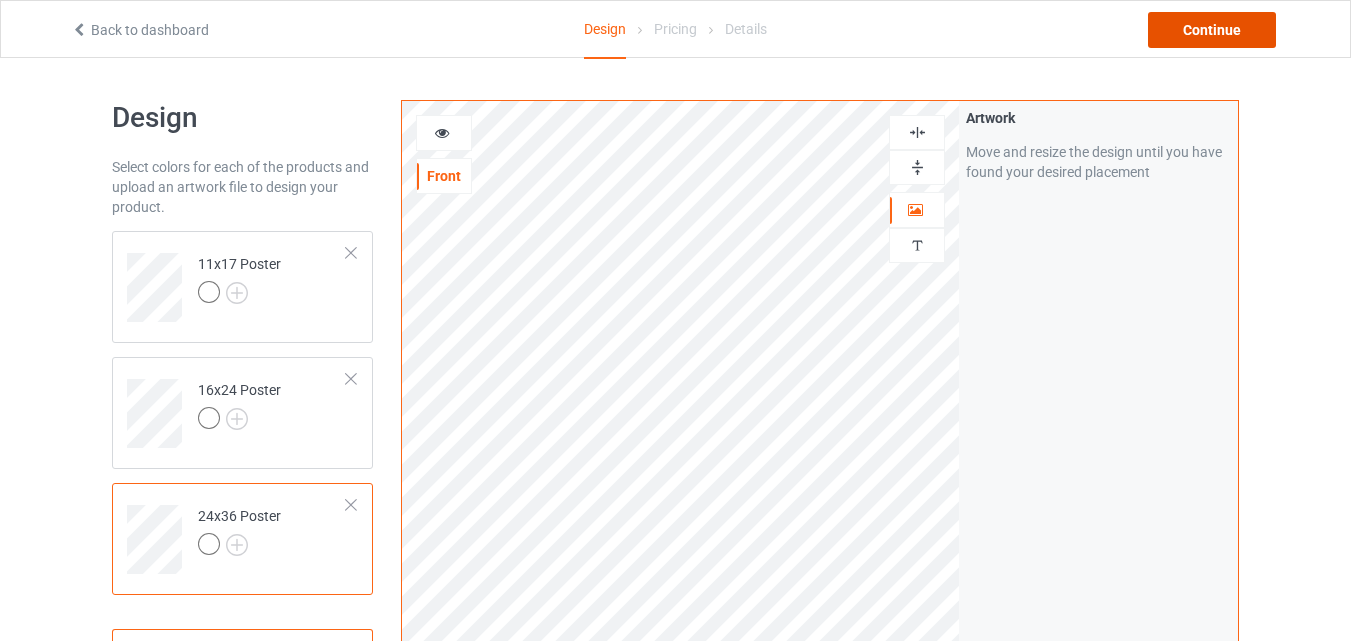 click on "Continue" at bounding box center [1212, 30] 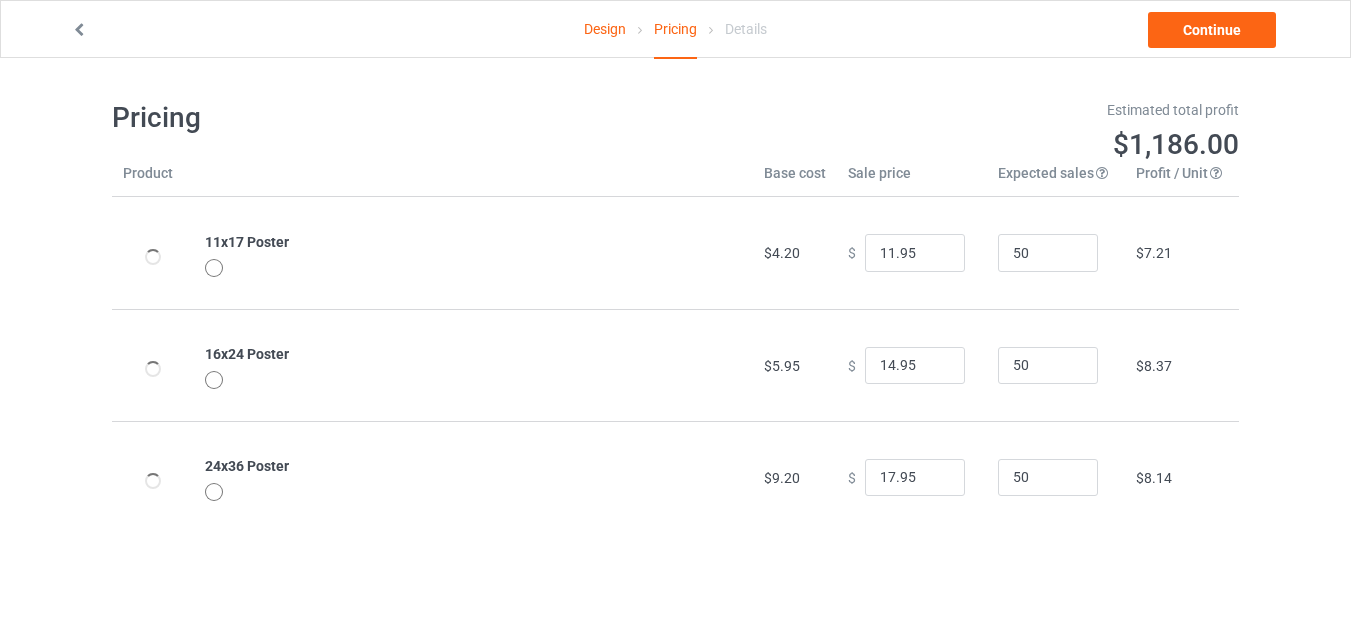 click on "Design Pricing Details Continue Pricing Estimated total profit $1,186.00 Product Base cost Sale price Expected sales   Your expected sales will change your profit estimate (on the right), but will not affect the actual amount of profit you earn. Profit / Unit   Your profit is your sale price minus your base cost and processing fee. 11x17 Poster $4.20 $     11.95 50 $7.21 16x24 Poster $5.95 $     14.95 50 $8.37 24x36 Poster $9.20 $     17.95 50 $8.14" at bounding box center [675, 378] 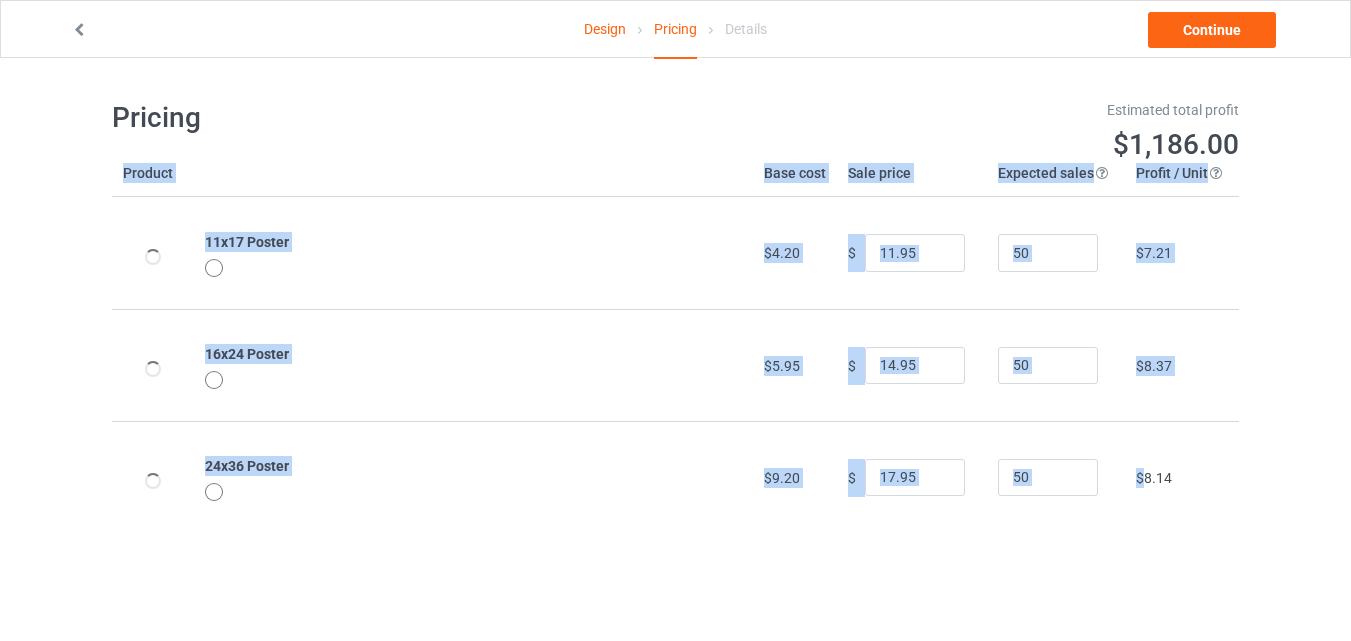 click on "Design Pricing Details Continue Pricing Estimated total profit $1,186.00 Product Base cost Sale price Expected sales   Your expected sales will change your profit estimate (on the right), but will not affect the actual amount of profit you earn. Profit / Unit   Your profit is your sale price minus your base cost and processing fee. 11x17 Poster $4.20 $     11.95 50 $7.21 16x24 Poster $5.95 $     14.95 50 $8.37 24x36 Poster $9.20 $     17.95 50 $8.14" at bounding box center (675, 378) 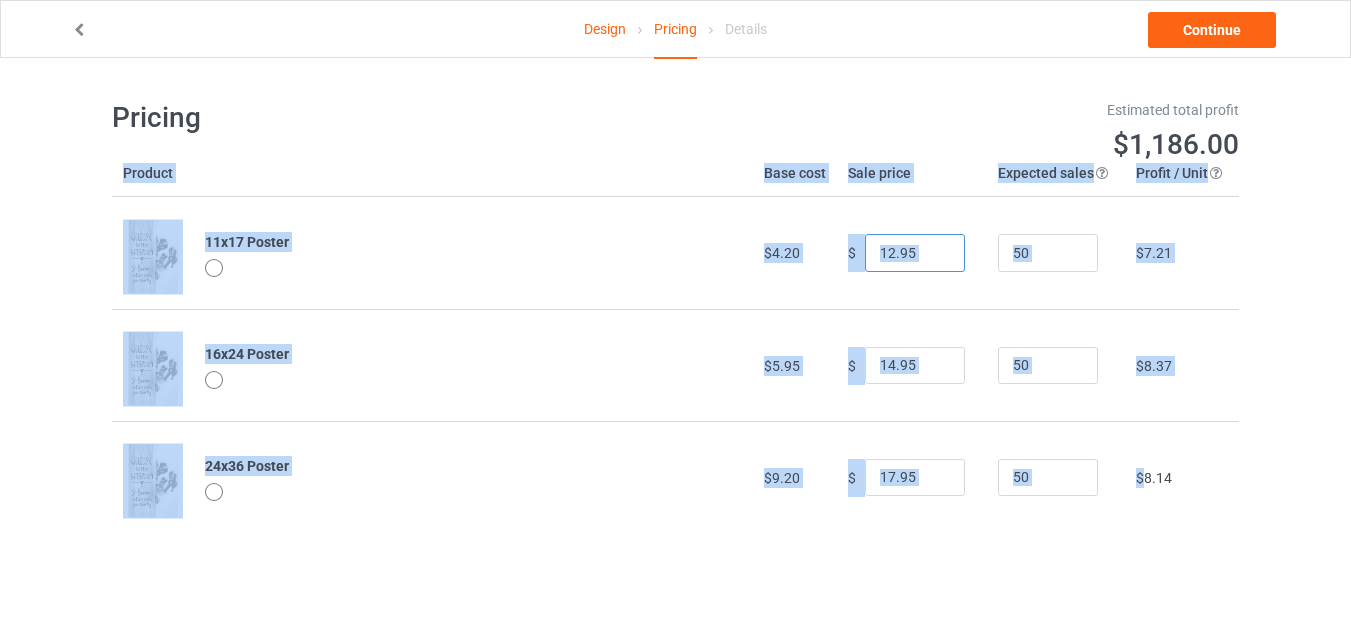 click on "12.95" at bounding box center (915, 253) 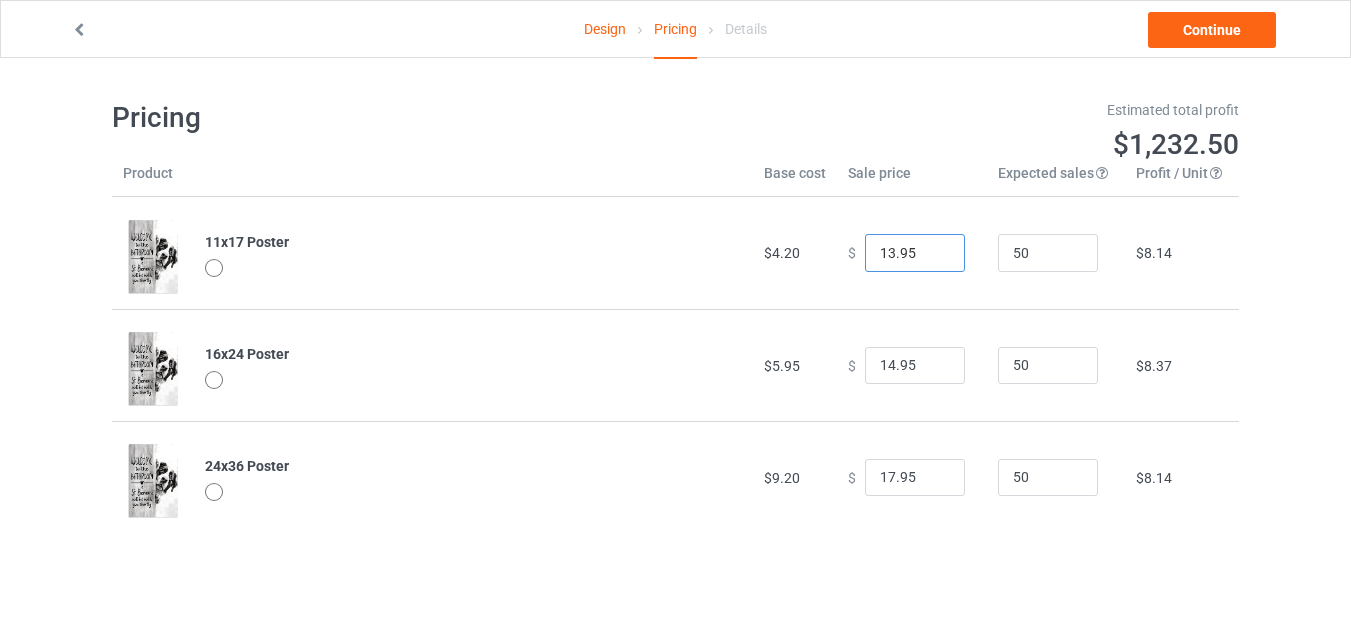 type on "13.95" 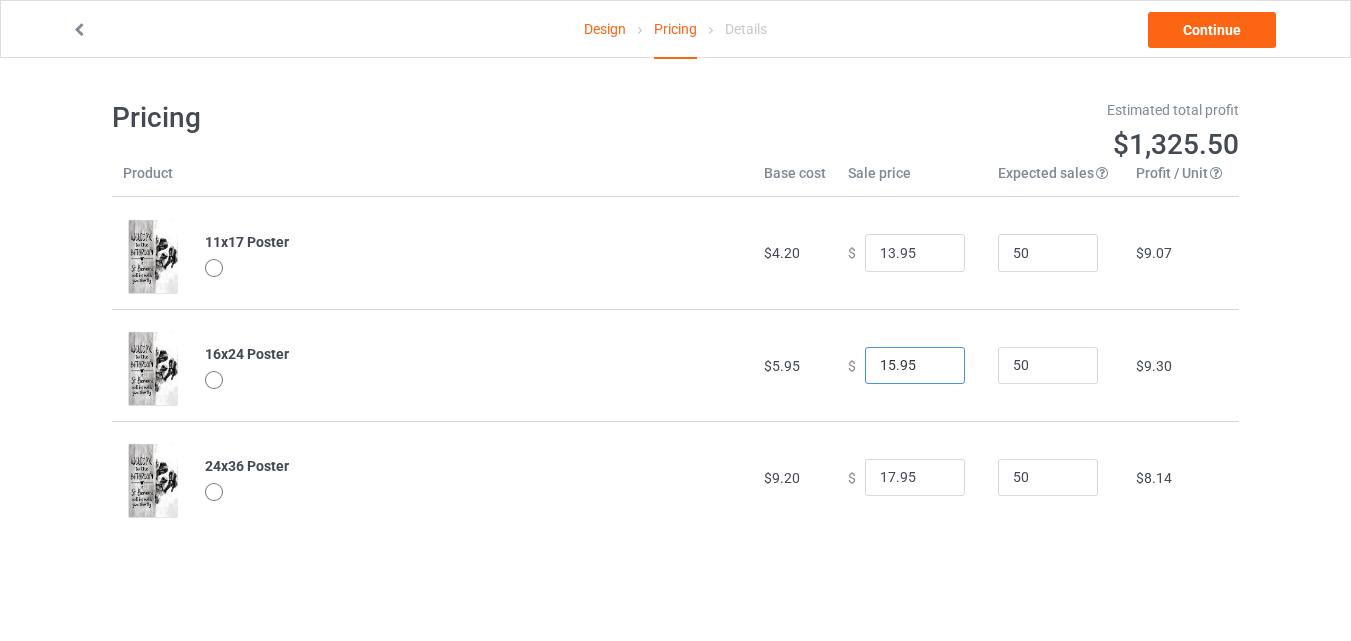type on "15.95" 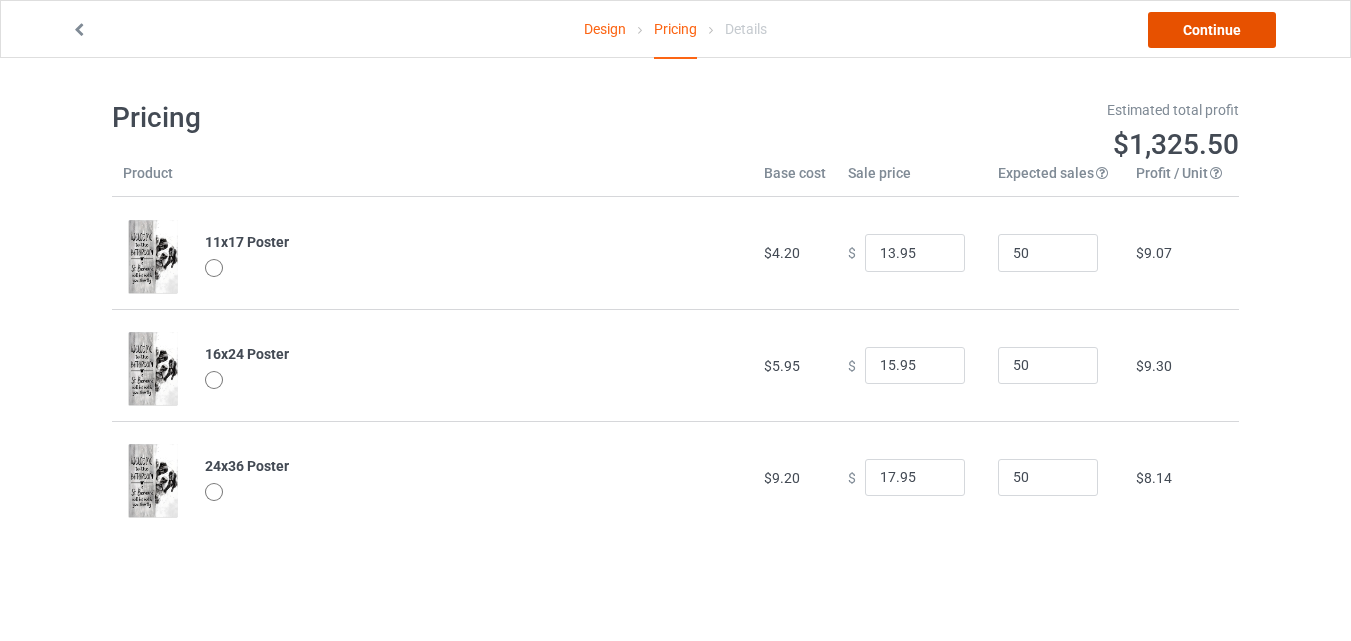 click on "Continue" at bounding box center (1212, 30) 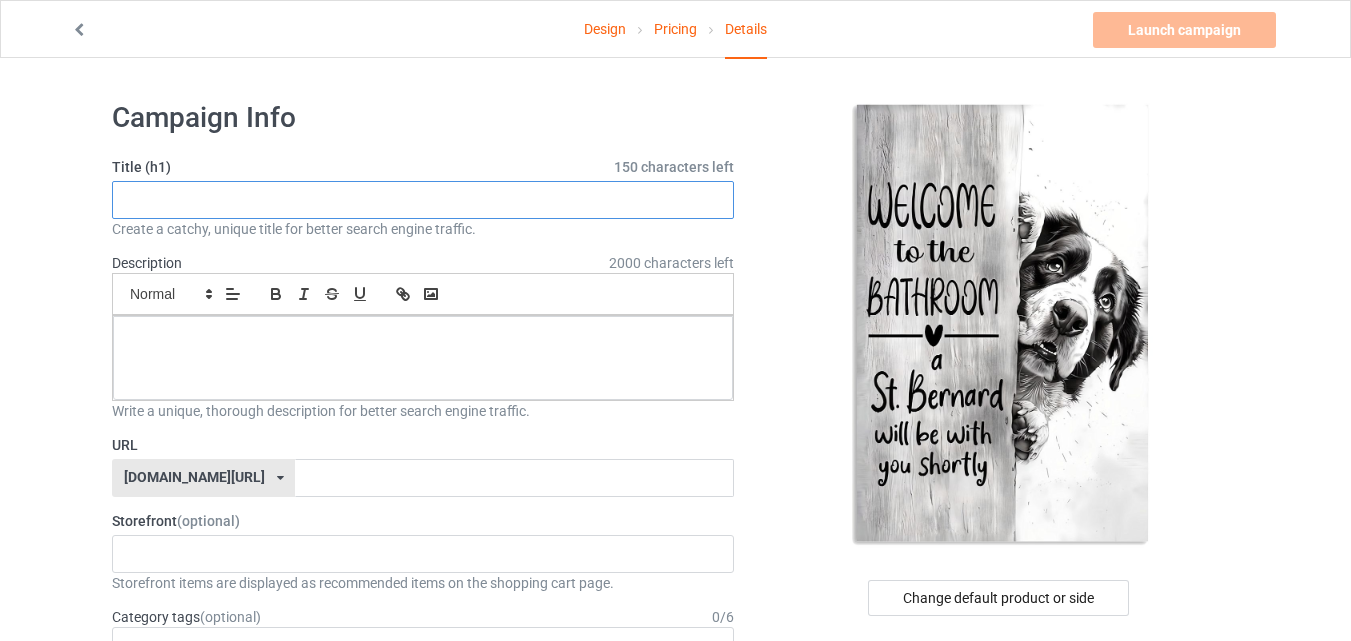 click at bounding box center (423, 200) 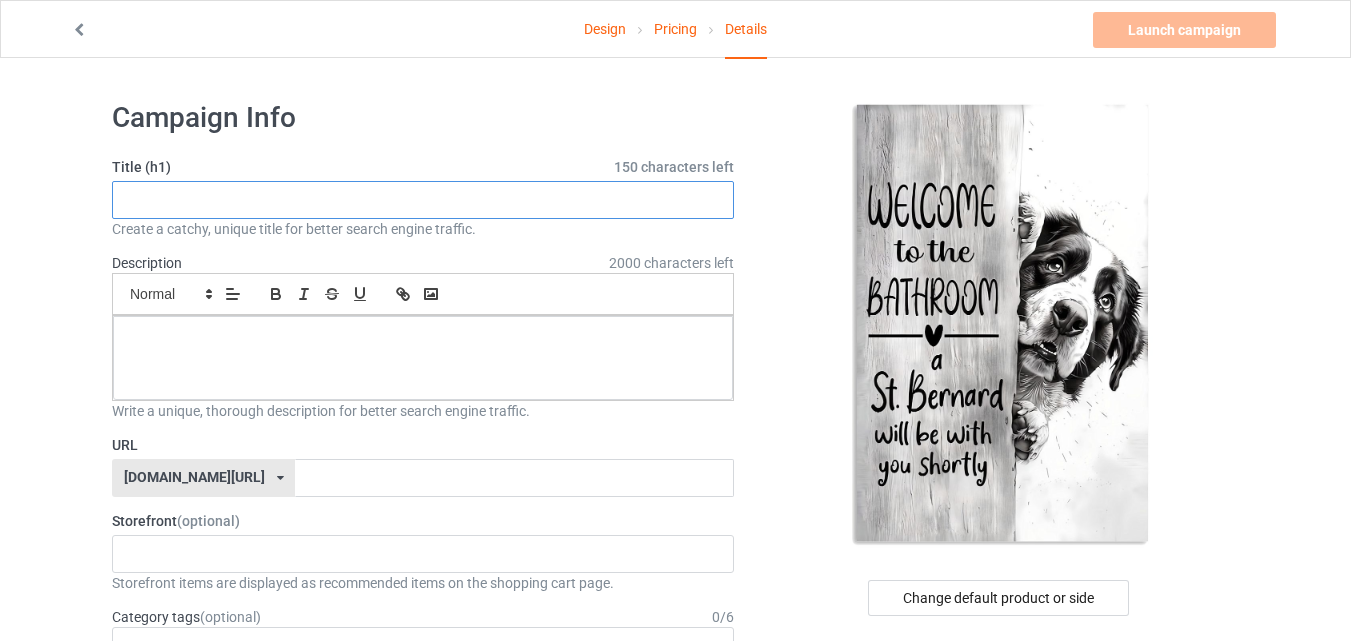 paste on "Funny Saint Bernard Welcome To The Bathroom" 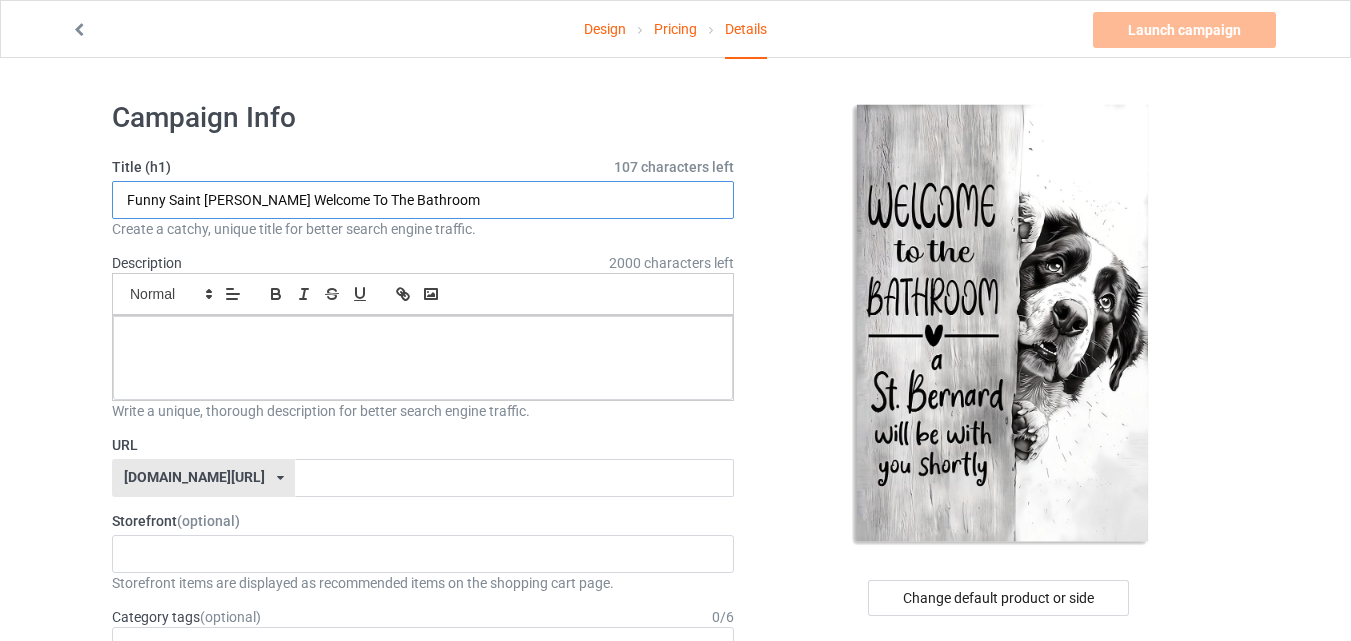 type on "Funny Saint Bernard Welcome To The Bathroom" 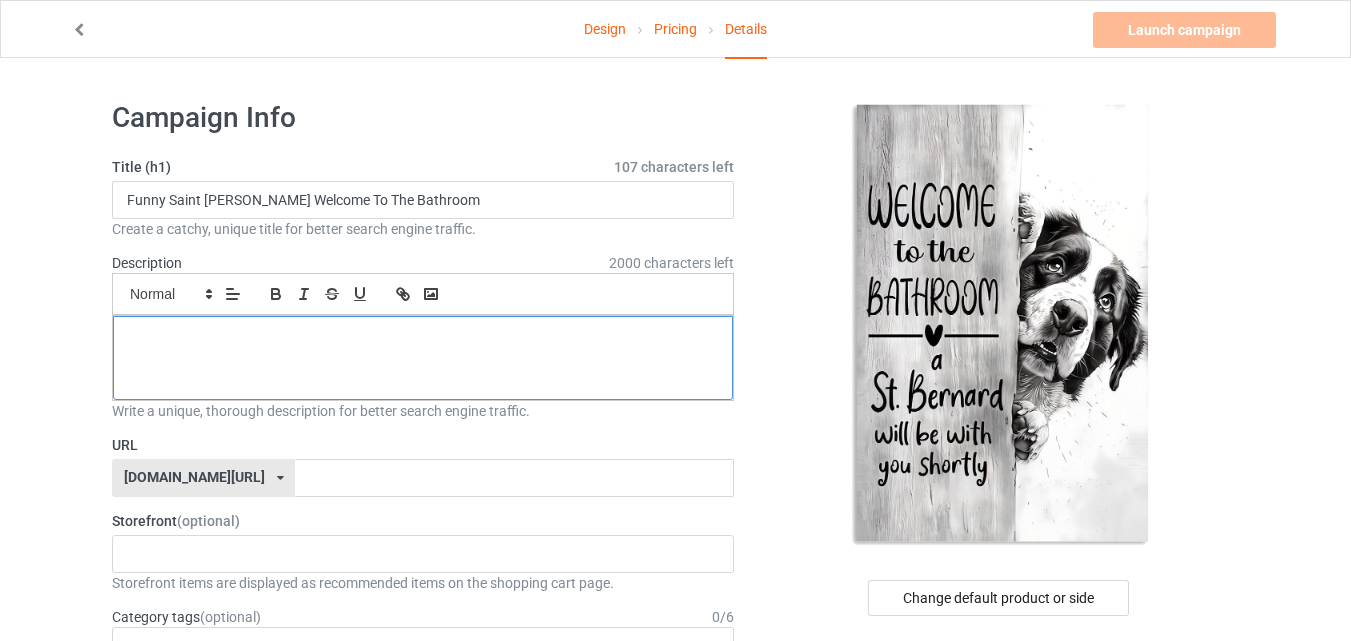 click at bounding box center [423, 338] 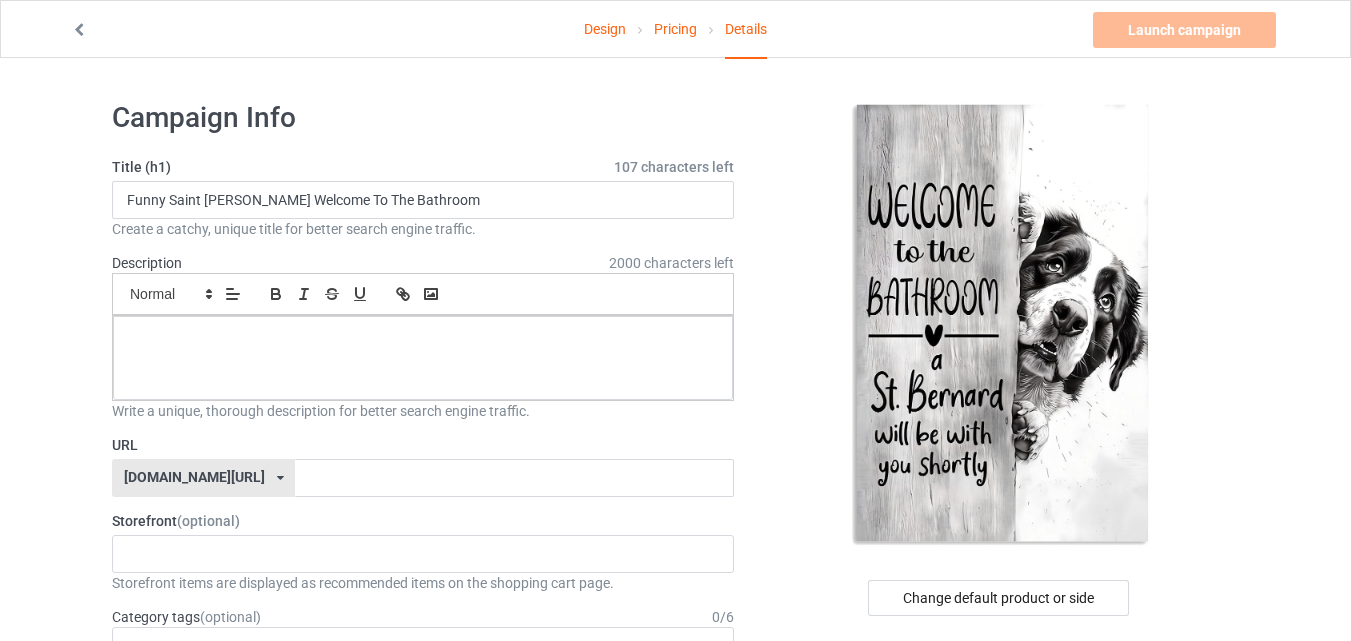 paste 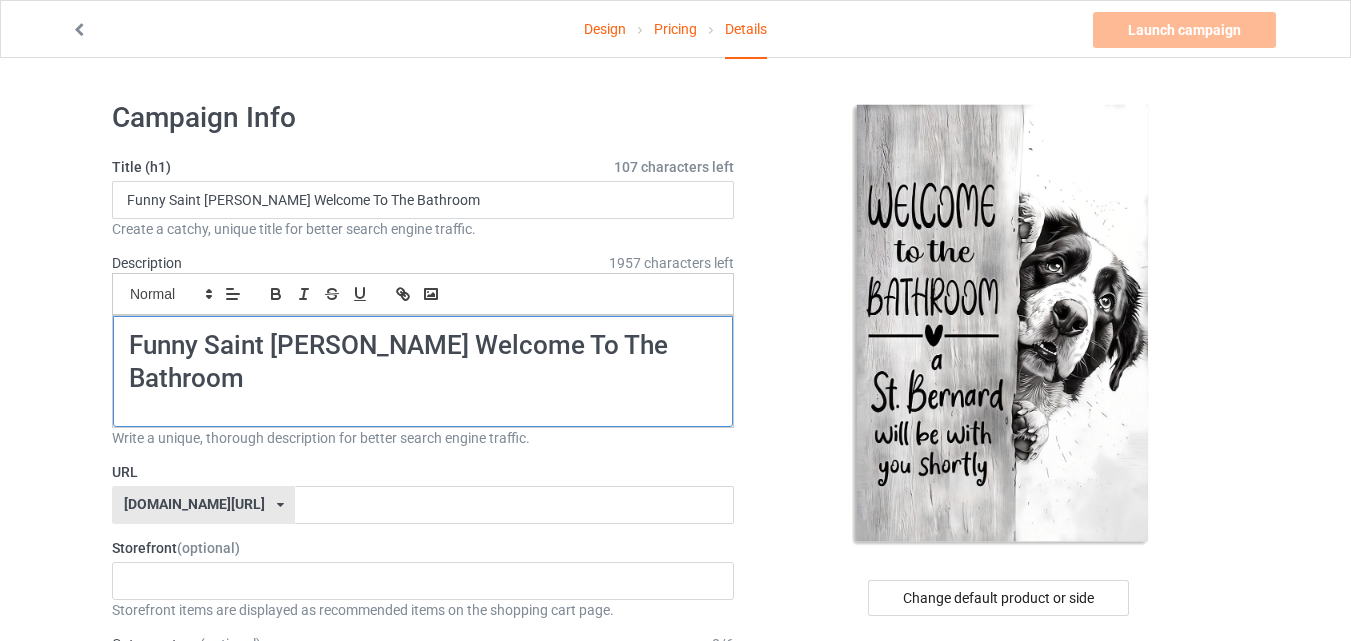 scroll, scrollTop: 0, scrollLeft: 0, axis: both 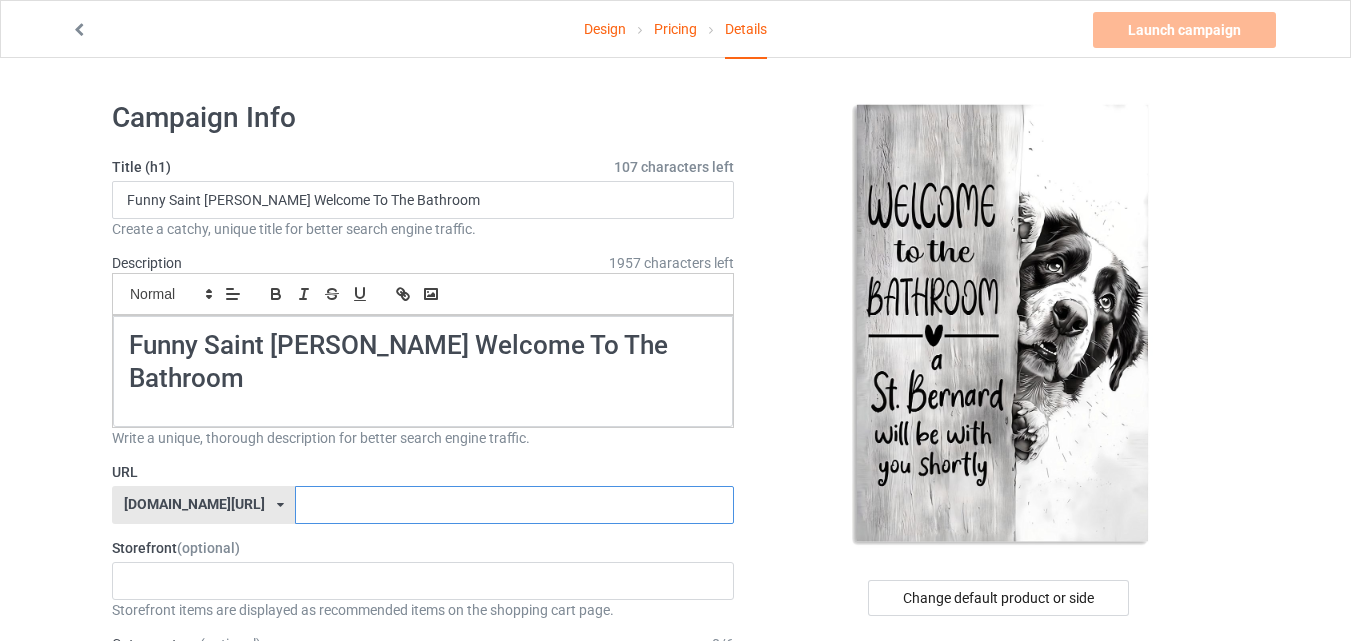 click at bounding box center [514, 505] 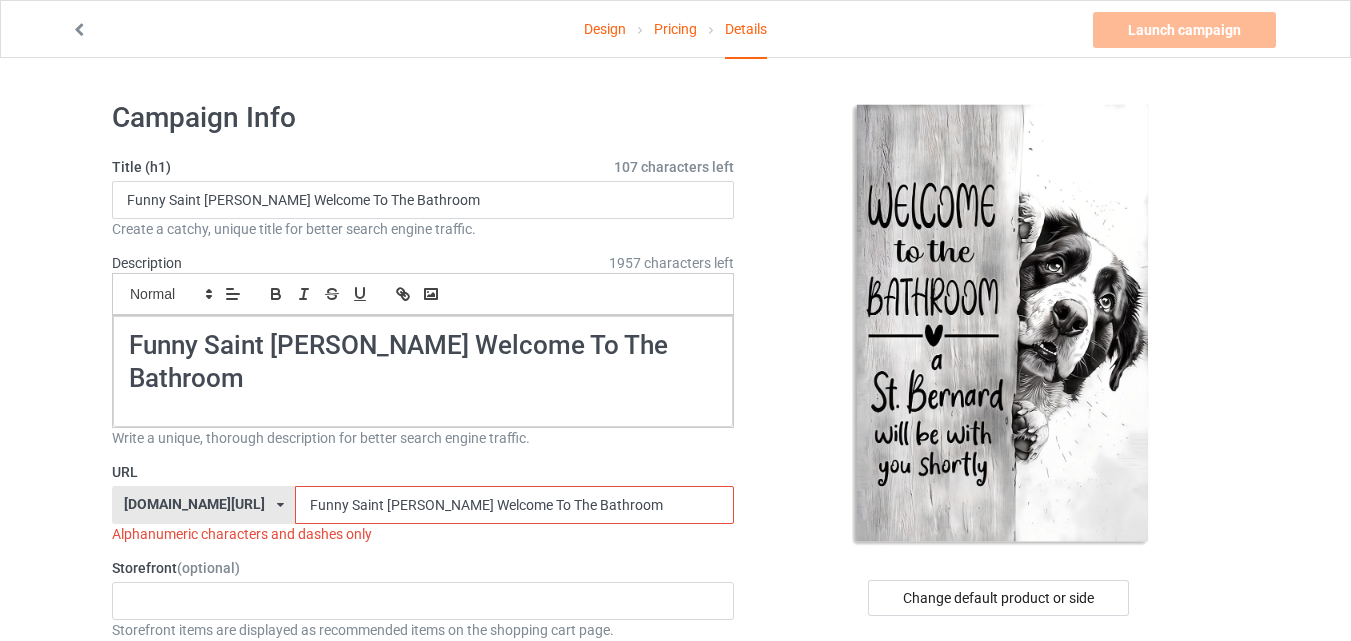 click on "Funny Saint Bernard Welcome To The Bathroom" at bounding box center [514, 505] 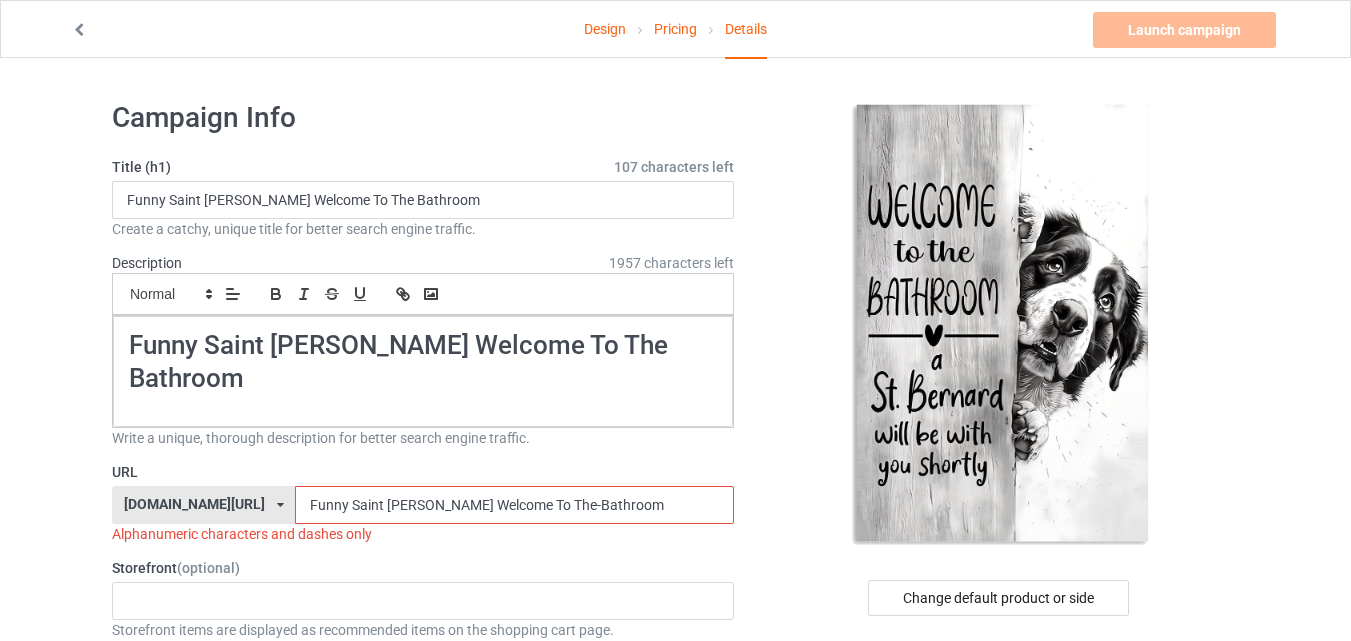 click on "Funny Saint Bernard Welcome To The-Bathroom" at bounding box center [514, 505] 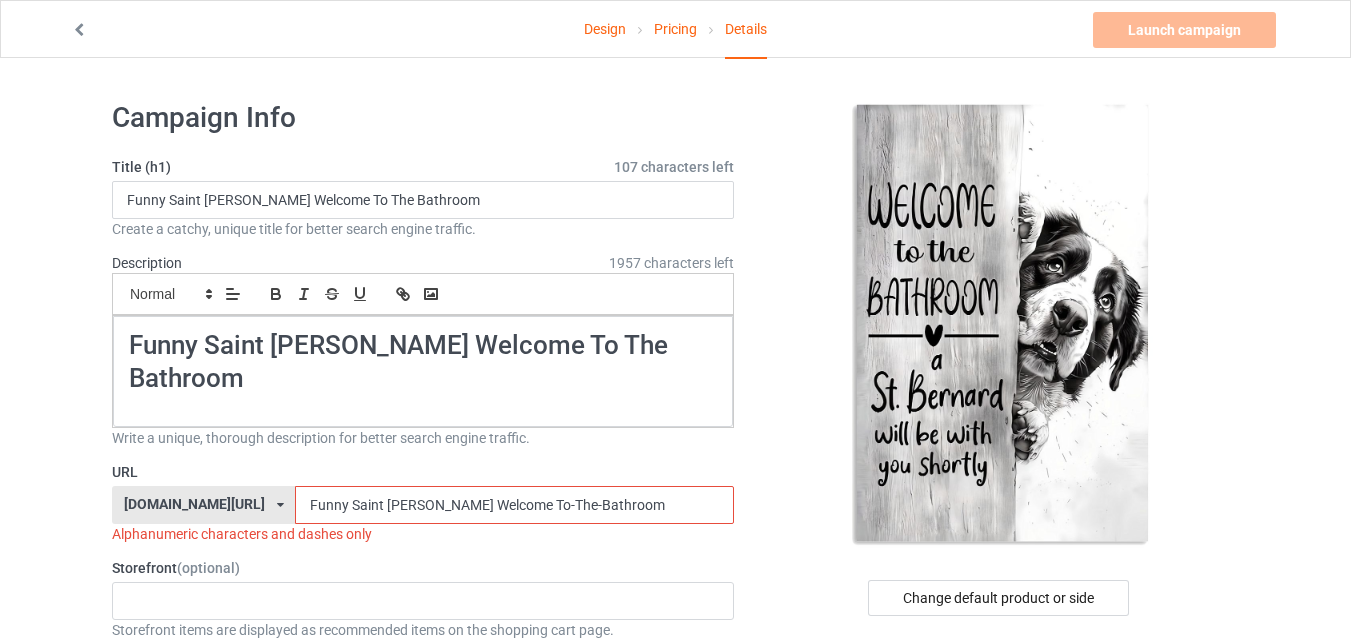 click on "Funny Saint Bernard Welcome To-The-Bathroom" at bounding box center (514, 505) 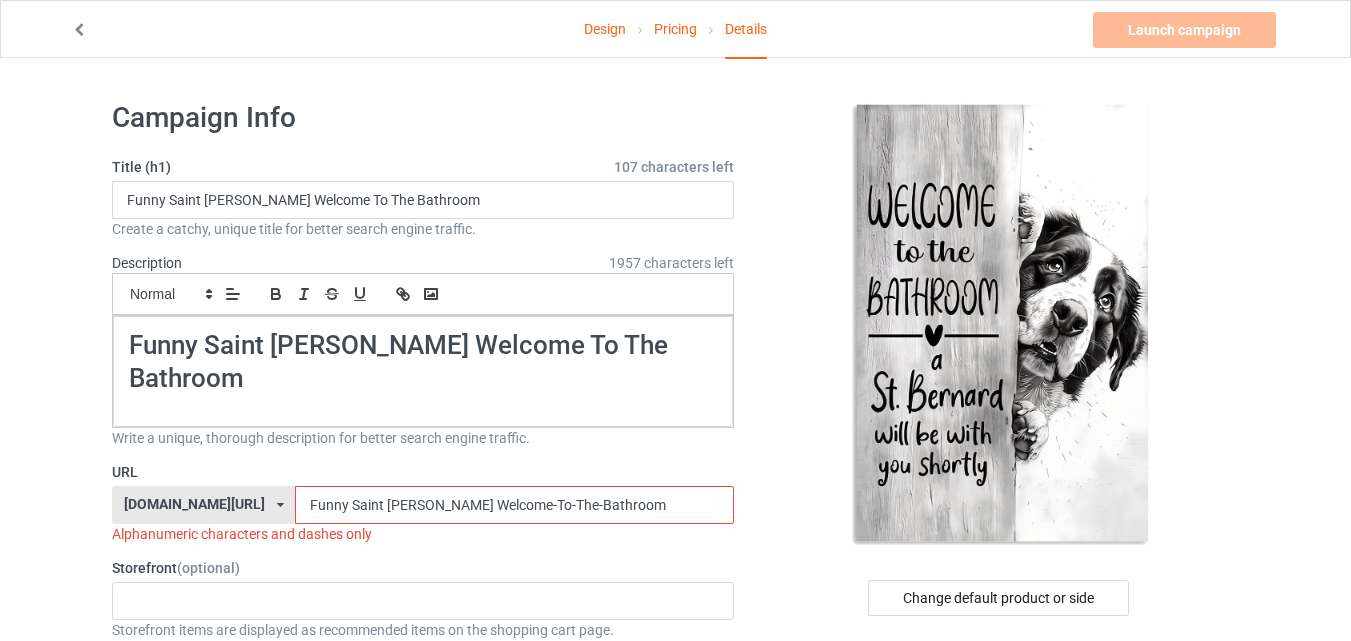 click on "Funny Saint Bernard Welcome-To-The-Bathroom" at bounding box center (514, 505) 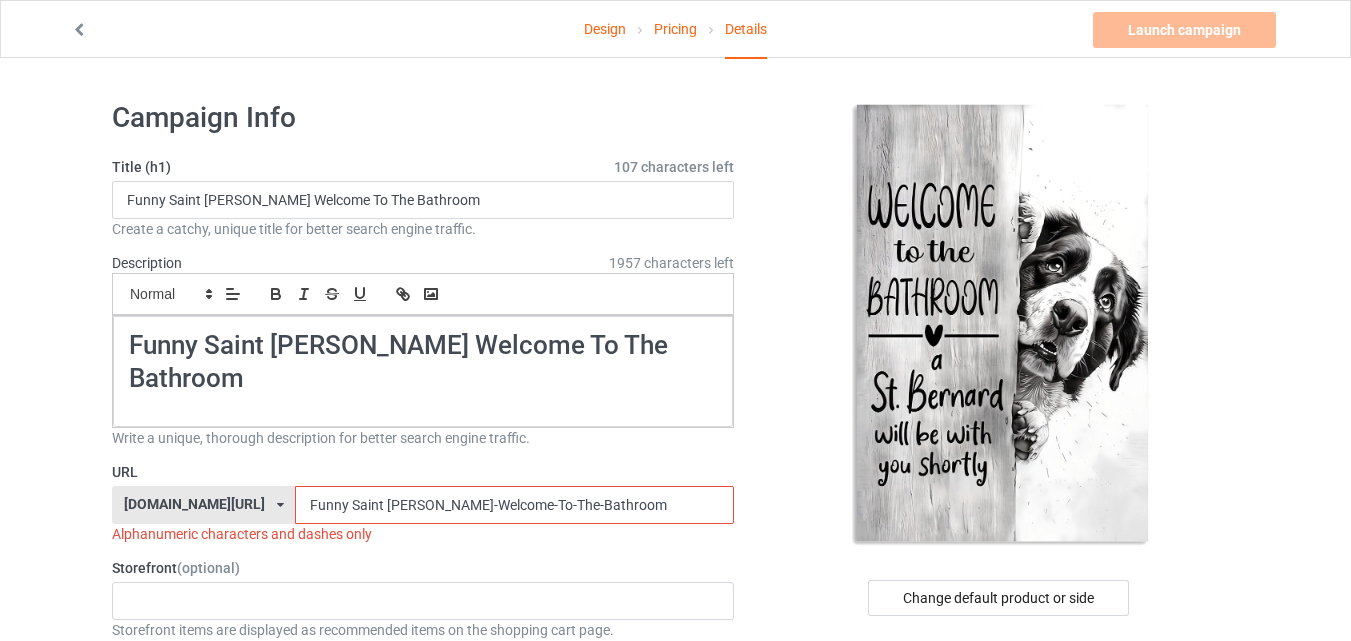 click on "Funny Saint Bernard-Welcome-To-The-Bathroom" at bounding box center (514, 505) 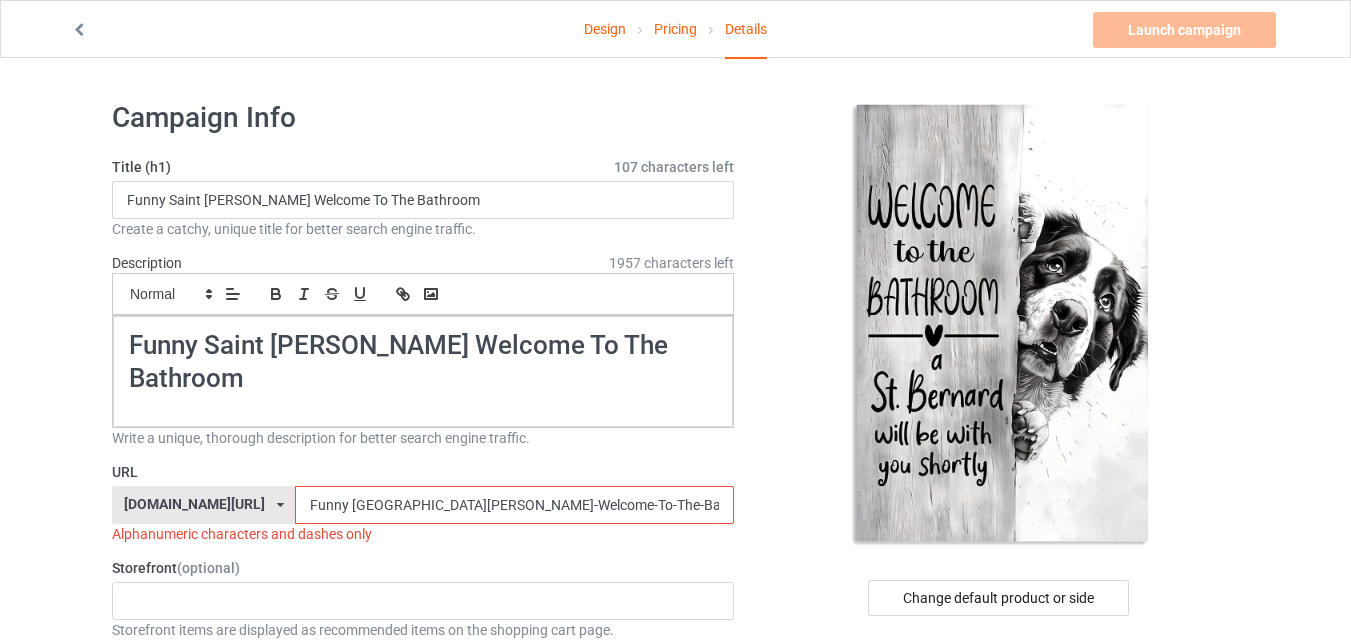 click on "Funny Saint-Bernard-Welcome-To-The-Bathroom" at bounding box center [514, 505] 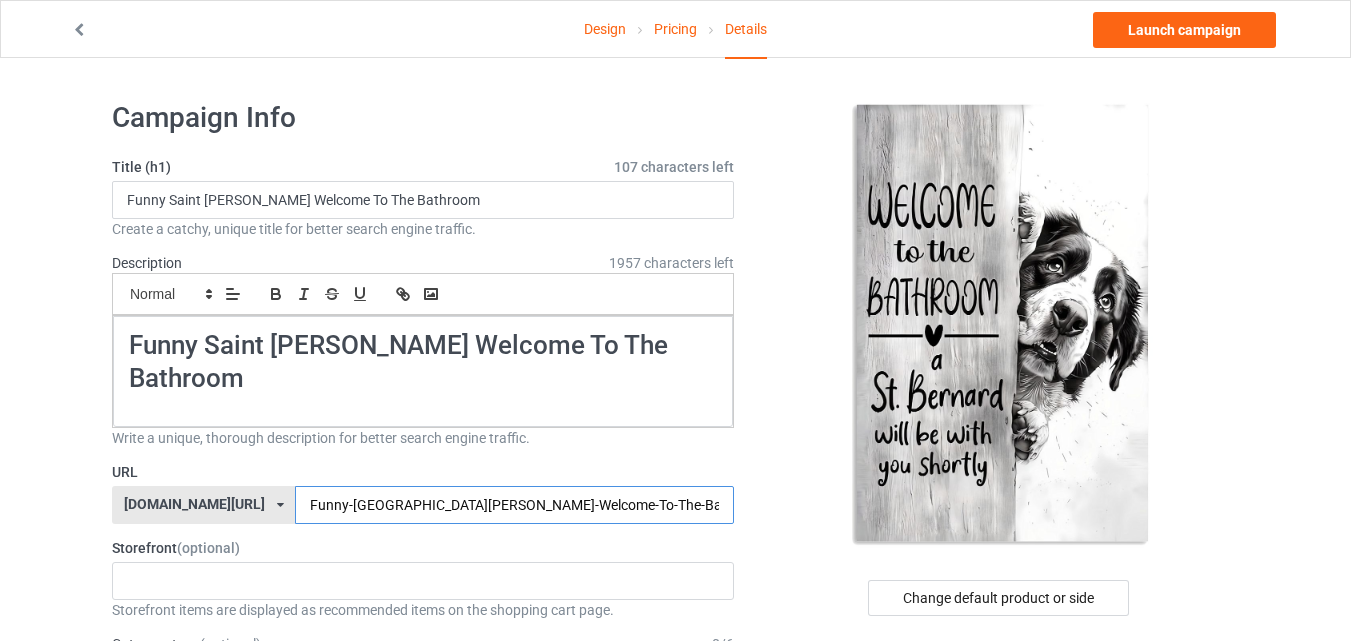 click on "Funny-Saint-Bernard-Welcome-To-The-Bathroom" at bounding box center [514, 505] 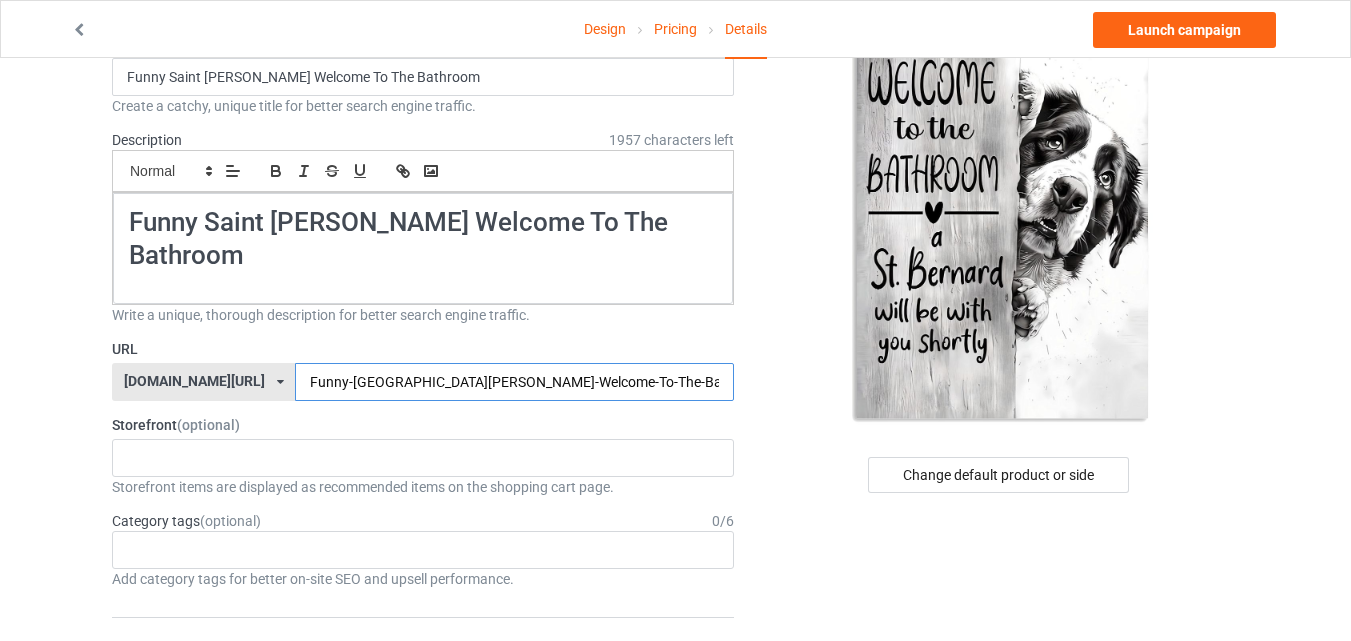 scroll, scrollTop: 151, scrollLeft: 0, axis: vertical 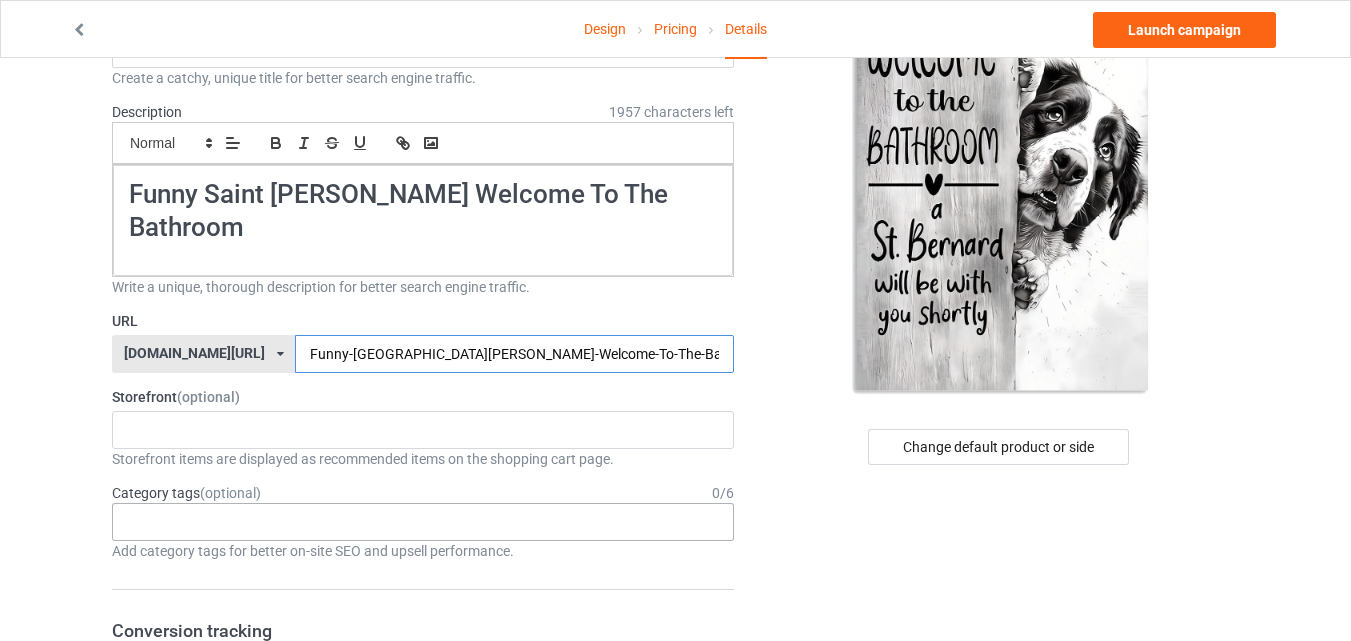 type on "Funny-Saint-Bernard-Welcome-To-The-Bathroom" 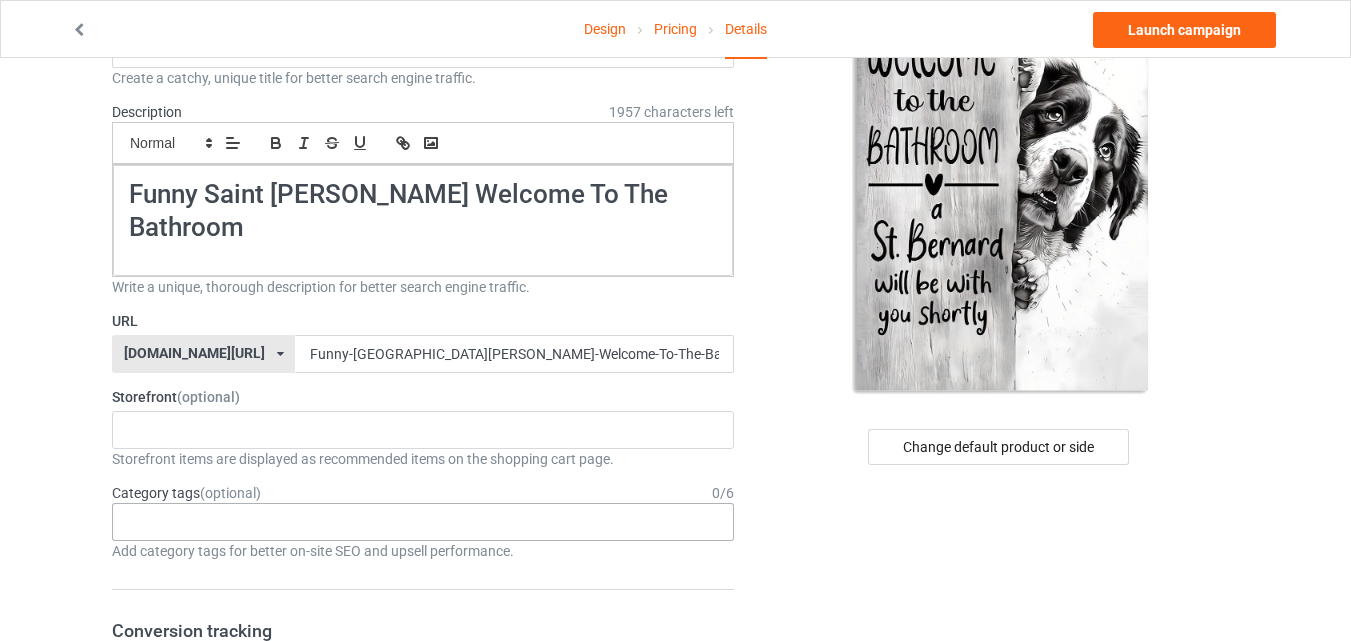 click on "Age > [DEMOGRAPHIC_DATA] > 1 Age > [DEMOGRAPHIC_DATA] Months > 1 Month Age > [DEMOGRAPHIC_DATA] Months Age > [DEMOGRAPHIC_DATA] Age > [DEMOGRAPHIC_DATA] > 10 Age > [DEMOGRAPHIC_DATA] Months > 10 Month Age > [DEMOGRAPHIC_DATA] > 100 Sports > Running > 10K Run Age > [DEMOGRAPHIC_DATA] > 11 Age > [DEMOGRAPHIC_DATA] Months > 11 Month Age > [DEMOGRAPHIC_DATA] > 12 Age > [DEMOGRAPHIC_DATA] Months > 12 Month Age > [DEMOGRAPHIC_DATA] > 13 Age > [DEMOGRAPHIC_DATA] > 14 Age > [DEMOGRAPHIC_DATA] > 15 Sports > Running > 15K Run Age > [DEMOGRAPHIC_DATA] > 16 Age > [DEMOGRAPHIC_DATA] > 17 Age > [DEMOGRAPHIC_DATA] > 18 Age > [DEMOGRAPHIC_DATA] > 19 Age > Decades > 1920s Age > Decades > 1930s Age > Decades > 1940s Age > Decades > 1950s Age > Decades > 1960s Age > Decades > 1970s Age > Decades > 1980s Age > Decades > 1990s Age > [DEMOGRAPHIC_DATA] > 2 Age > [DEMOGRAPHIC_DATA] Months > 2 Month Age > [DEMOGRAPHIC_DATA] > 20 Age > [DEMOGRAPHIC_DATA] Age > Decades > 2000s Age > Decades > 2010s Age > [DEMOGRAPHIC_DATA] > 21 Age > [DEMOGRAPHIC_DATA] > 22 Age > [DEMOGRAPHIC_DATA] > 23 Age > [DEMOGRAPHIC_DATA] > 24 Age > [DEMOGRAPHIC_DATA] > 25 Age > [DEMOGRAPHIC_DATA] > 26 Age > [DEMOGRAPHIC_DATA] > 27 Age > [DEMOGRAPHIC_DATA] > 28 Age > [DEMOGRAPHIC_DATA] > 29 Age > [DEMOGRAPHIC_DATA] > 3 Age > [DEMOGRAPHIC_DATA] Months > 3 Month Sports > Basketball > 3-Pointer Age > [DEMOGRAPHIC_DATA] > 30 Age > [DEMOGRAPHIC_DATA] > 31 Age > [DEMOGRAPHIC_DATA] > 32 Age > [DEMOGRAPHIC_DATA] > 33 Age > [DEMOGRAPHIC_DATA] > 34 Age > [DEMOGRAPHIC_DATA] > 35 Age Jobs 1" at bounding box center (423, 522) 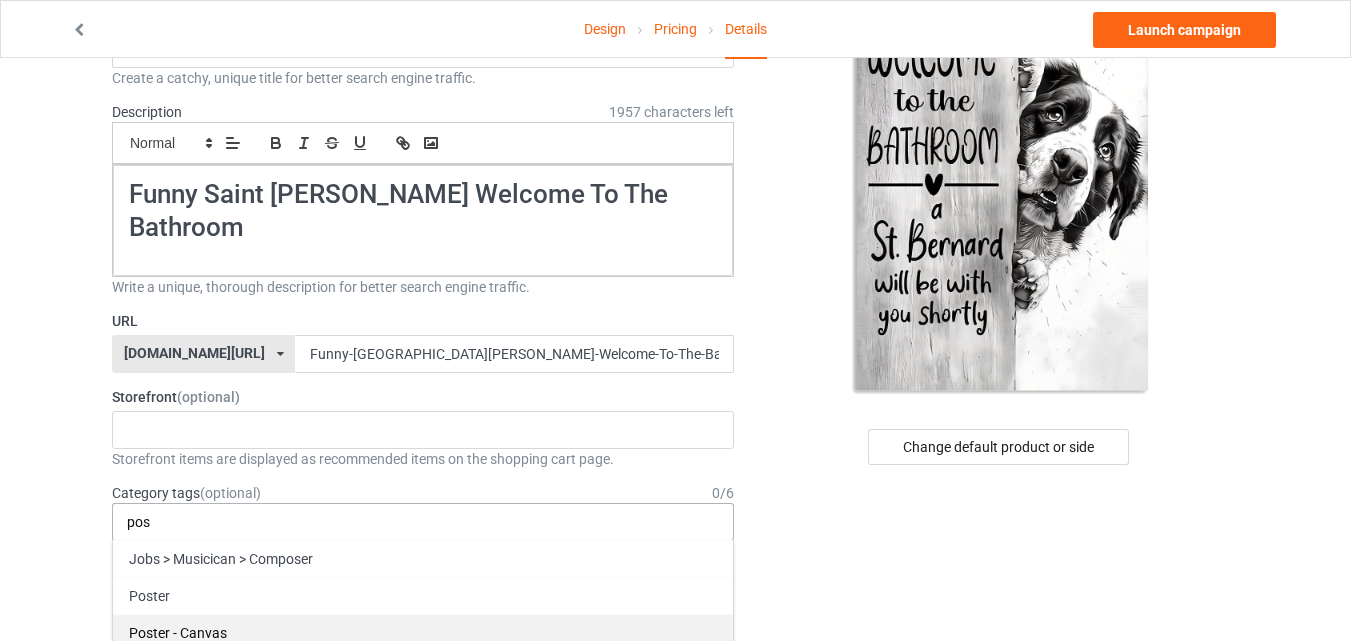 type on "pos" 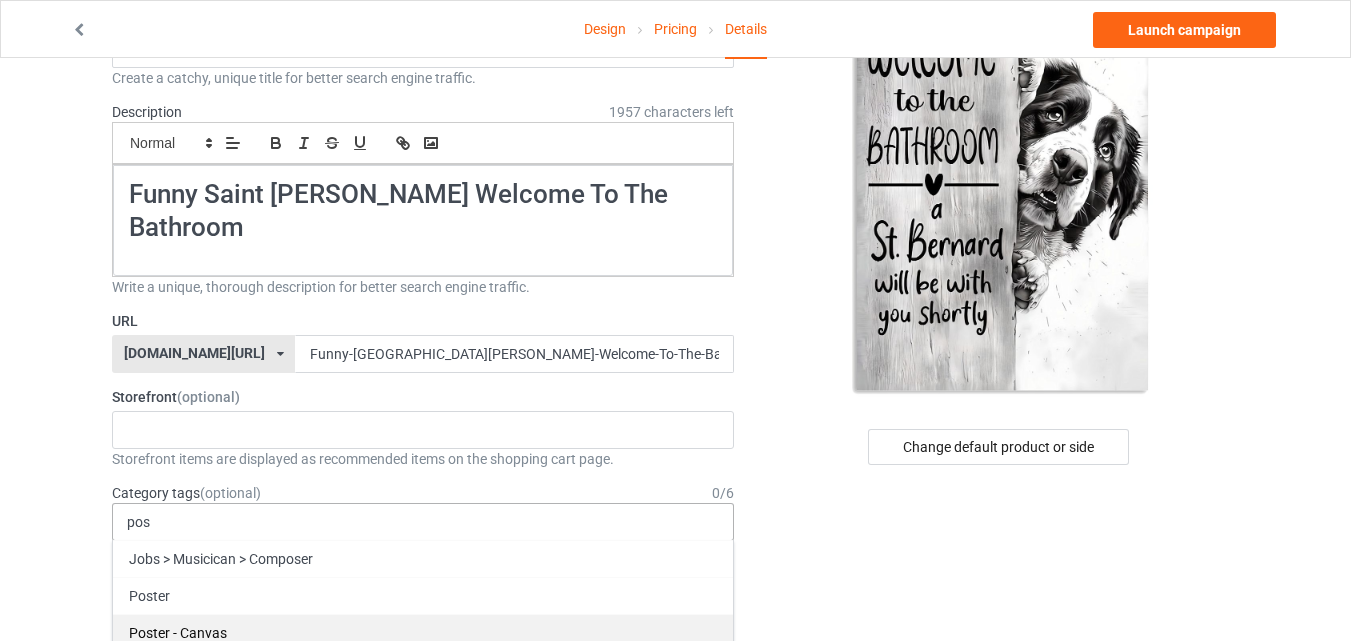 click on "Poster - Canvas" at bounding box center [423, 632] 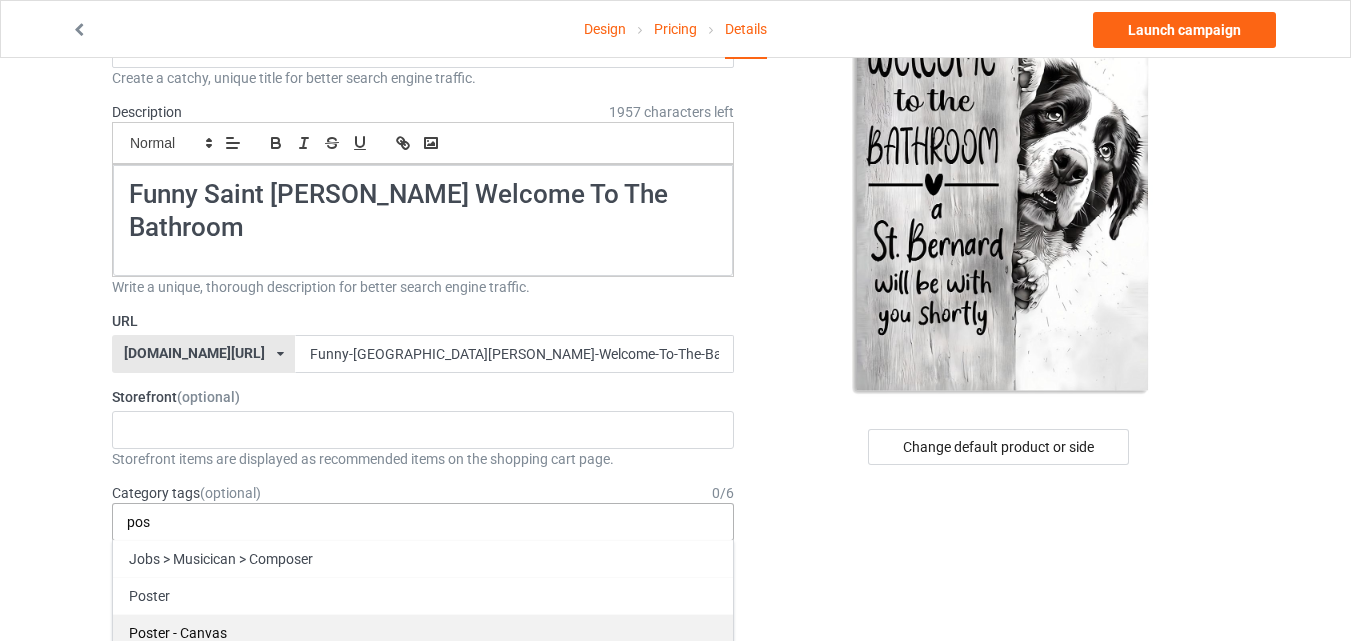 type 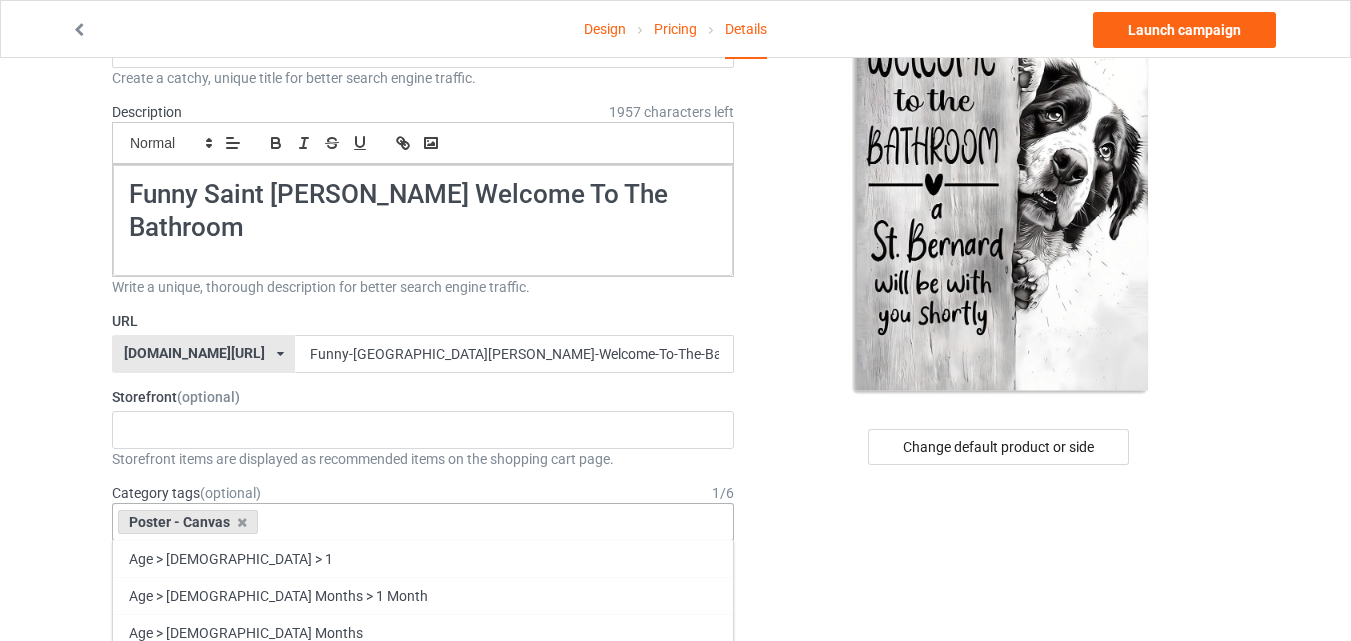 click on "Change default product or side" at bounding box center (1000, 957) 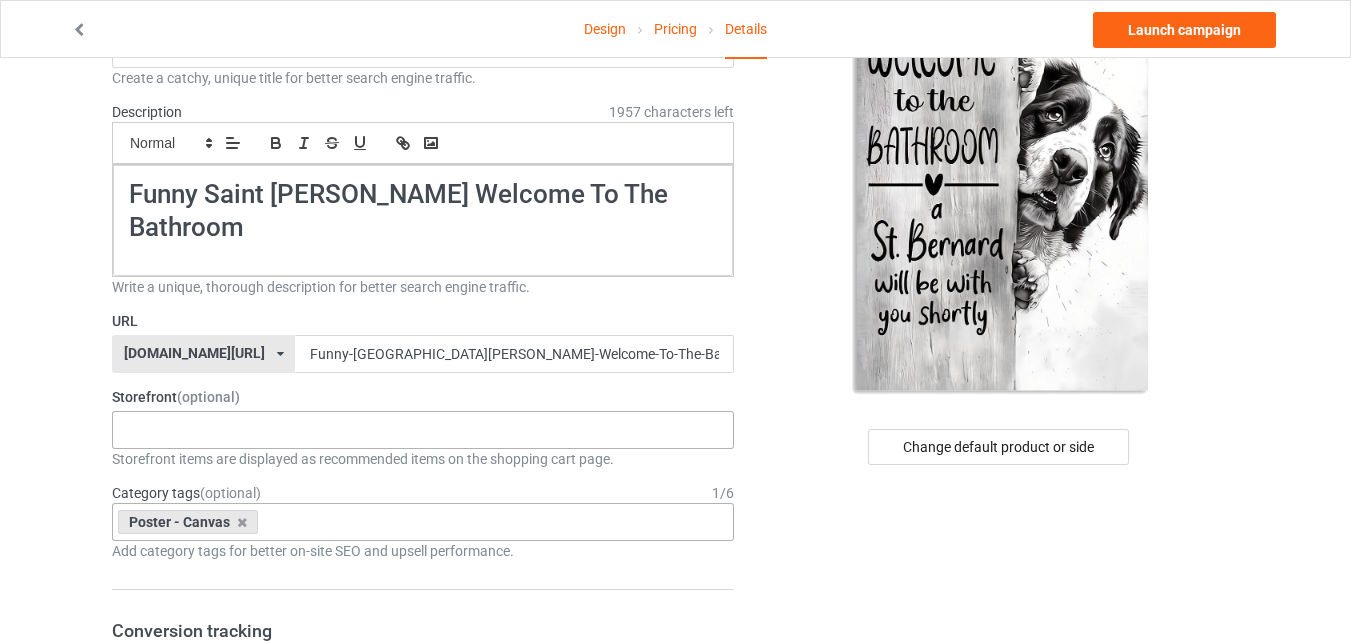 click on "No result found" at bounding box center [423, 430] 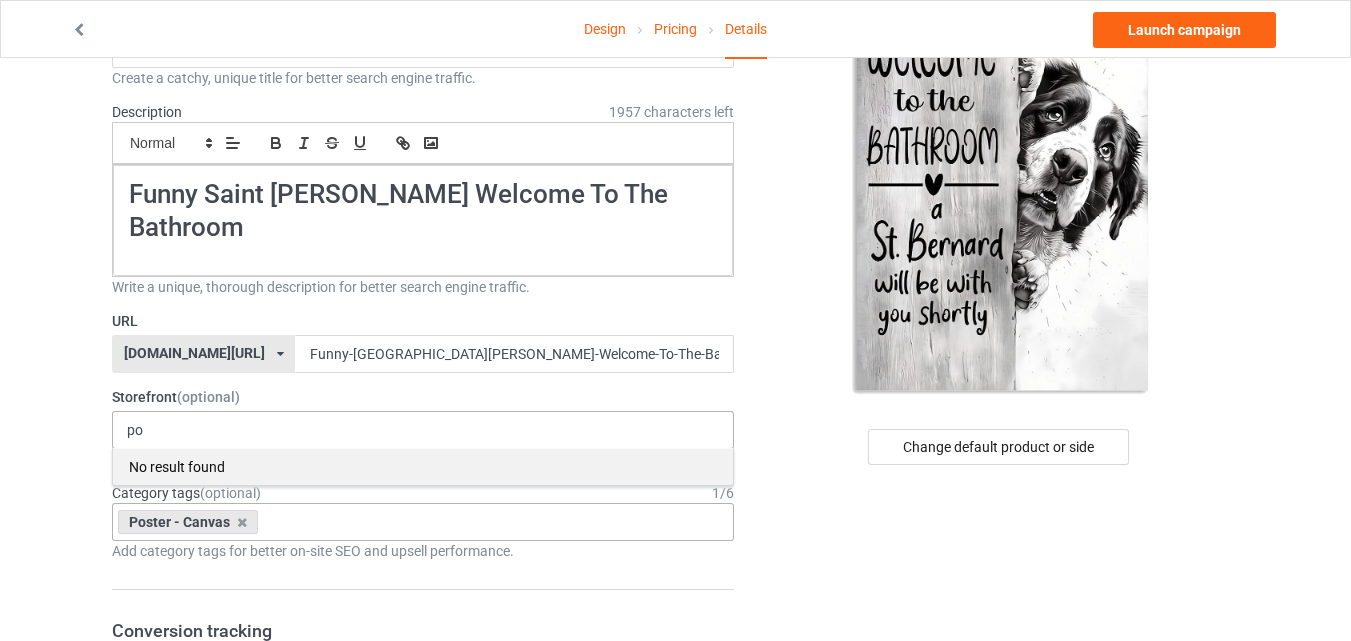 click on "No result found" at bounding box center (423, 466) 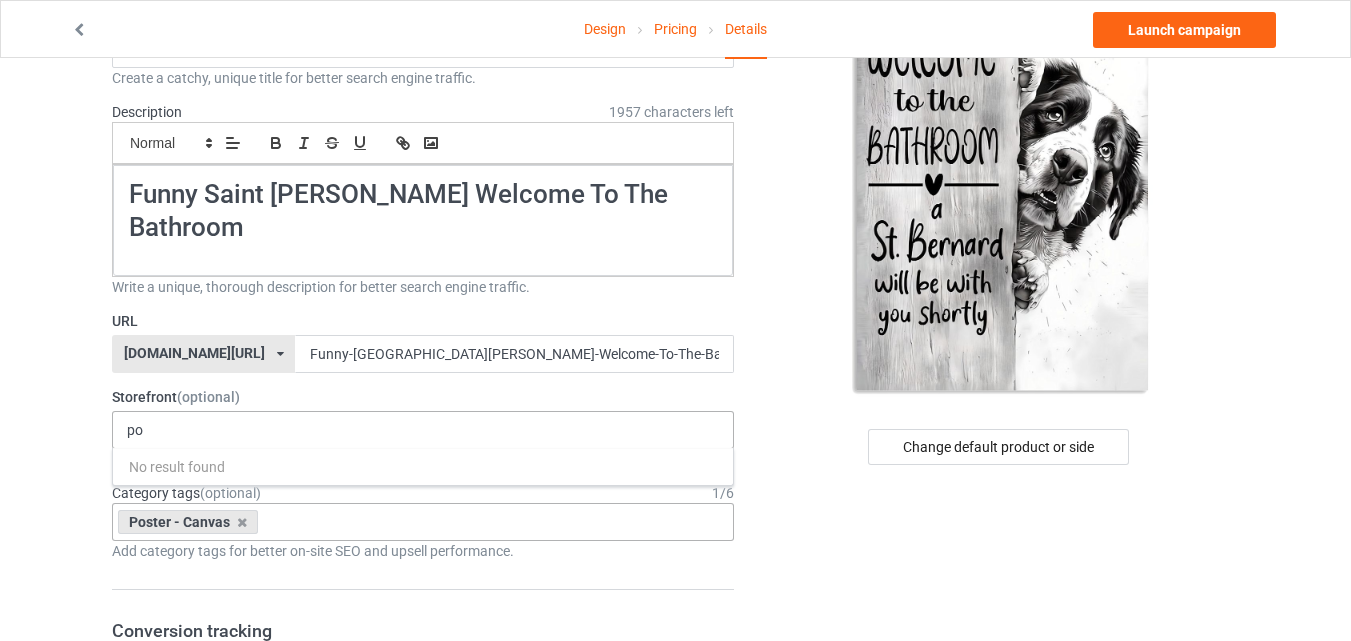 click on "po No result found" at bounding box center [423, 430] 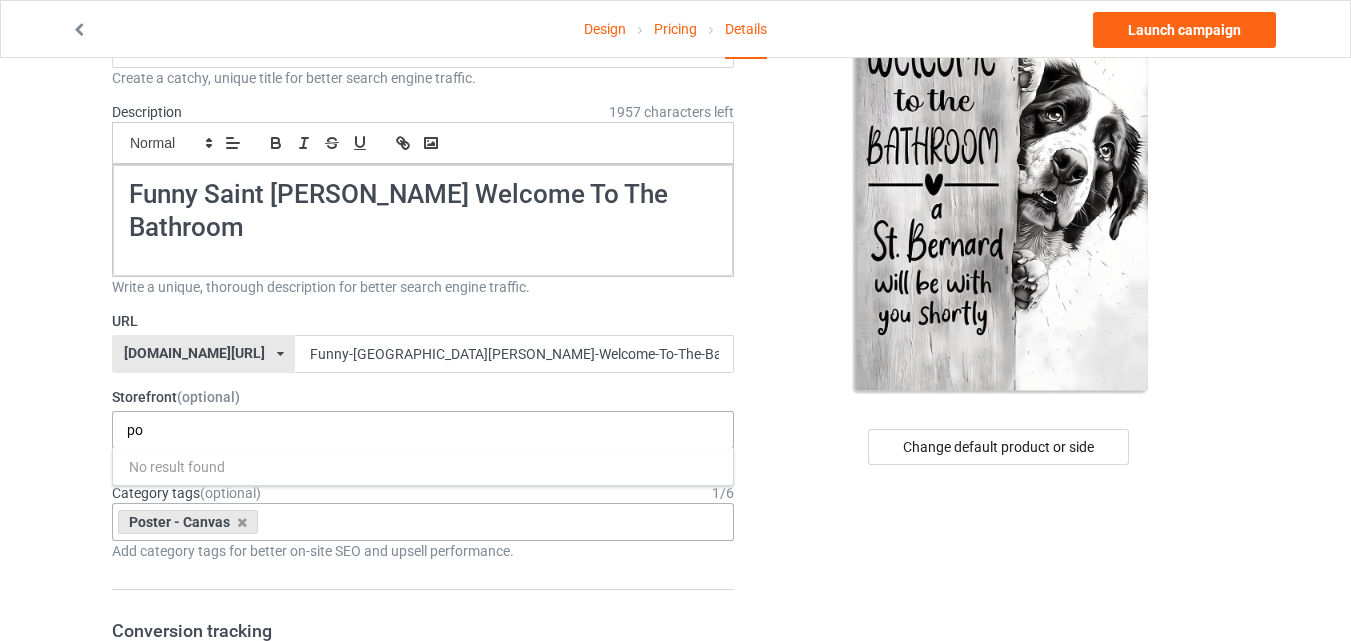 type on "p" 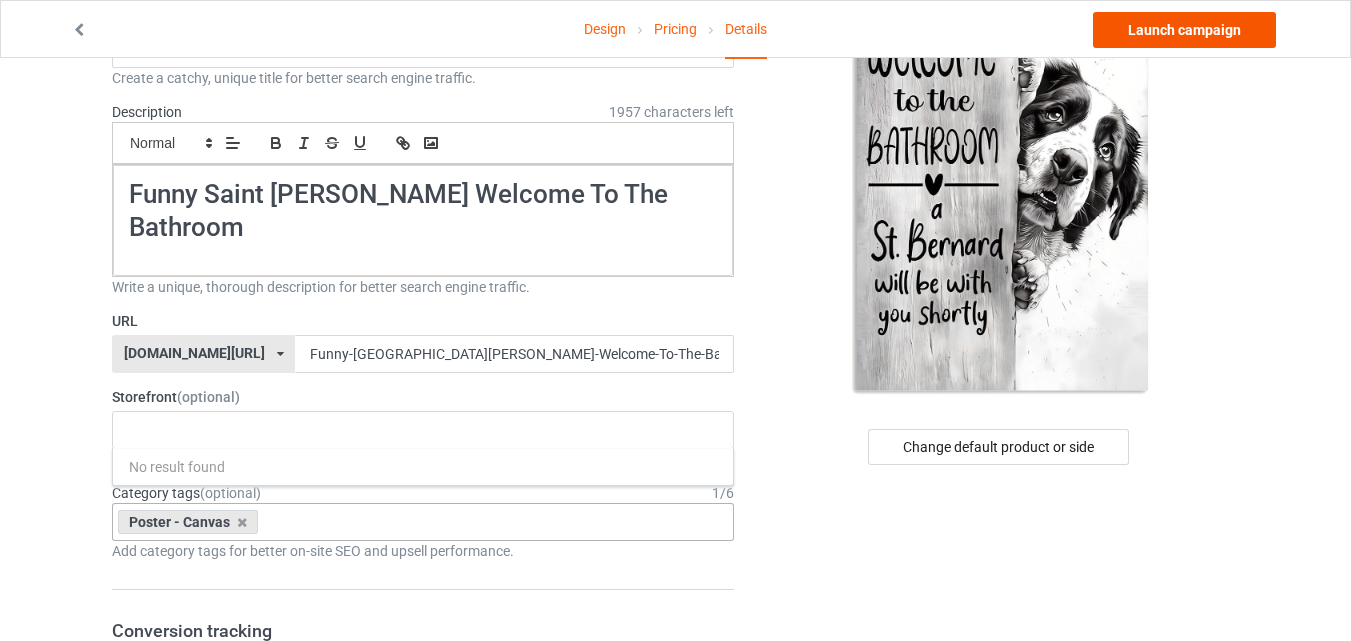 type 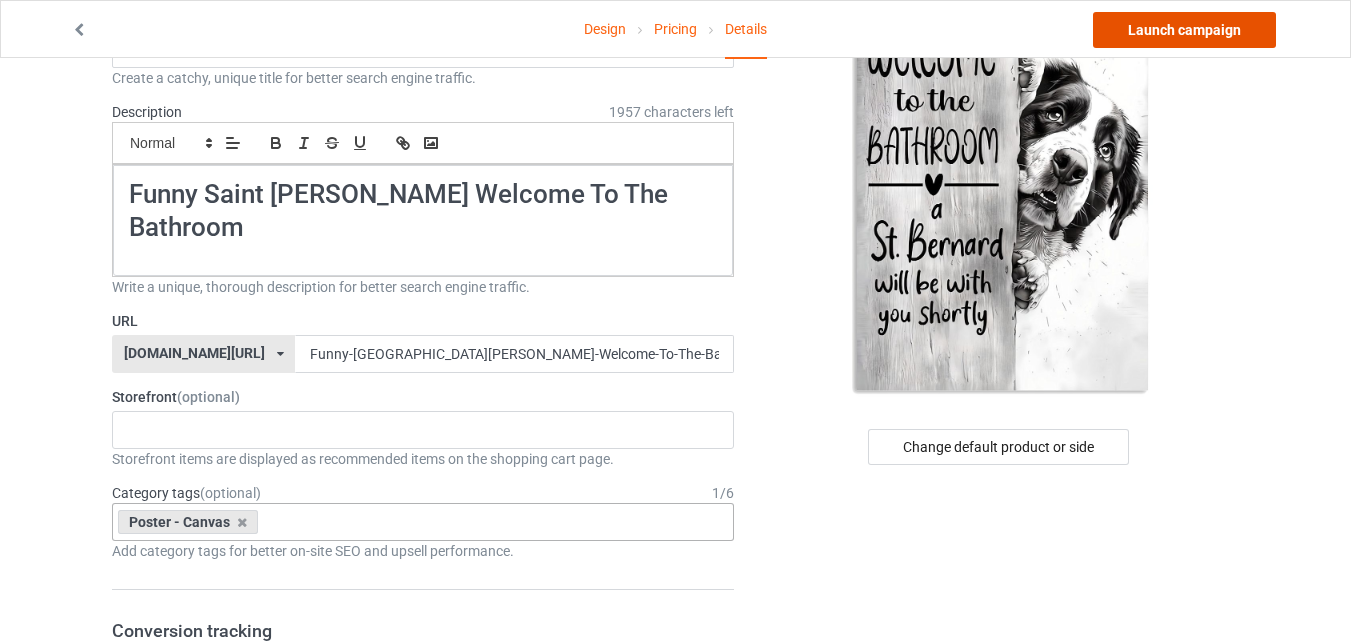 click on "Launch campaign" at bounding box center [1184, 30] 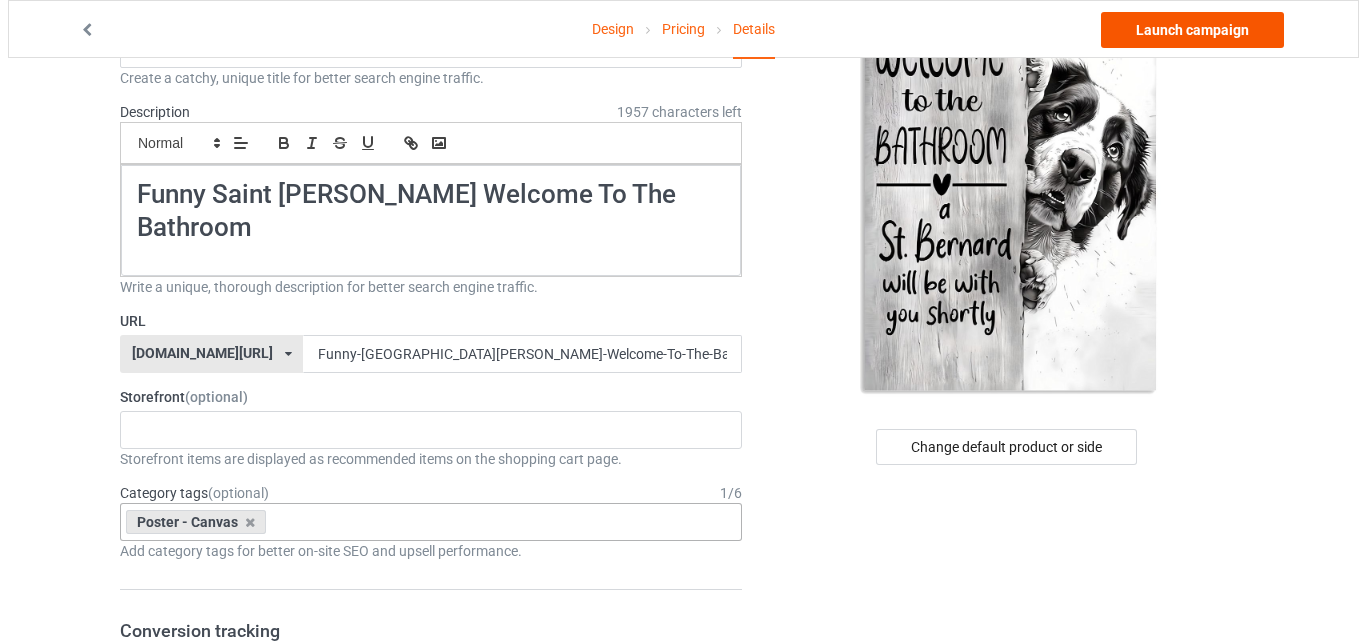 scroll, scrollTop: 0, scrollLeft: 0, axis: both 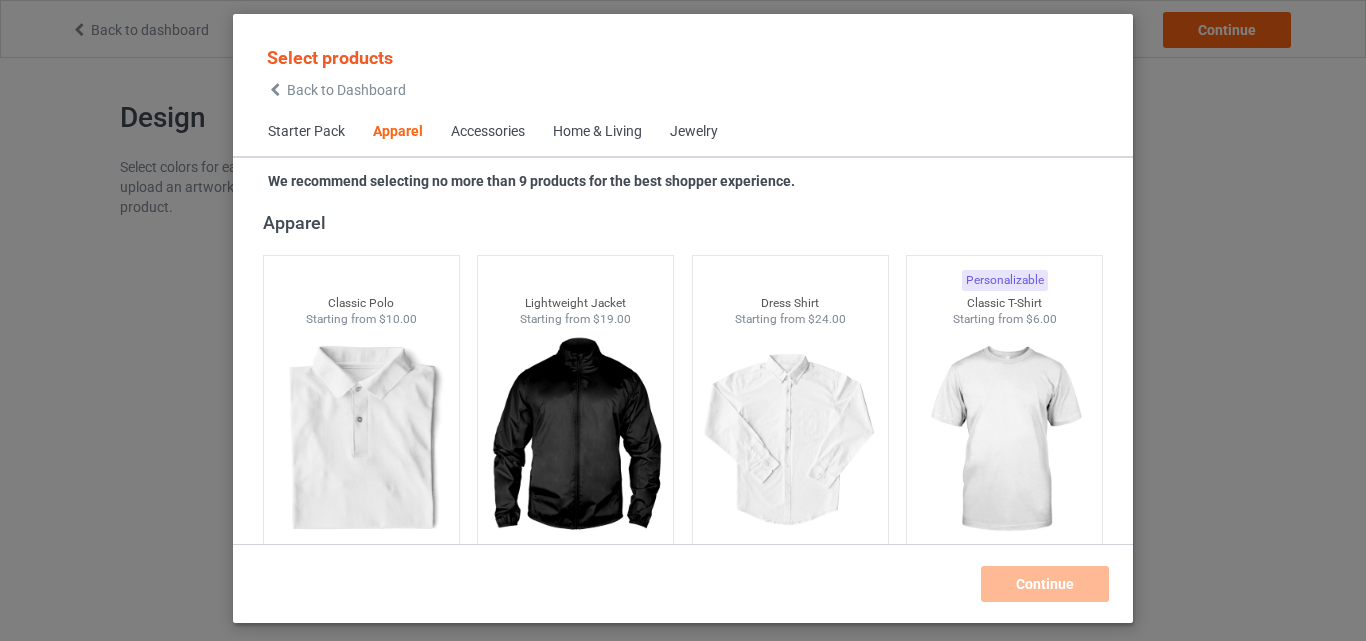 click on "Home & Living" at bounding box center [597, 132] 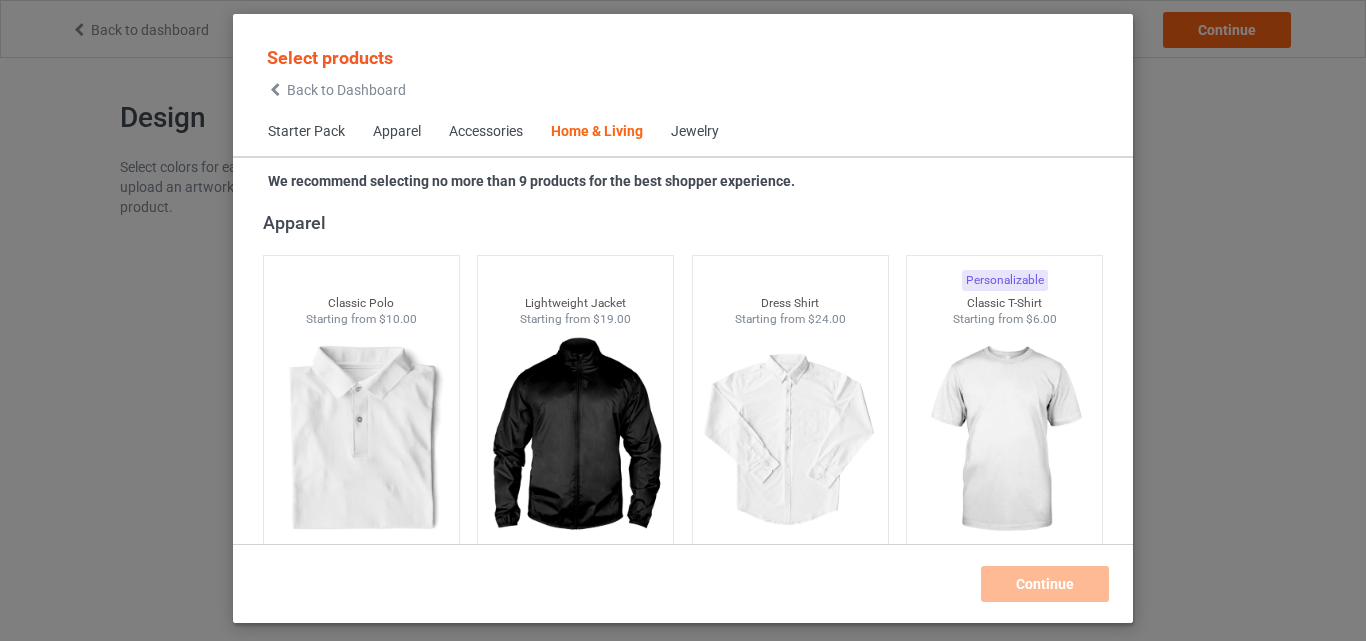 scroll, scrollTop: 9019, scrollLeft: 0, axis: vertical 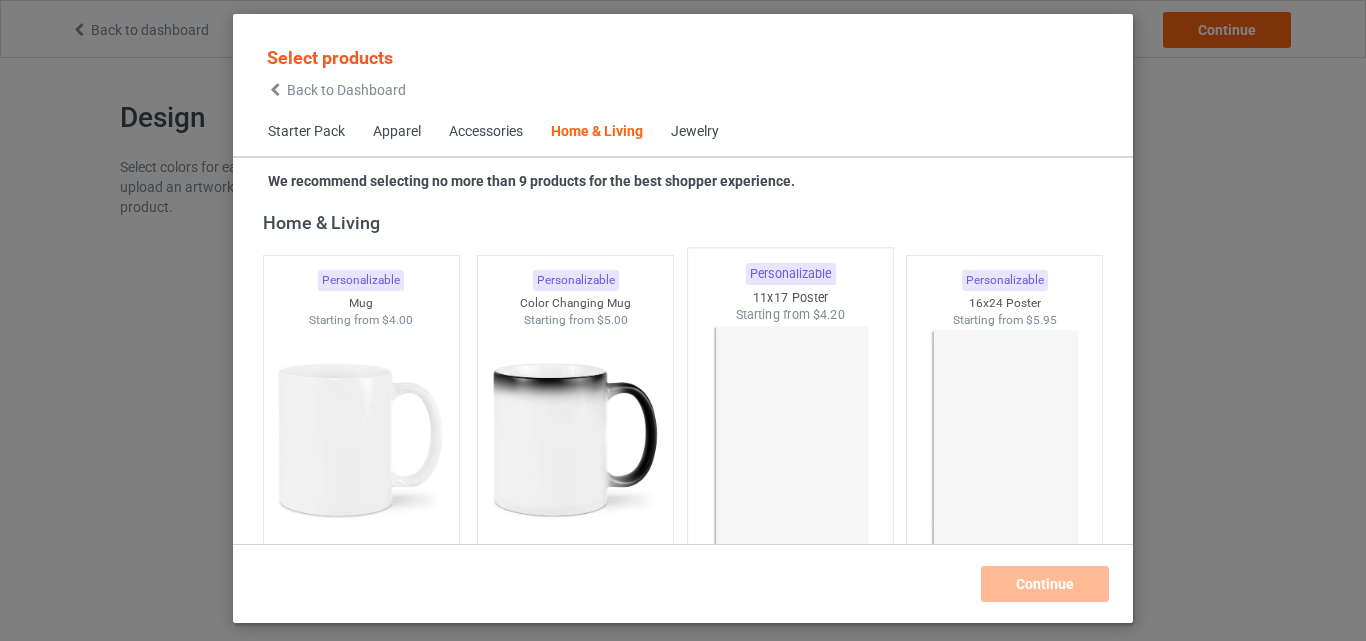 click at bounding box center (790, 441) 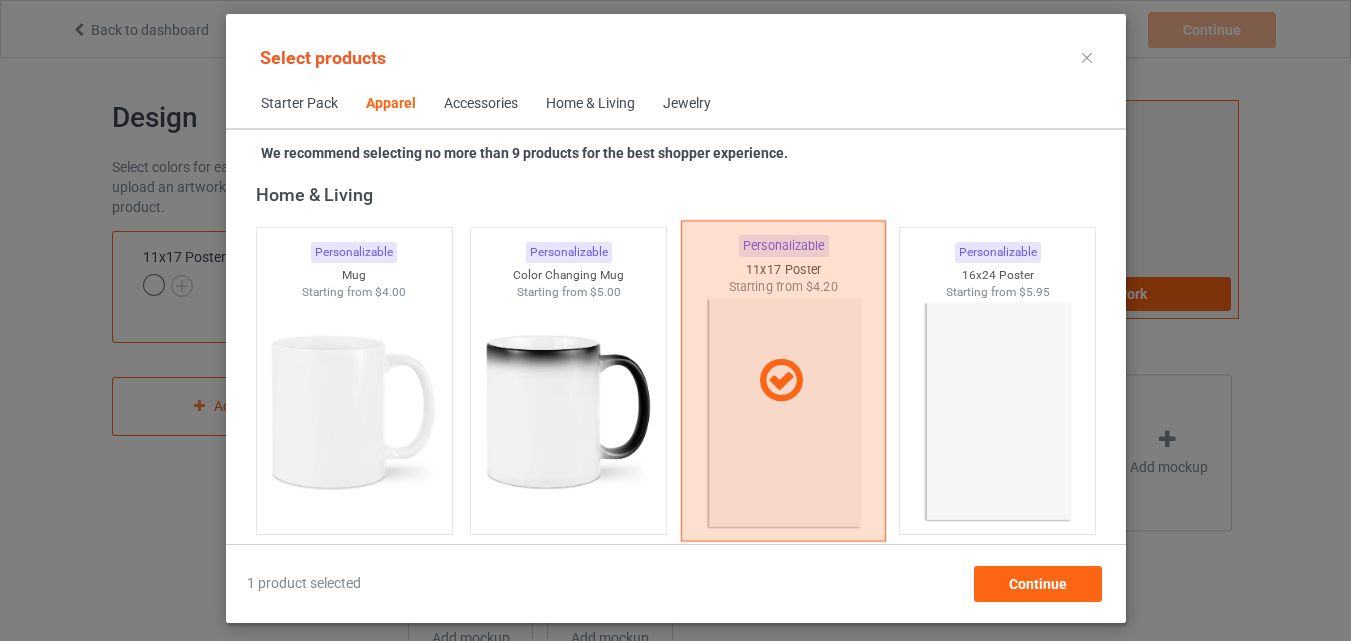 click at bounding box center (782, 381) 